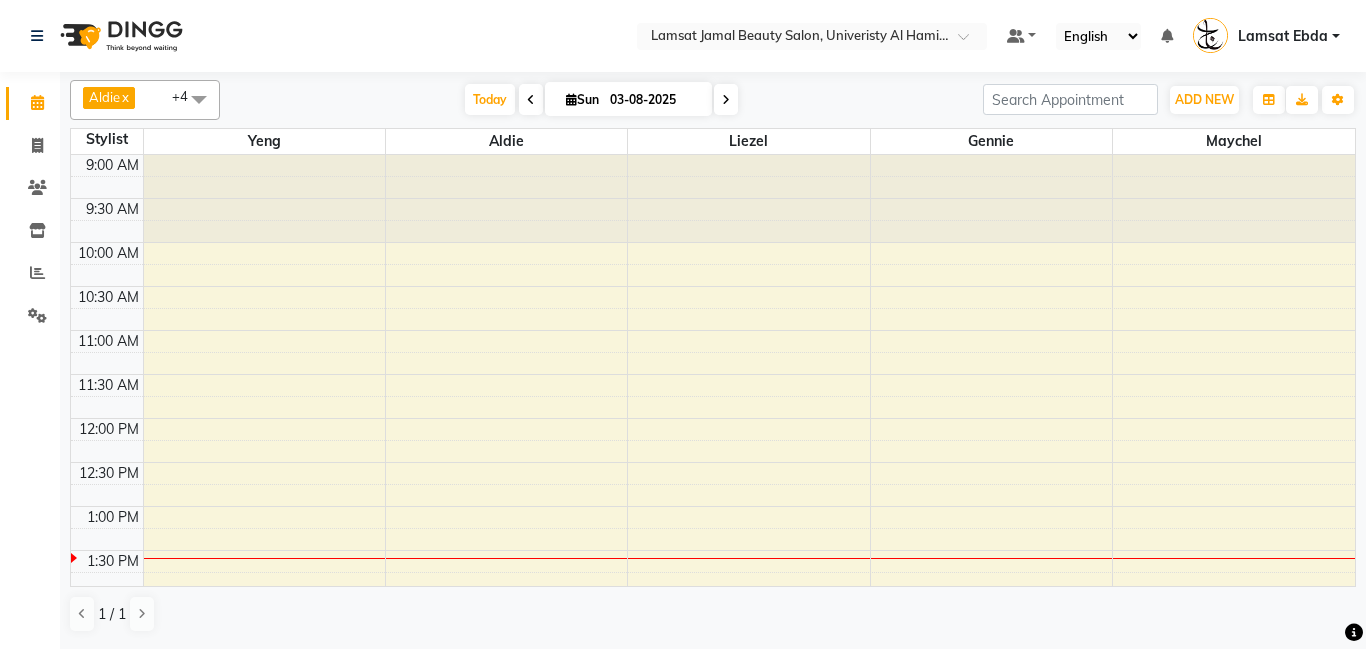 scroll, scrollTop: 0, scrollLeft: 0, axis: both 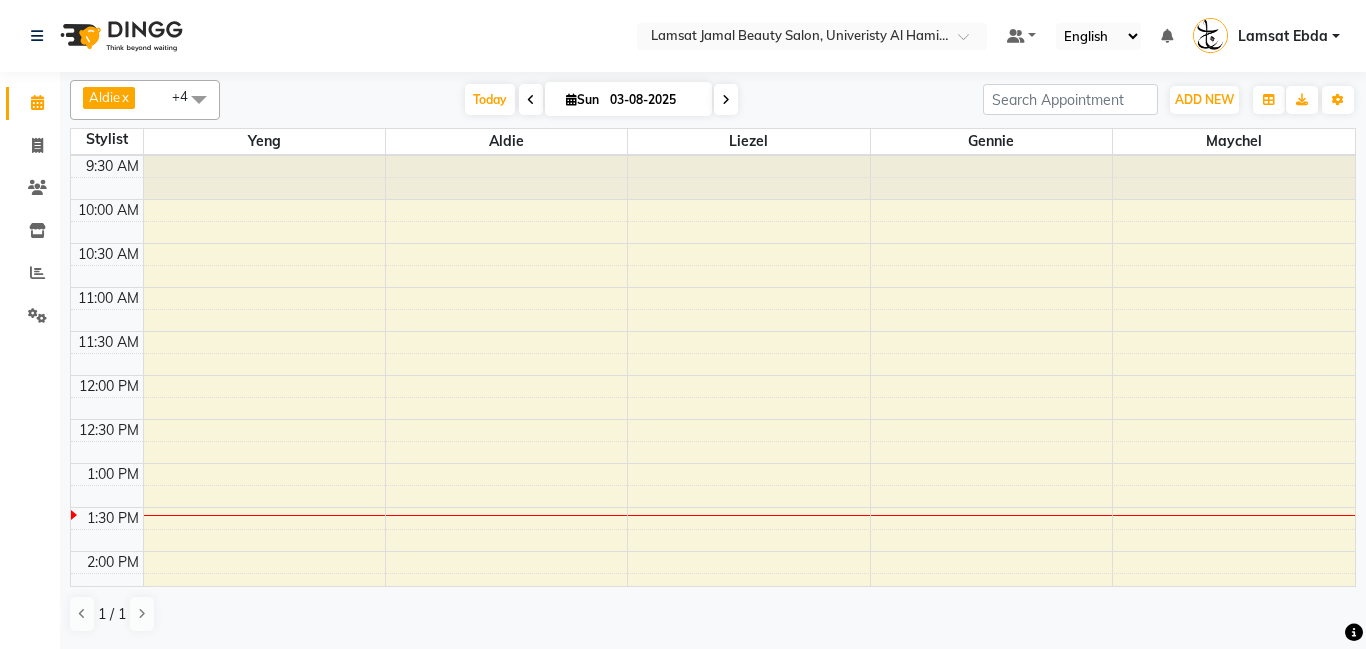 click on "9:00 AM 9:30 AM 10:00 AM 10:30 AM 11:00 AM 11:30 AM 12:00 PM 12:30 PM 1:00 PM 1:30 PM 2:00 PM 2:30 PM 3:00 PM 3:30 PM 4:00 PM 4:30 PM 5:00 PM 5:30 PM 6:00 PM 6:30 PM 7:00 PM 7:30 PM 8:00 PM 8:30 PM 9:00 PM 9:30 PM 10:00 PM 10:30 PM 11:00 PM 11:30 PM" at bounding box center (713, 771) 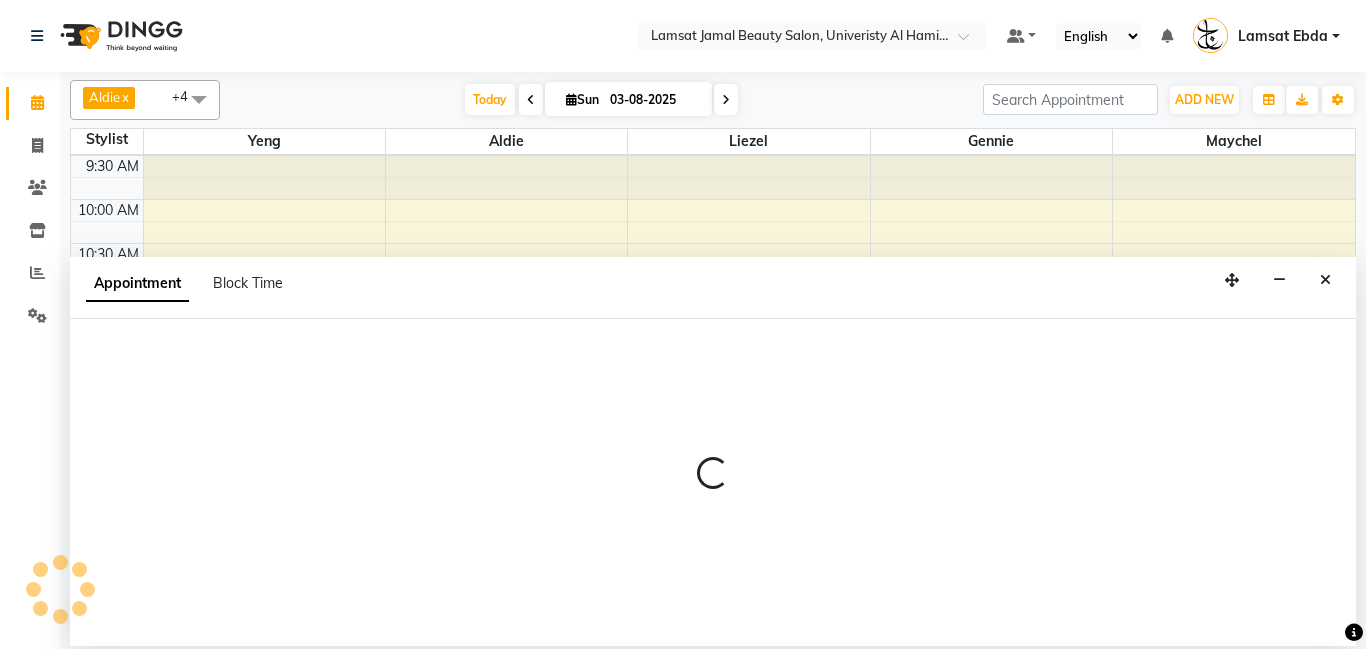 select on "[NUMBER]" 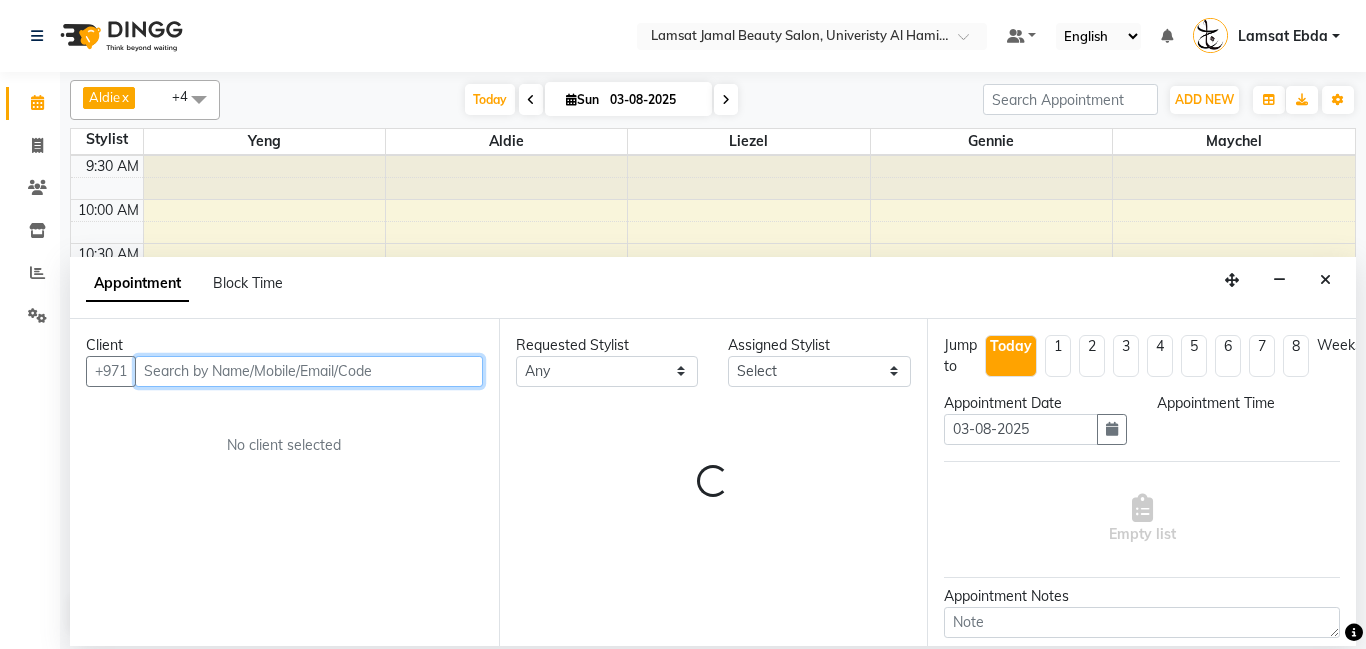 select on "795" 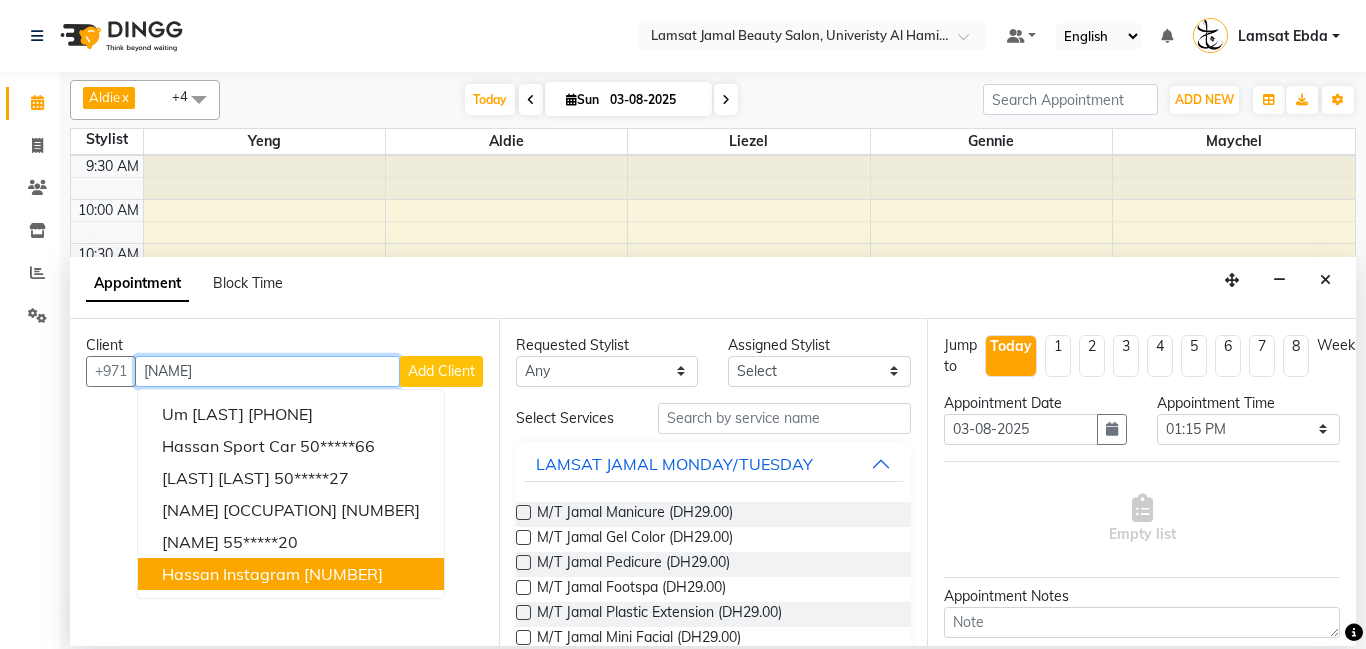 click on "[NUMBER]" at bounding box center [343, 574] 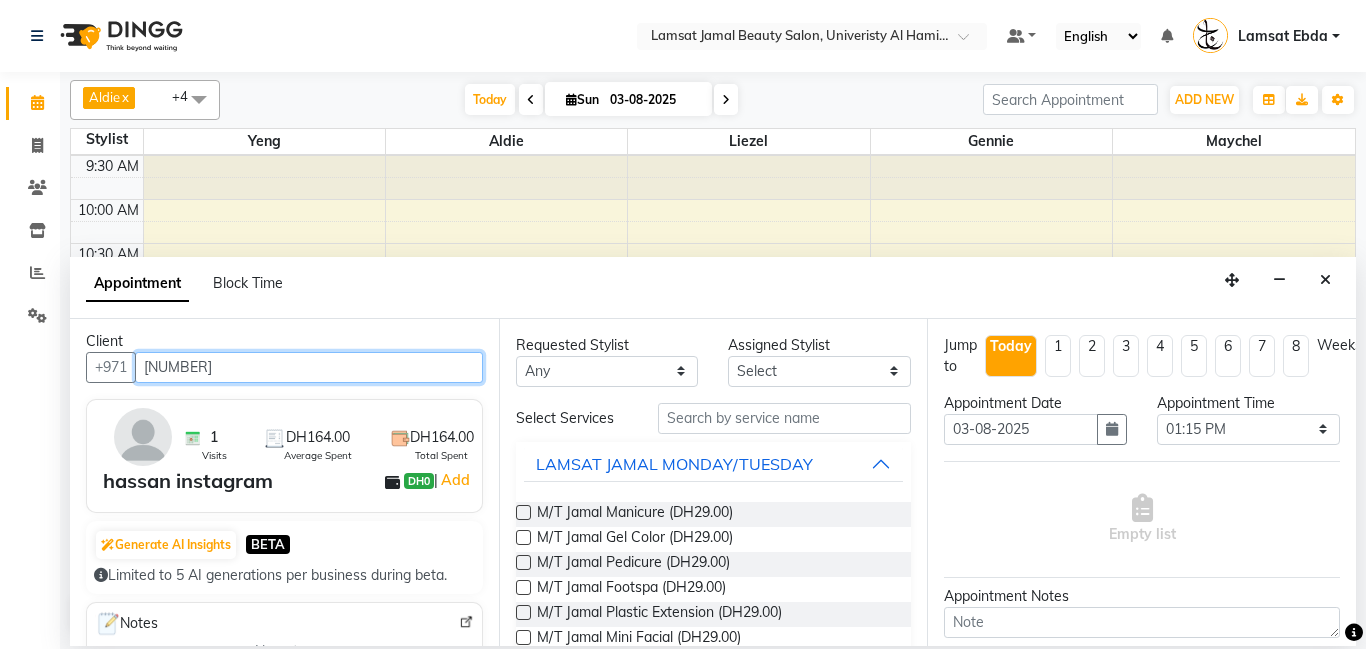 scroll, scrollTop: 0, scrollLeft: 0, axis: both 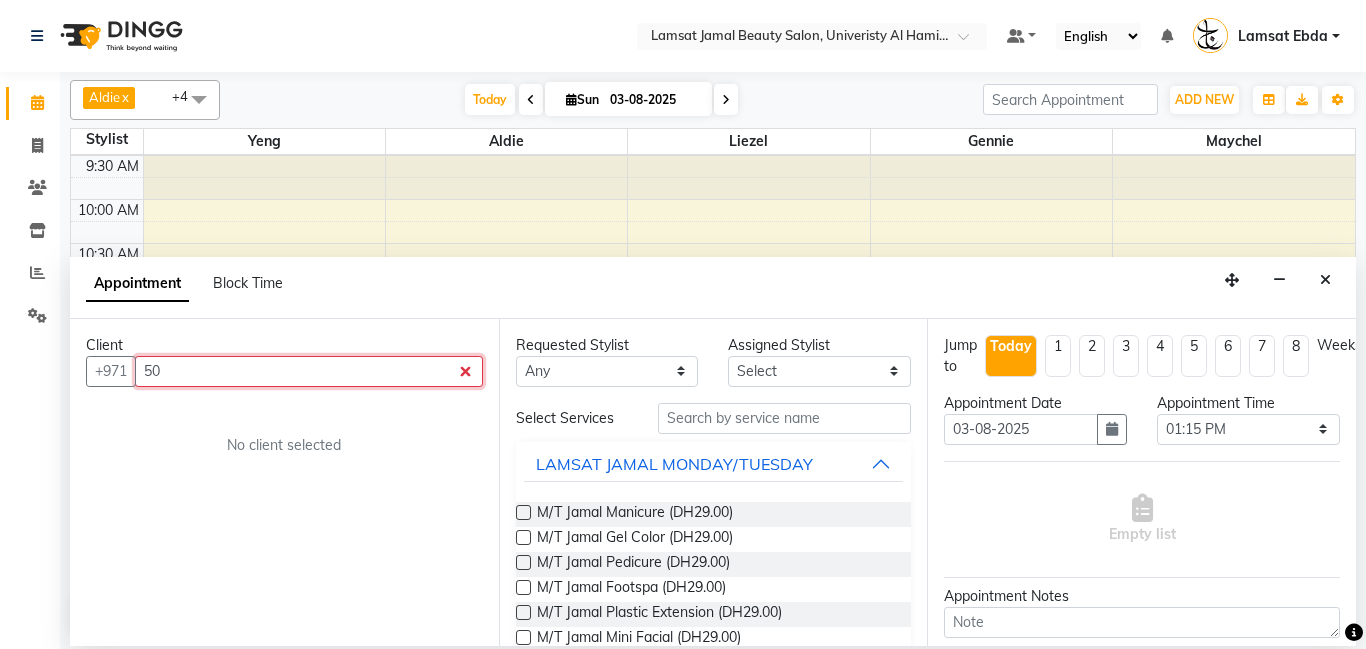 type on "5" 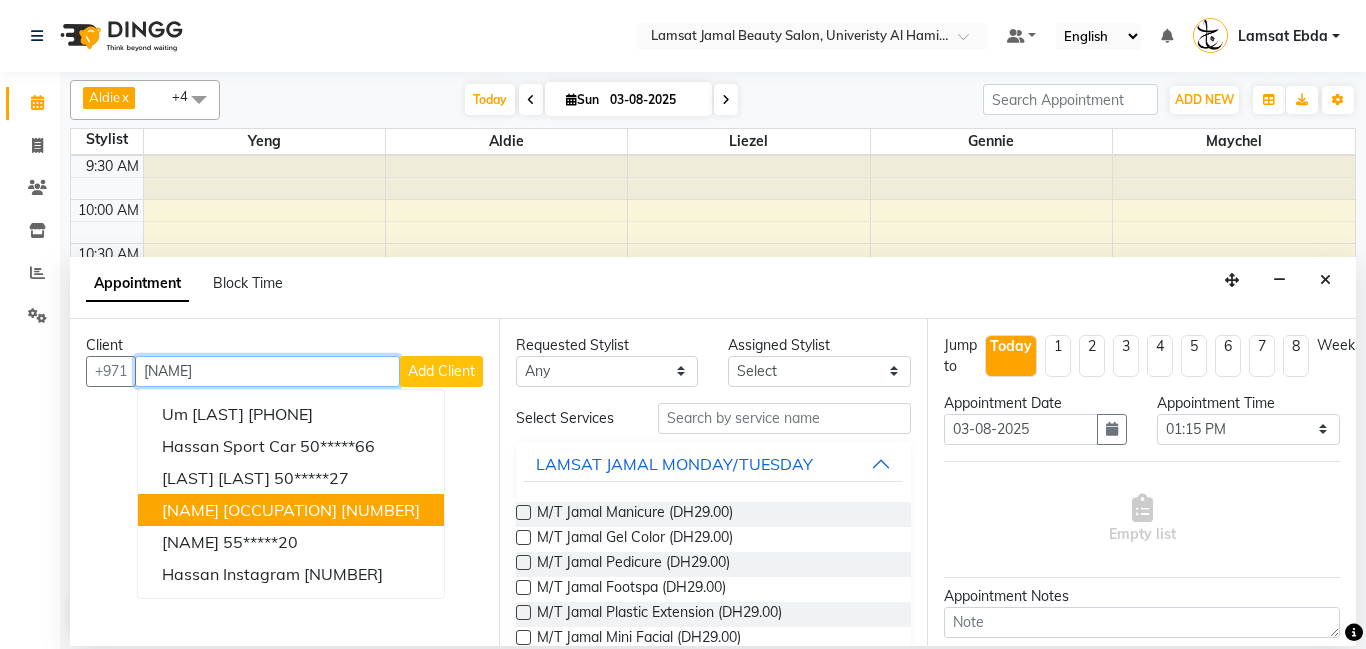 click on "[NUMBER]" at bounding box center [380, 510] 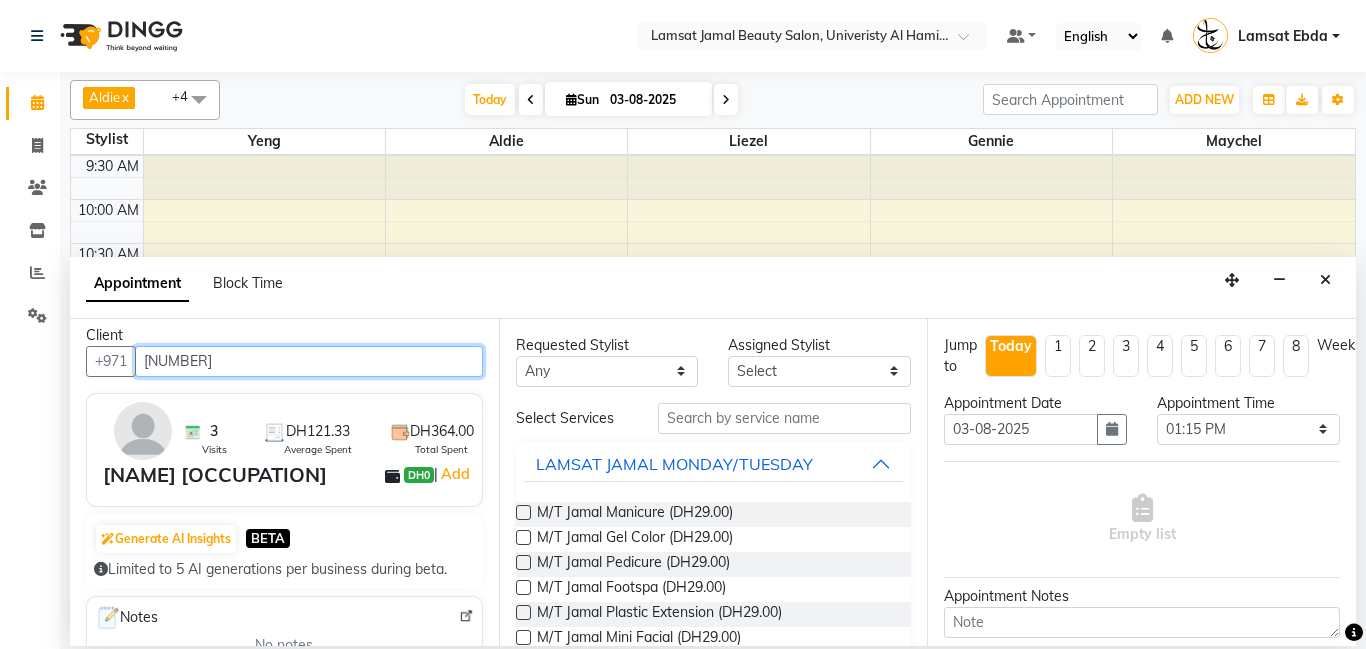 scroll, scrollTop: 0, scrollLeft: 0, axis: both 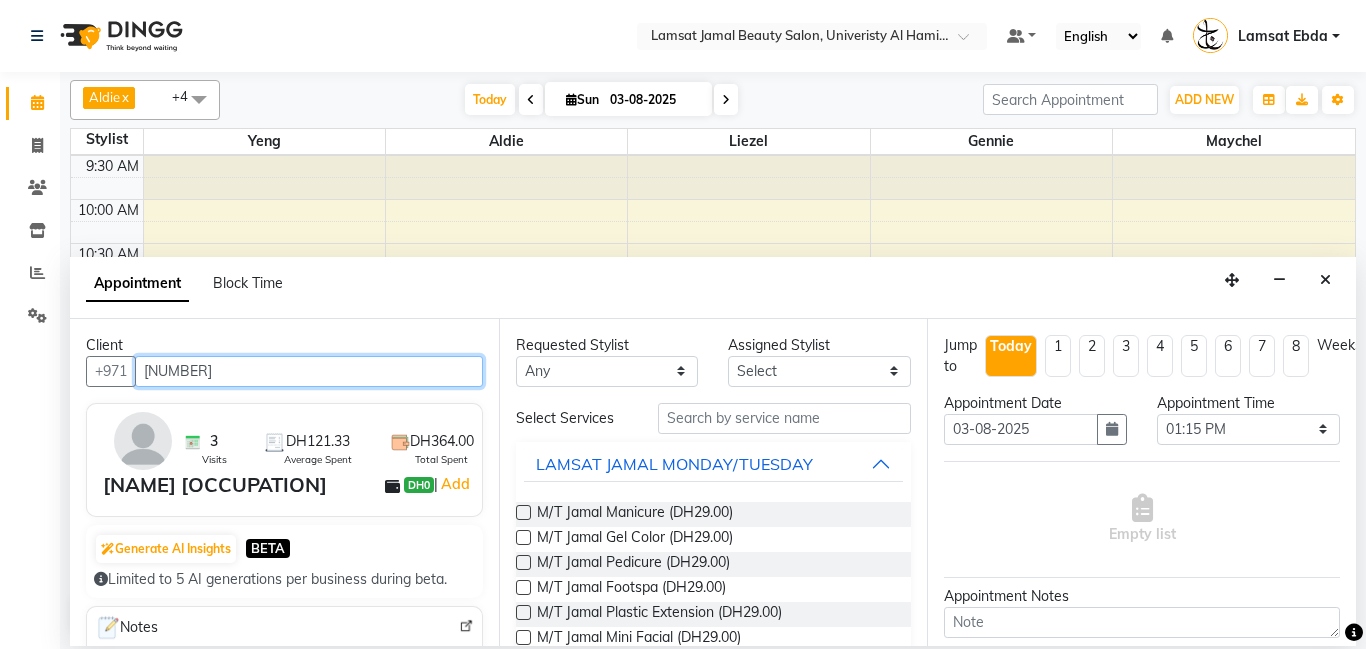 type on "[NUMBER]" 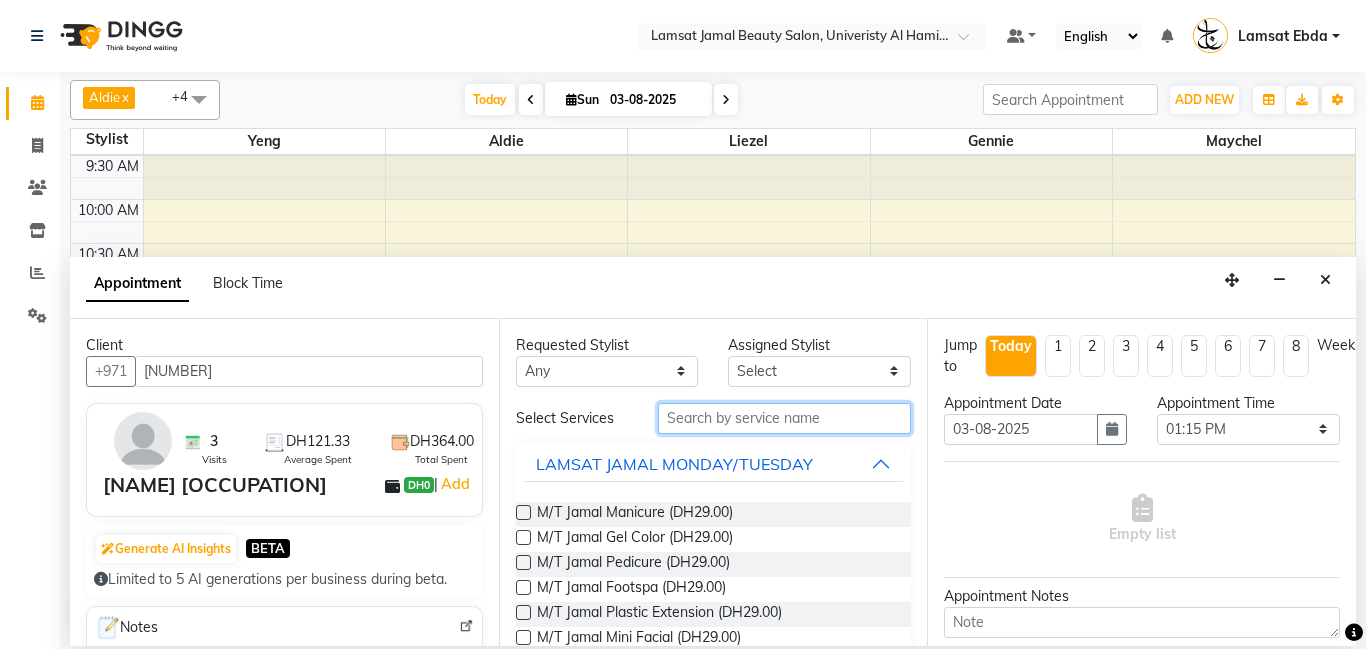 click at bounding box center [785, 418] 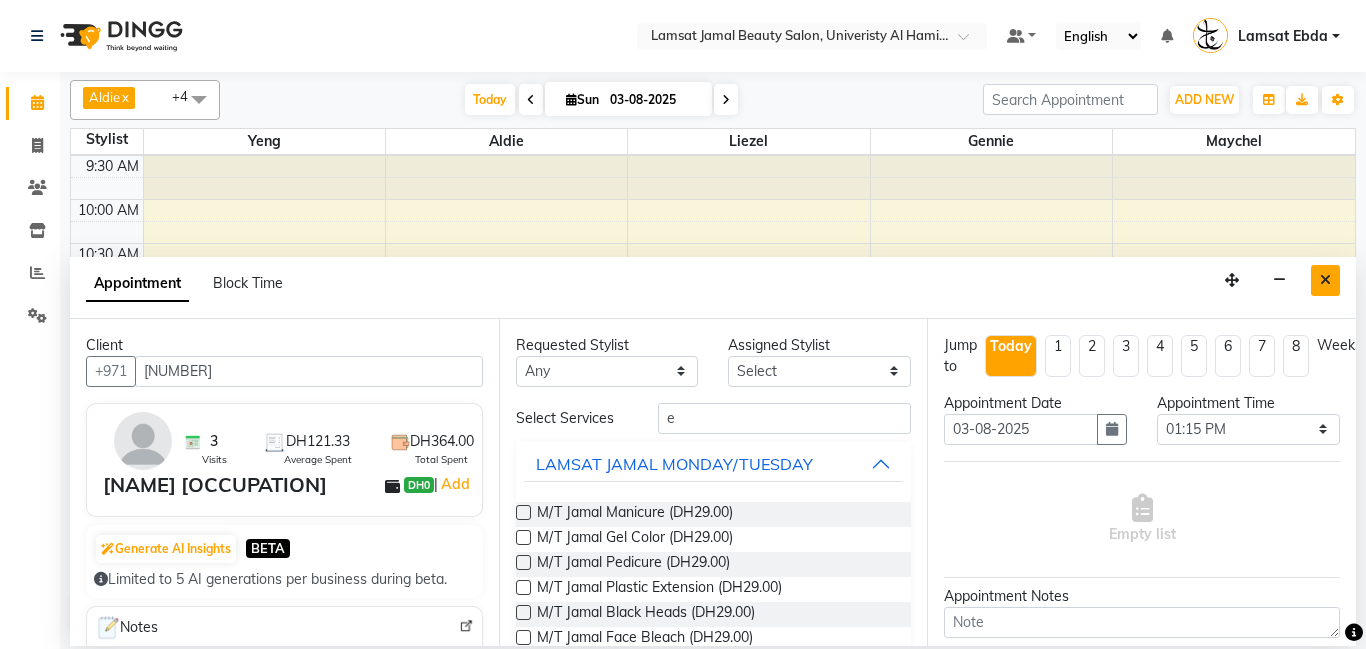 click at bounding box center (1325, 280) 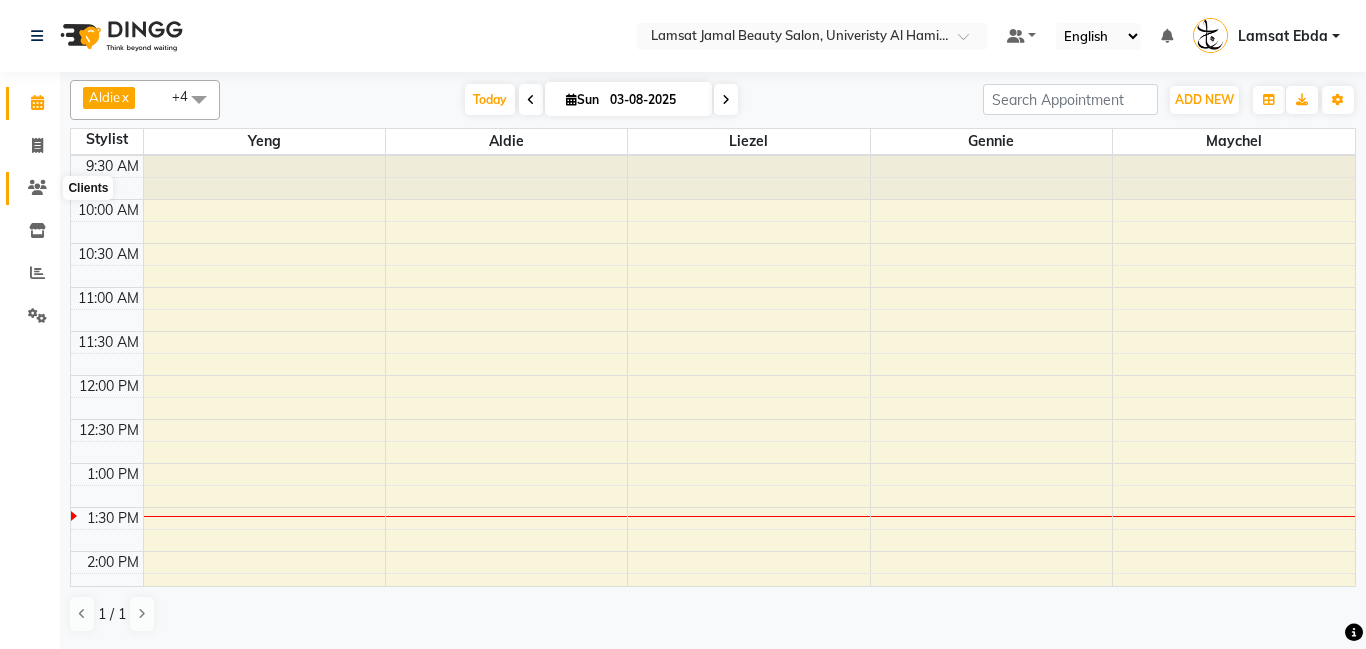 click 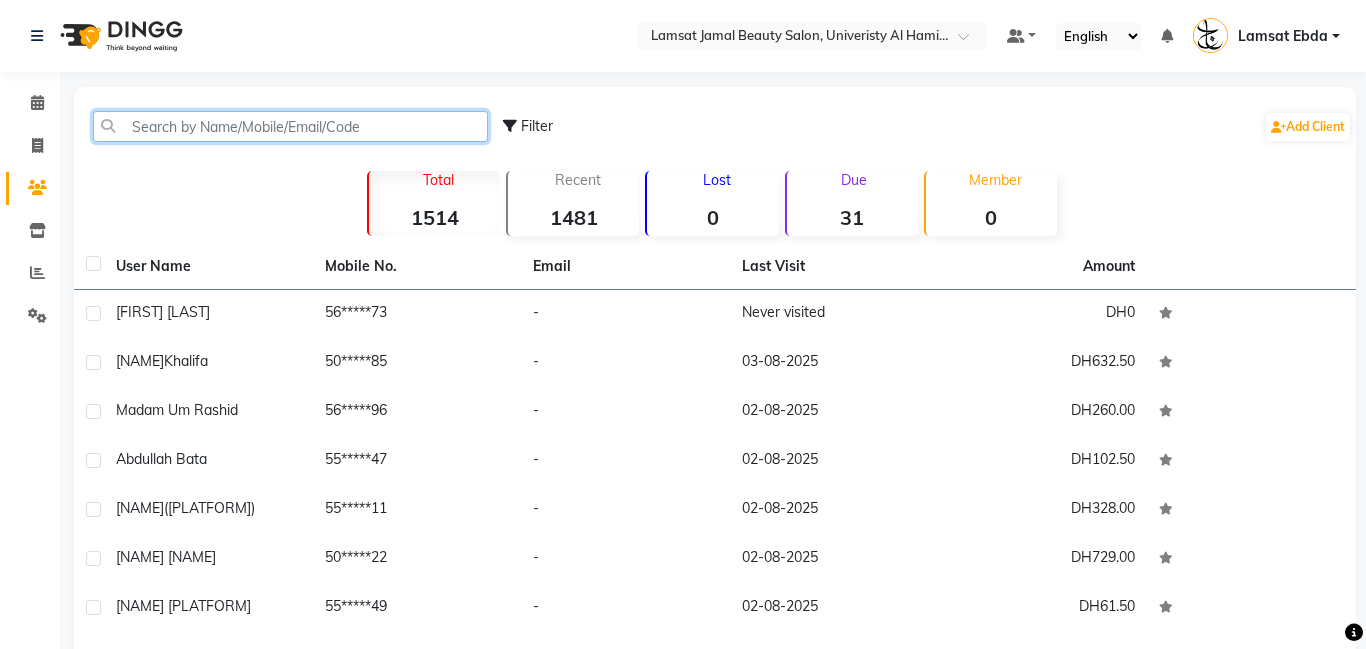 click 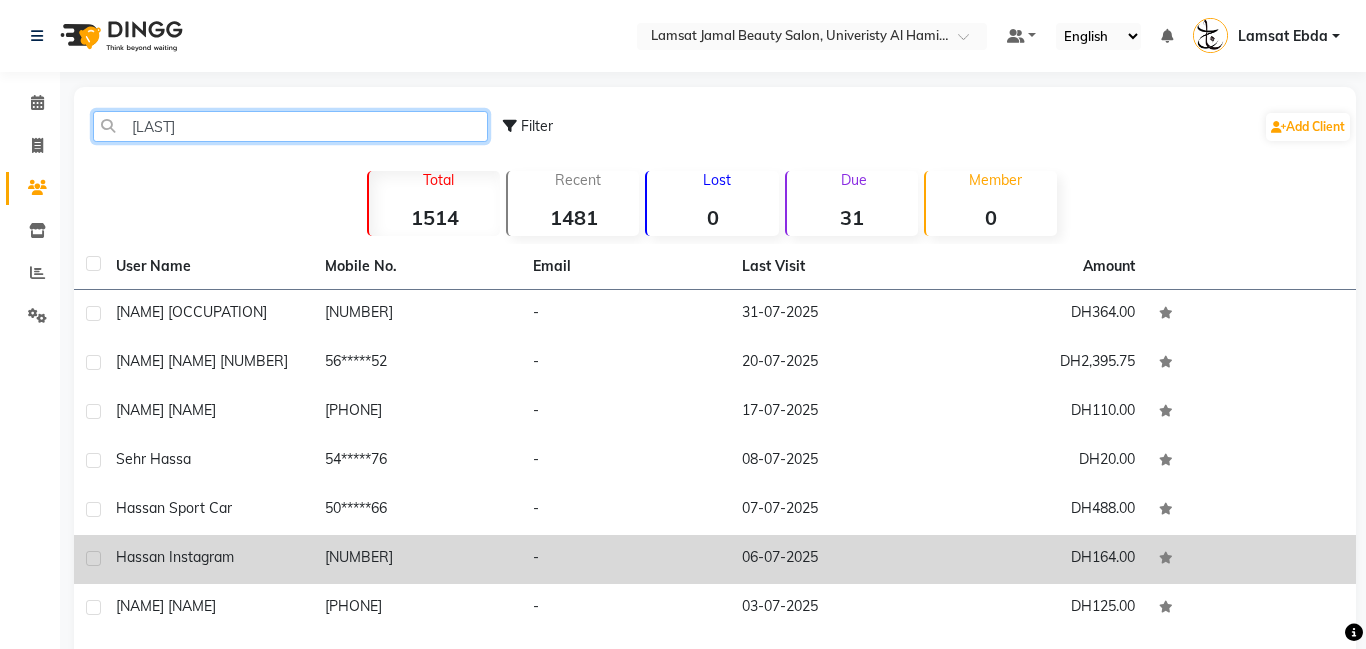 type on "[LAST]" 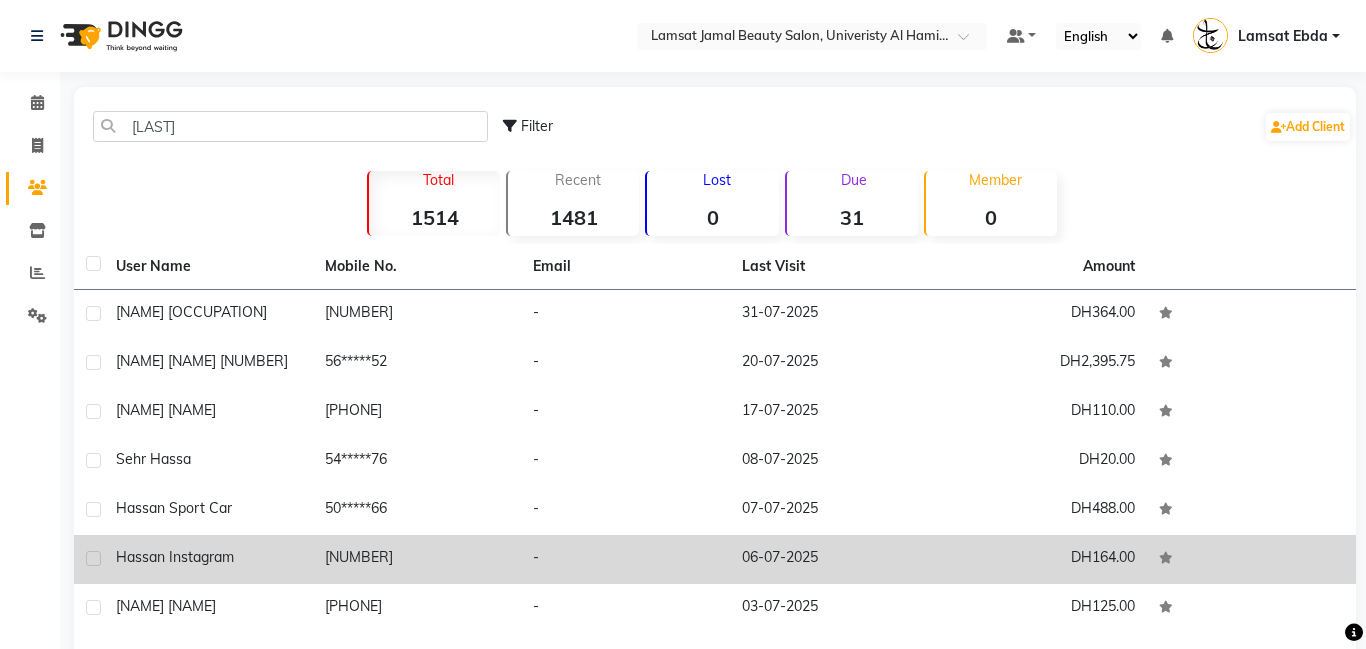 click on "hassan instagram" 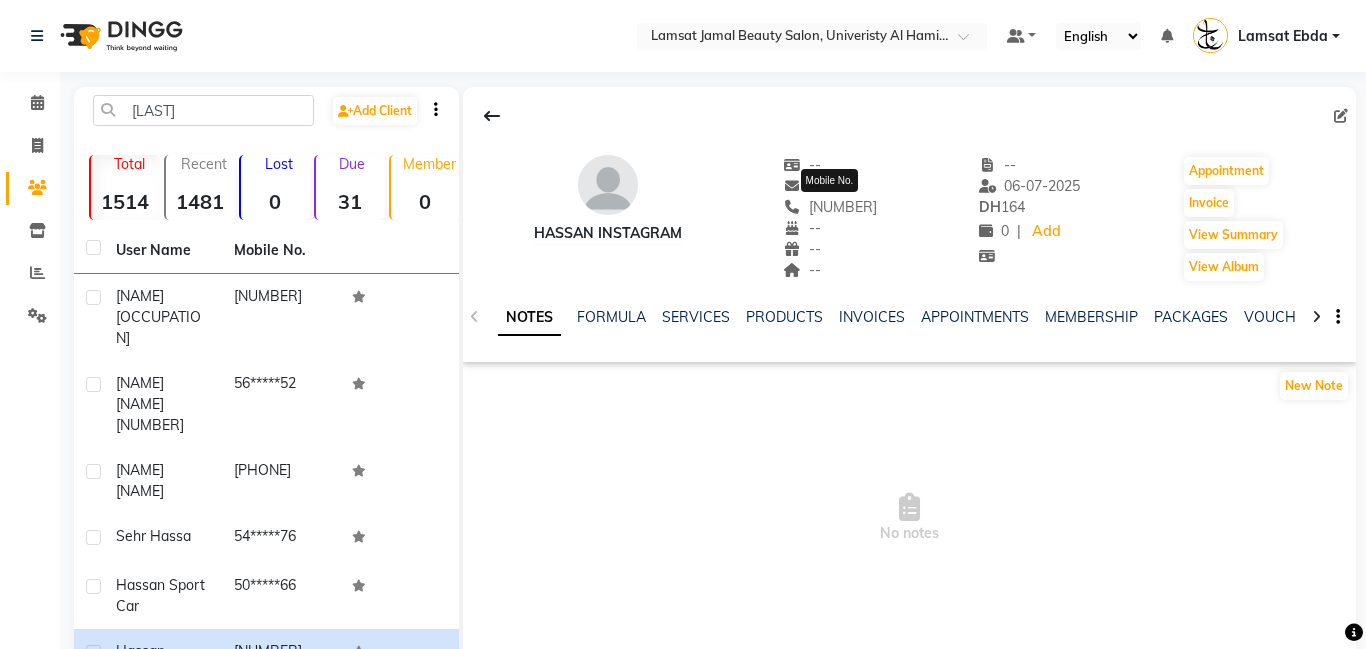 click on "[NUMBER]" 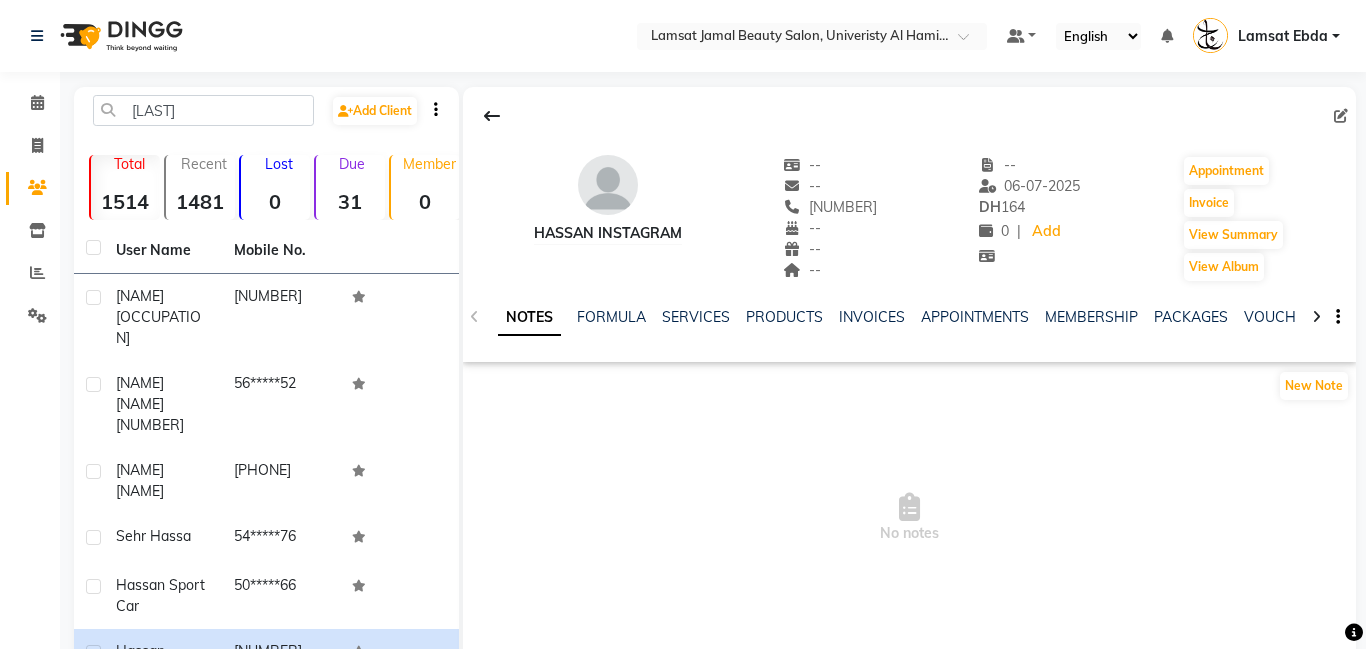 click on "hassan instagram" 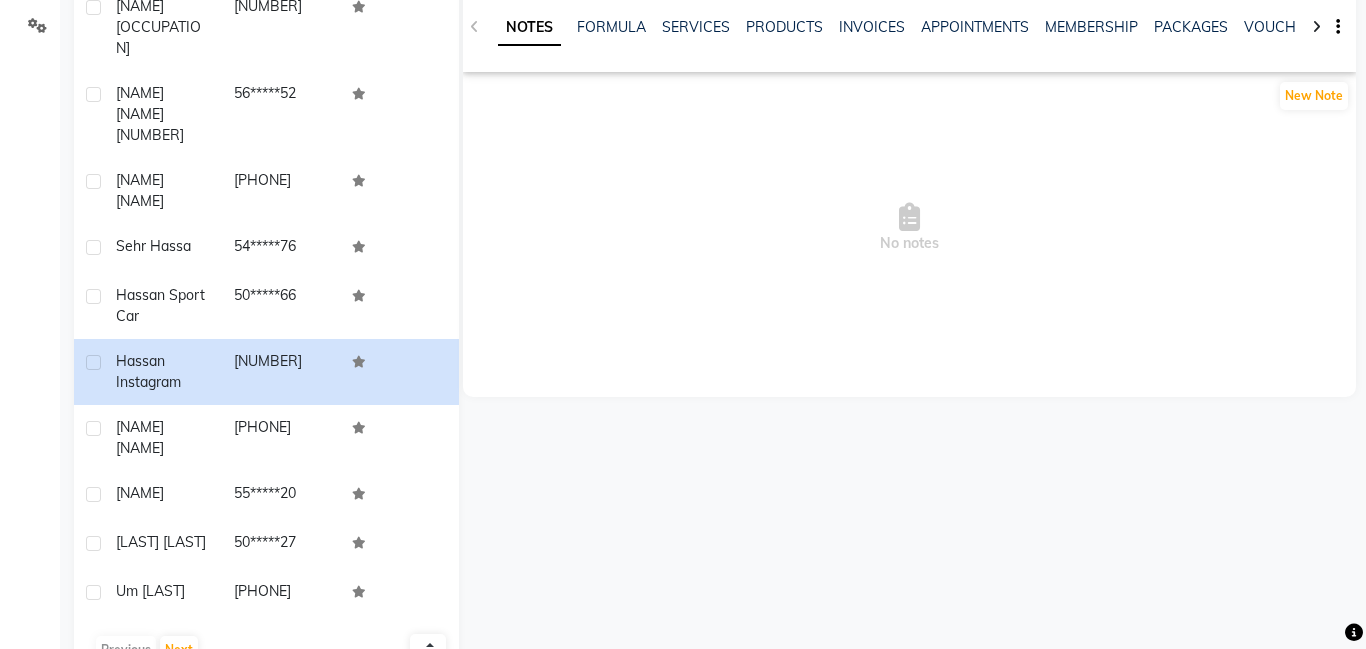 scroll, scrollTop: 0, scrollLeft: 0, axis: both 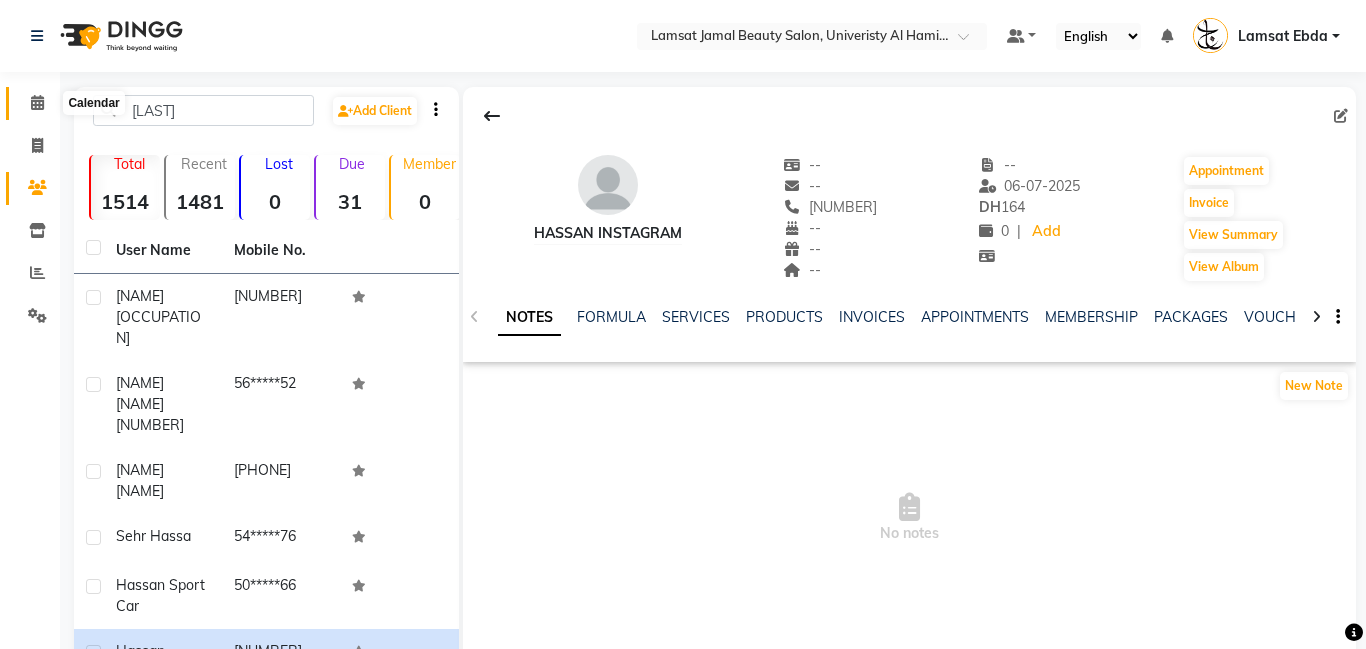 click 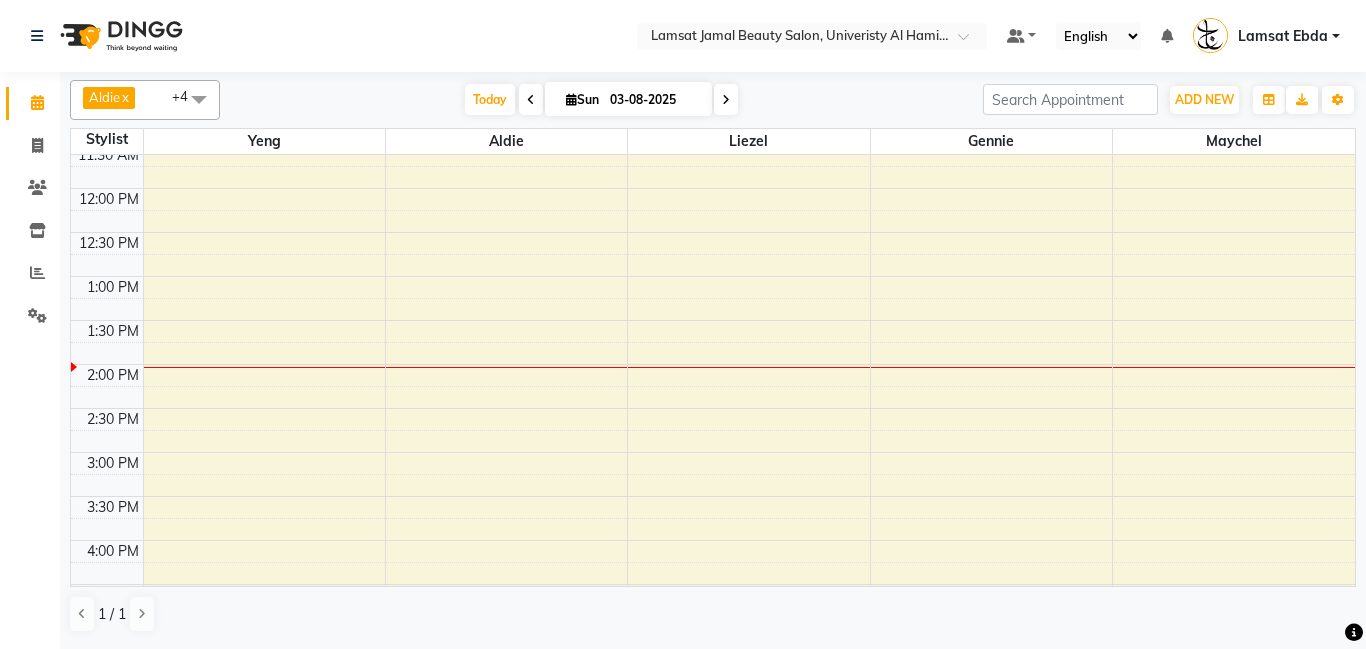 scroll, scrollTop: 237, scrollLeft: 0, axis: vertical 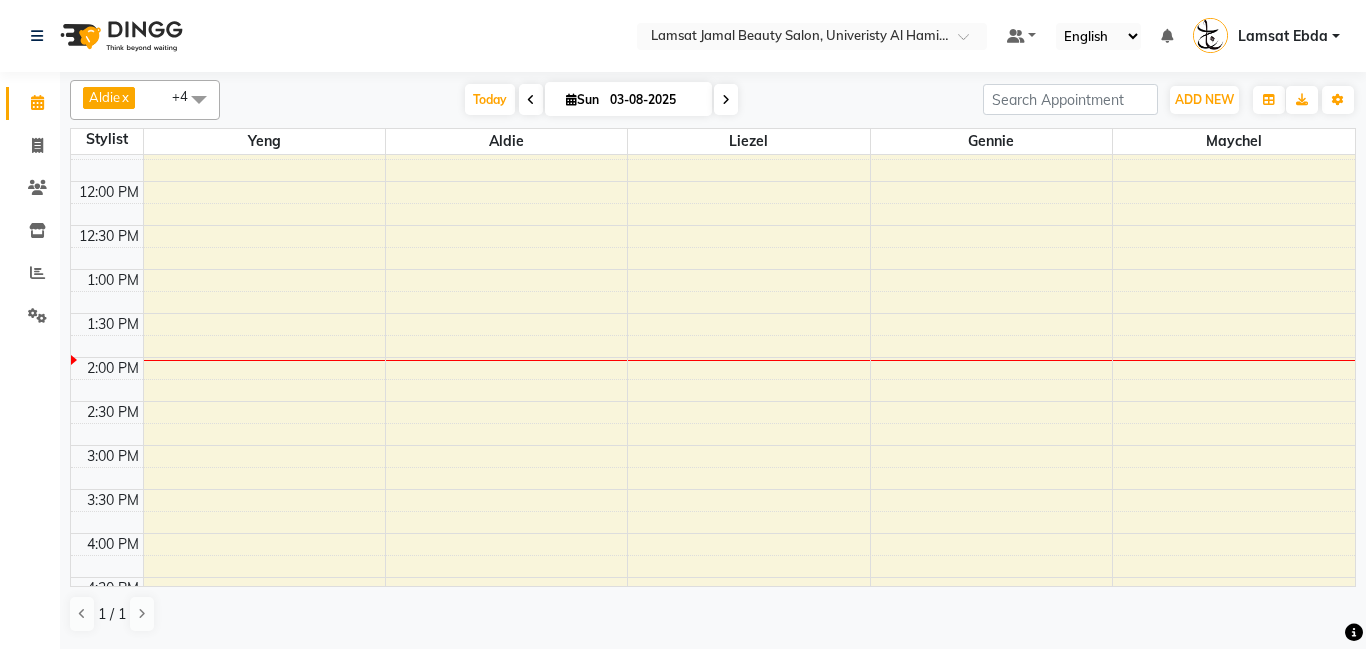 click on "9:00 AM 9:30 AM 10:00 AM 10:30 AM 11:00 AM 11:30 AM 12:00 PM 12:30 PM 1:00 PM 1:30 PM 2:00 PM 2:30 PM 3:00 PM 3:30 PM 4:00 PM 4:30 PM 5:00 PM 5:30 PM 6:00 PM 6:30 PM 7:00 PM 7:30 PM 8:00 PM 8:30 PM 9:00 PM 9:30 PM 10:00 PM 10:30 PM 11:00 PM 11:30 PM" at bounding box center [713, 577] 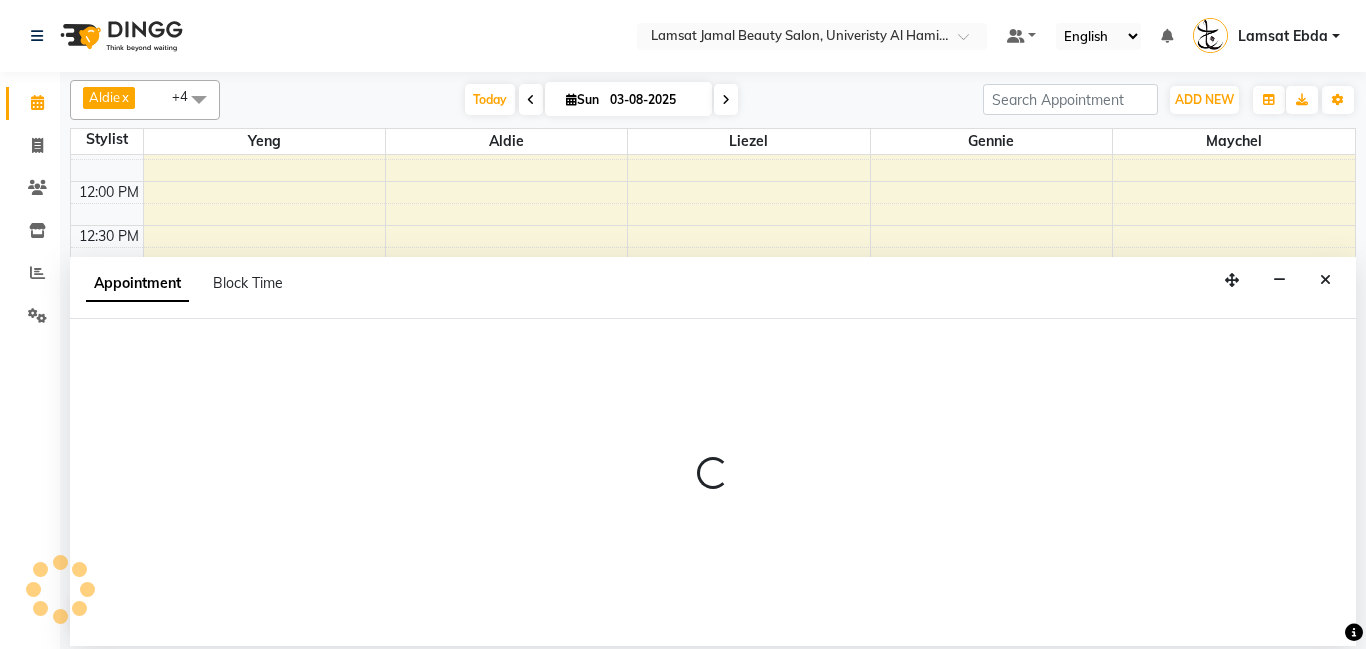 select on "[NUMBER]" 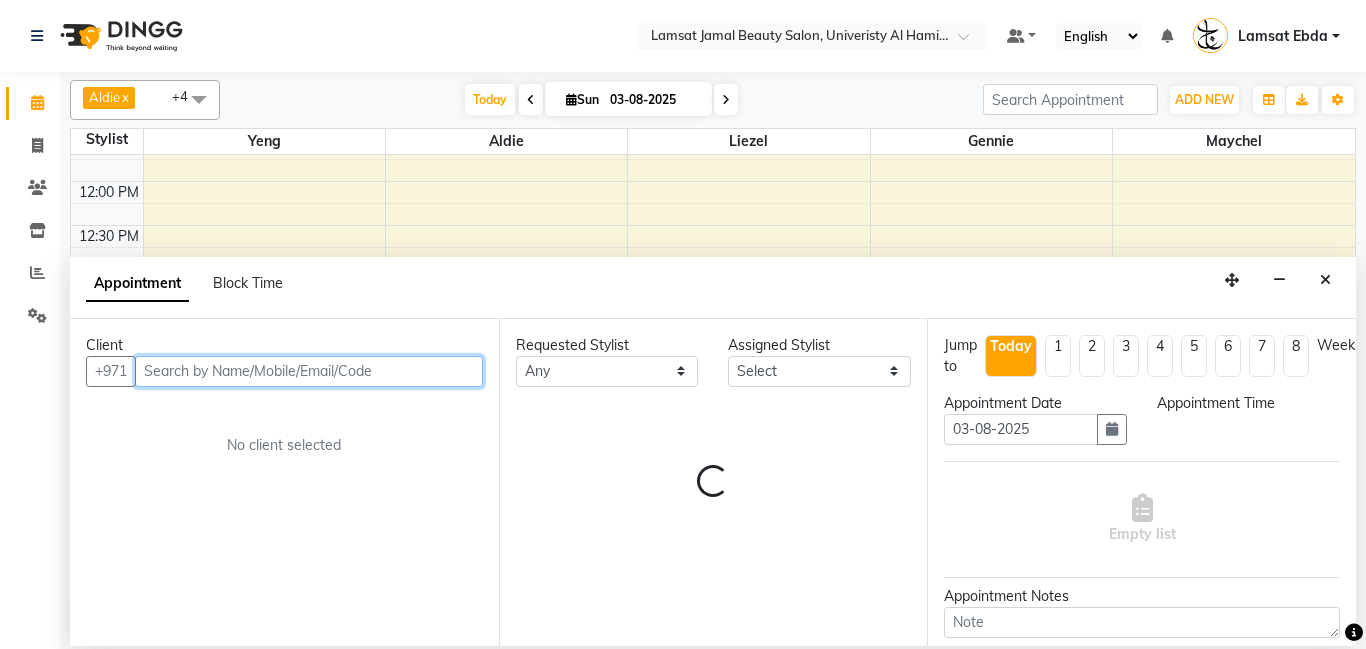 select on "825" 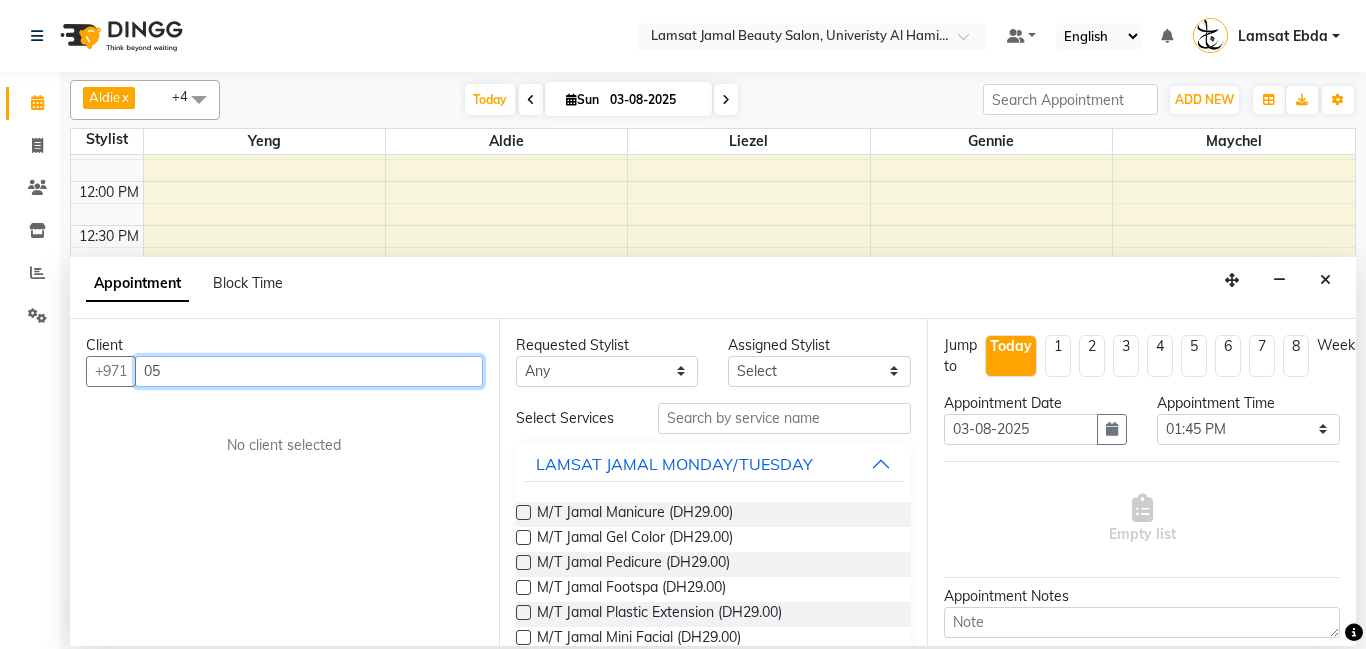 type on "0" 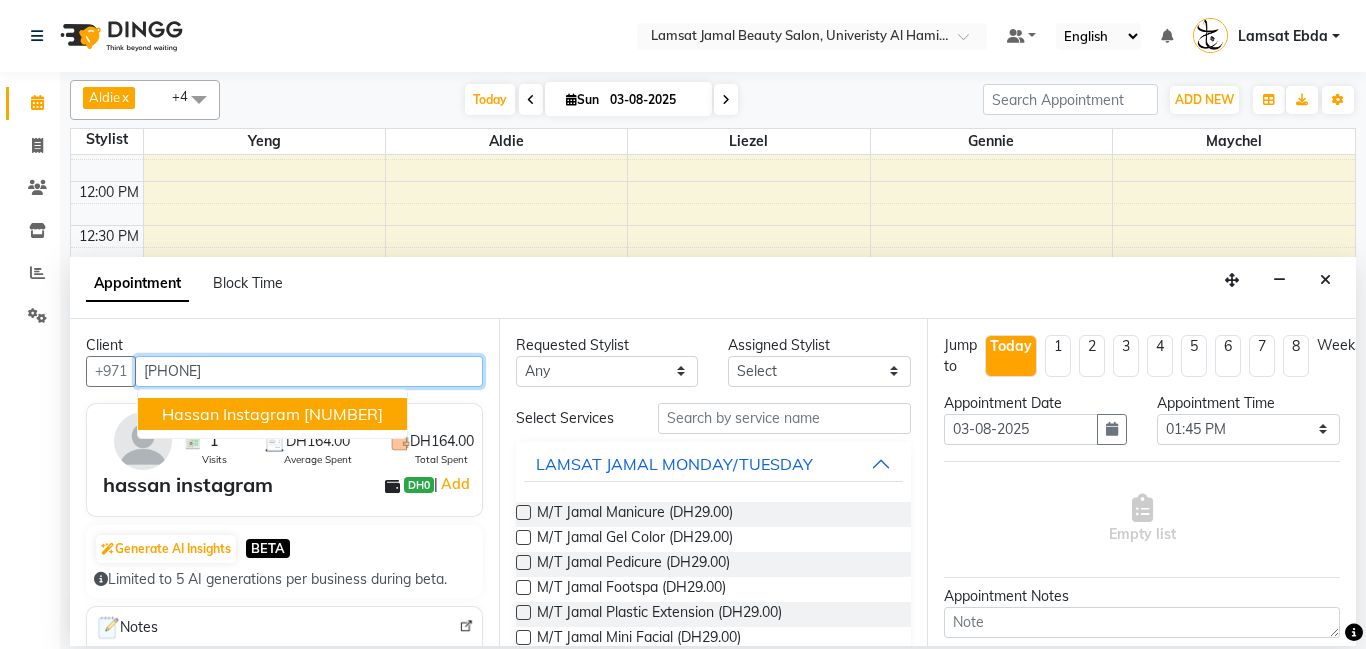 click on "[NUMBER]" at bounding box center [343, 414] 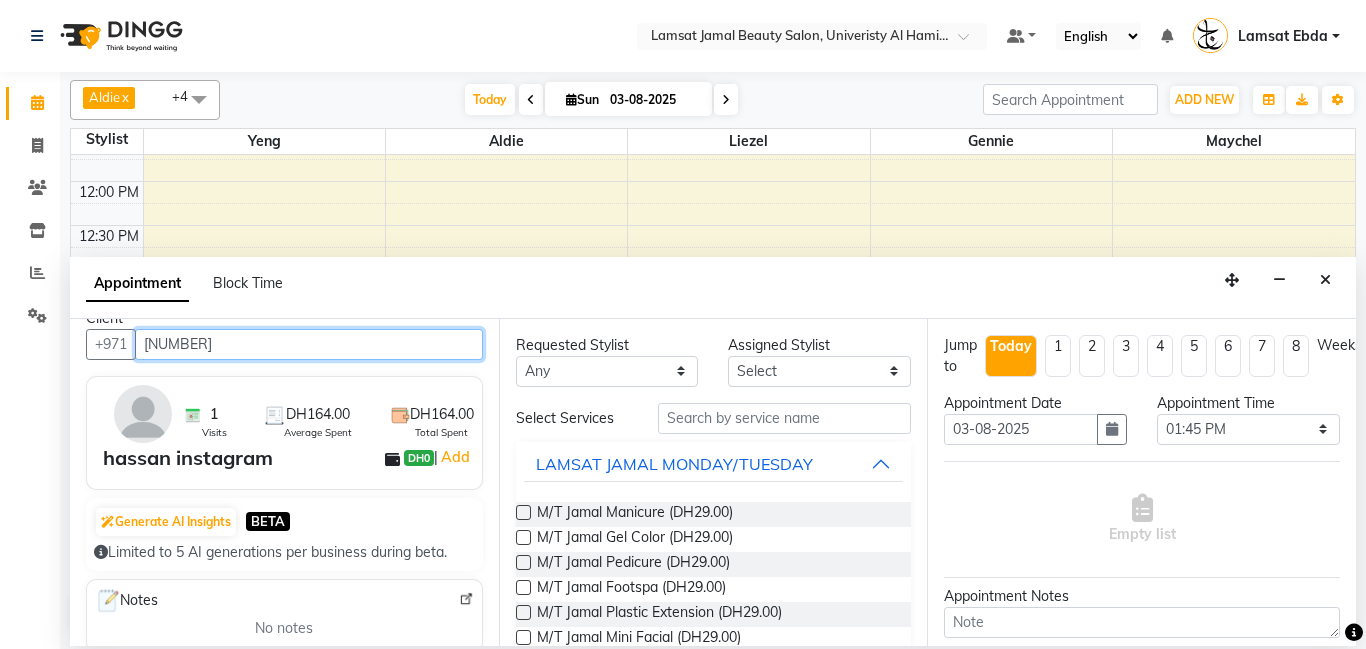 scroll, scrollTop: 0, scrollLeft: 0, axis: both 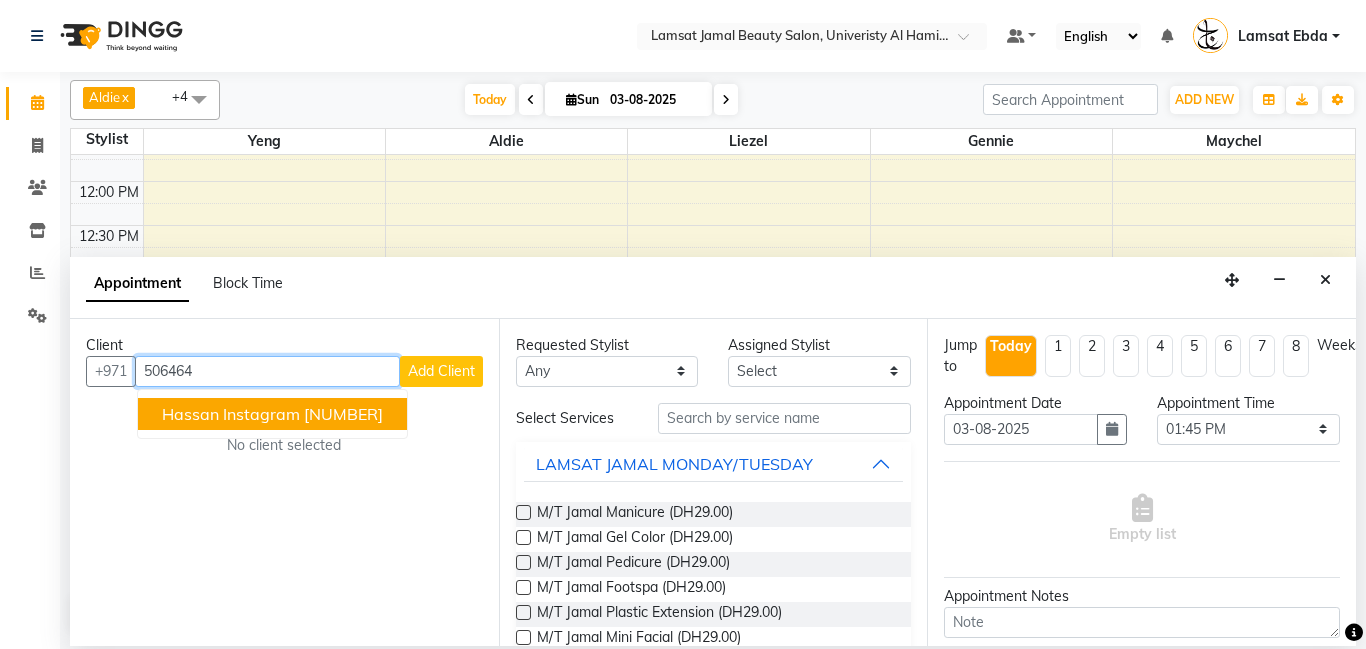 click on "[NUMBER]" at bounding box center (343, 414) 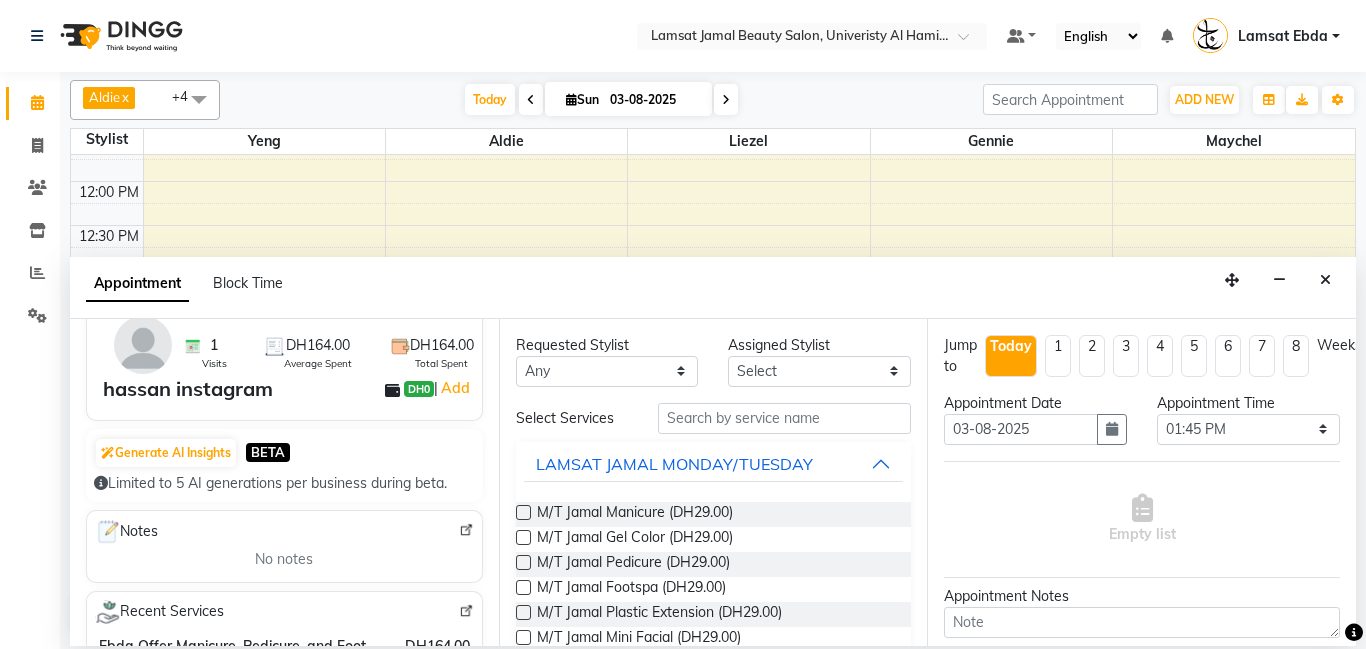 scroll, scrollTop: 0, scrollLeft: 0, axis: both 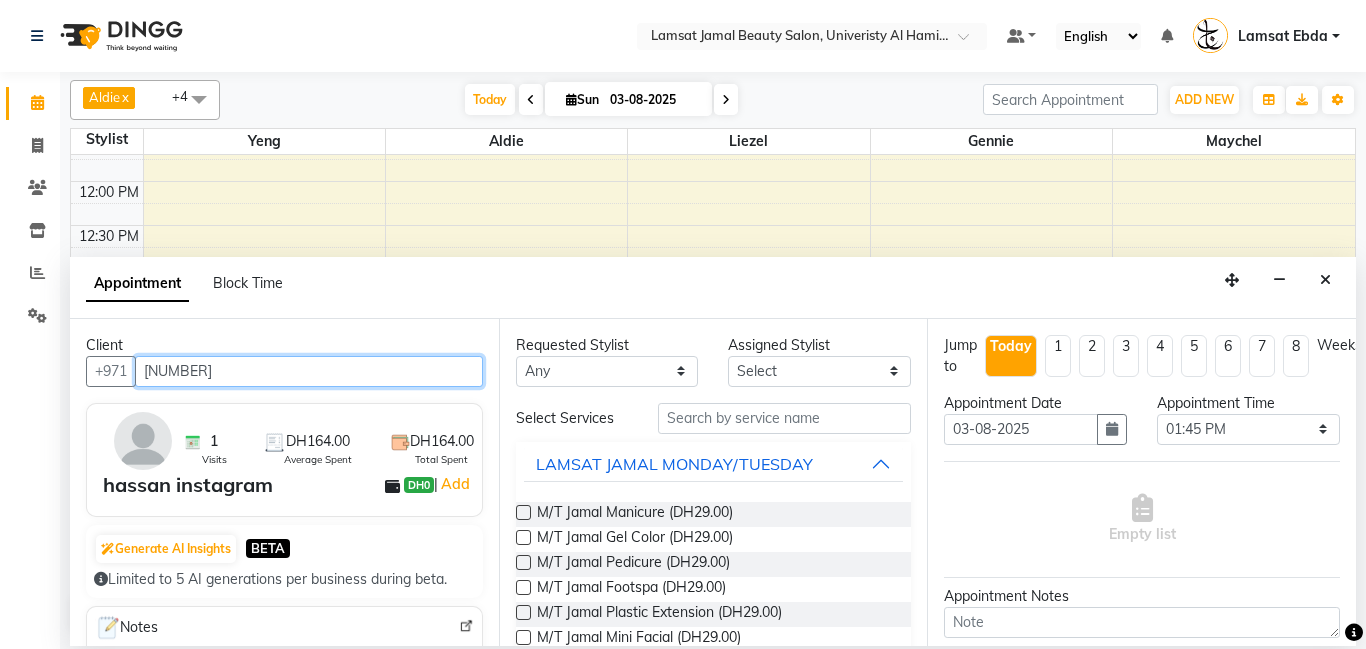 type on "[NUMBER]" 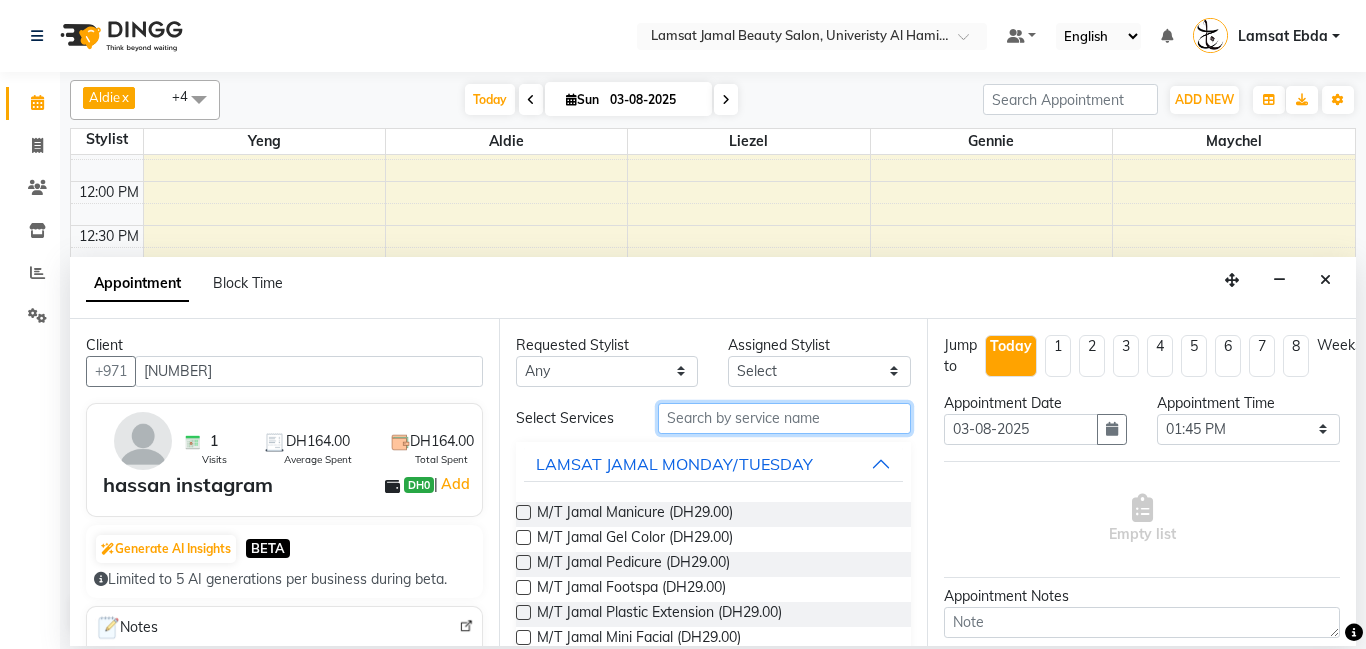 click at bounding box center [785, 418] 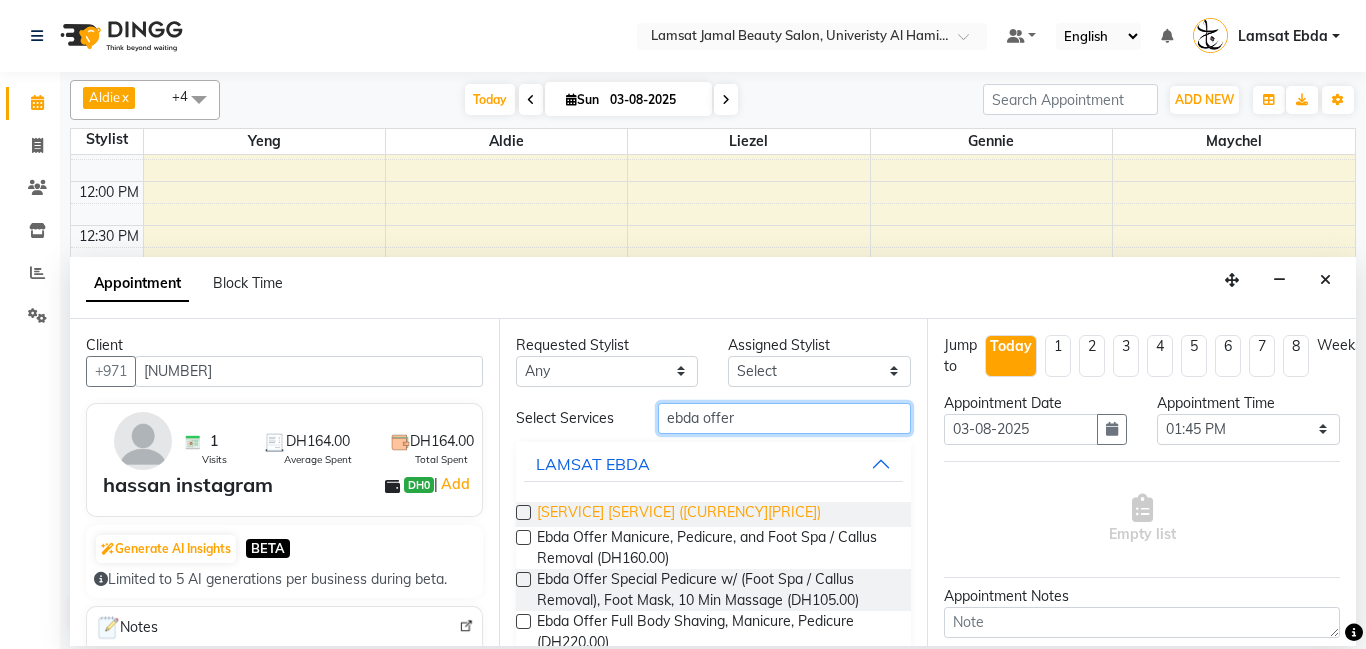 type on "ebda offer" 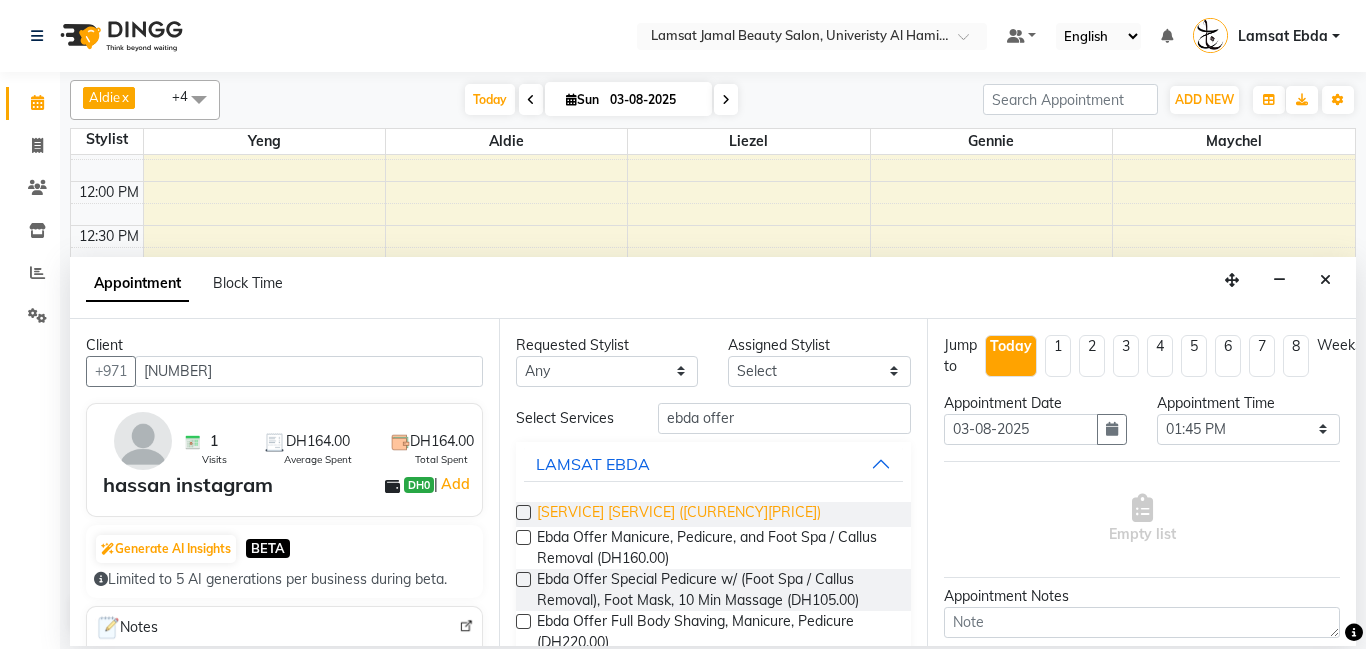 click on "[SERVICE] [SERVICE] ([CURRENCY][PRICE])" at bounding box center (679, 514) 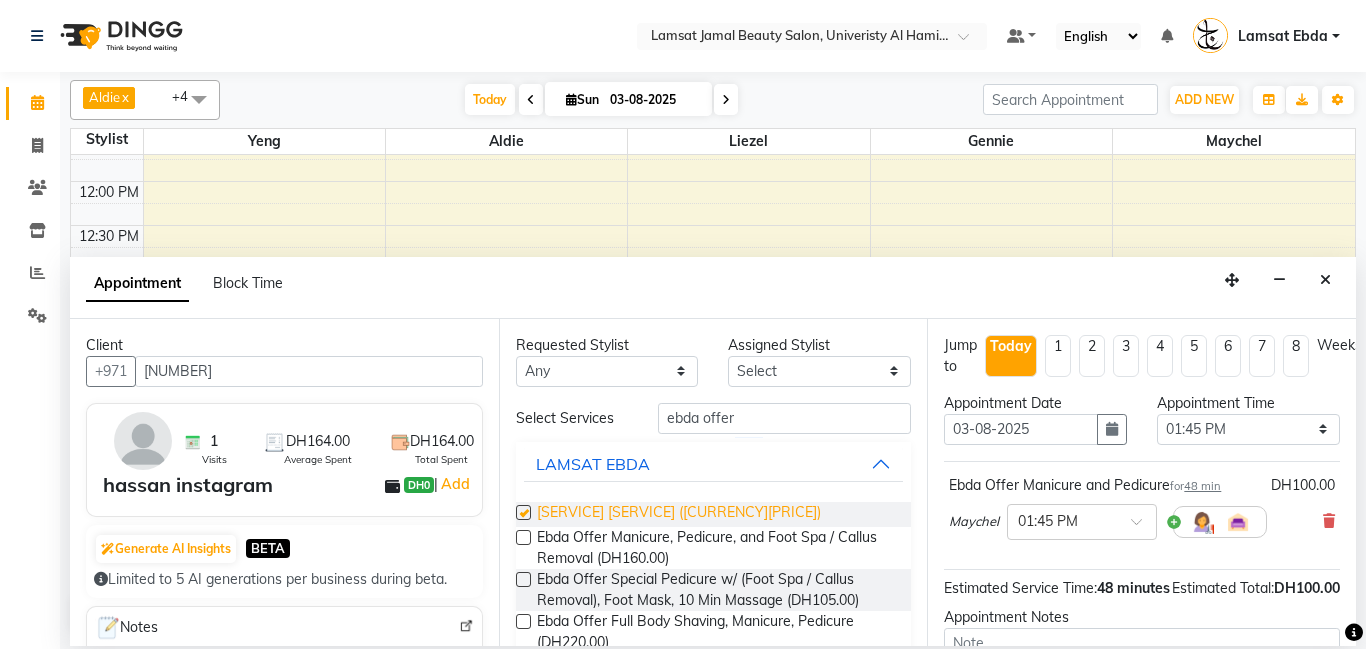 checkbox on "false" 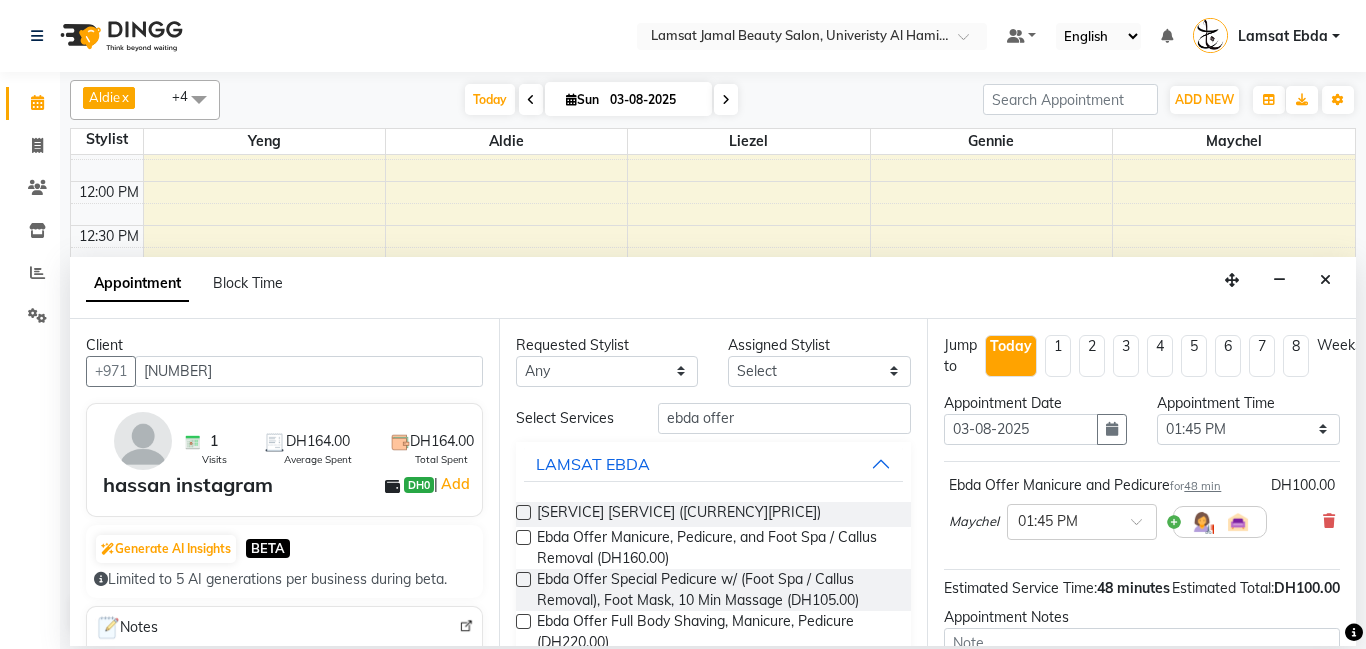 scroll, scrollTop: 220, scrollLeft: 0, axis: vertical 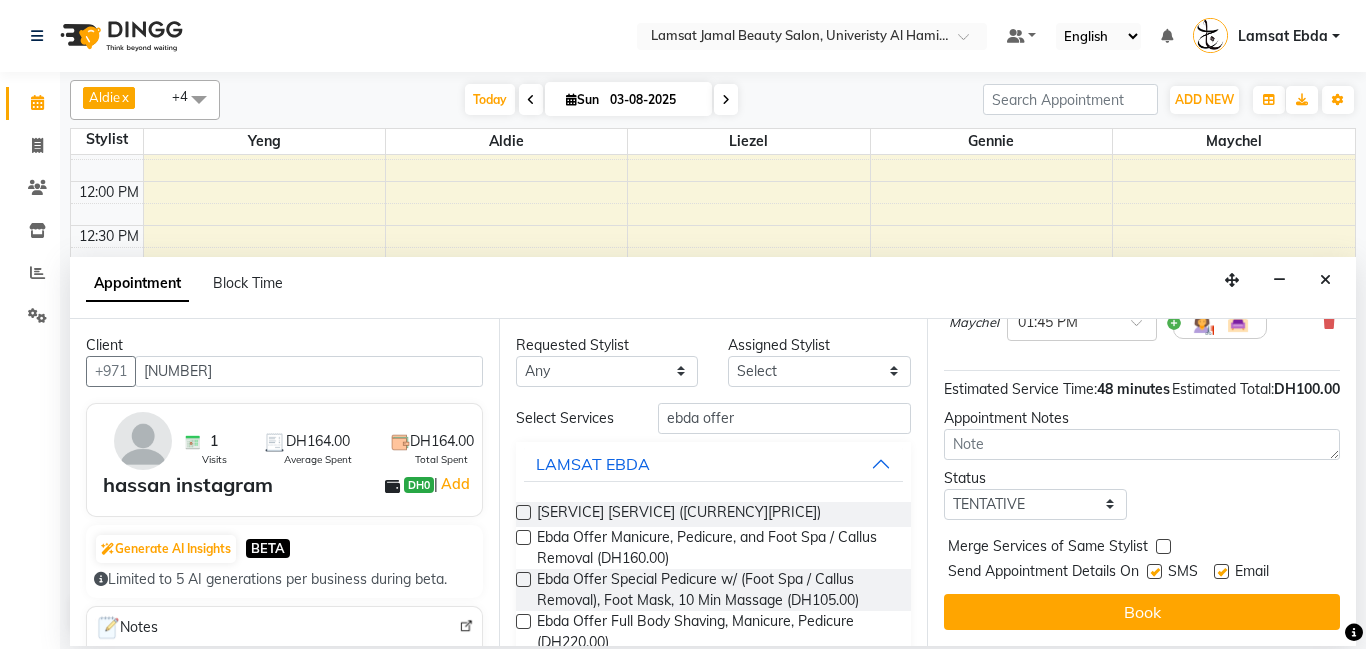 click at bounding box center [1163, 546] 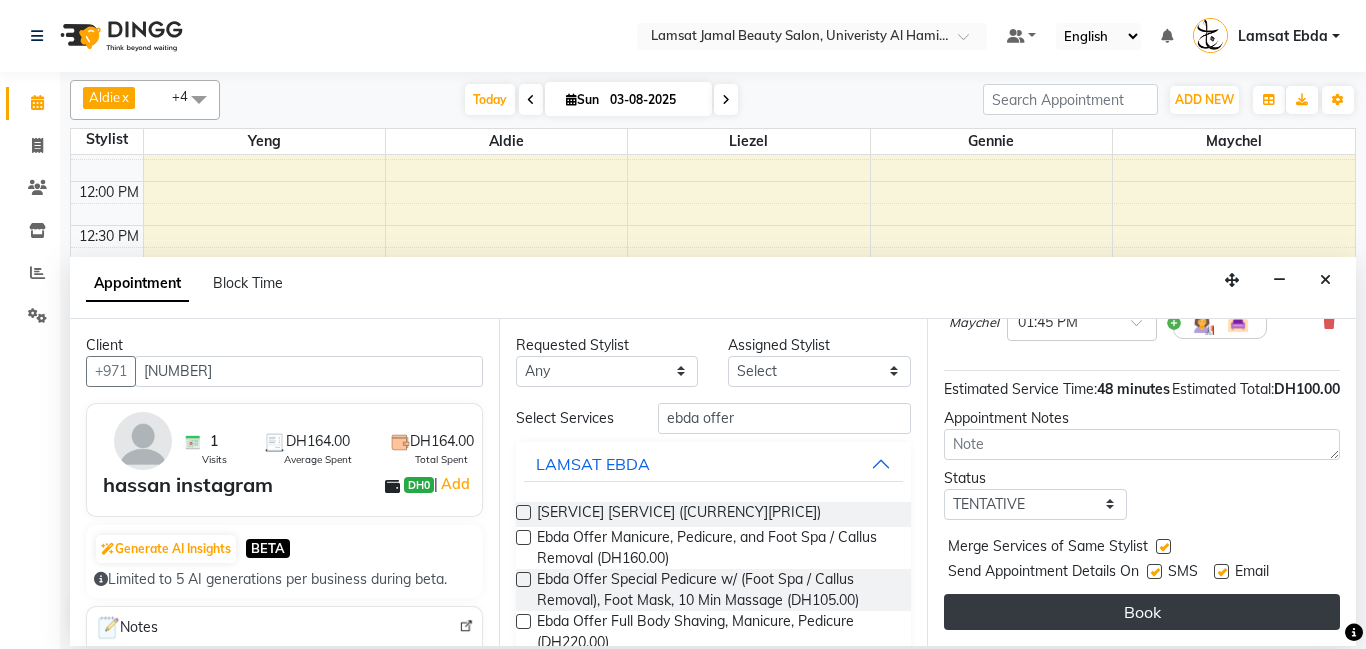 click on "Book" at bounding box center (1142, 612) 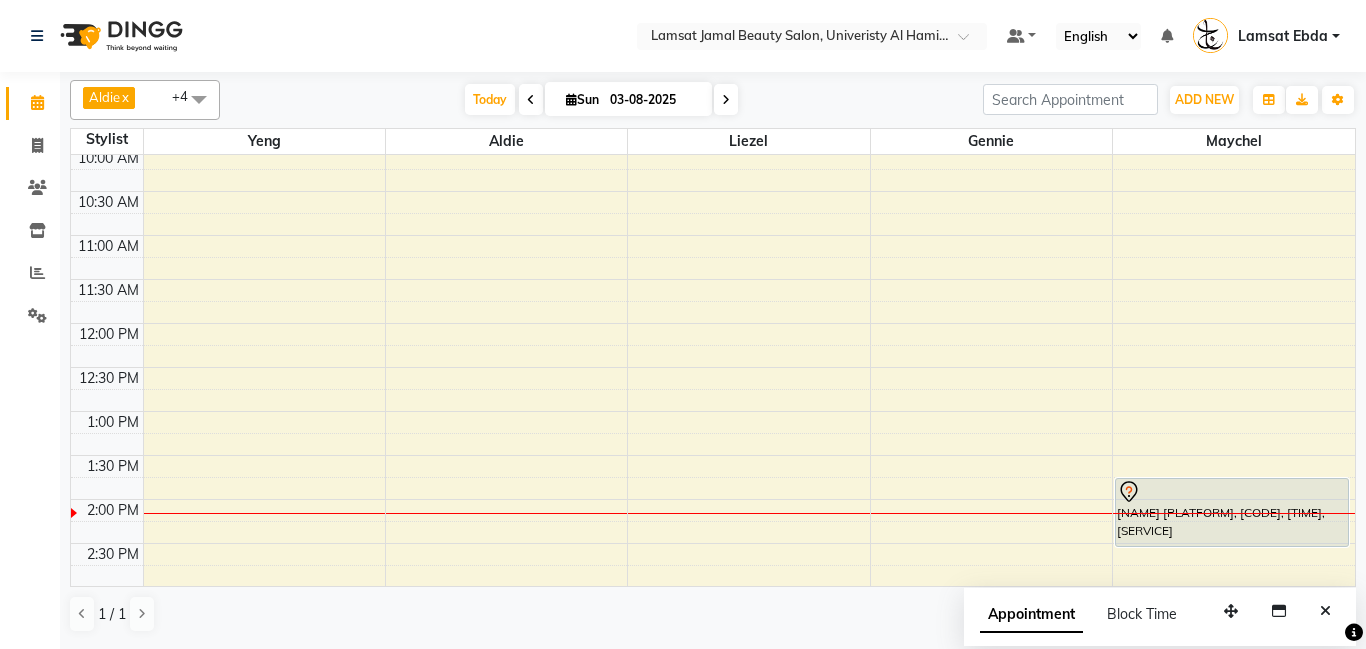 scroll, scrollTop: 0, scrollLeft: 0, axis: both 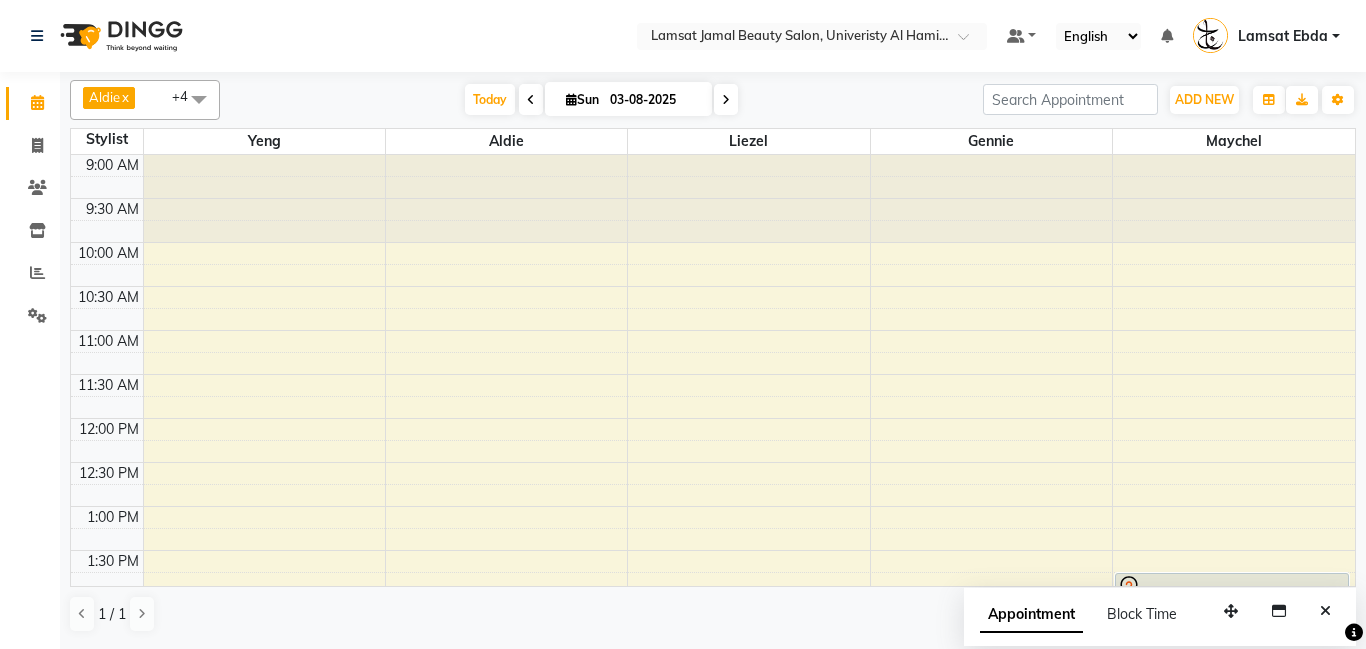 click on "[LAST] instagram, TK04, [TIME]-[TIME], Ebda Offer Manicure and Pedicure" at bounding box center (713, 814) 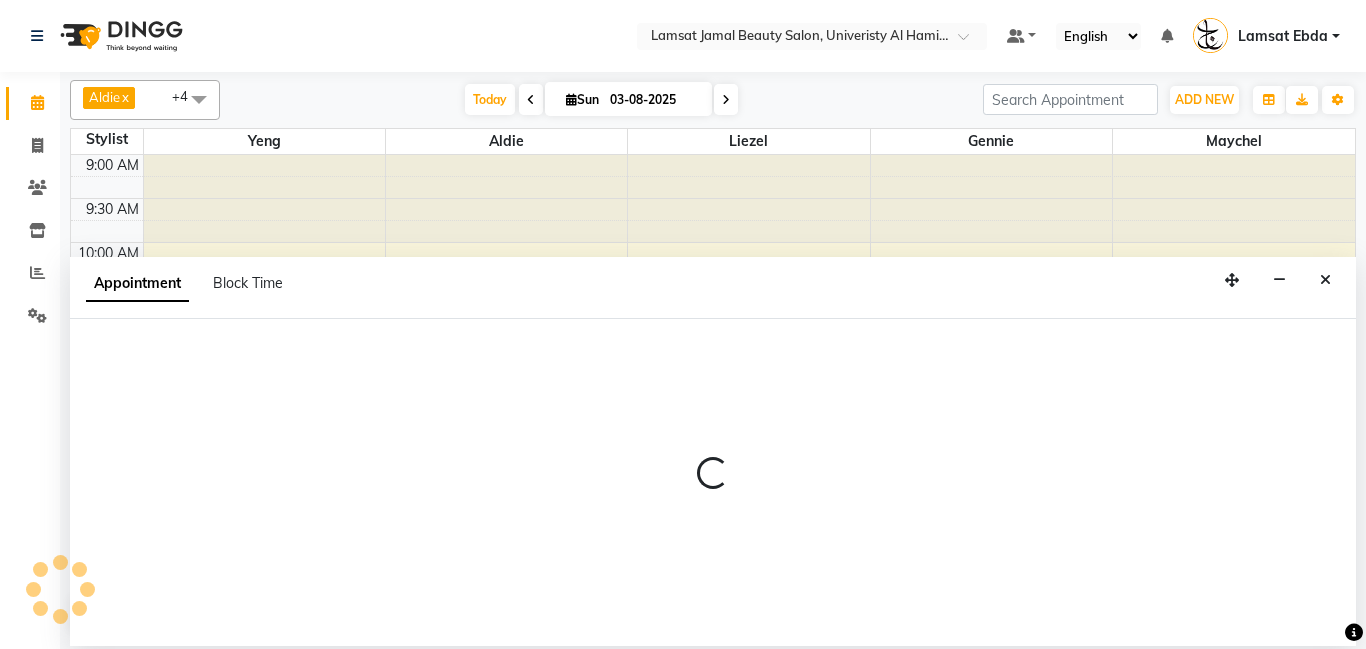 select on "79903" 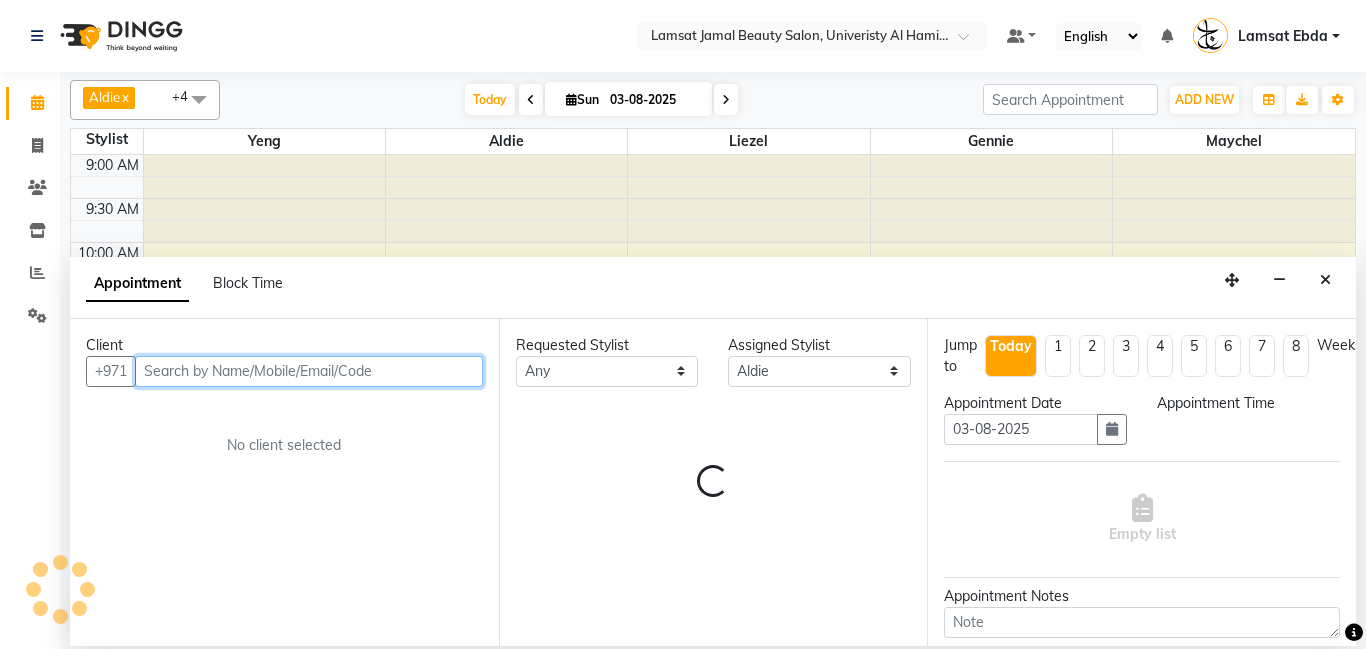 select on "675" 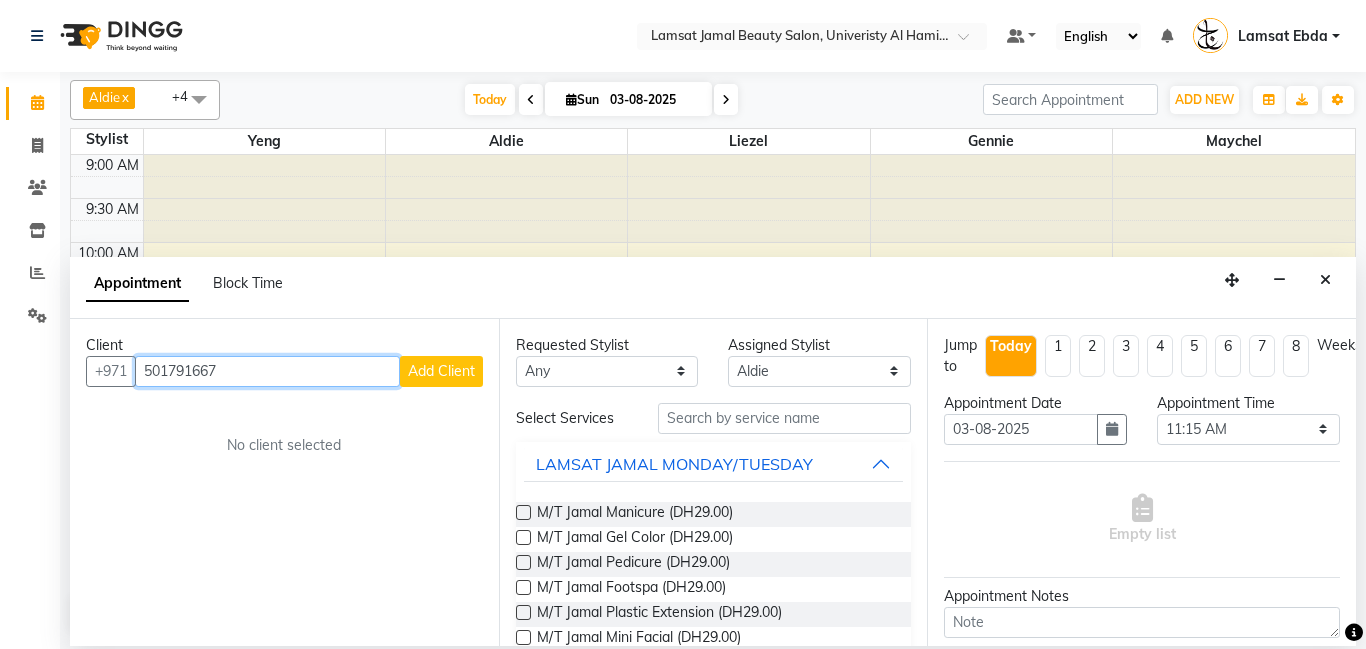 type on "501791667" 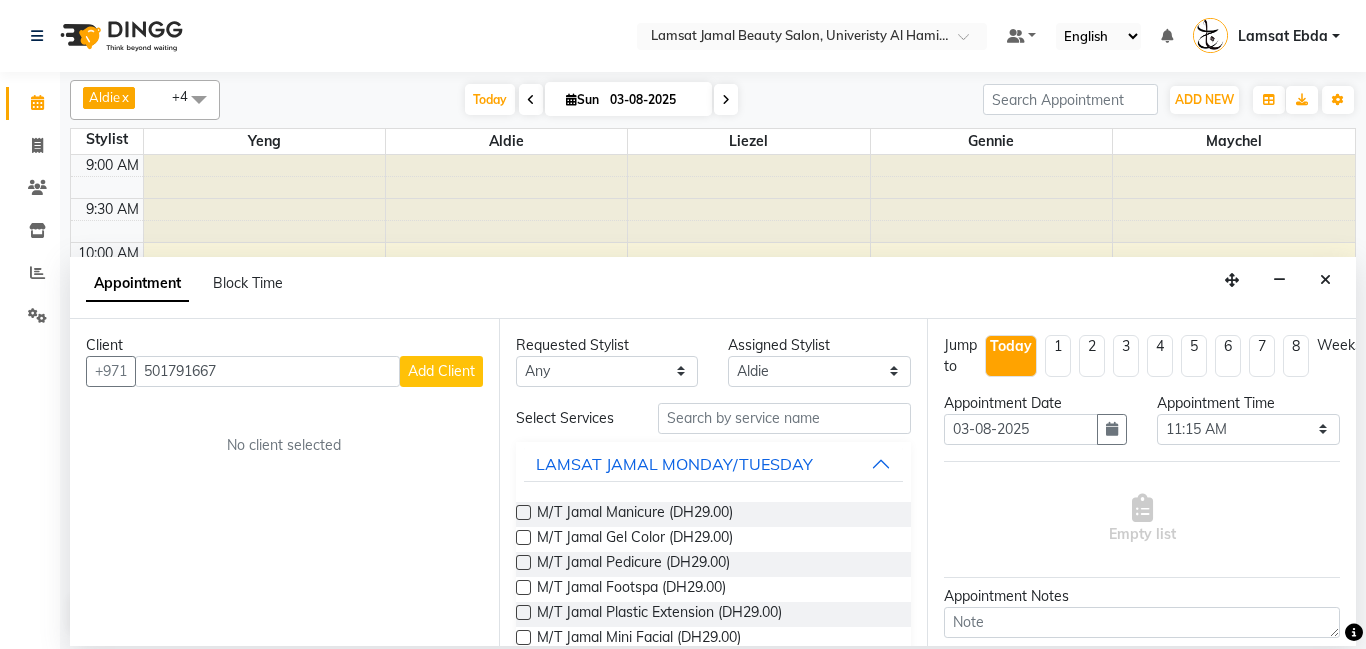 click on "Add Client" at bounding box center [441, 371] 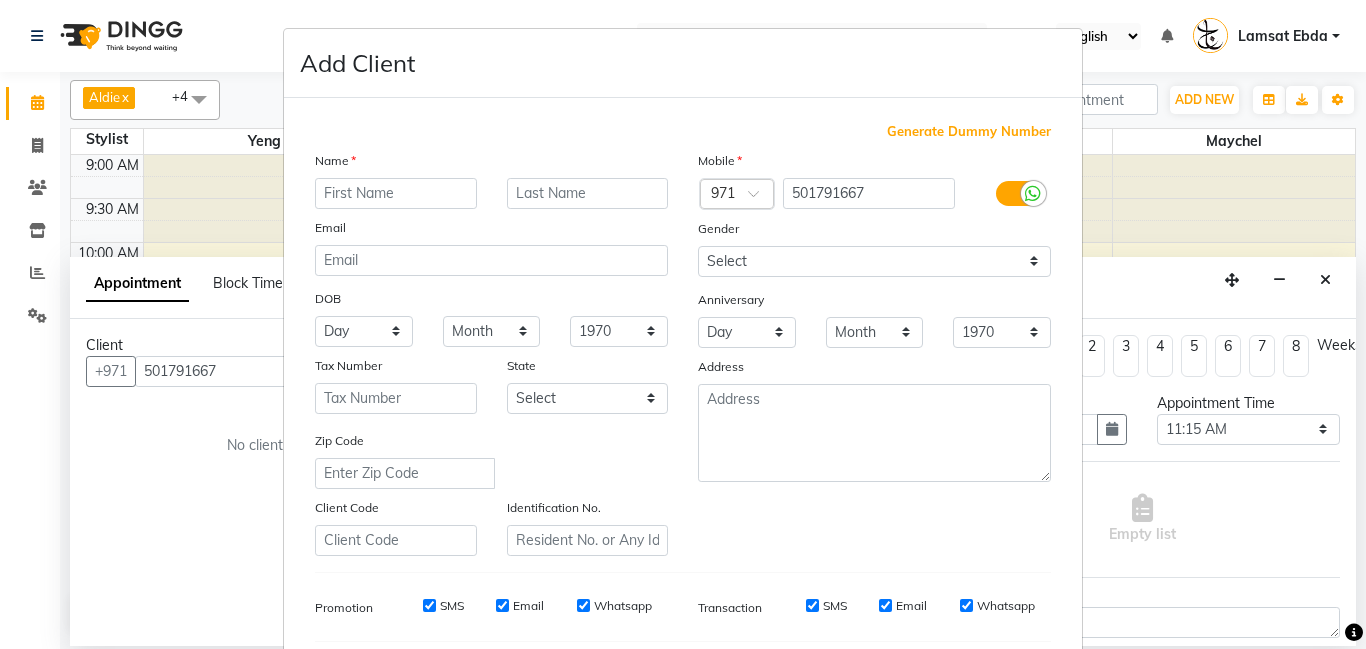 click at bounding box center (396, 193) 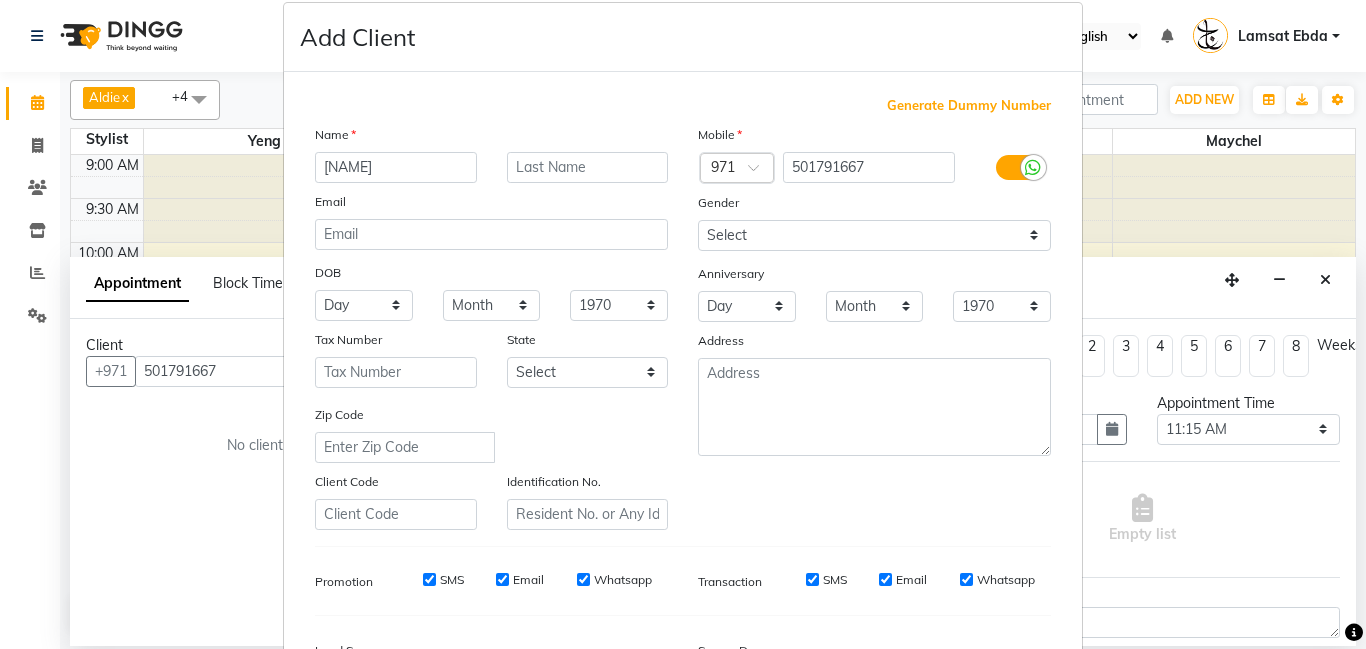 scroll, scrollTop: 274, scrollLeft: 0, axis: vertical 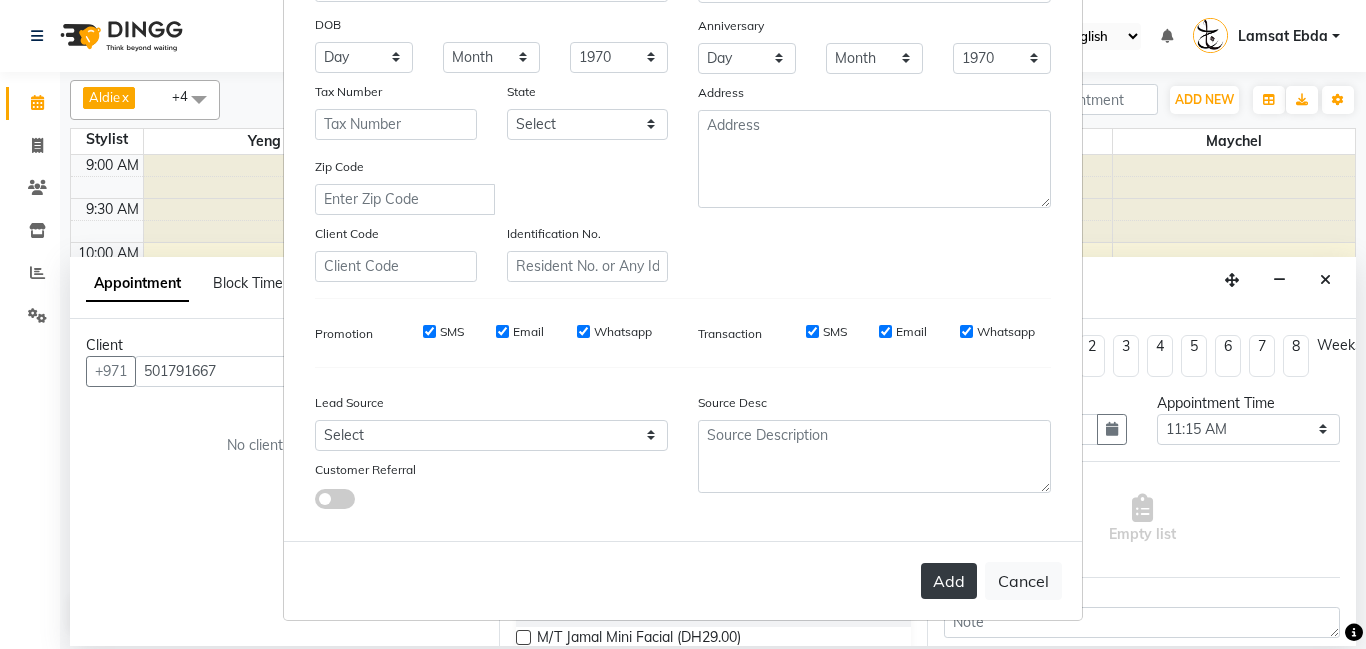type on "[NAME]" 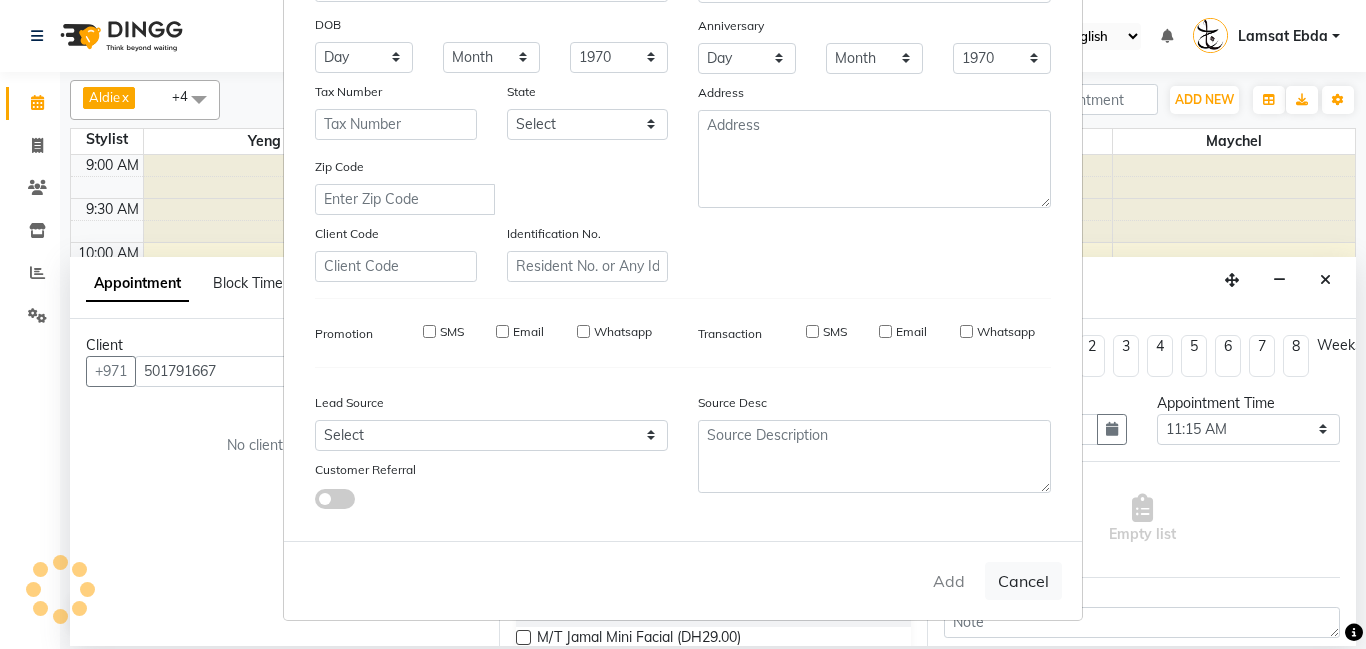 type on "50*****67" 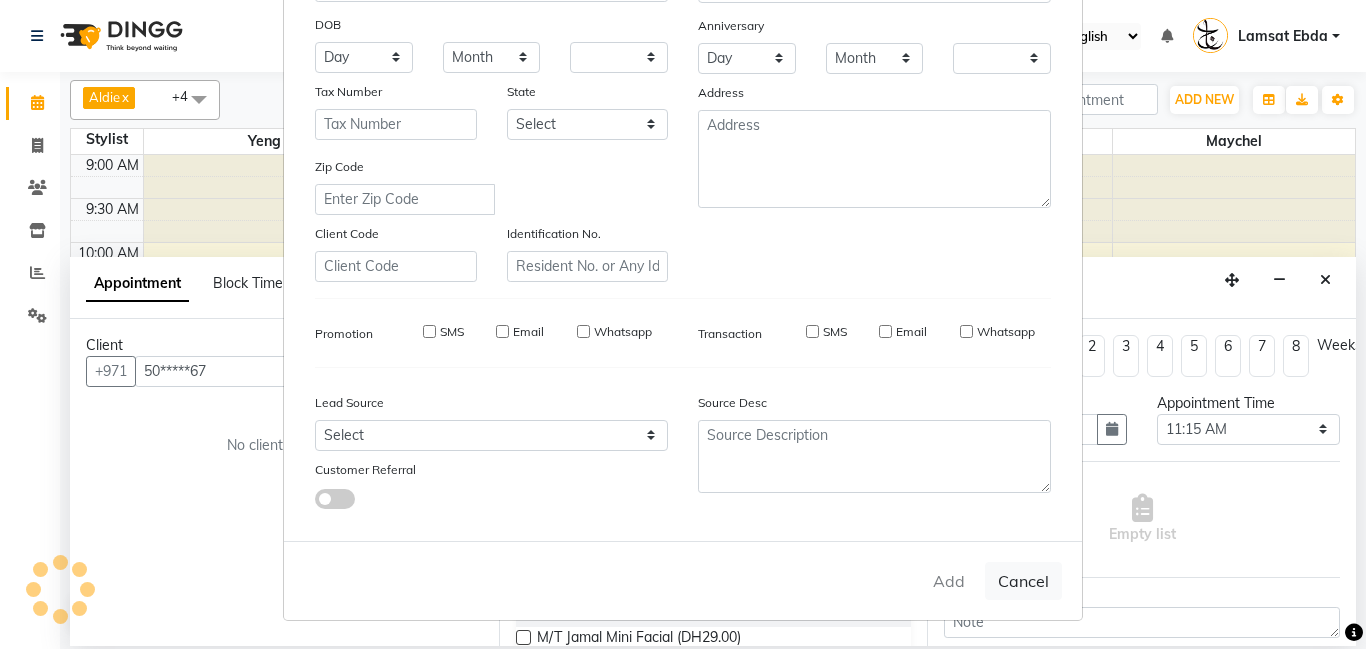 checkbox on "false" 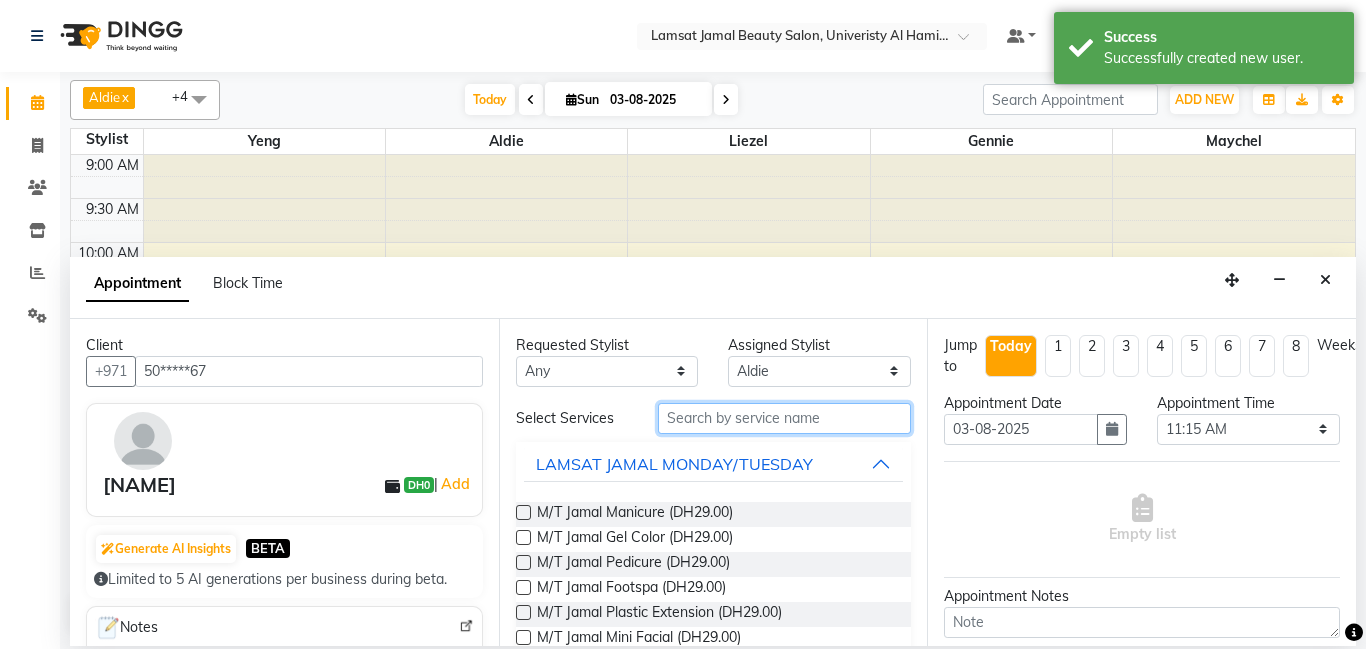 click at bounding box center (785, 418) 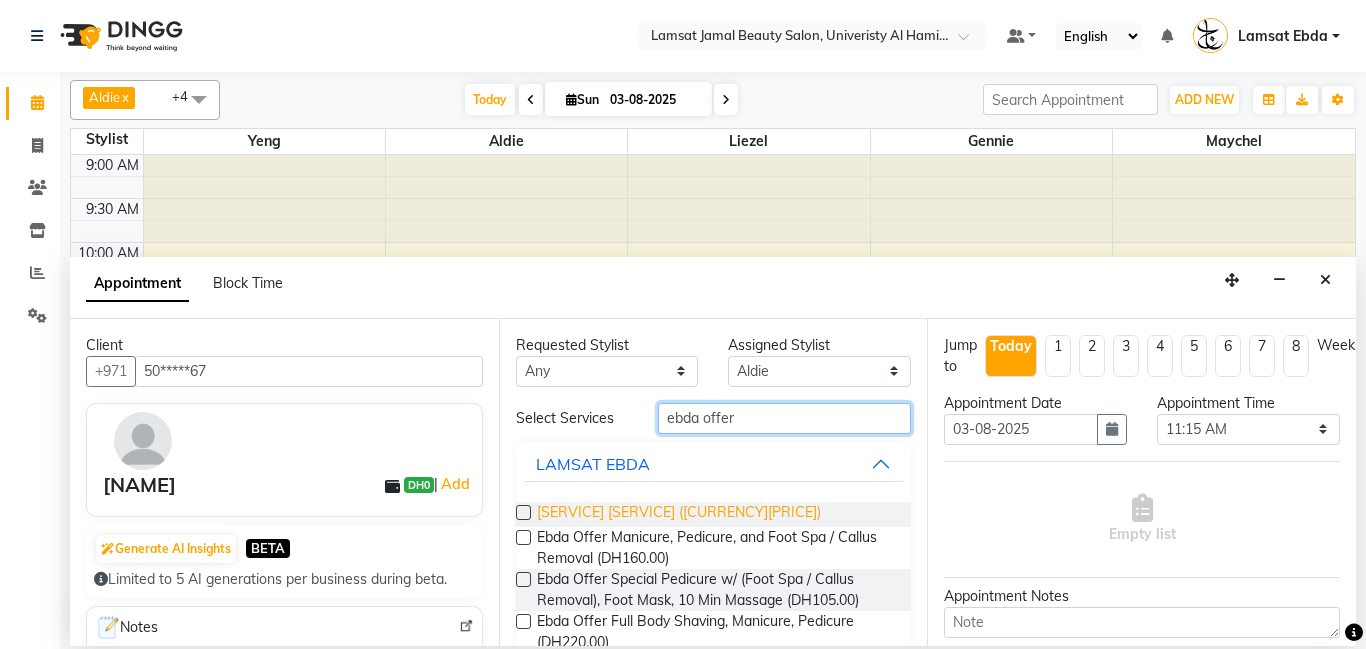 type on "ebda offer" 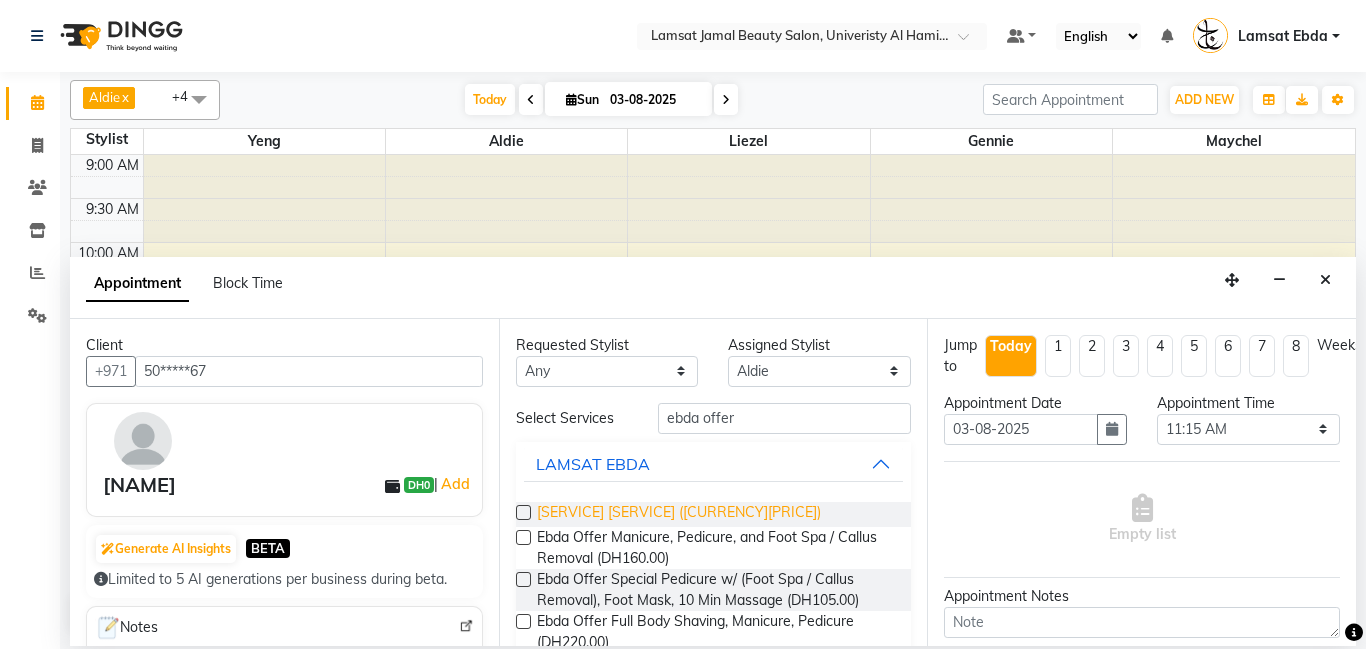 click on "[SERVICE] [SERVICE] ([CURRENCY][PRICE])" at bounding box center [679, 514] 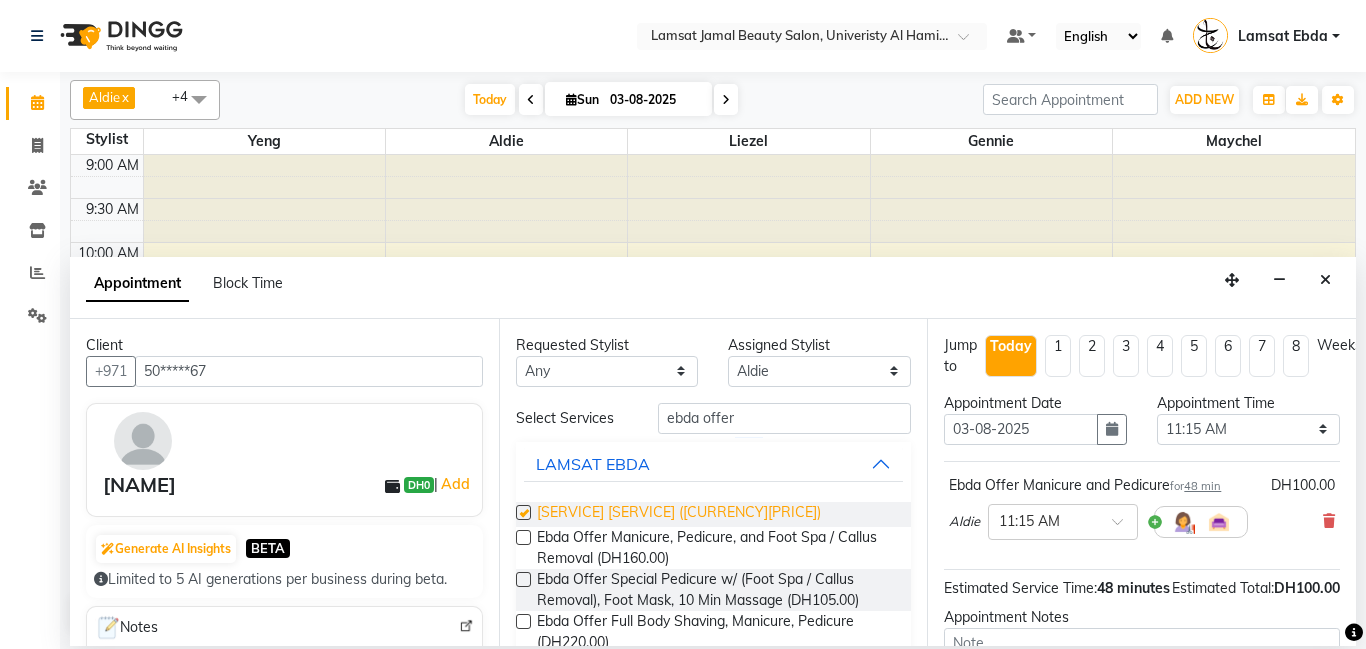 checkbox on "false" 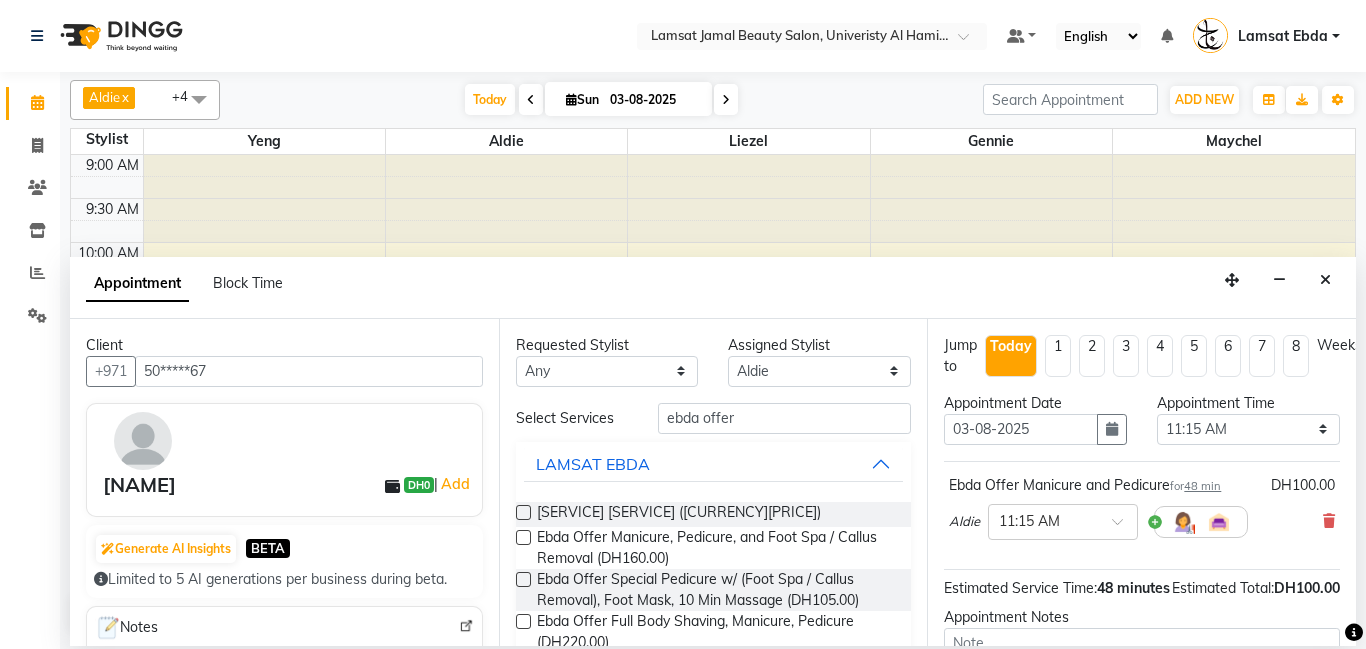 scroll, scrollTop: 220, scrollLeft: 0, axis: vertical 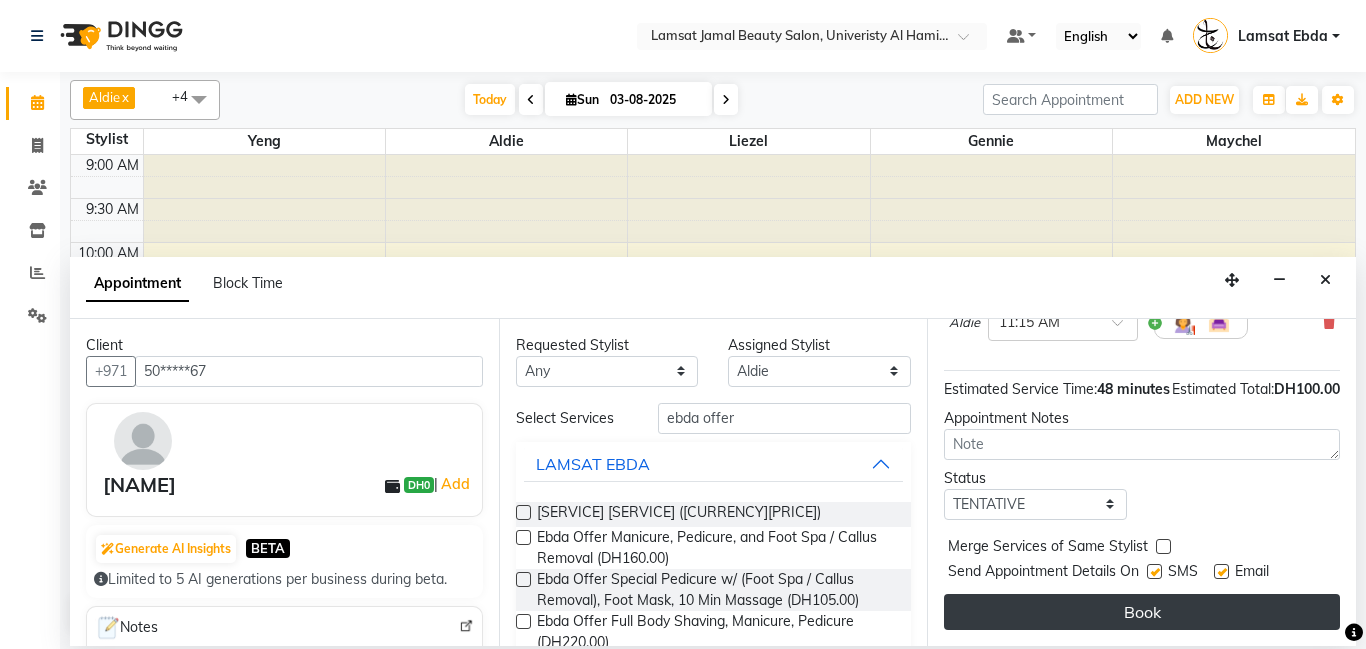 click on "Book" at bounding box center [1142, 612] 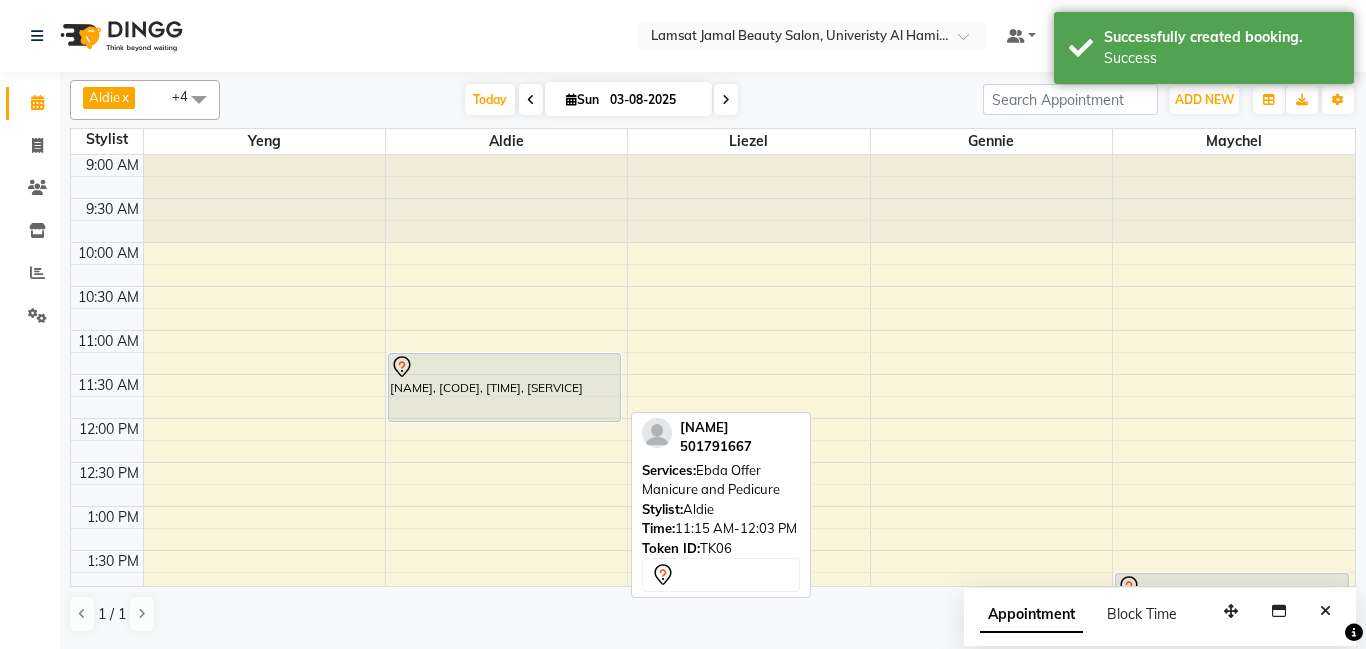 click on "[NAME], [CODE], [TIME], [SERVICE]" at bounding box center [504, 387] 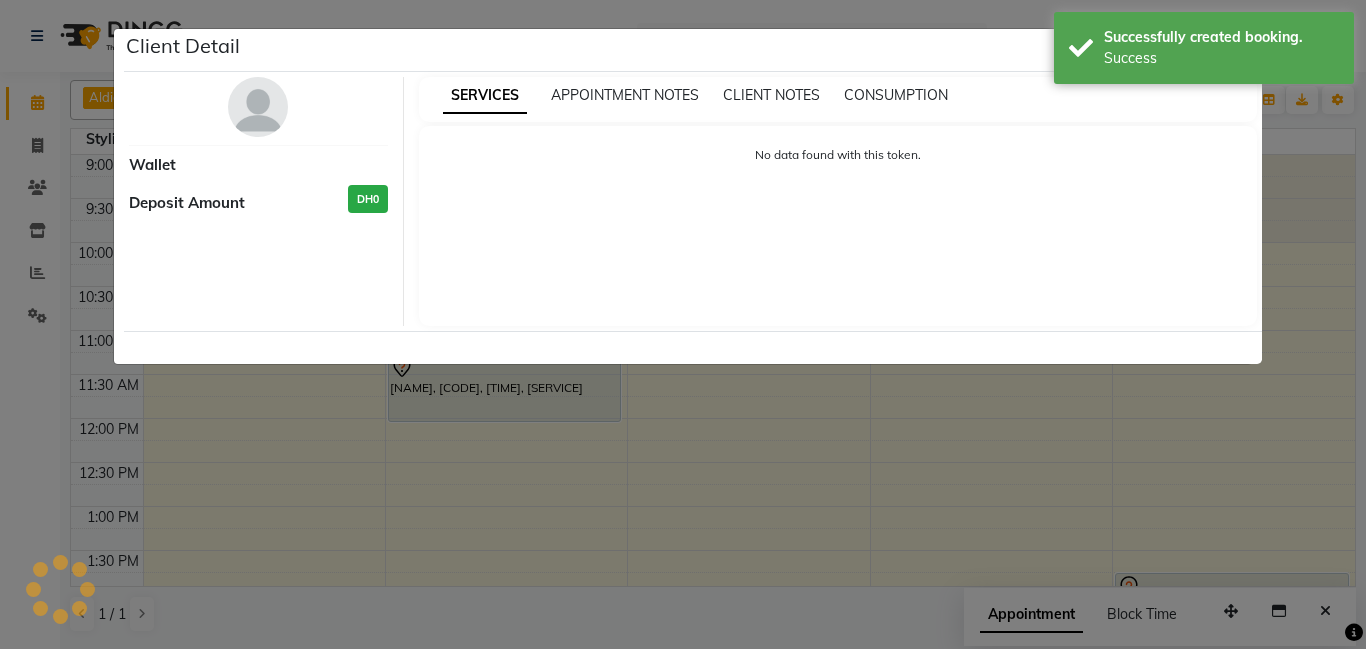 select on "7" 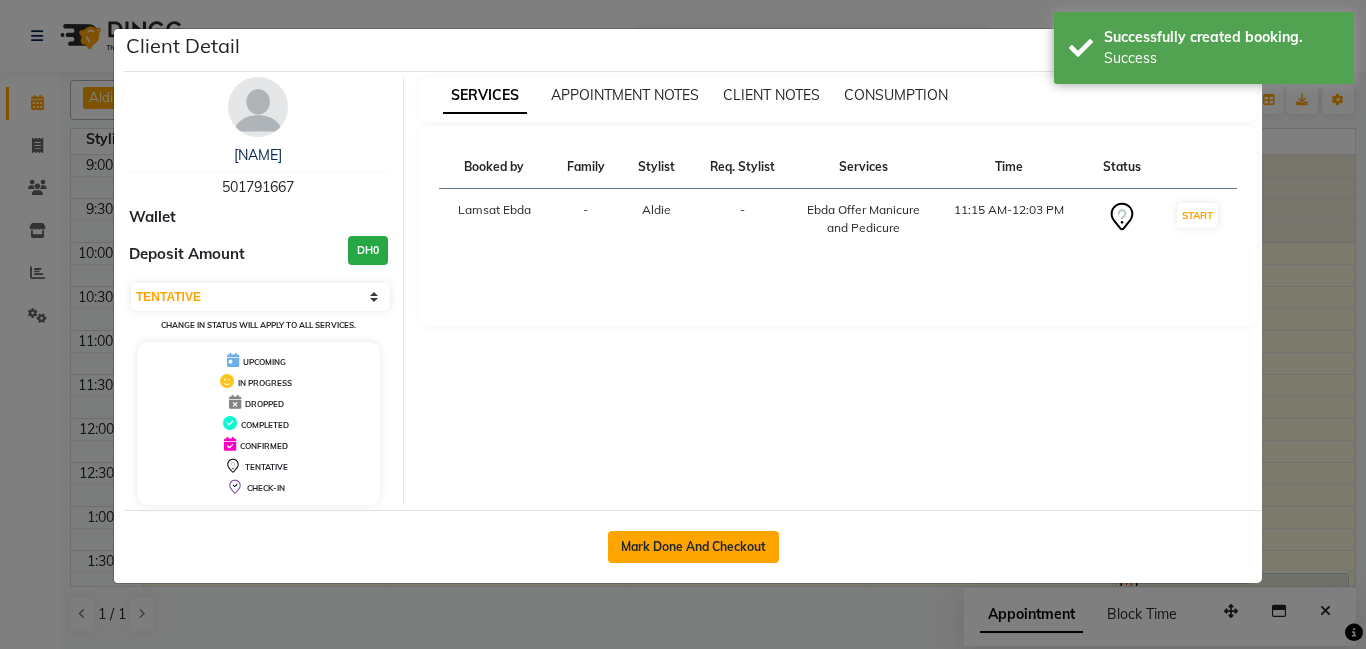 click on "Mark Done And Checkout" 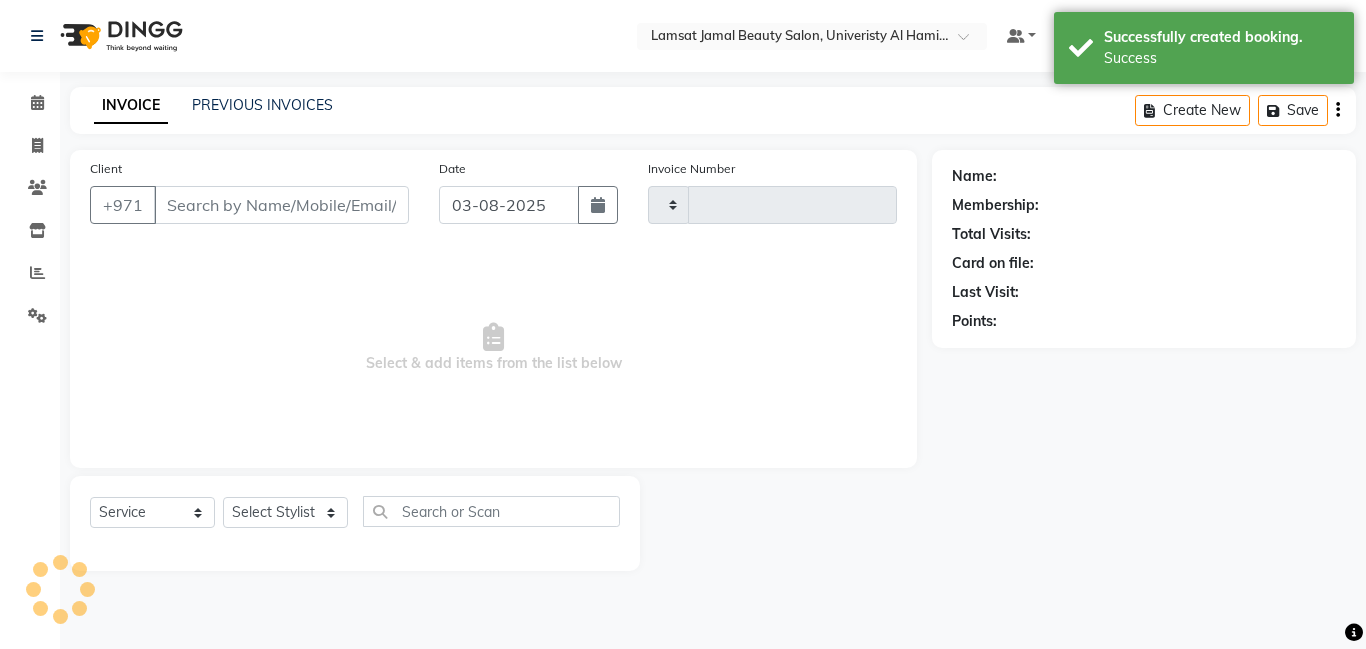 type on "2262" 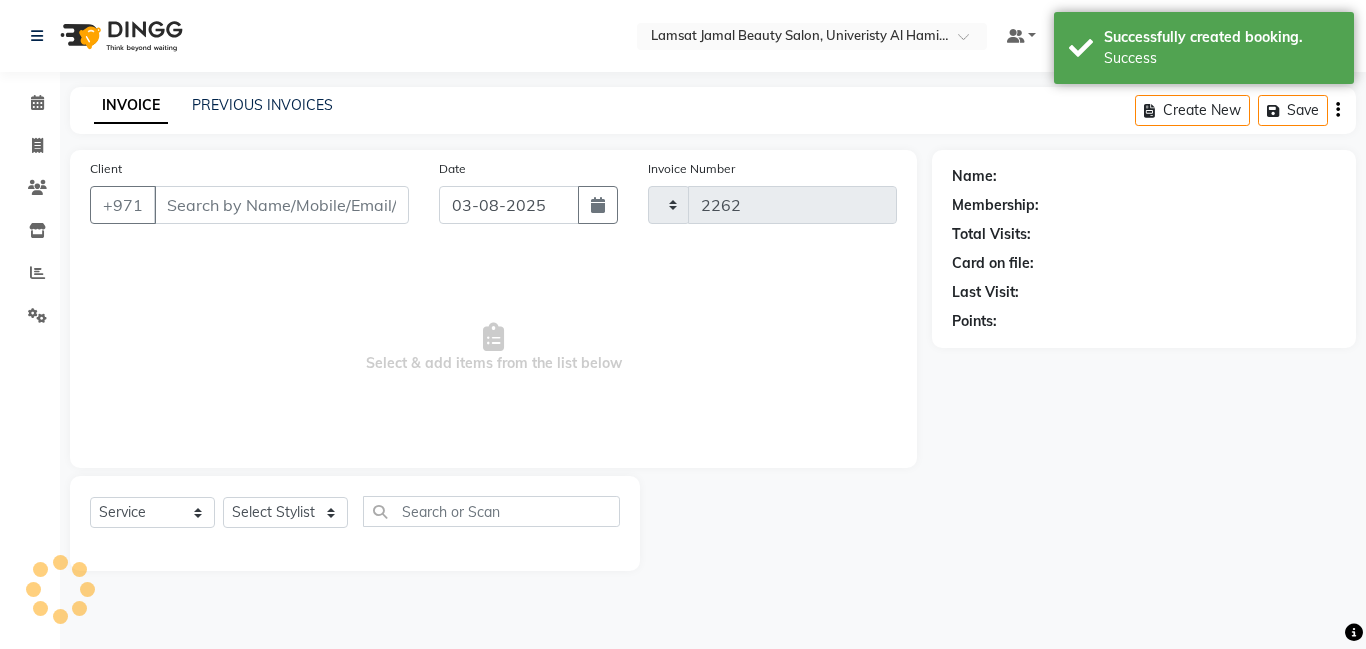 select on "8294" 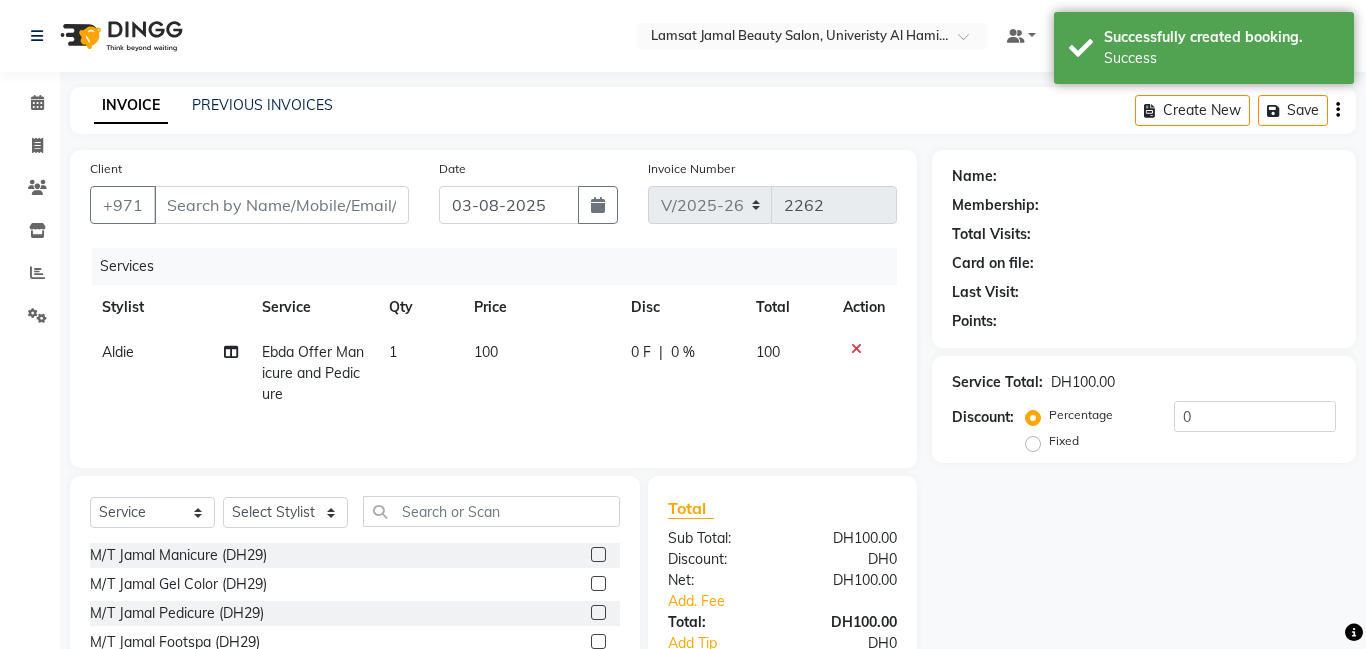 type on "50*****67" 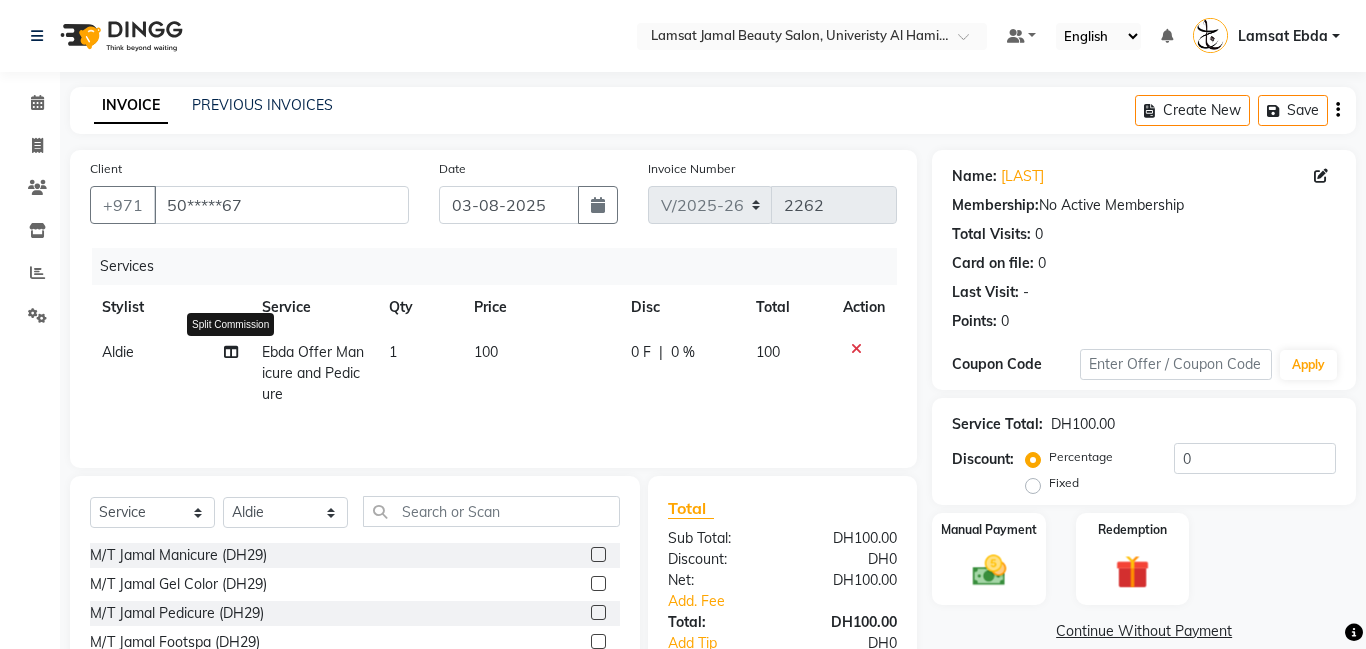 click 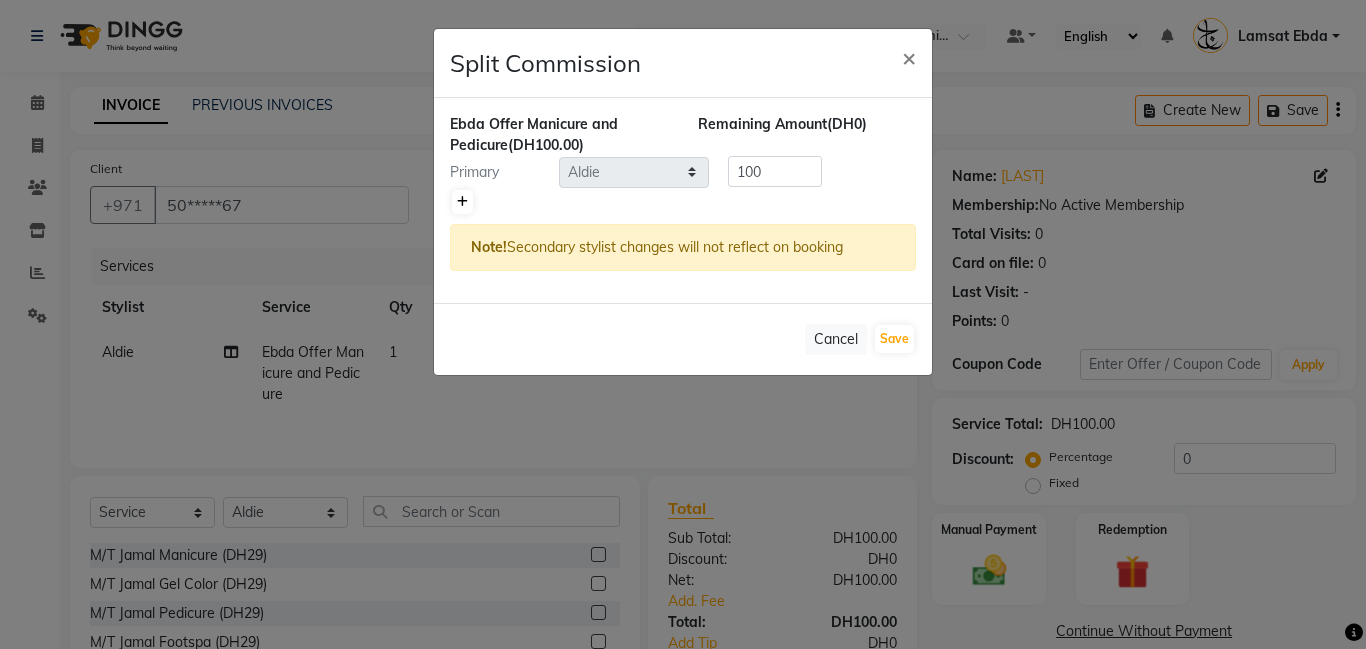 click 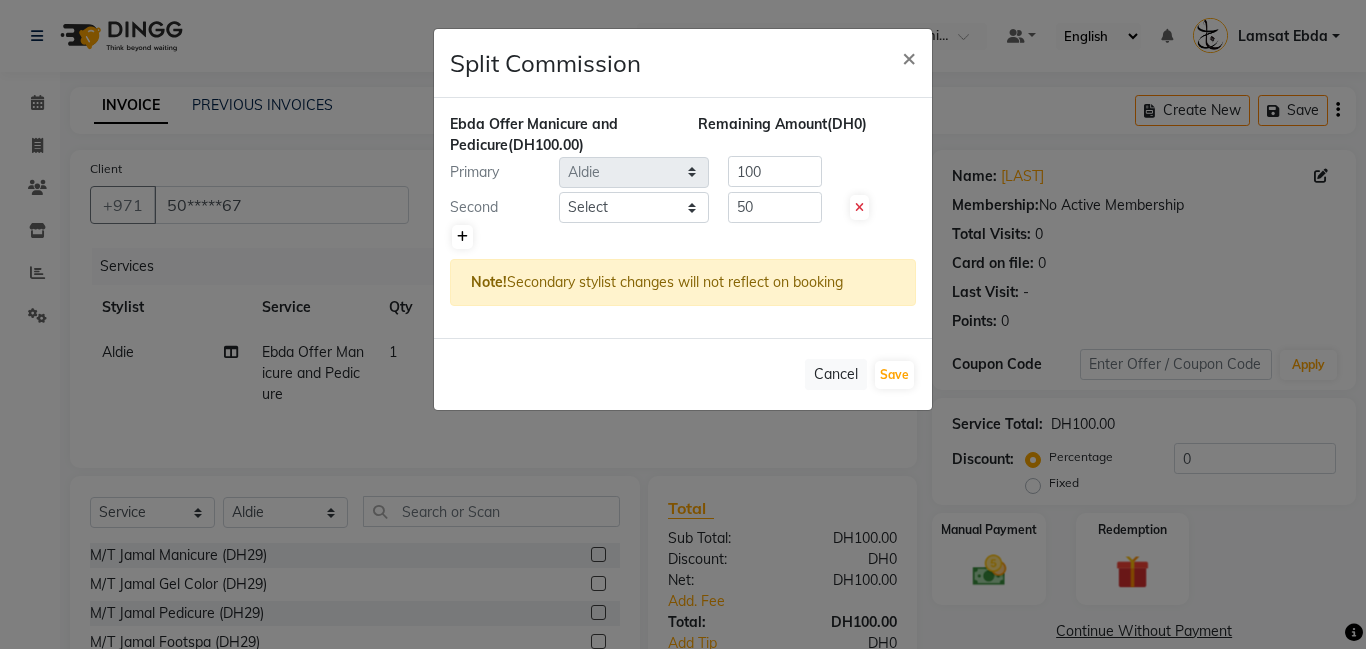 type on "50" 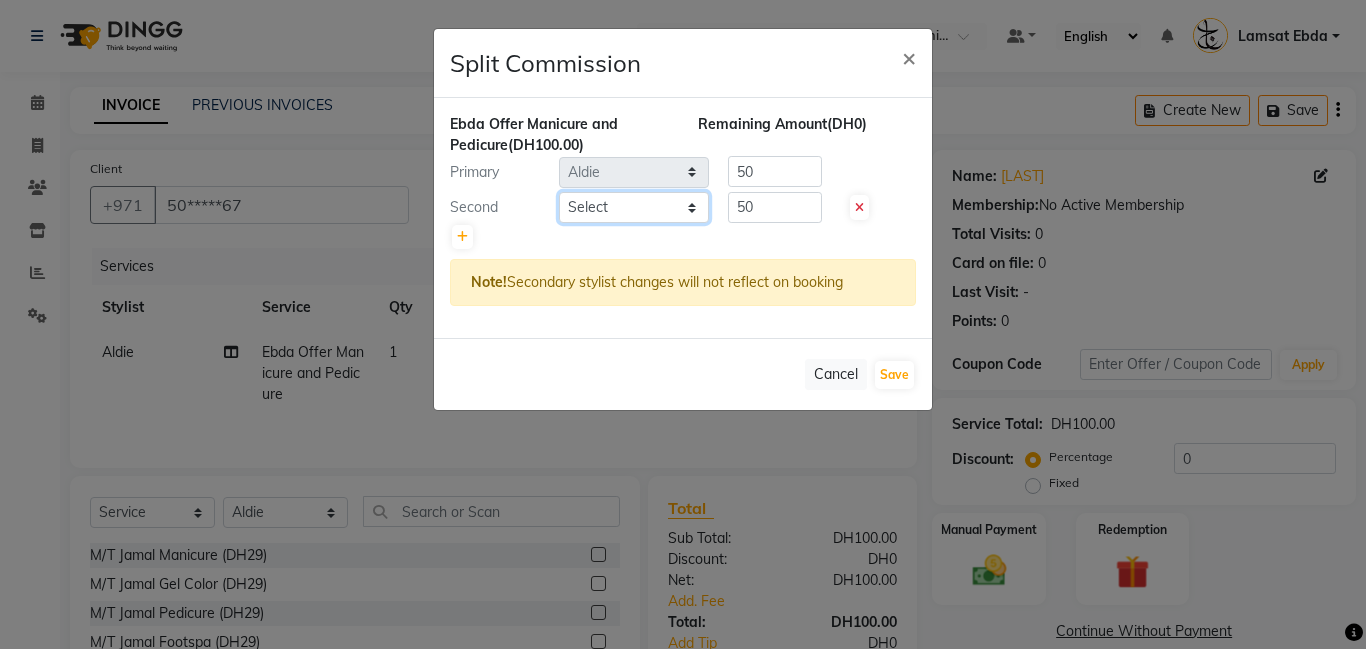 click on "Select [NAME] [NAME] [NAME] [NAME] [NAME] [NAME] [SERVICE] [SERVICE] [NAME] [NAME] [NAME] [NAME] [NAME] [NAME] [NAME] [NAME] [NAME] [NAME] [NAME] [NAME] [NAME] [NAME] [NAME] [NAME] [NAME] [NAME]" 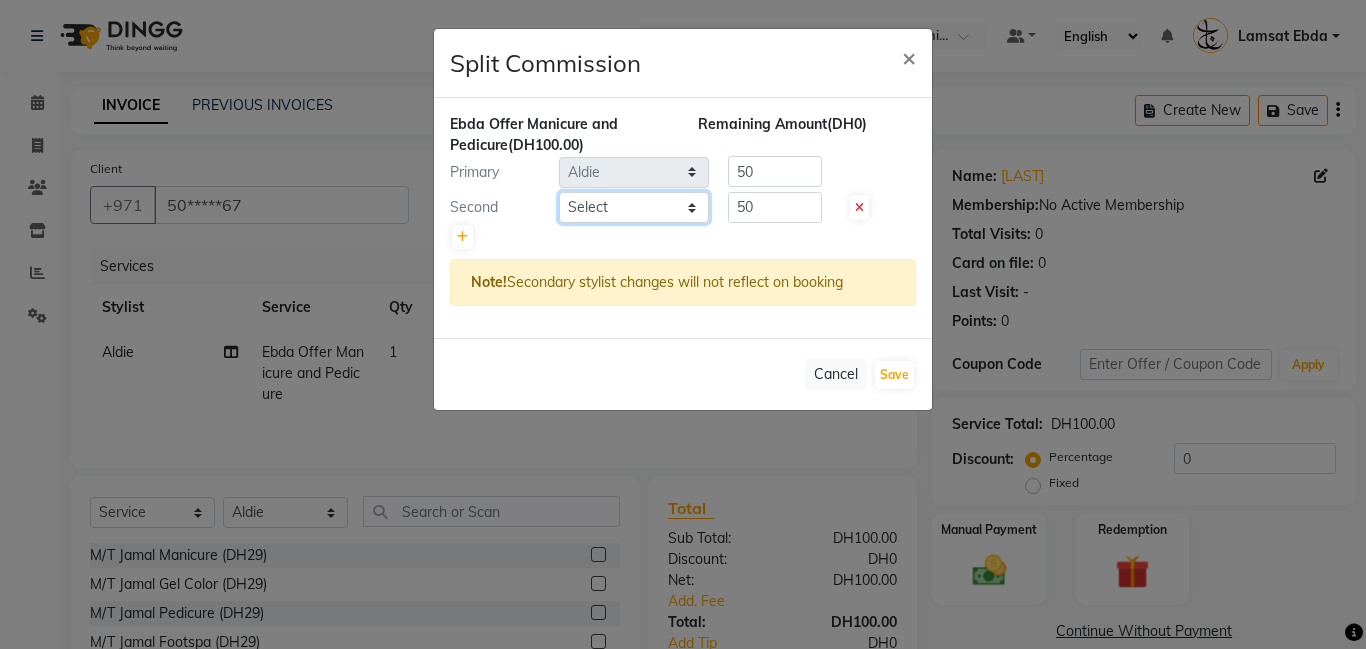 select on "[NUMBER]" 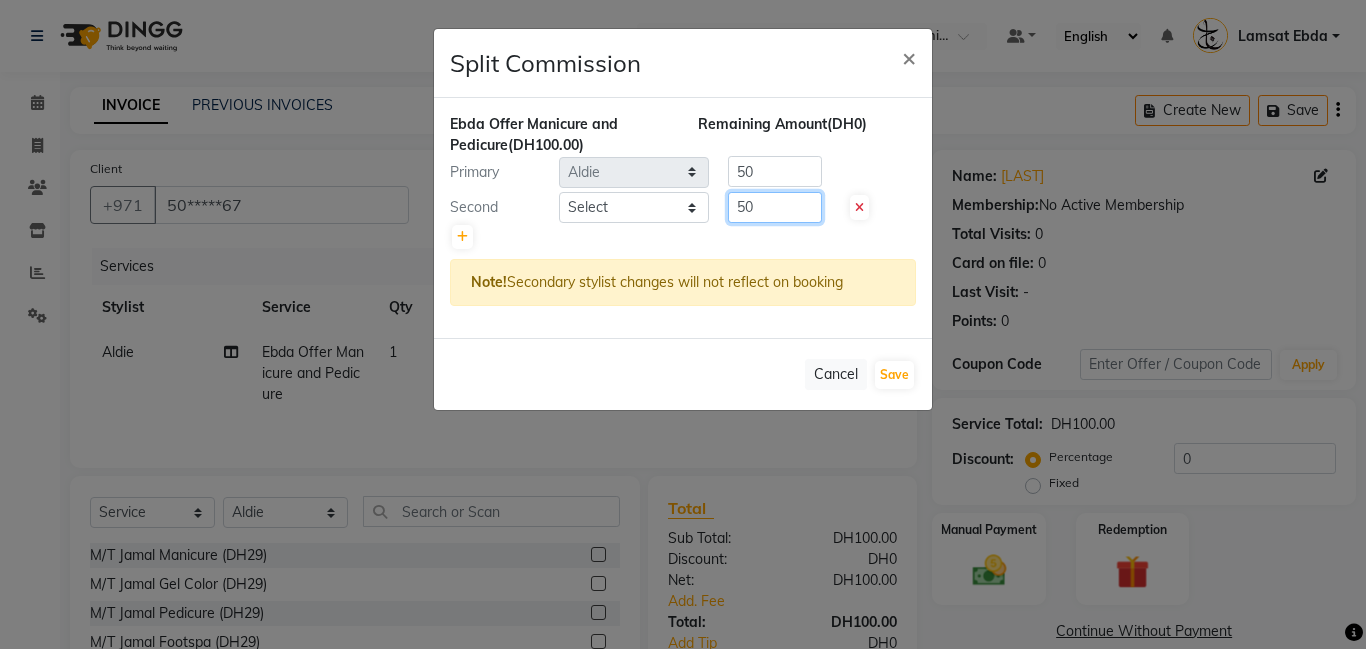 click on "50" 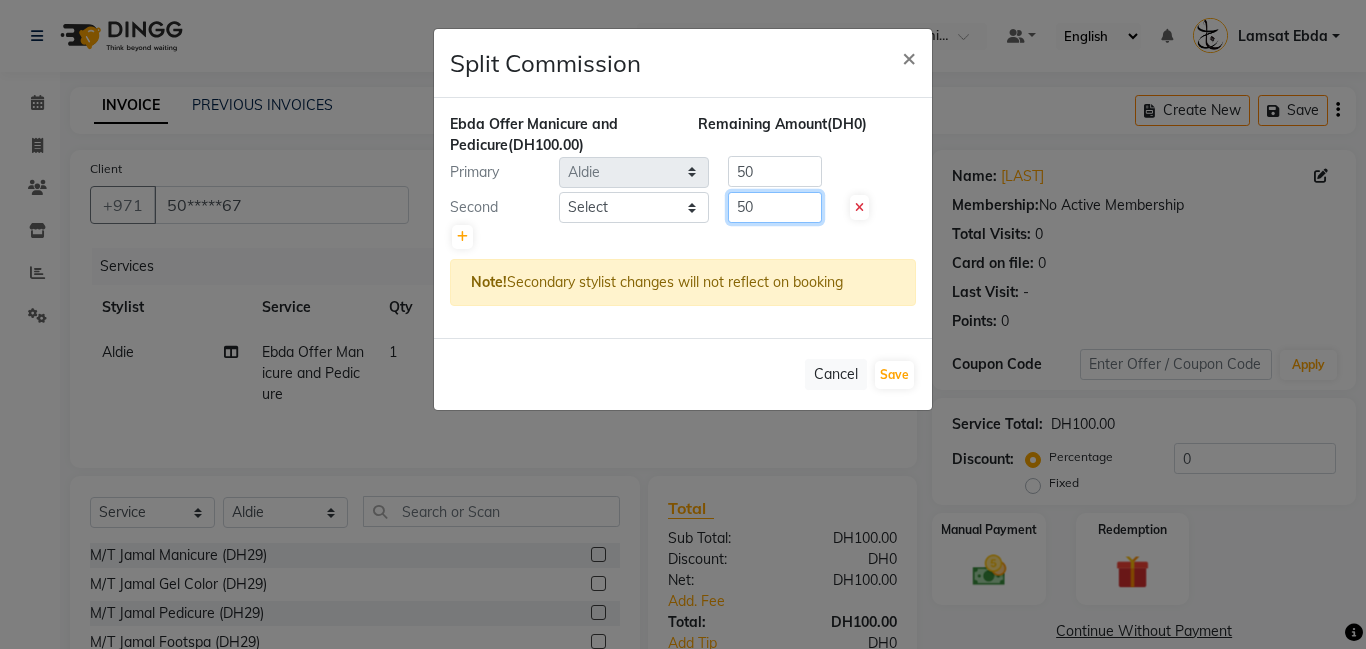 type on "5" 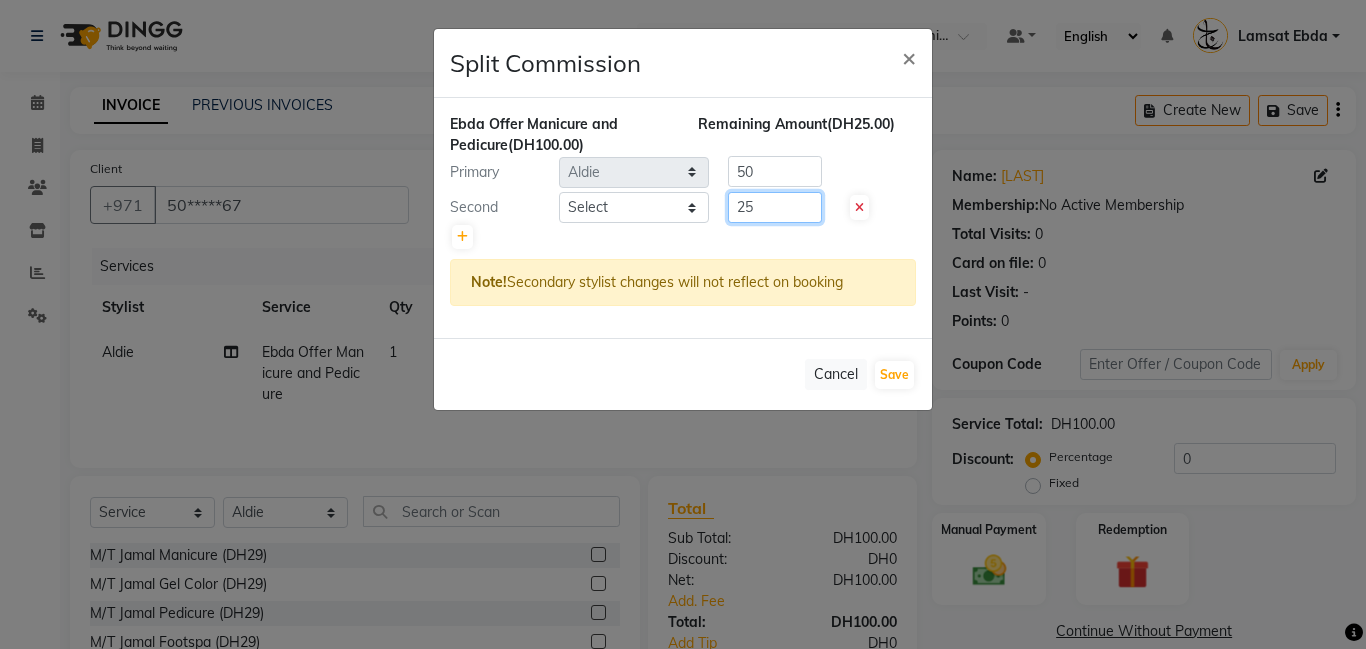 type on "25" 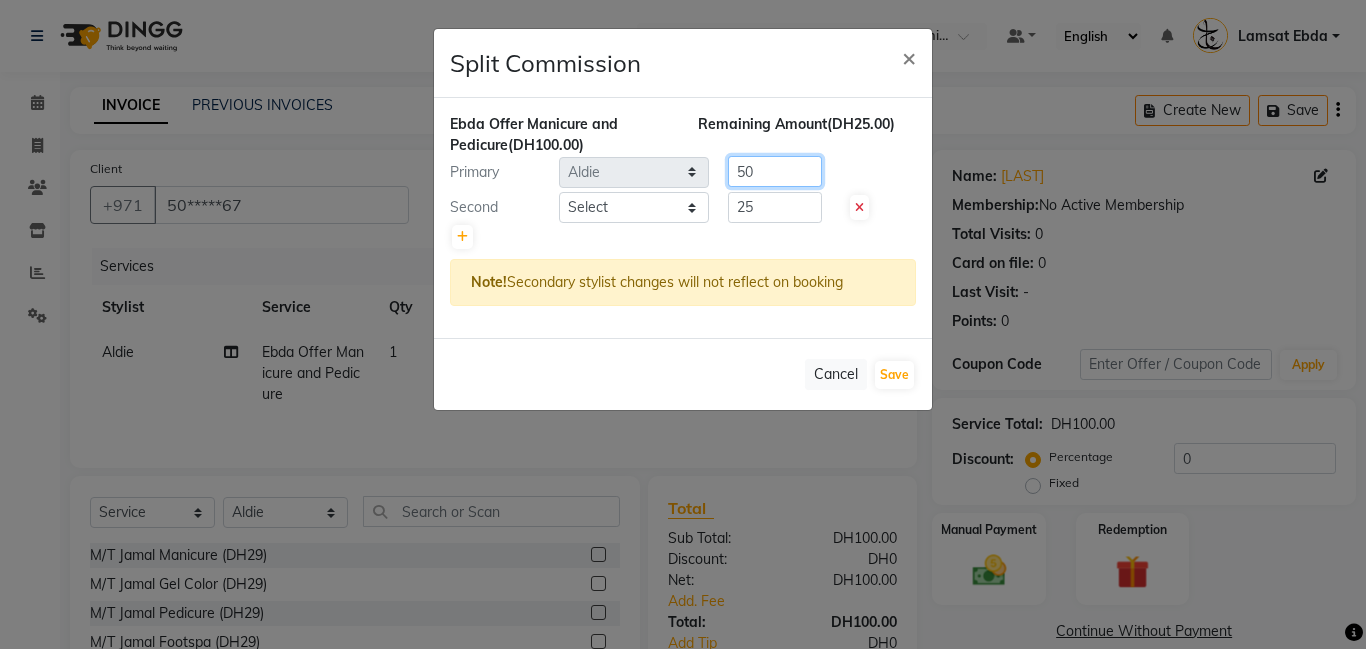click on "50" 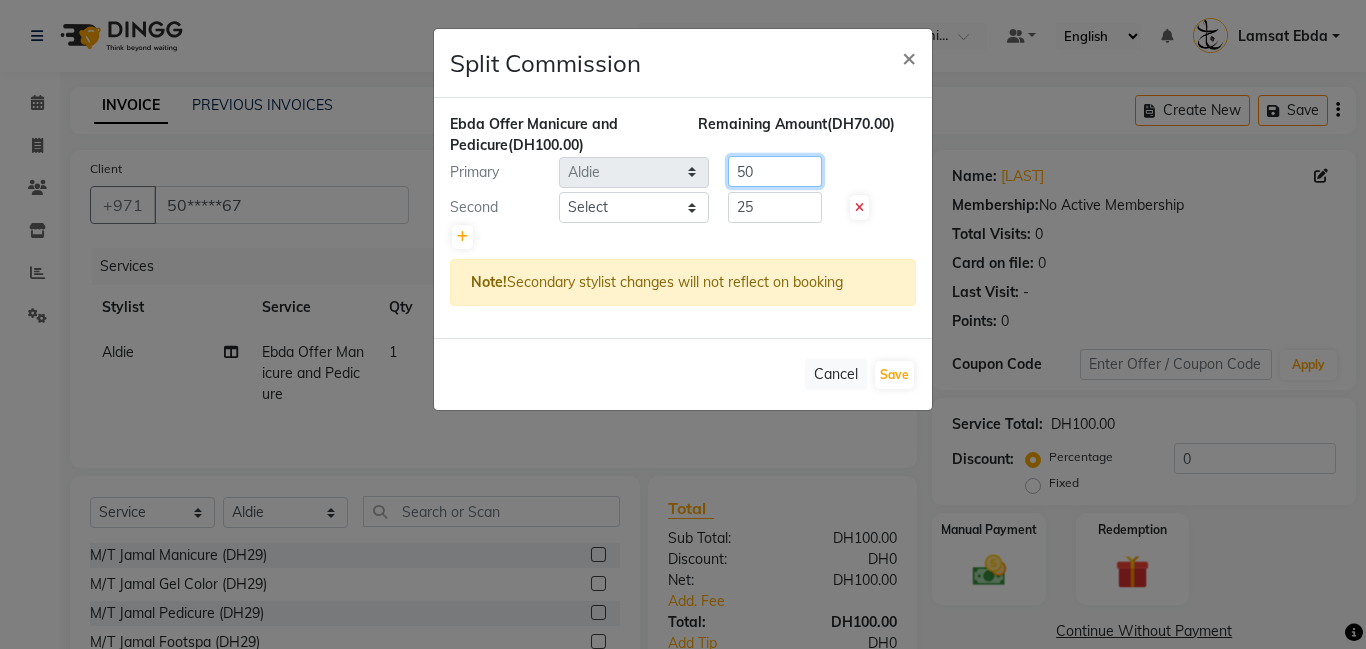 type on "5" 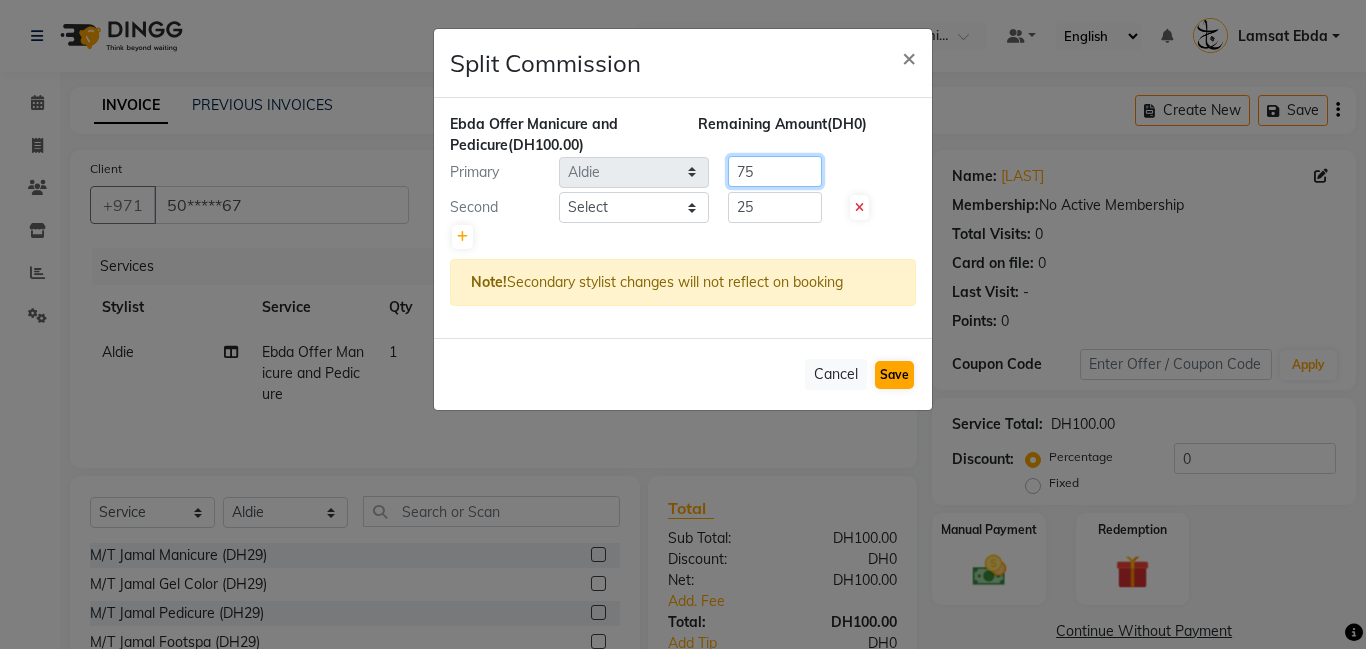 type on "75" 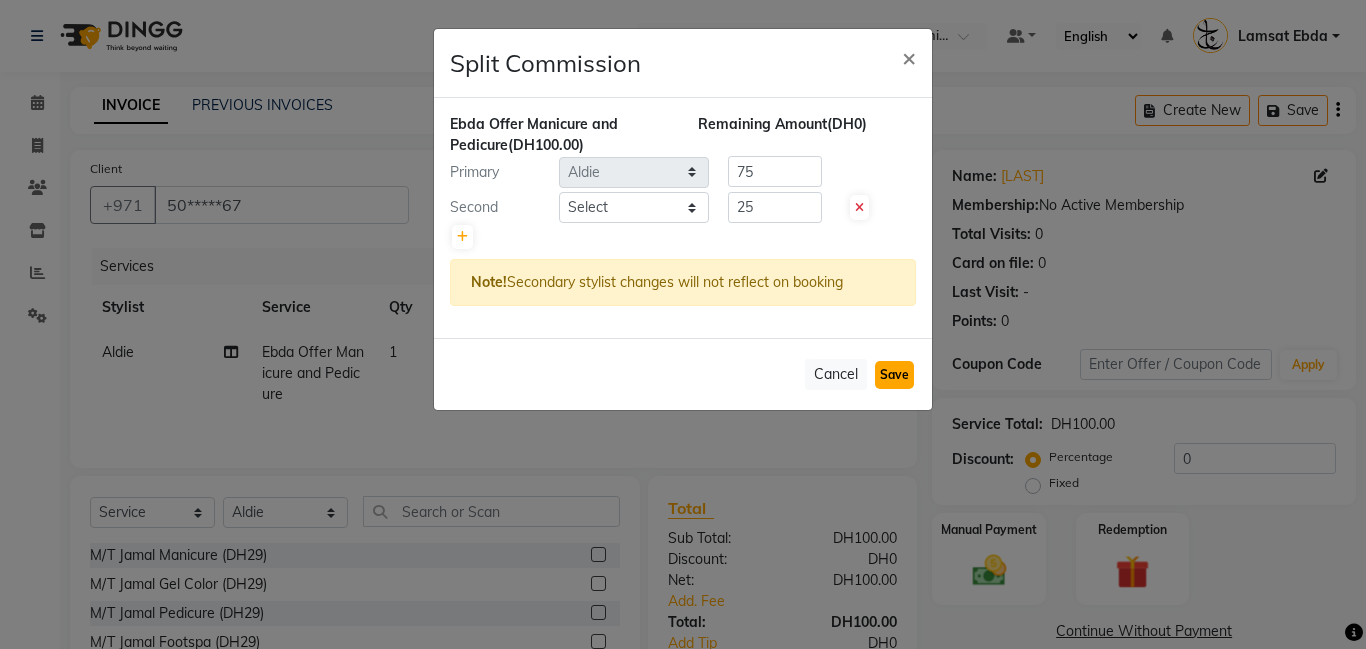 click on "Save" 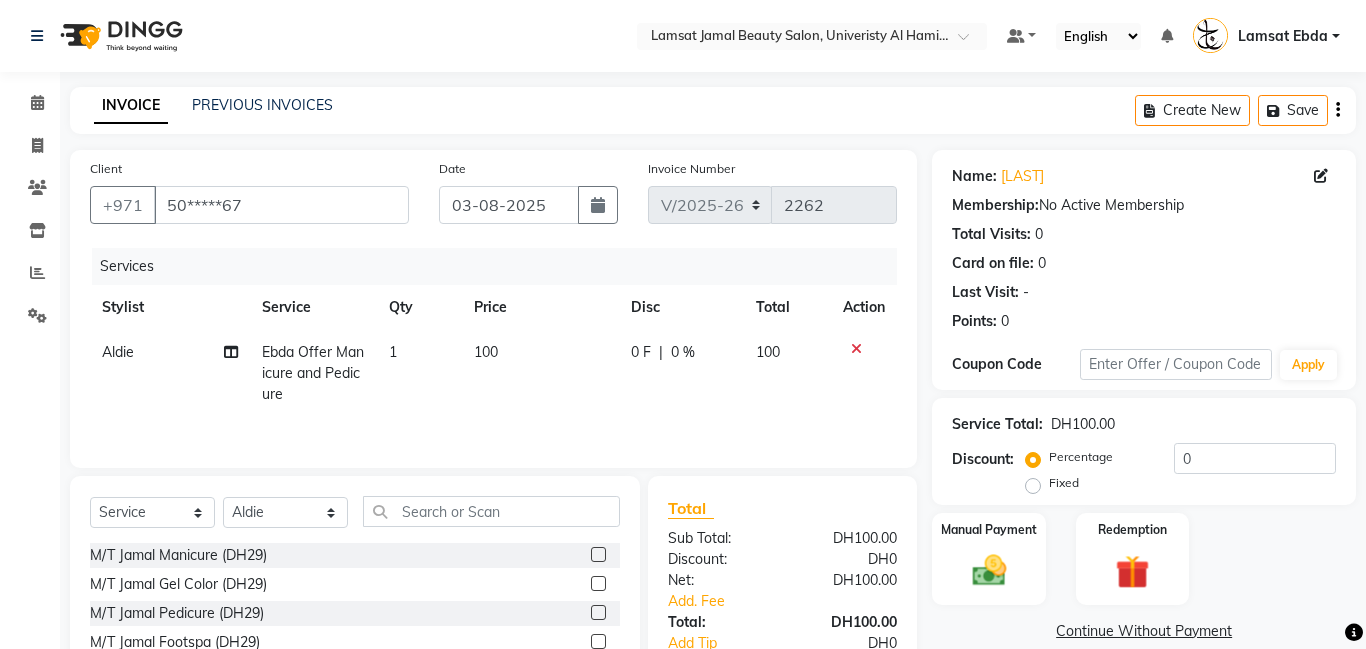 scroll, scrollTop: 152, scrollLeft: 0, axis: vertical 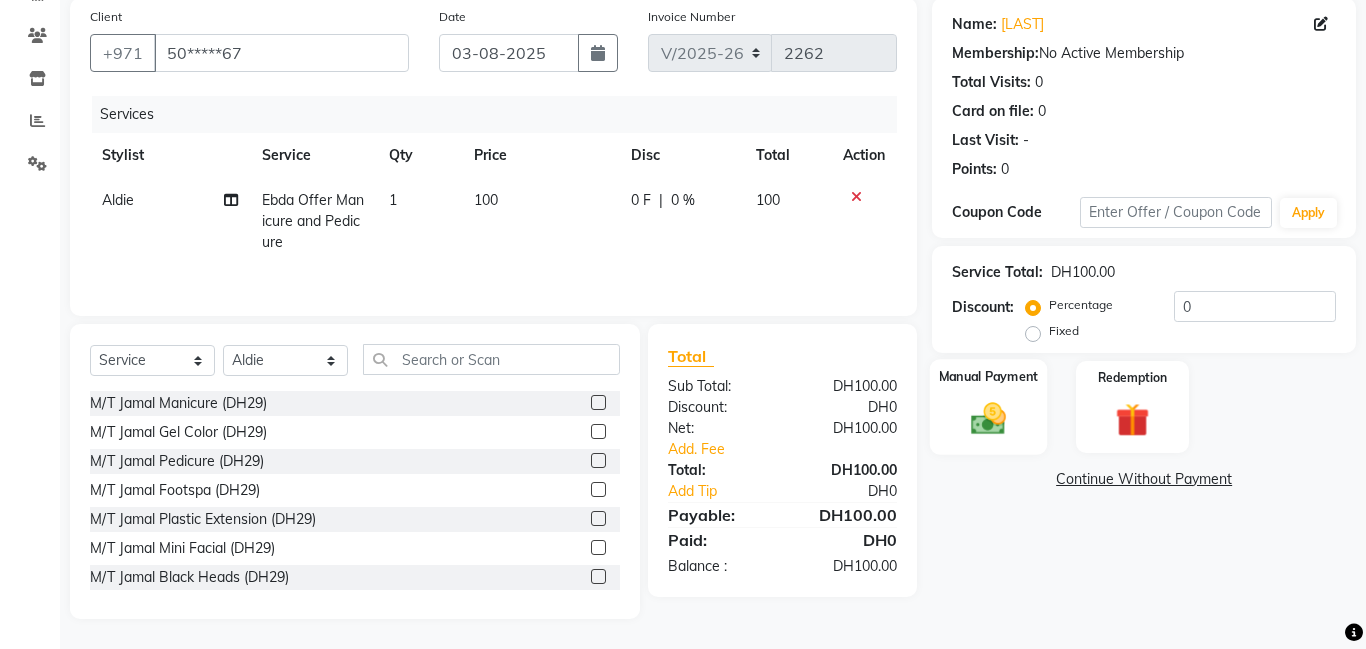 click on "Manual Payment" 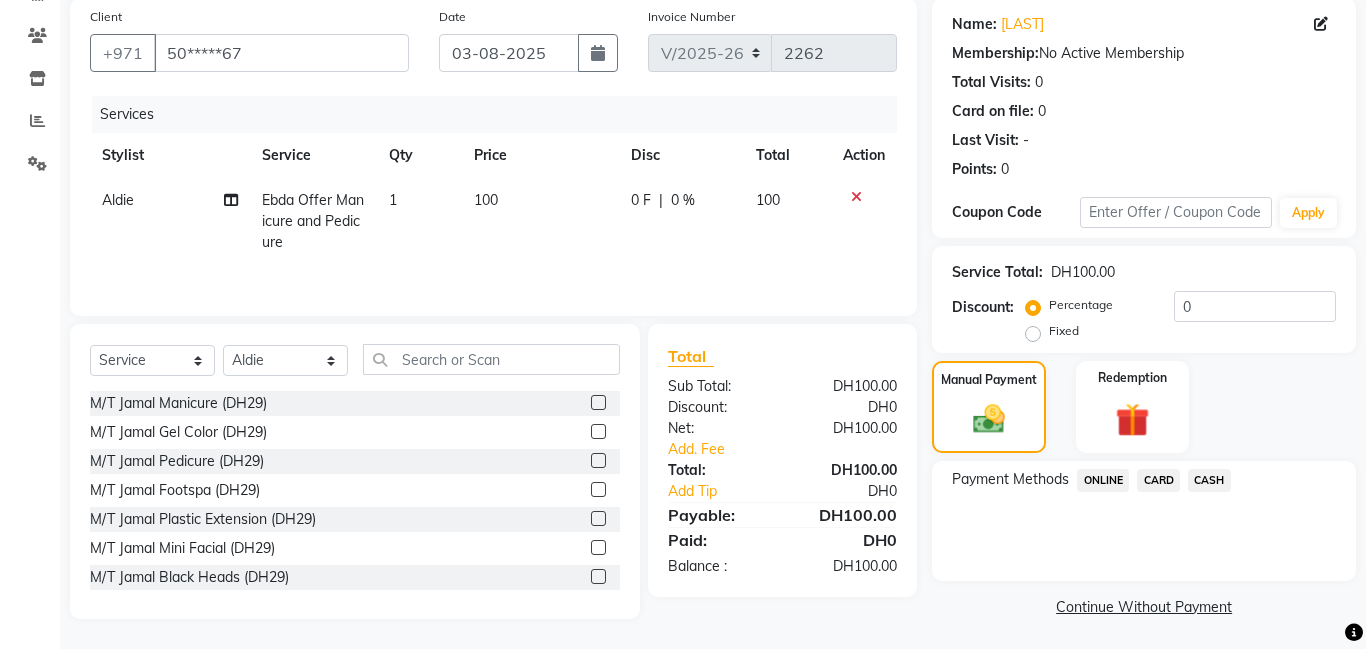 click on "CASH" 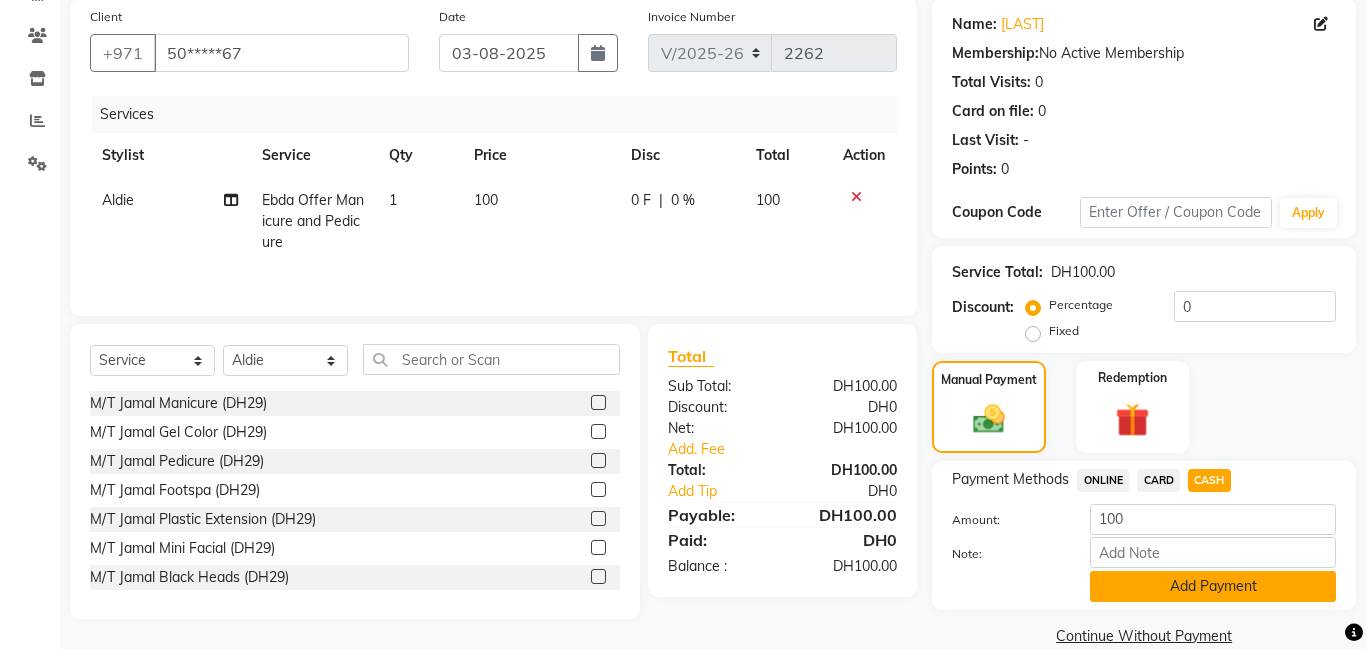 click on "Add Payment" 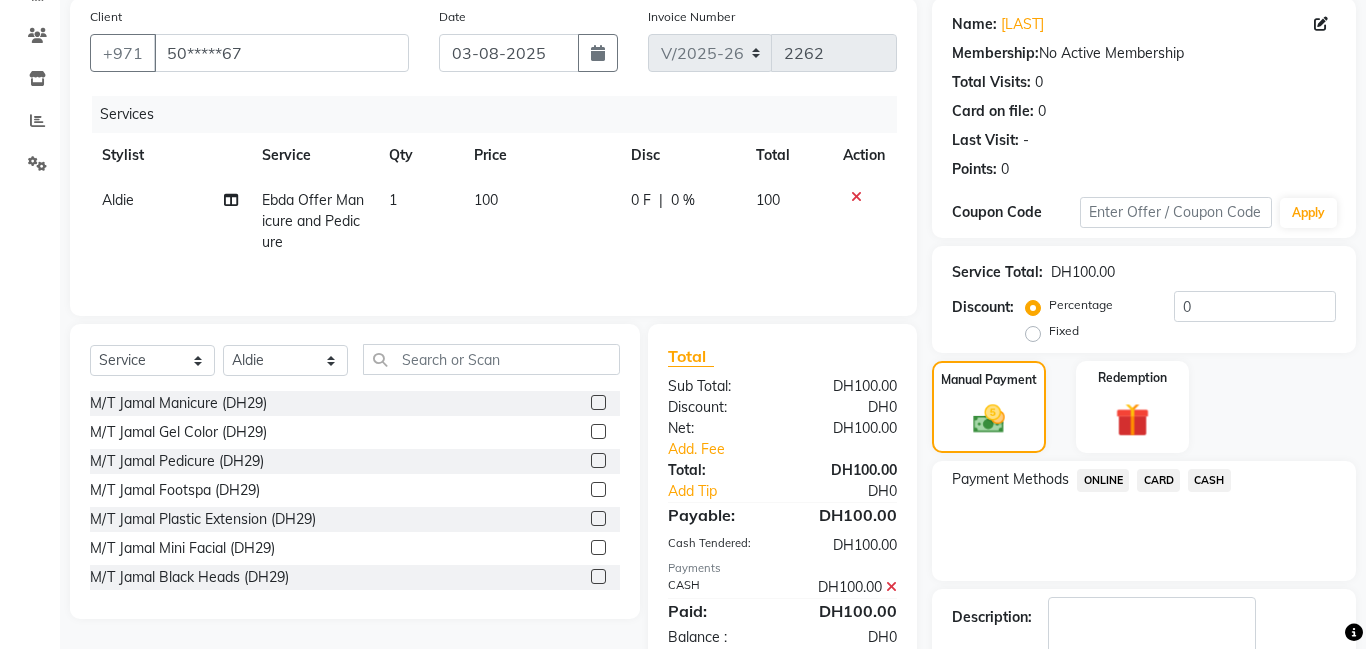 scroll, scrollTop: 268, scrollLeft: 0, axis: vertical 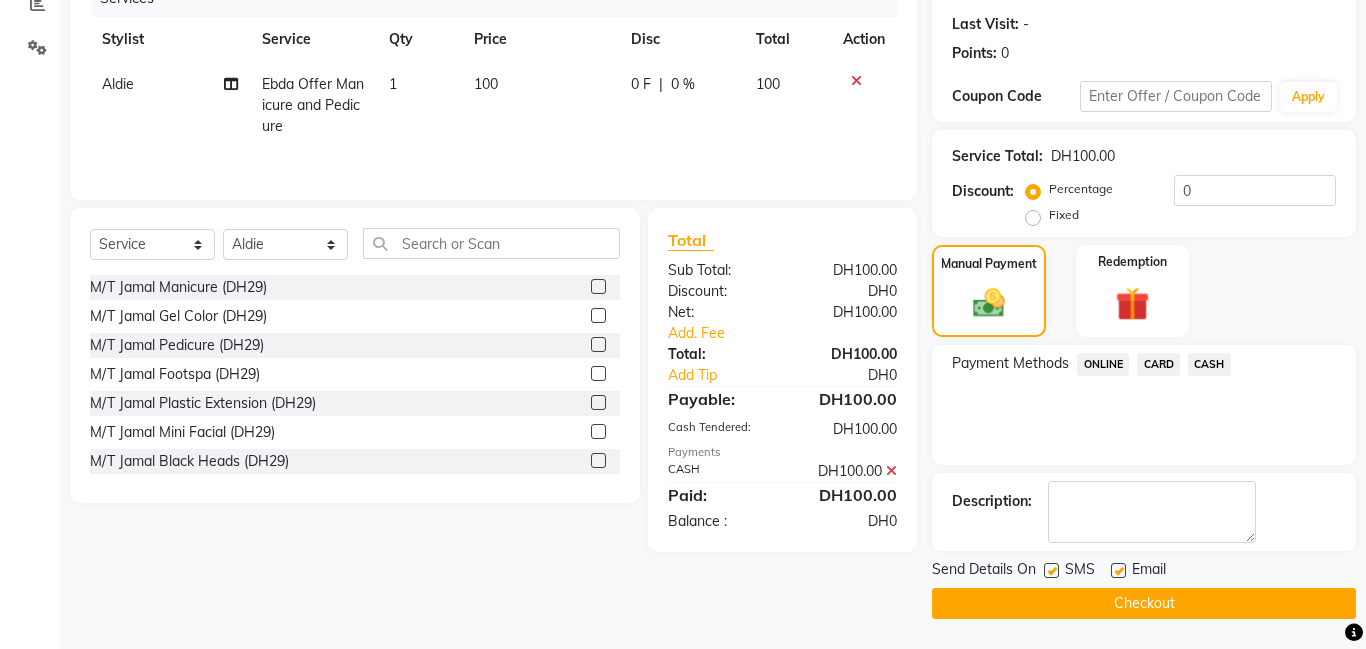 click on "Checkout" 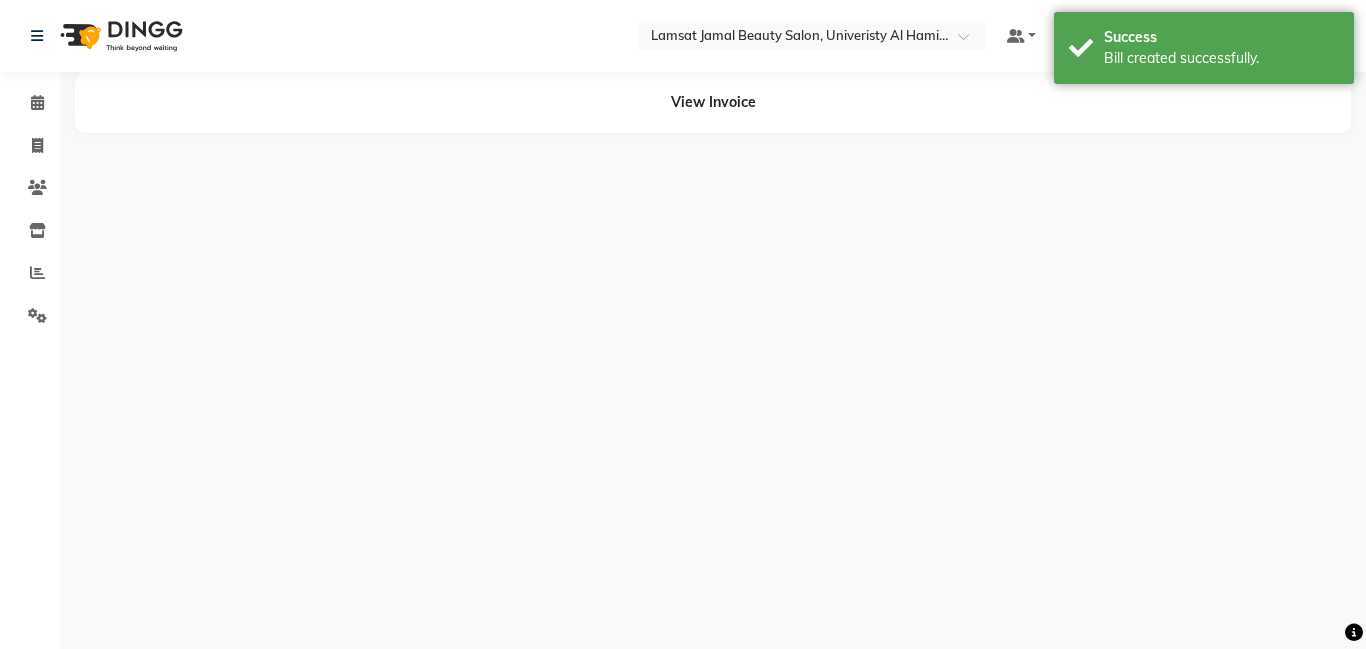 scroll, scrollTop: 0, scrollLeft: 0, axis: both 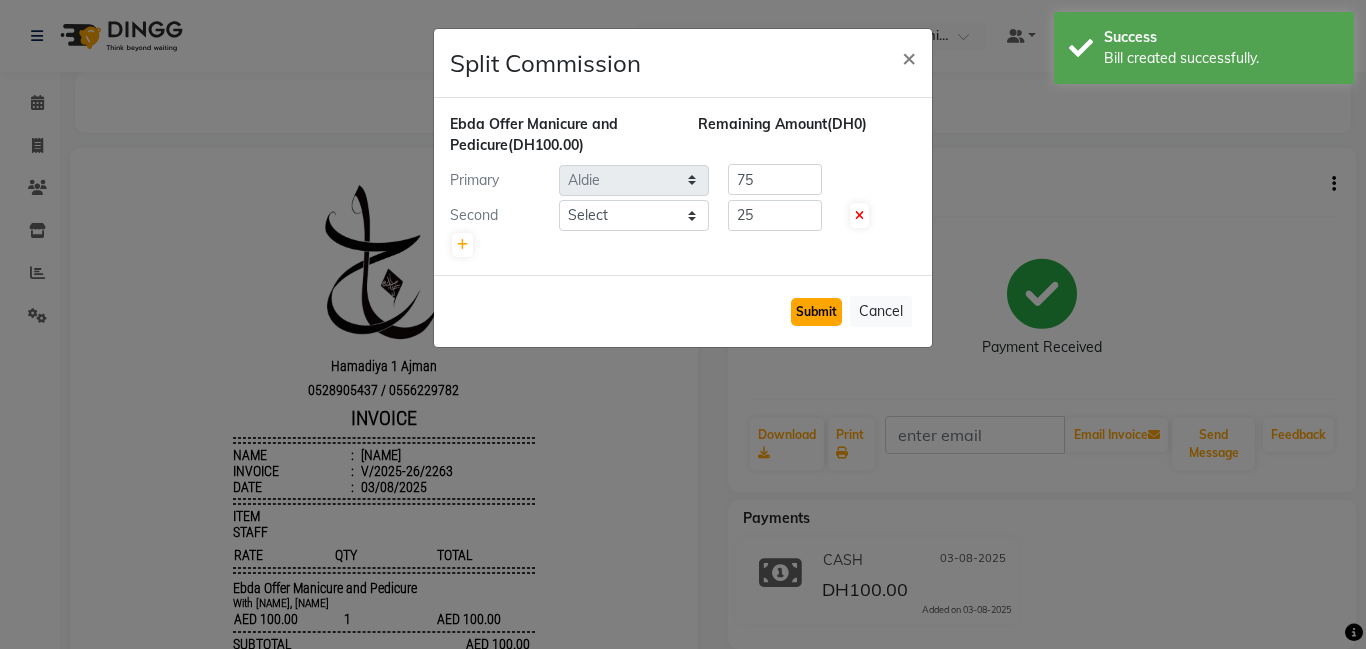 click on "Submit" 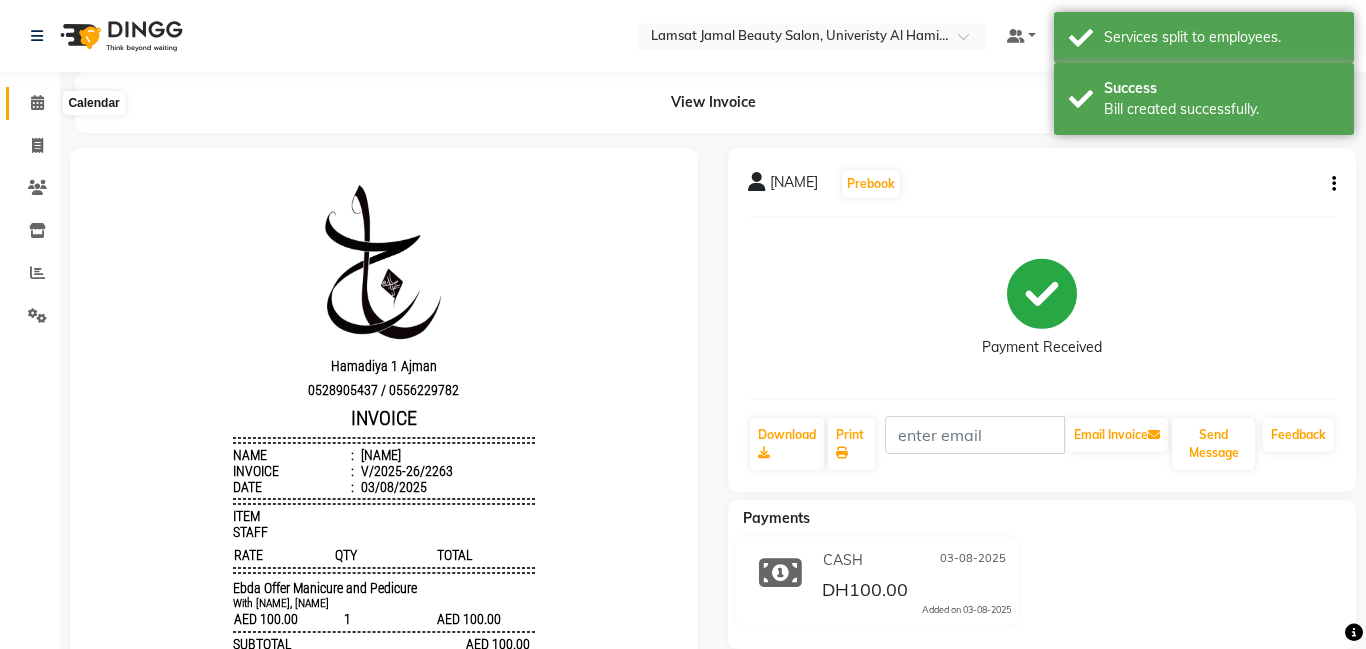 click 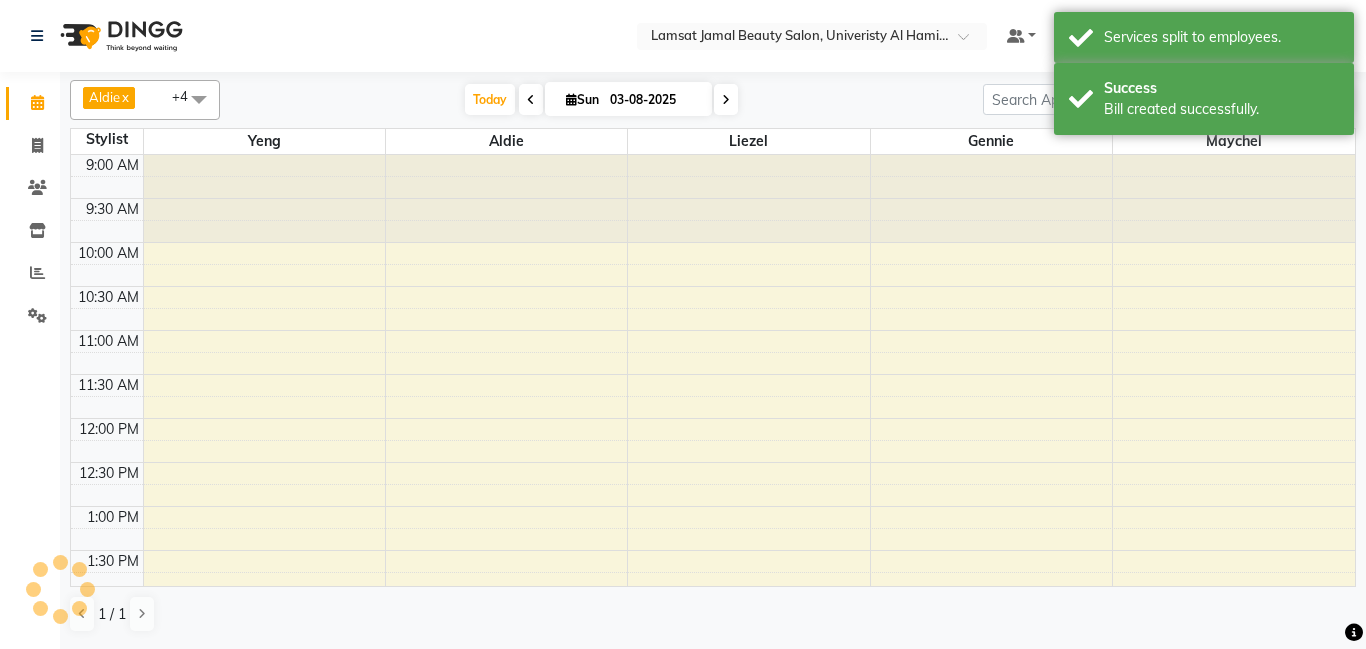 scroll, scrollTop: 0, scrollLeft: 0, axis: both 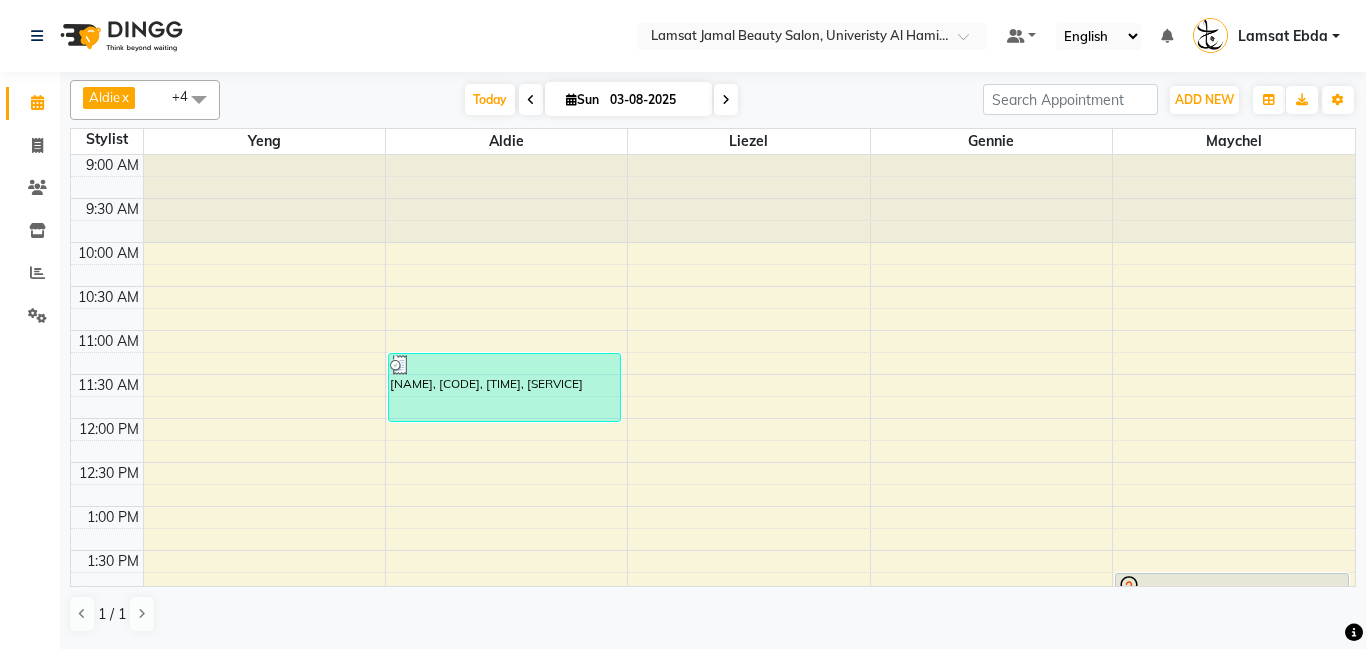 click on "[LAST], TK06, [TIME]-[TIME], Ebda Offer Manicure and Pedicure [LAST] instagram, TK04, [TIME]-[TIME], Ebda Offer Manicure and Pedicure" at bounding box center [713, 814] 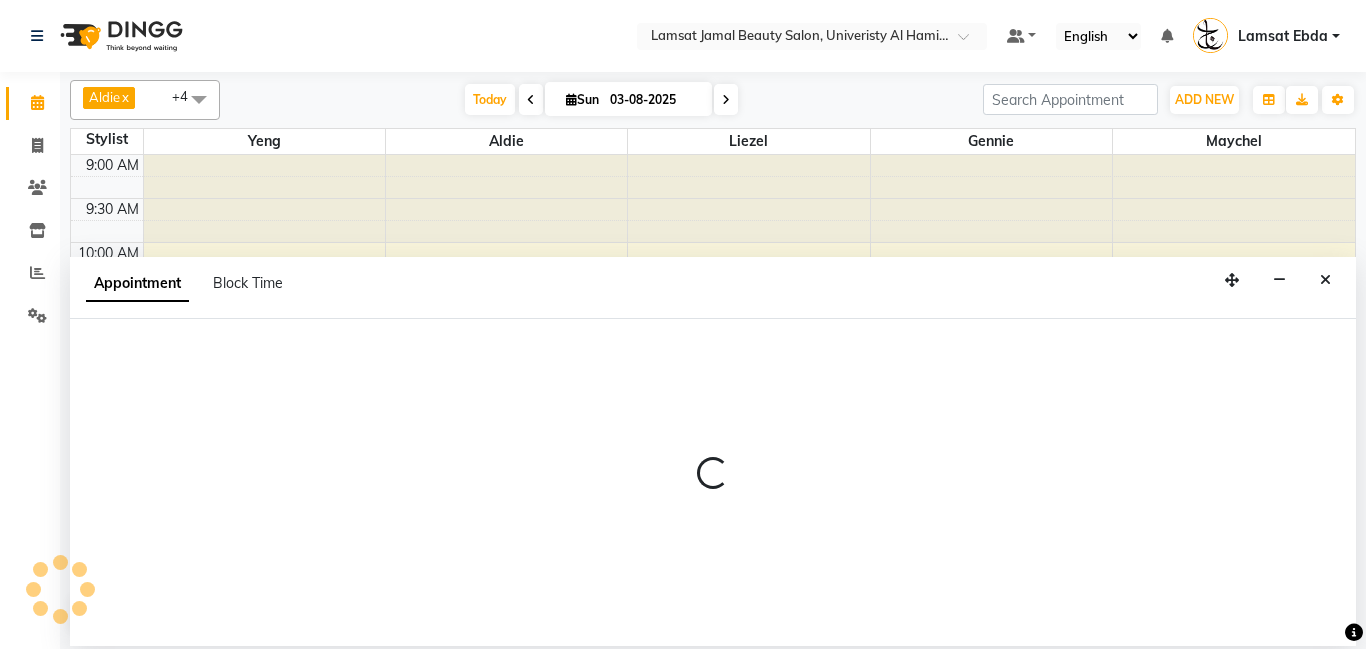 select on "[NUMBER]" 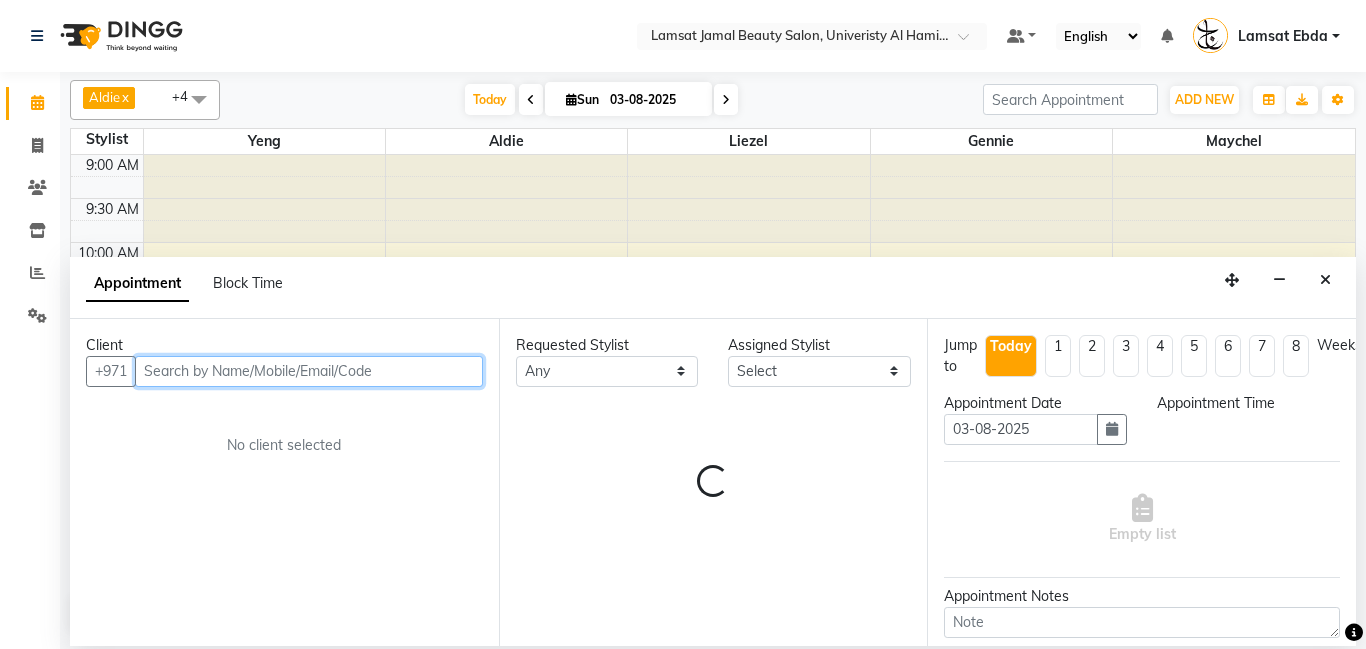 select on "690" 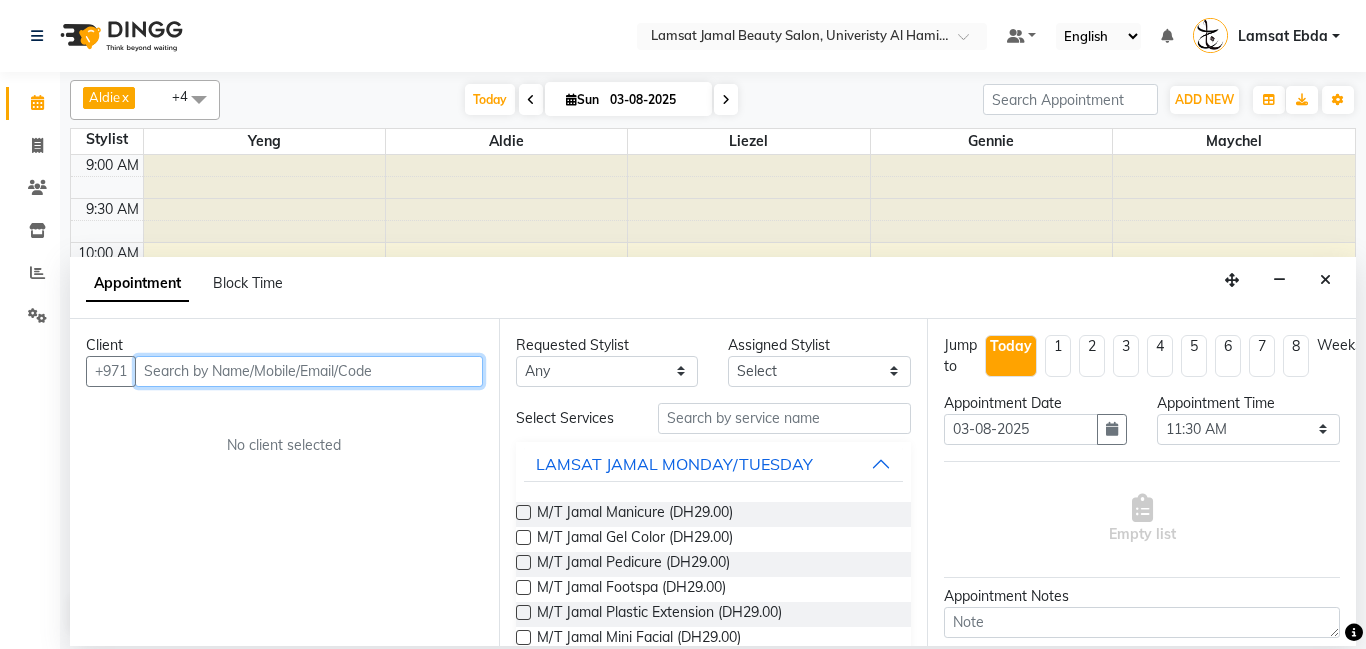 click at bounding box center [309, 371] 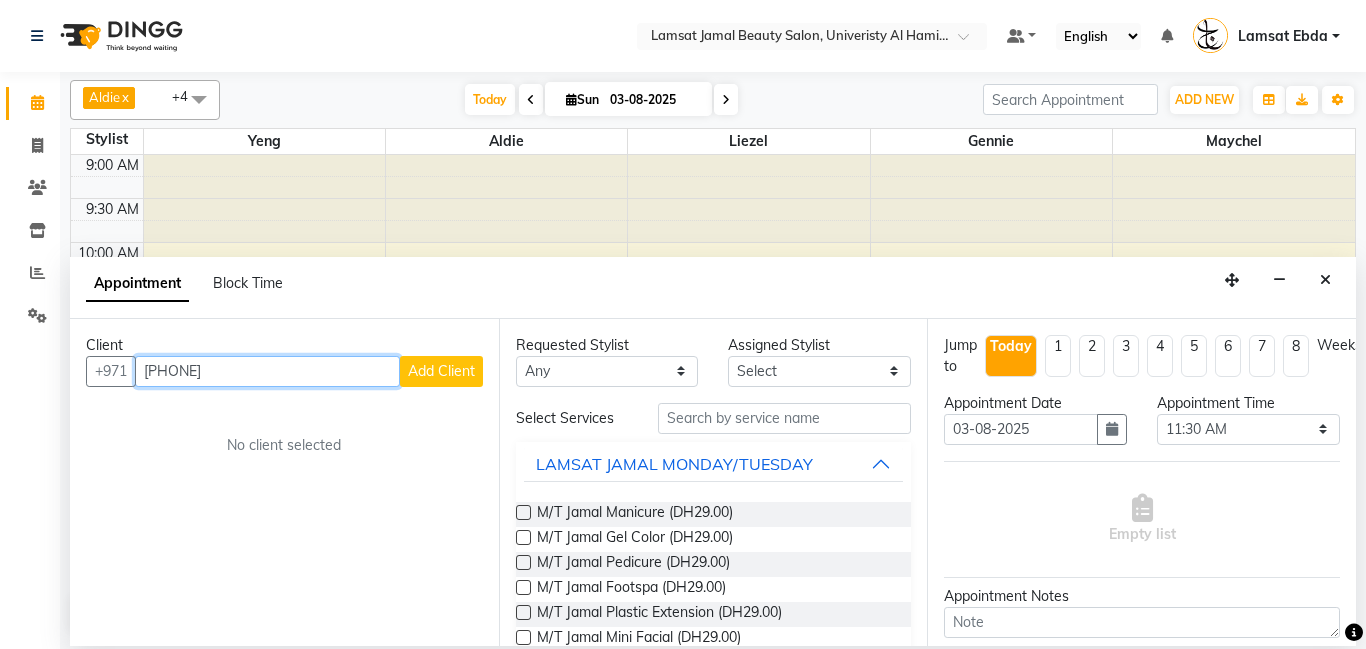 type on "[PHONE]" 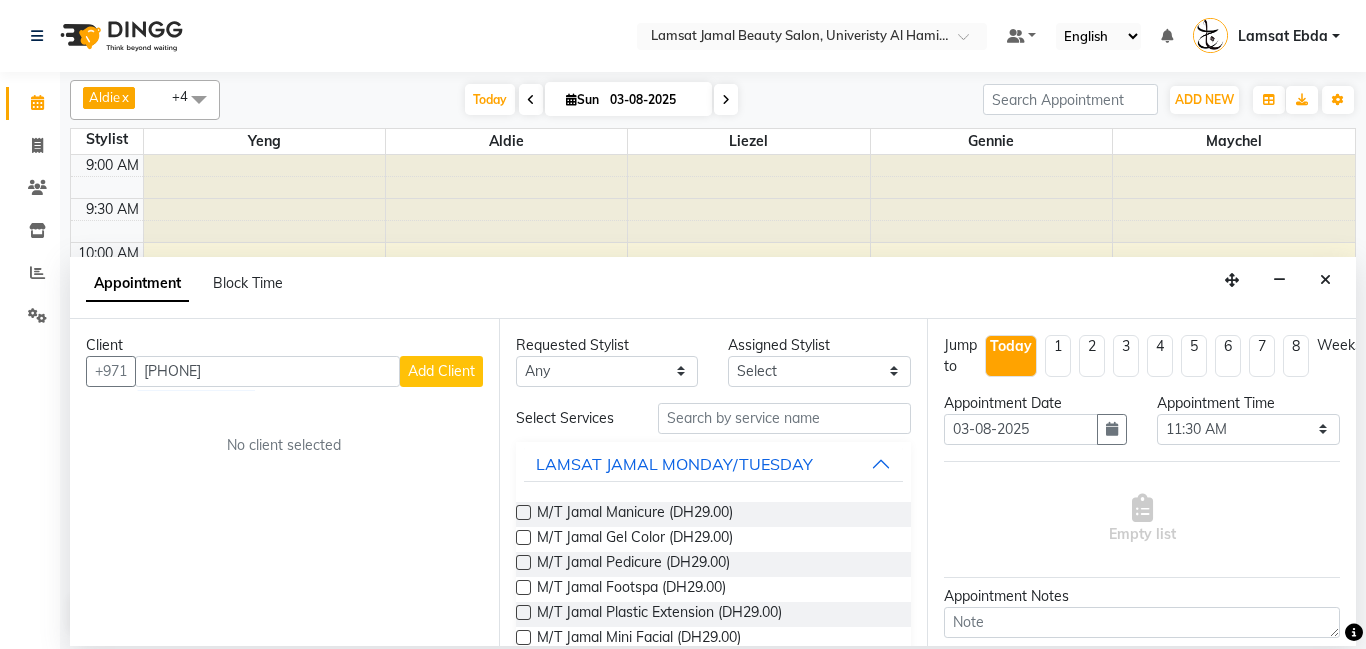 click on "Add Client" at bounding box center [441, 371] 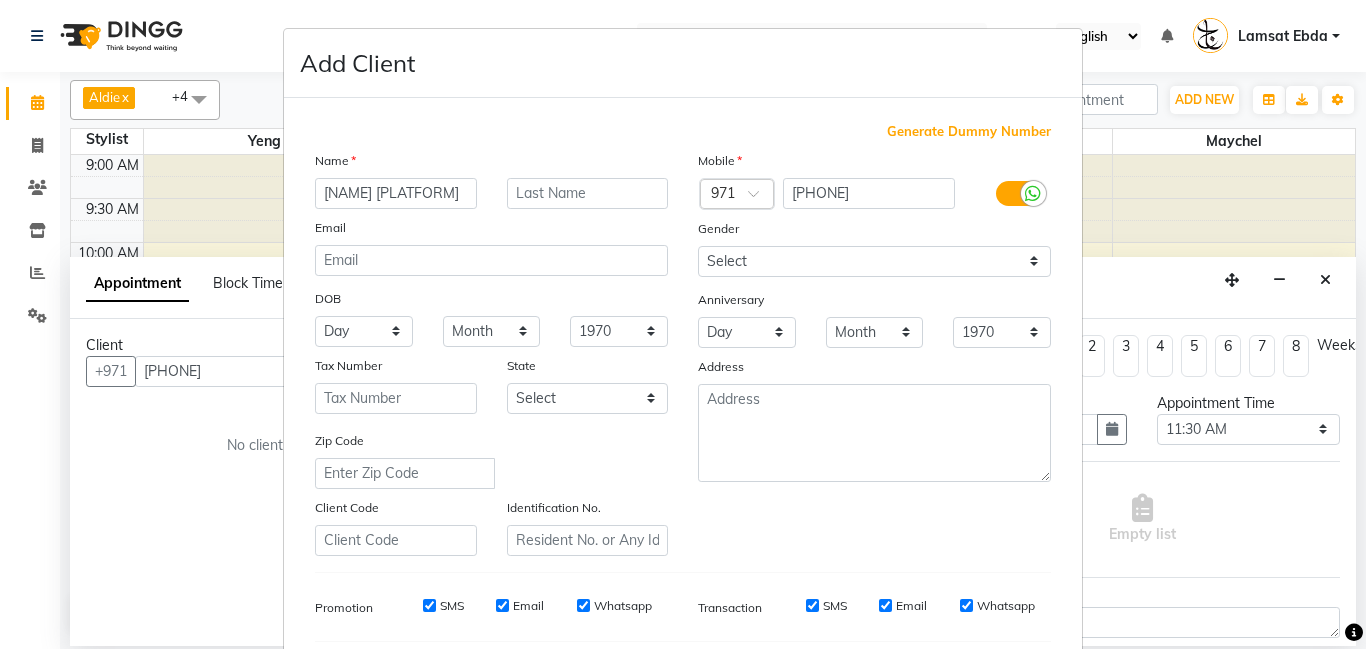scroll, scrollTop: 274, scrollLeft: 0, axis: vertical 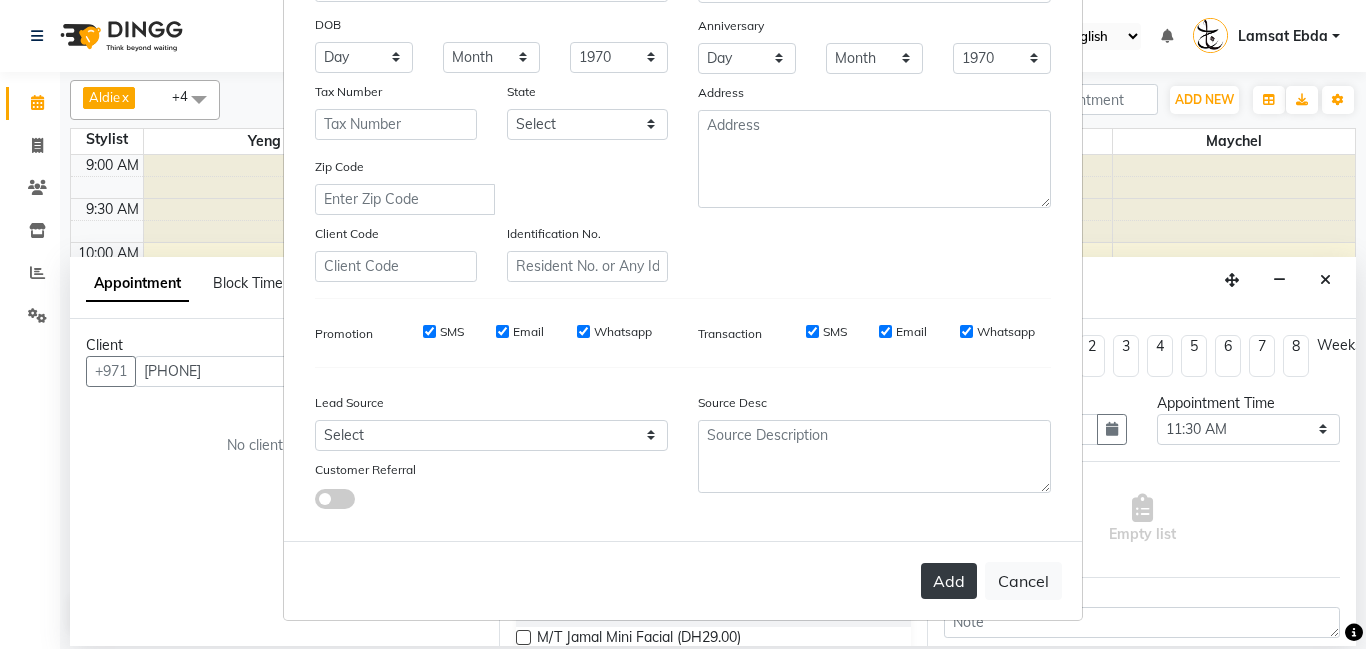 type on "[NAME] [PLATFORM]" 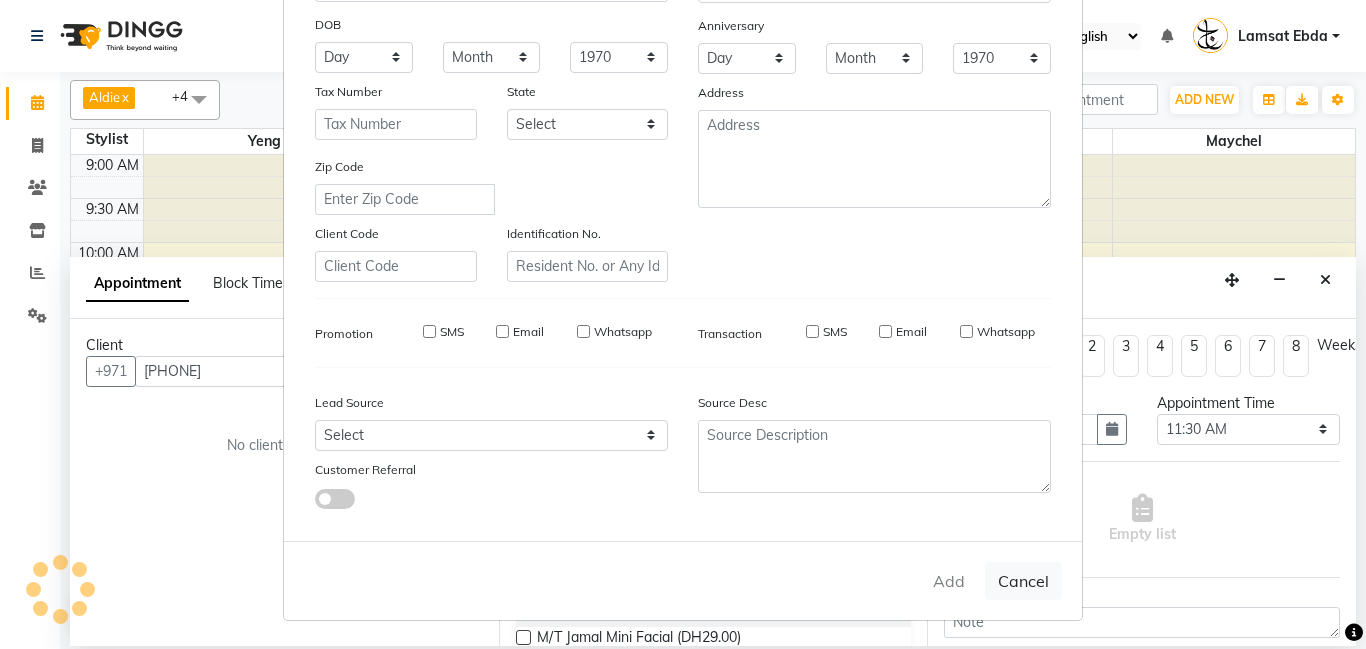 type on "[PHONE]" 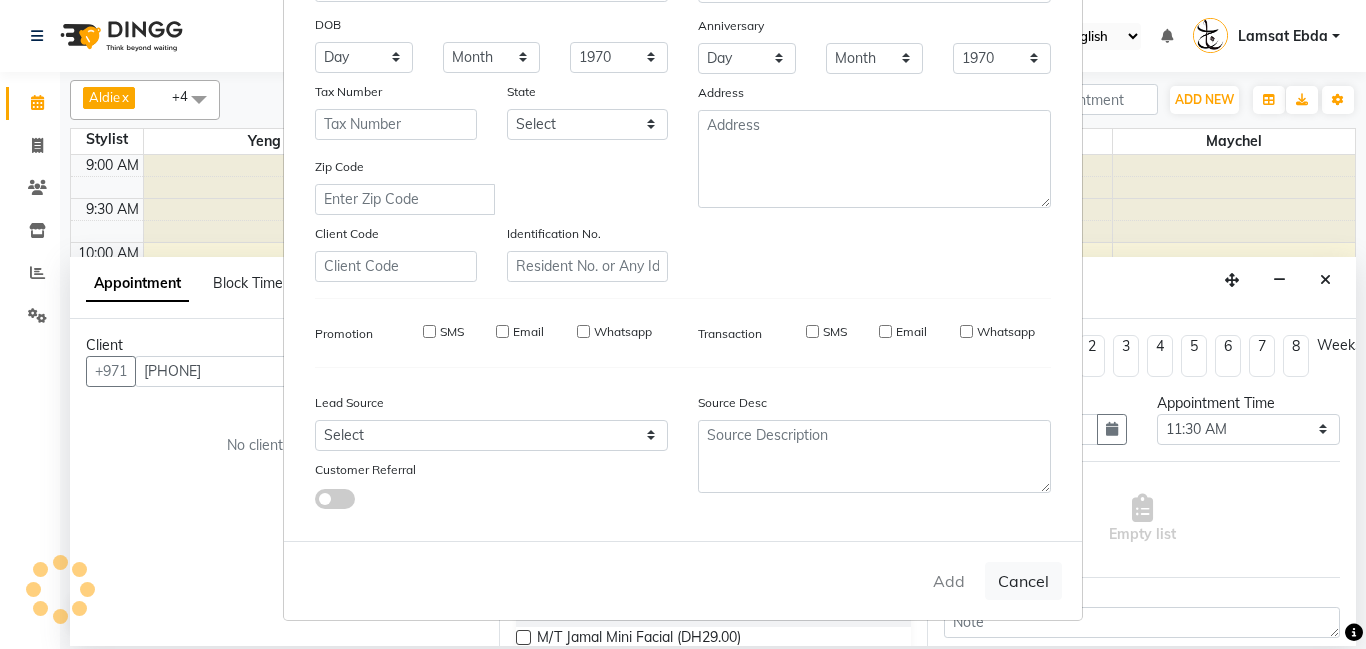 type 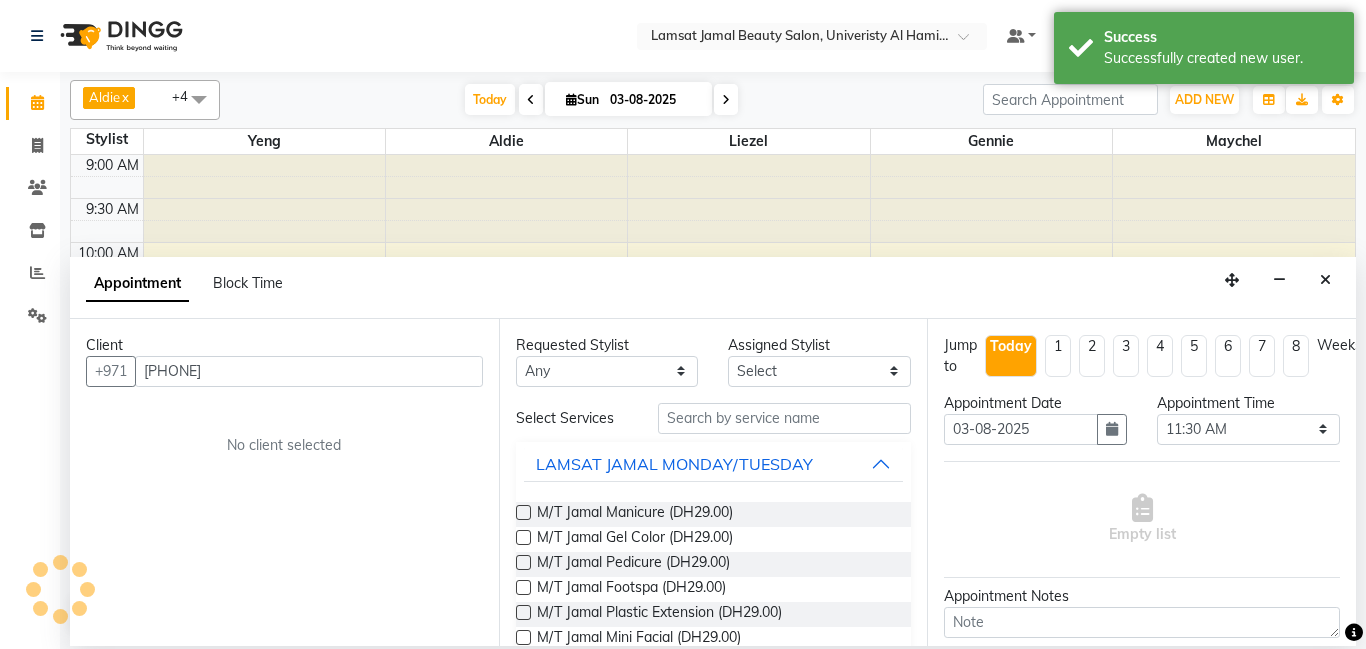 scroll, scrollTop: 155, scrollLeft: 8, axis: both 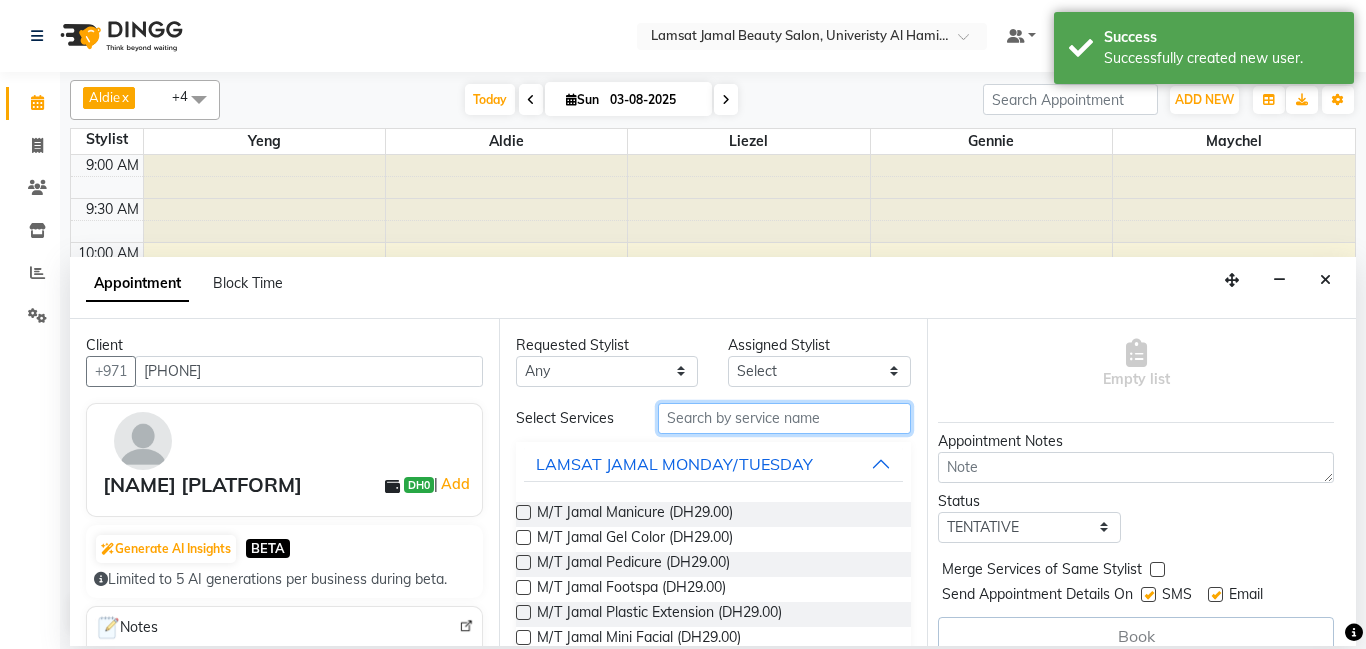 click at bounding box center [785, 418] 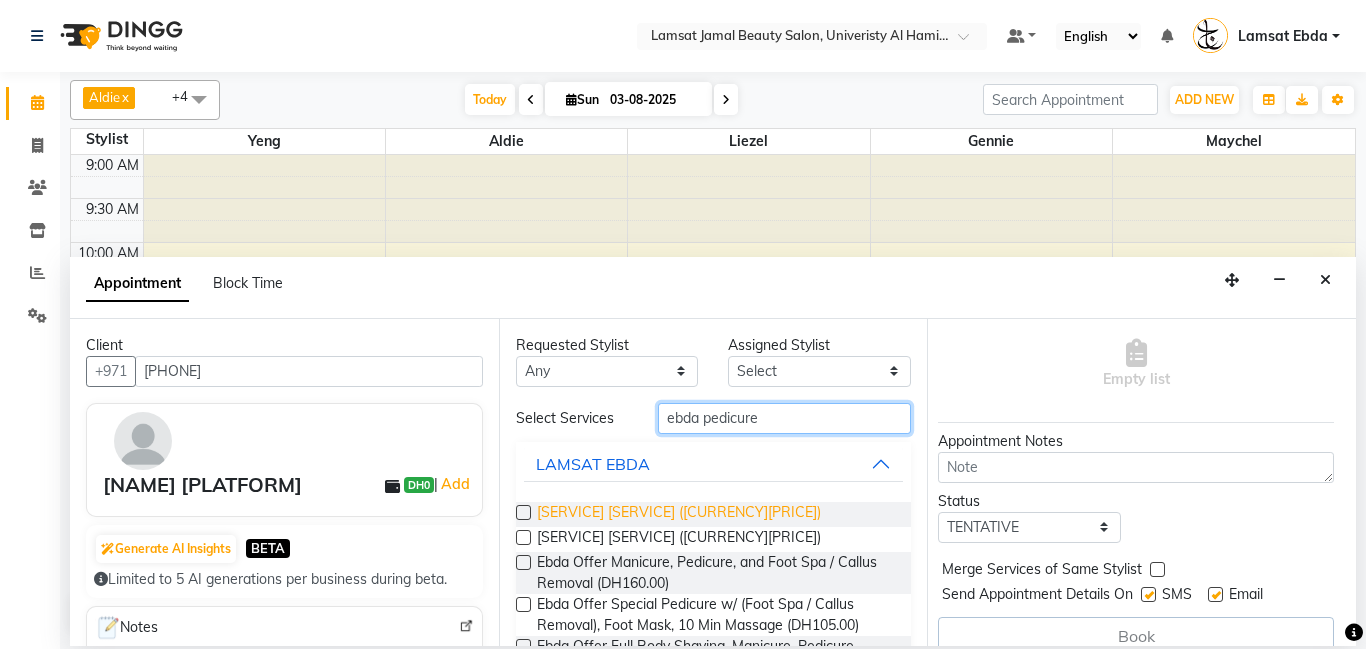 type on "ebda pedicure" 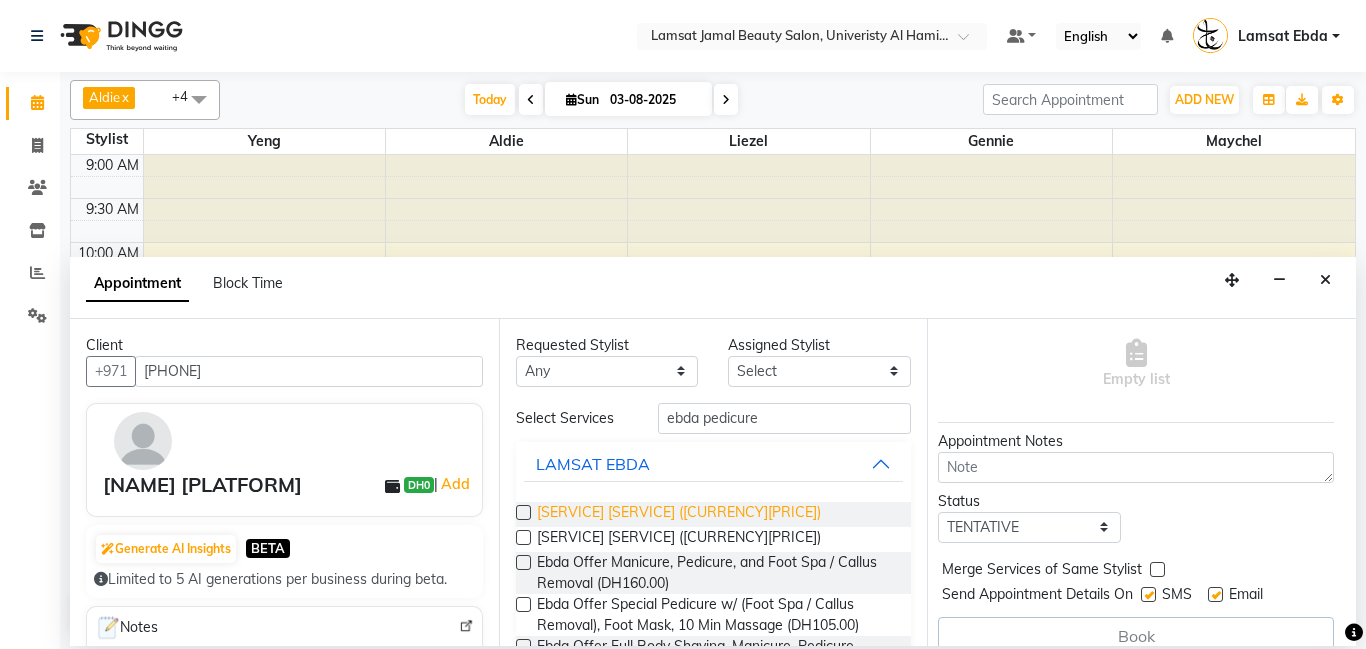 click on "[SERVICE] [SERVICE] ([CURRENCY][PRICE])" at bounding box center [679, 514] 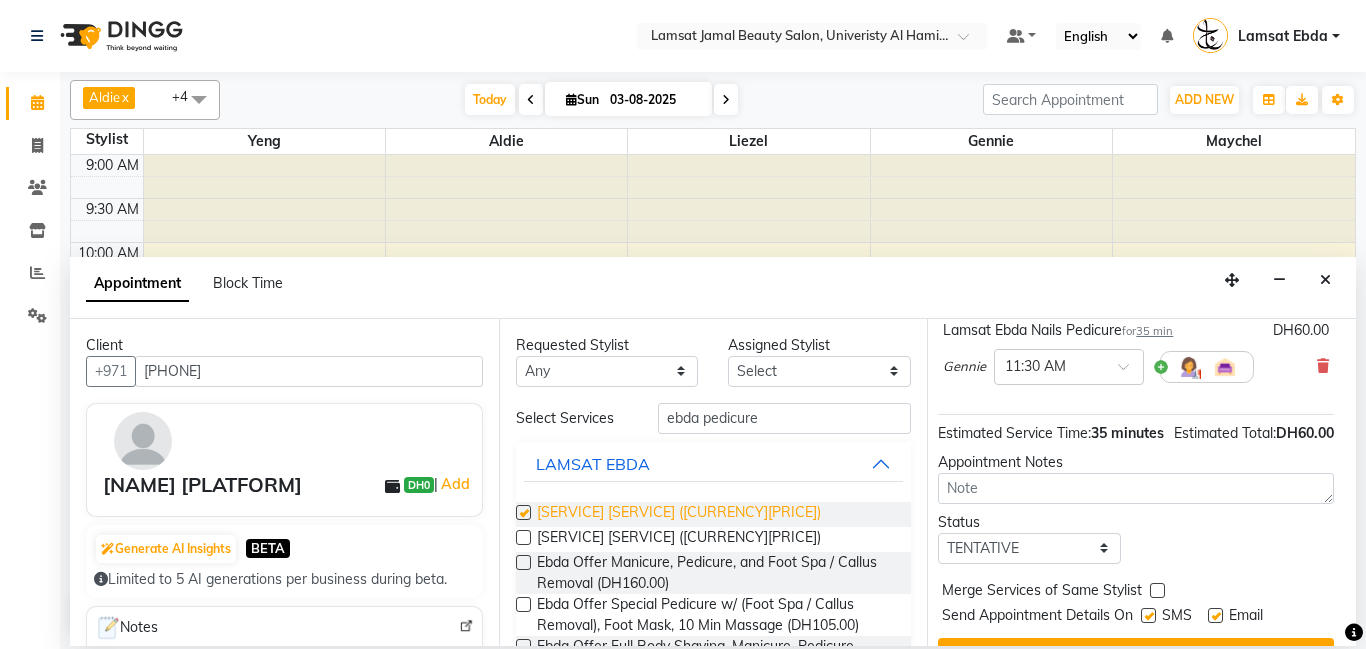 checkbox on "false" 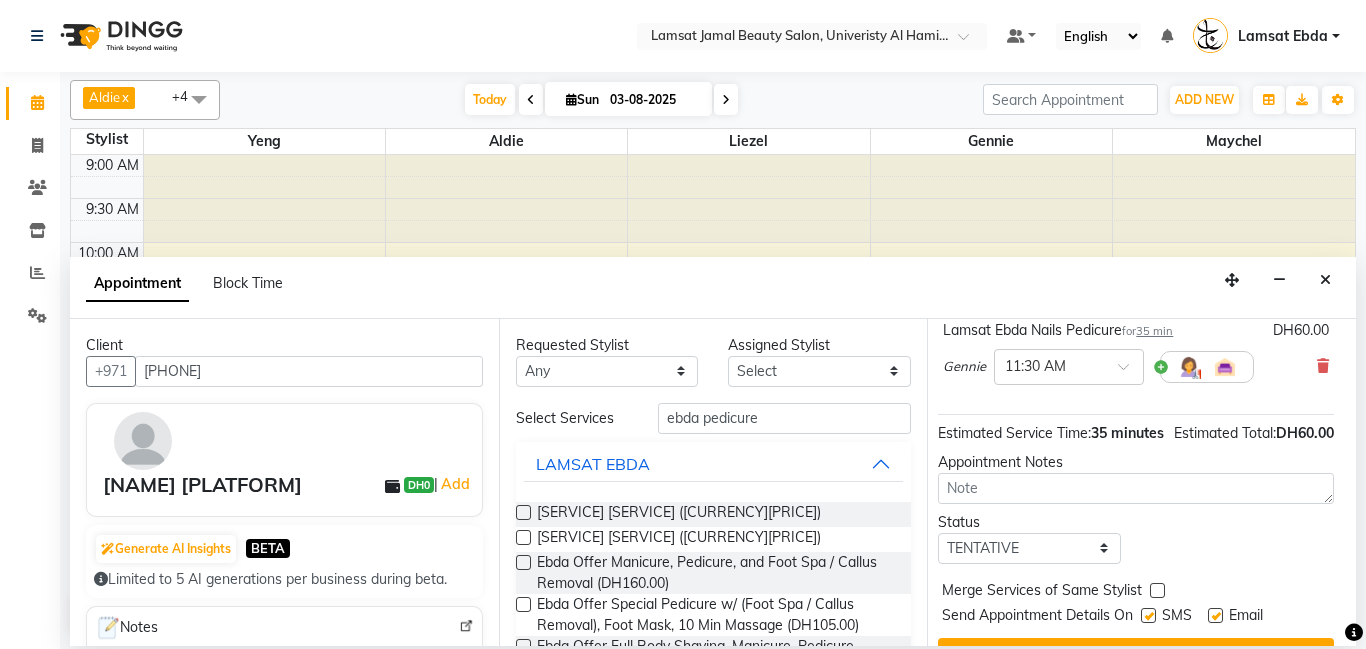 scroll, scrollTop: 220, scrollLeft: 8, axis: both 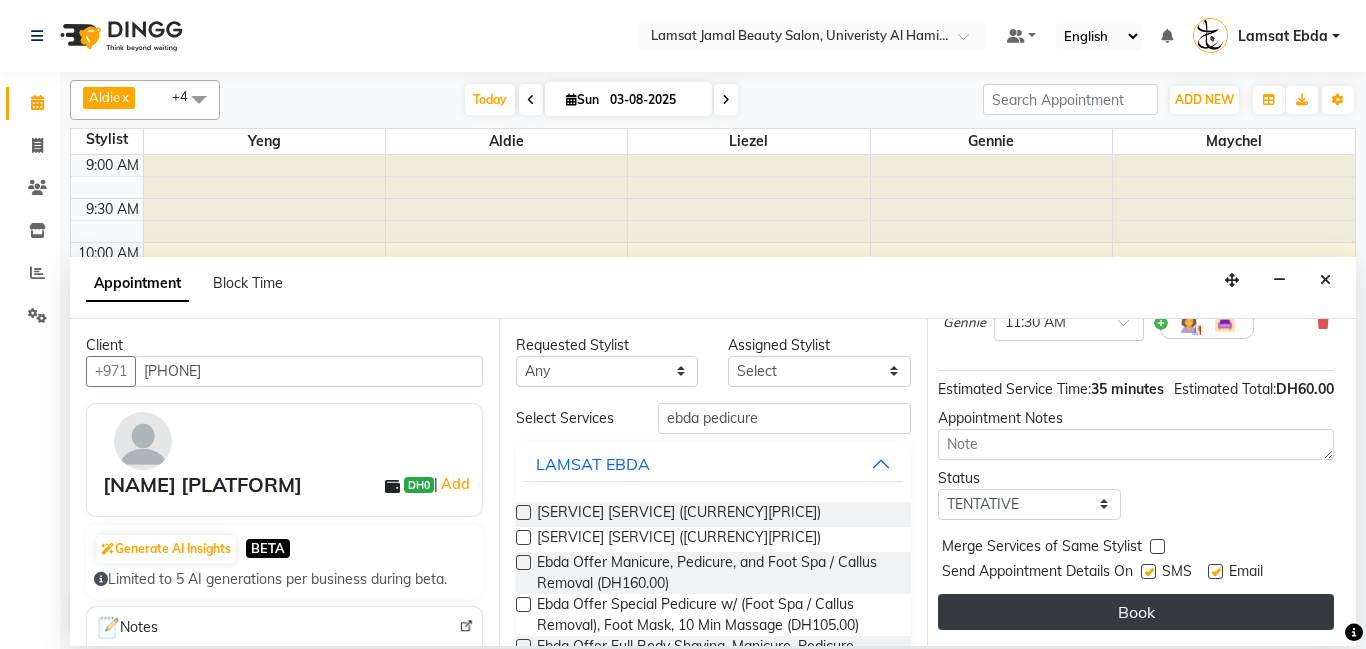 click on "Book" at bounding box center [1136, 612] 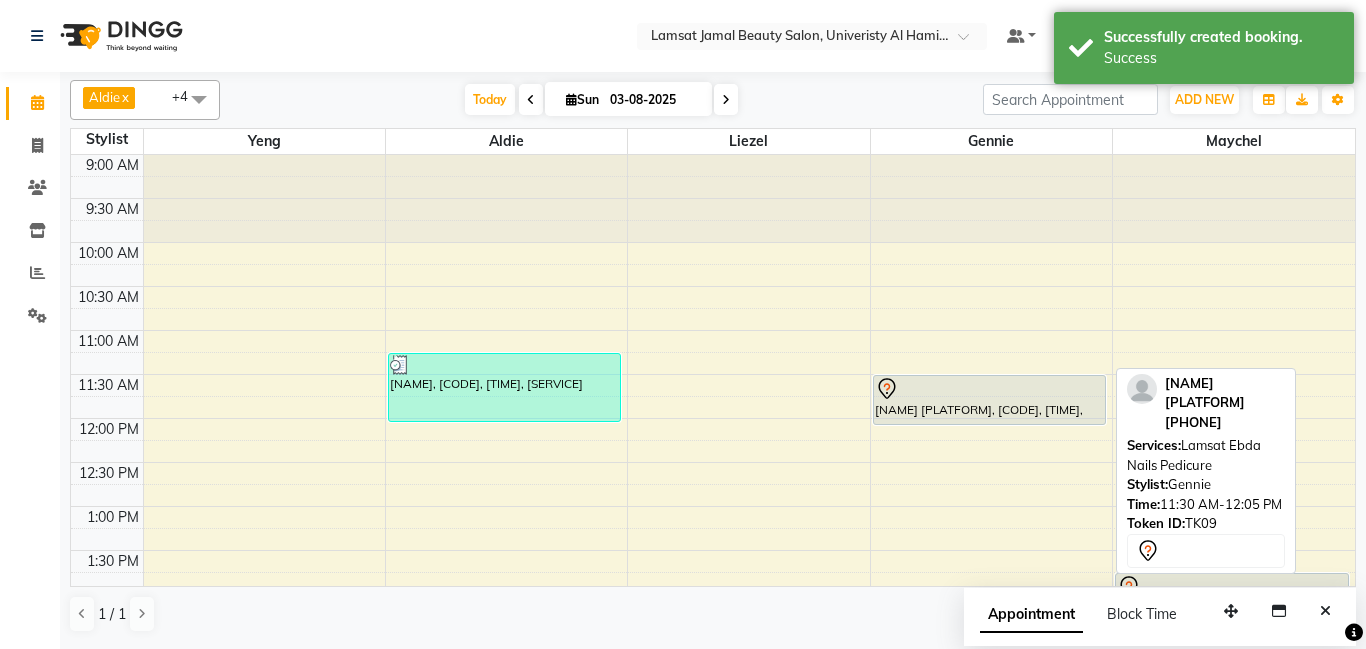 click on "[NAME] [PLATFORM], [CODE], [TIME], [SERVICE]" at bounding box center (989, 400) 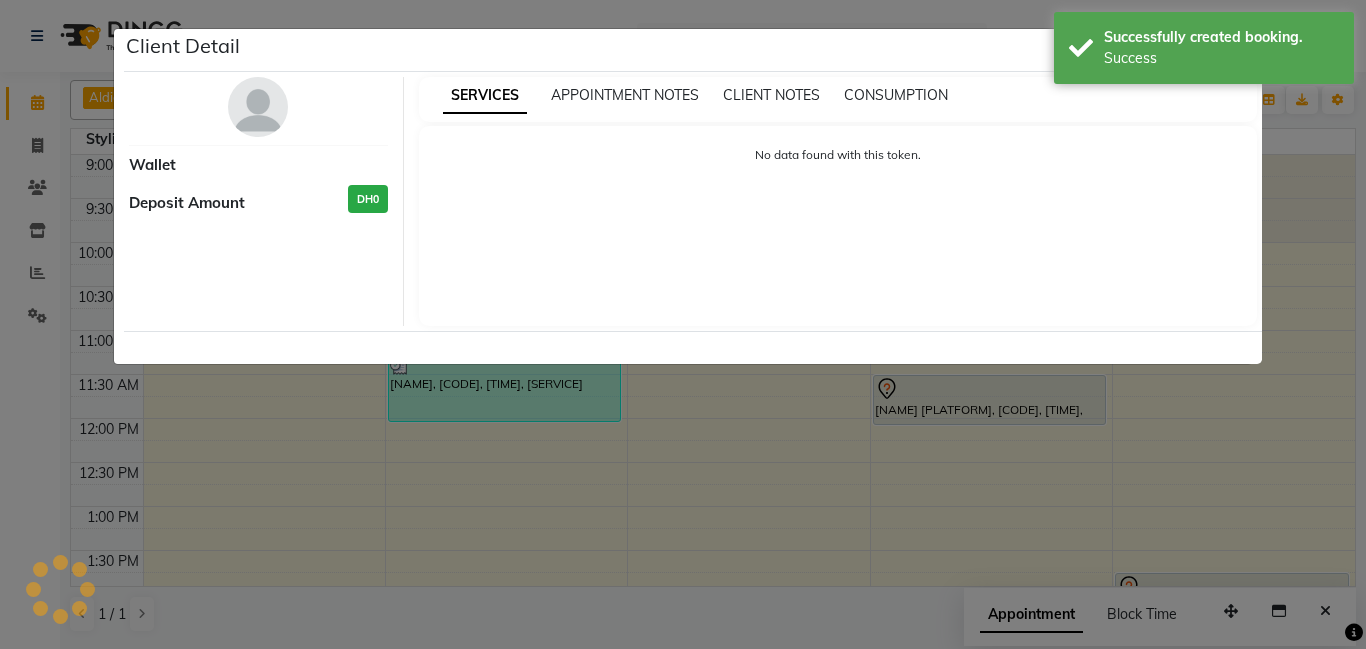select on "7" 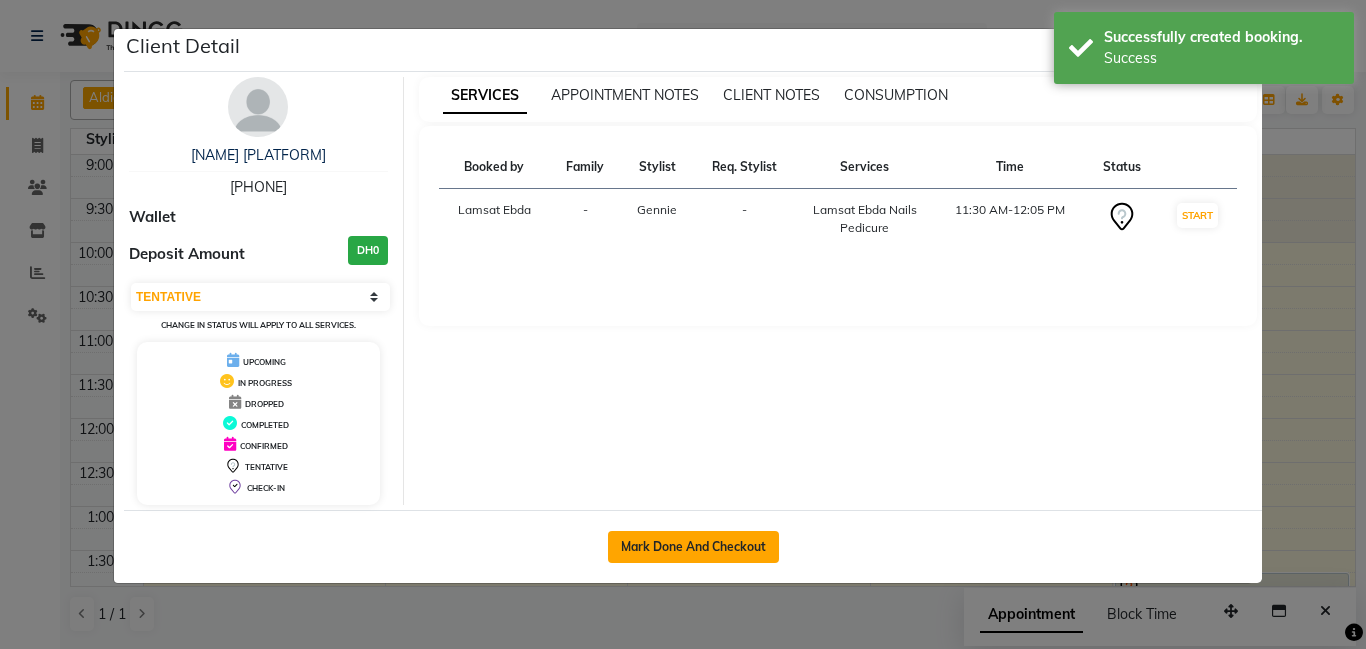 click on "Mark Done And Checkout" 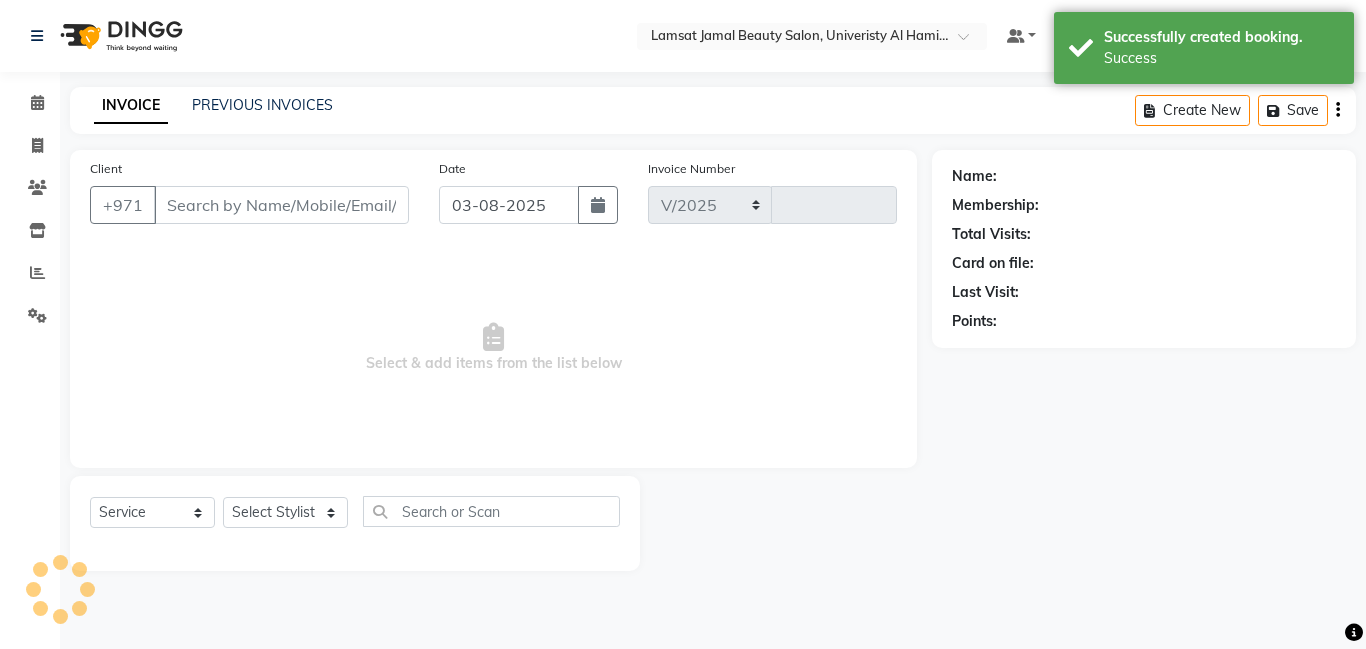 select on "8294" 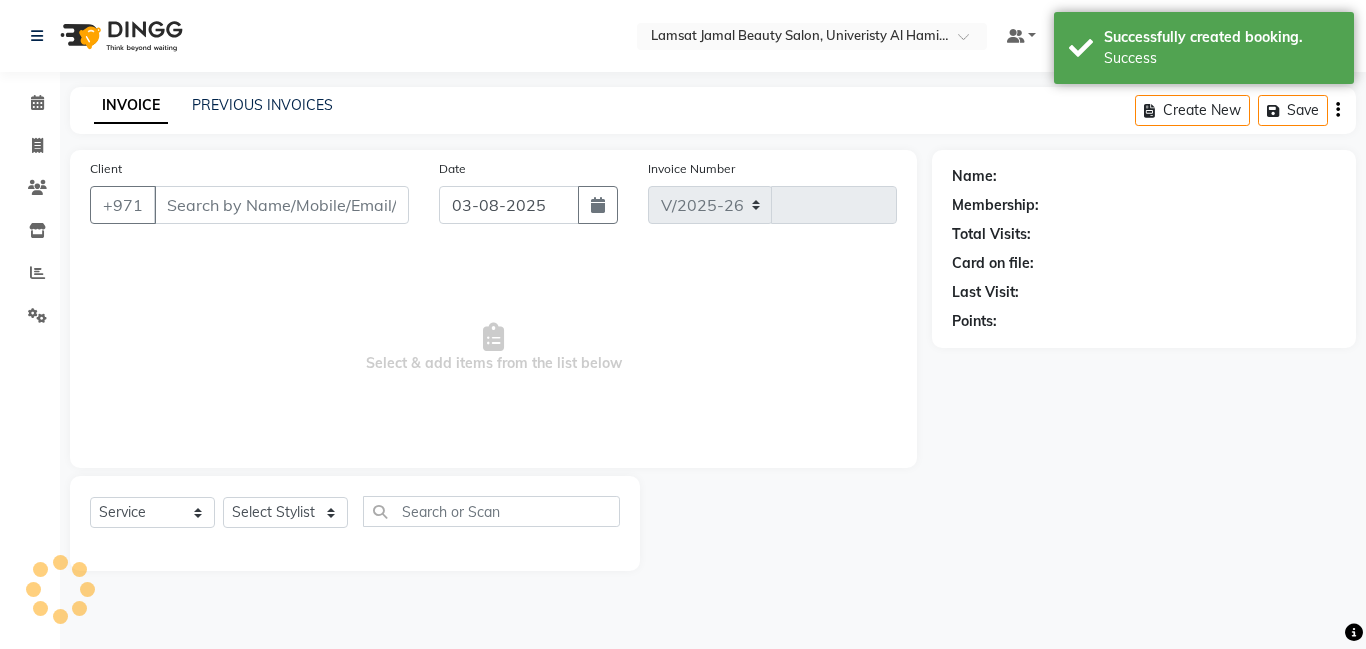 type on "2264" 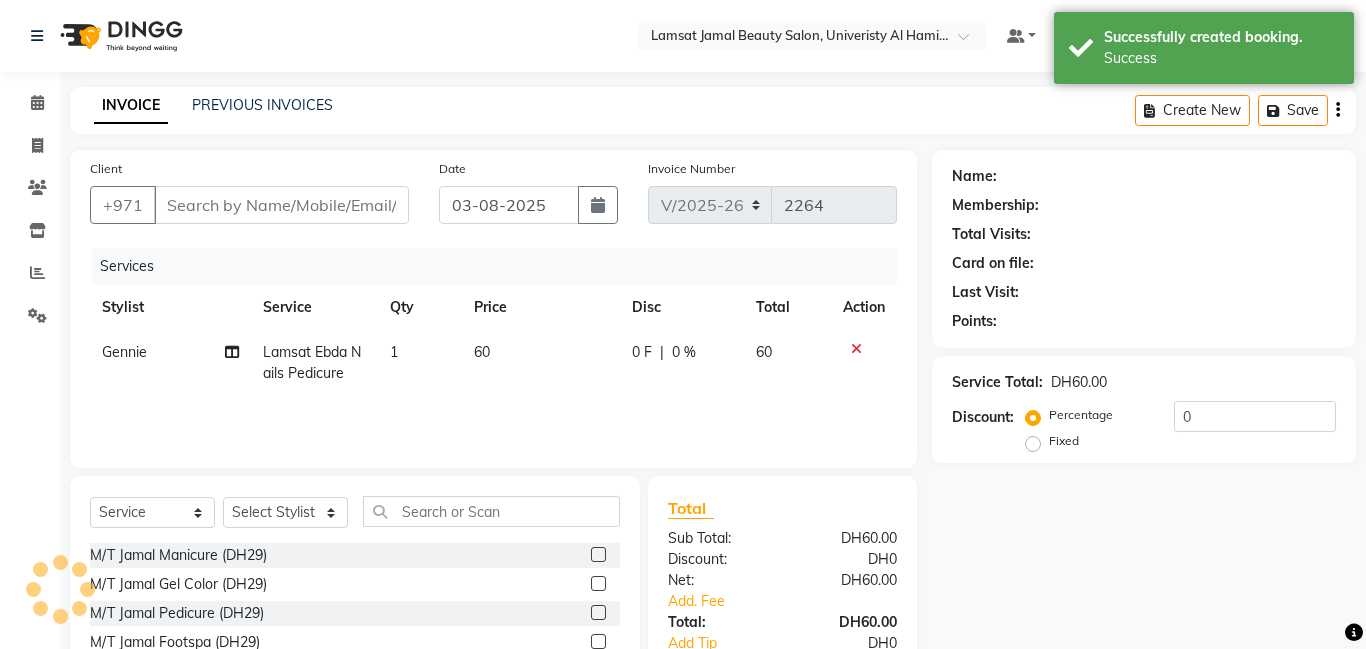 type on "[PHONE]" 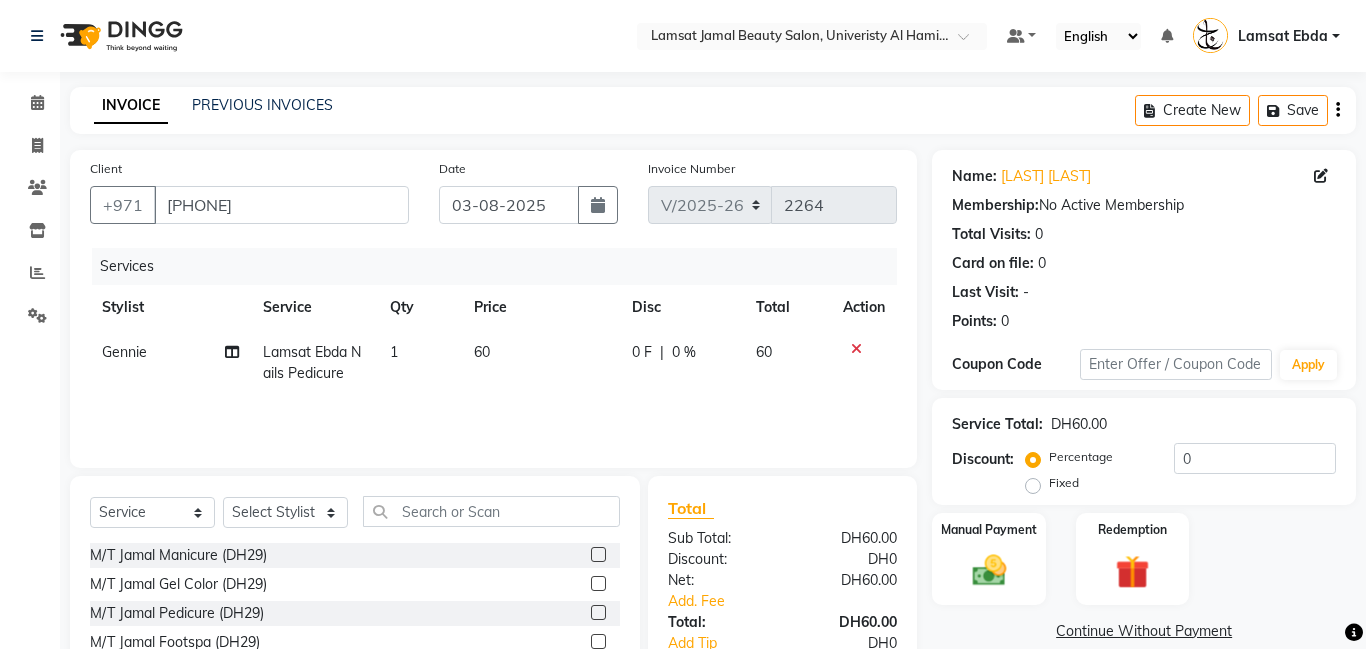scroll, scrollTop: 152, scrollLeft: 0, axis: vertical 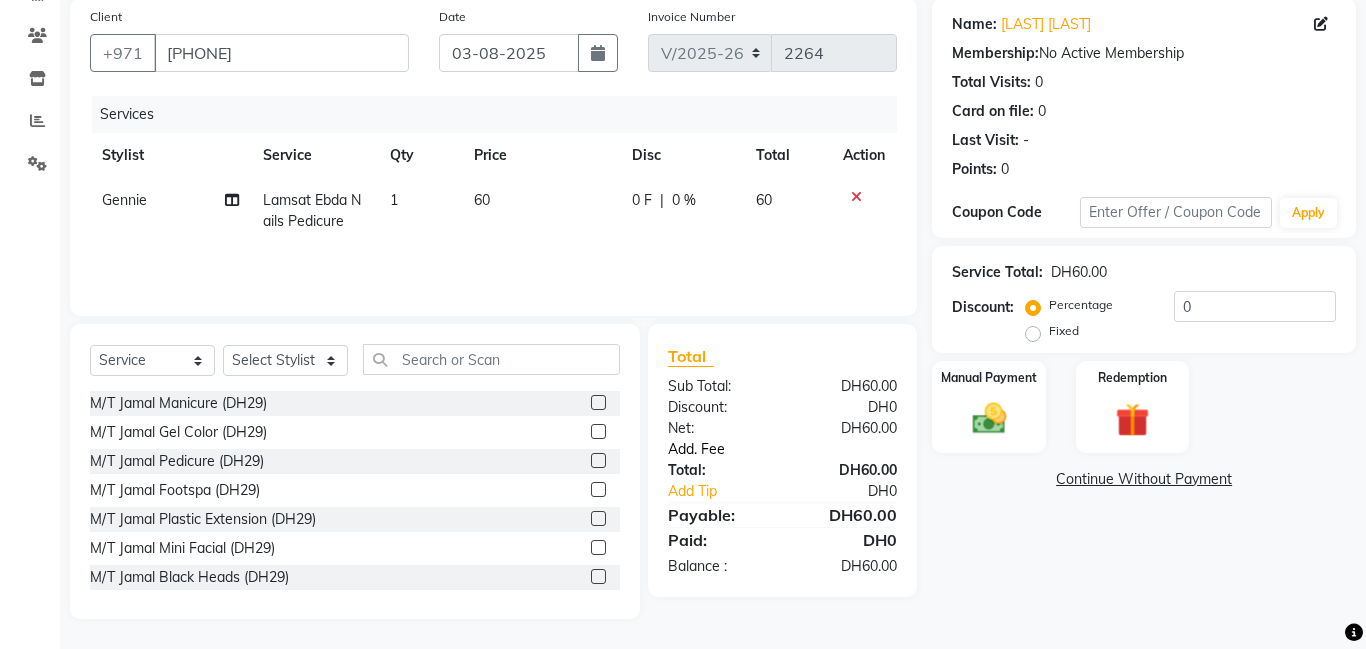 click on "Add. Fee" 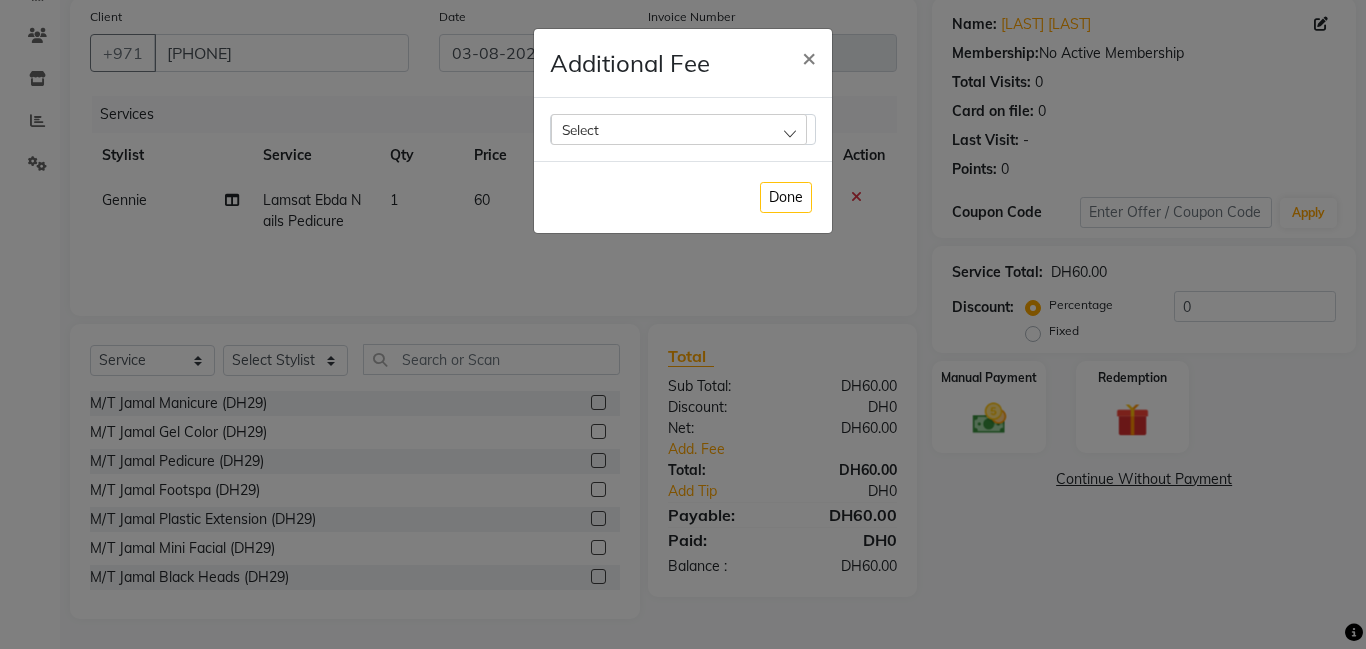 click on "Select" 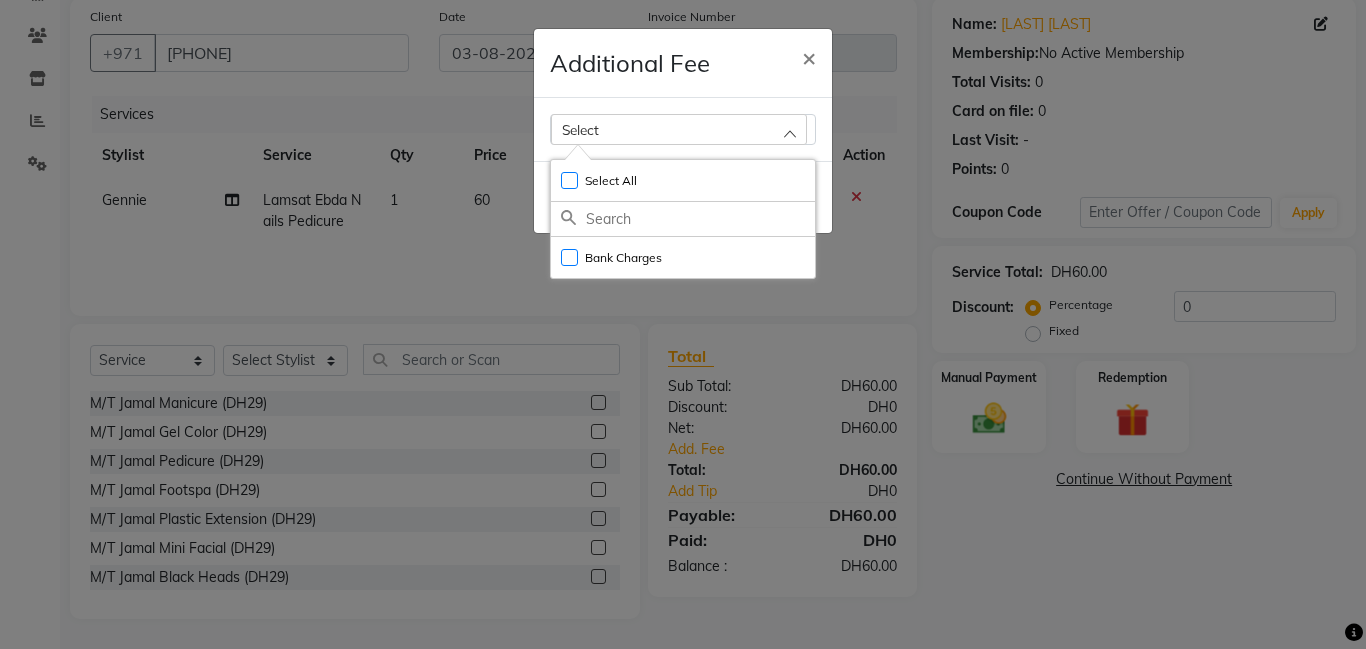 click on "Additional Fee × Select Select All UnSelect All Bank Charges Done" 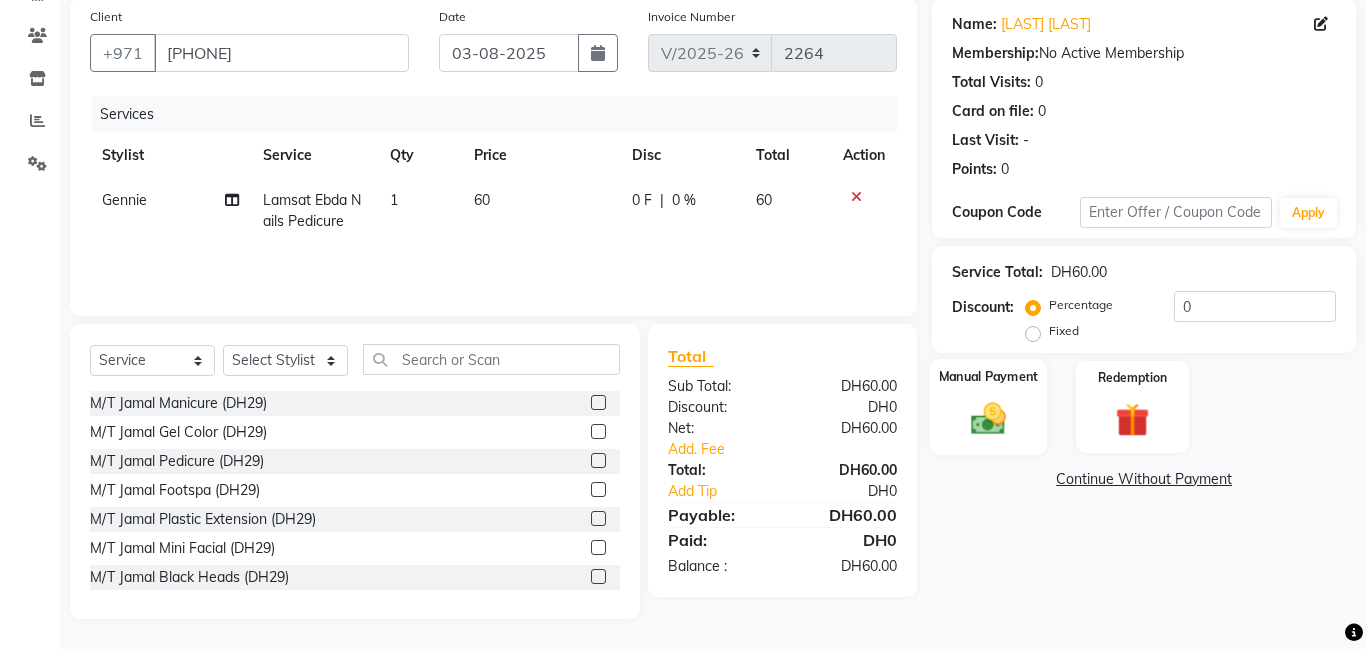 click on "Manual Payment" 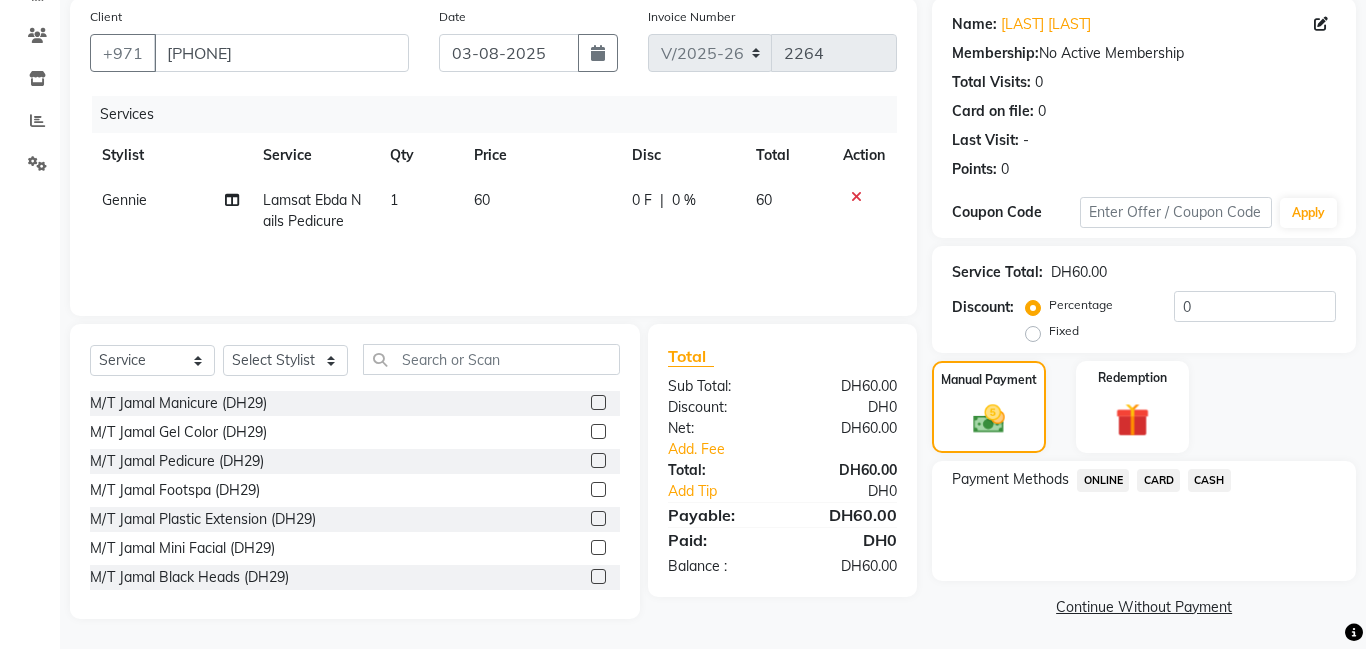 click on "CASH" 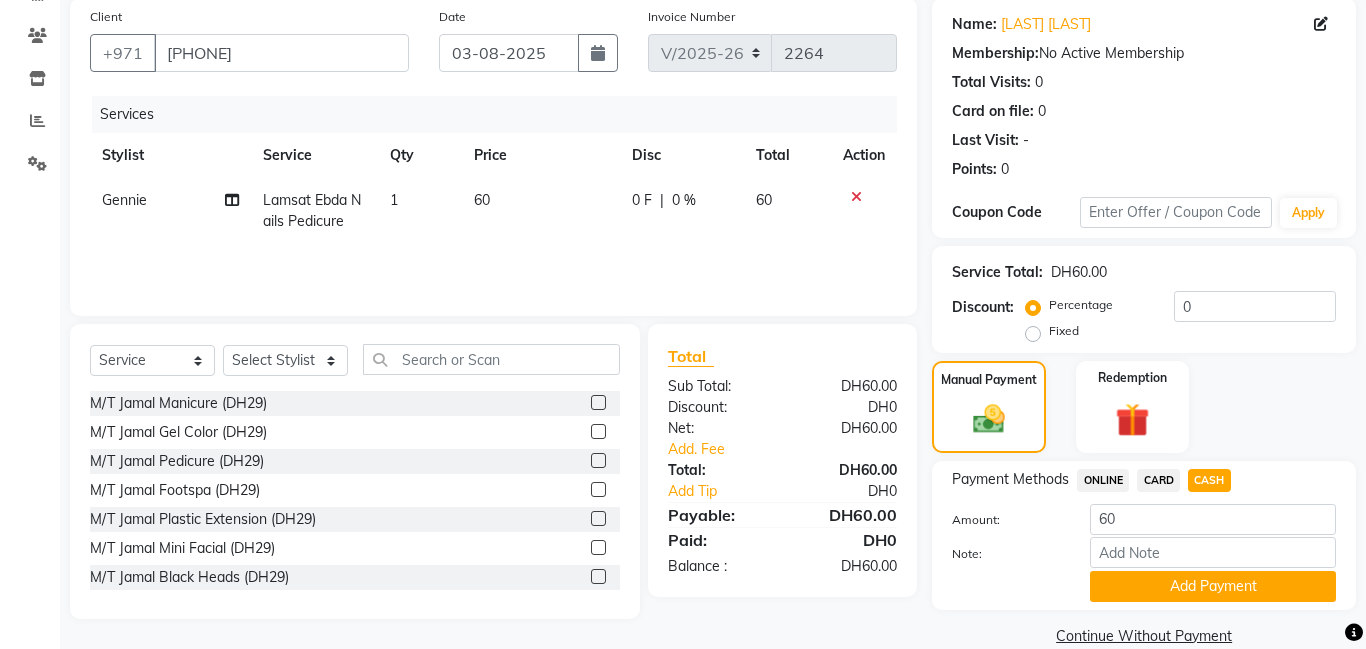click on "Add Payment" 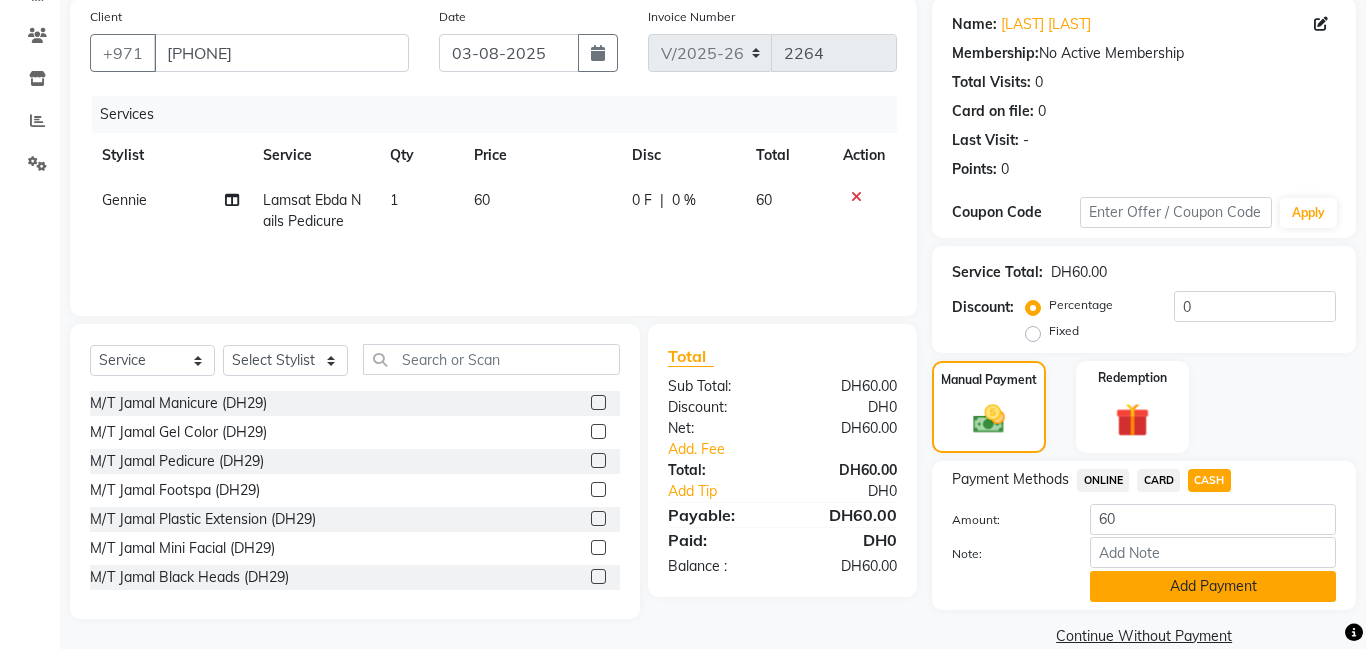 click on "Add Payment" 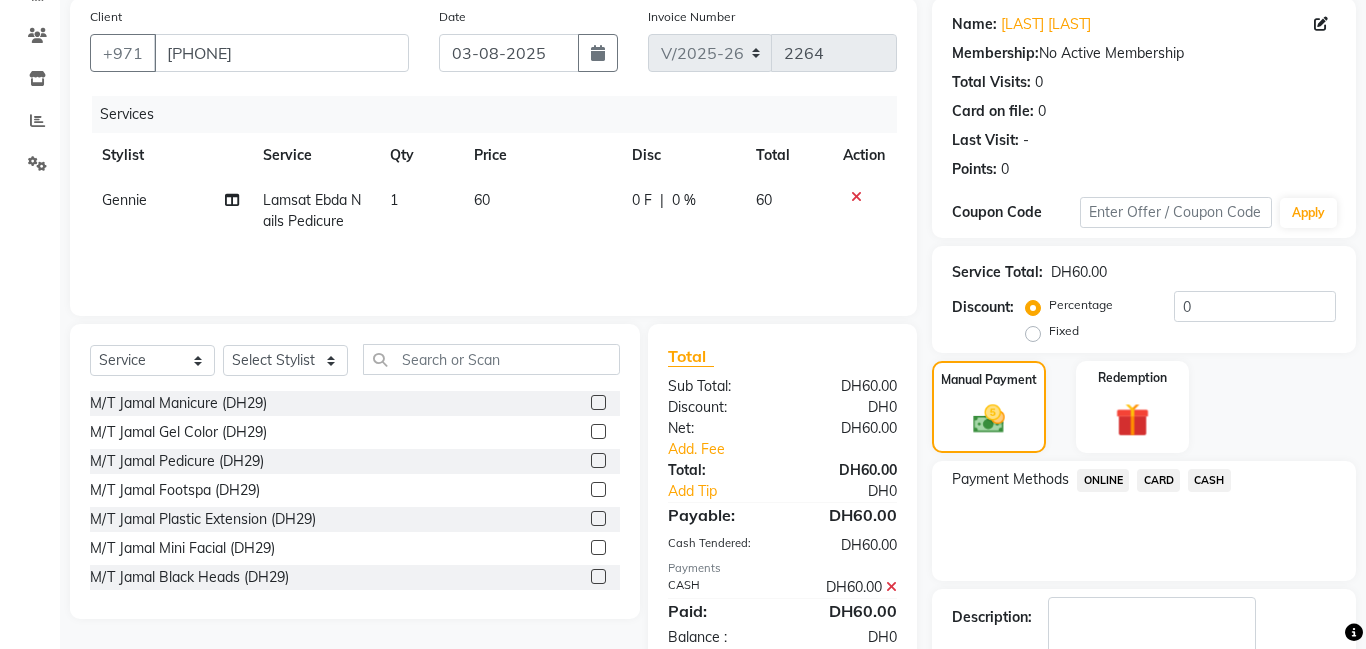 scroll, scrollTop: 268, scrollLeft: 0, axis: vertical 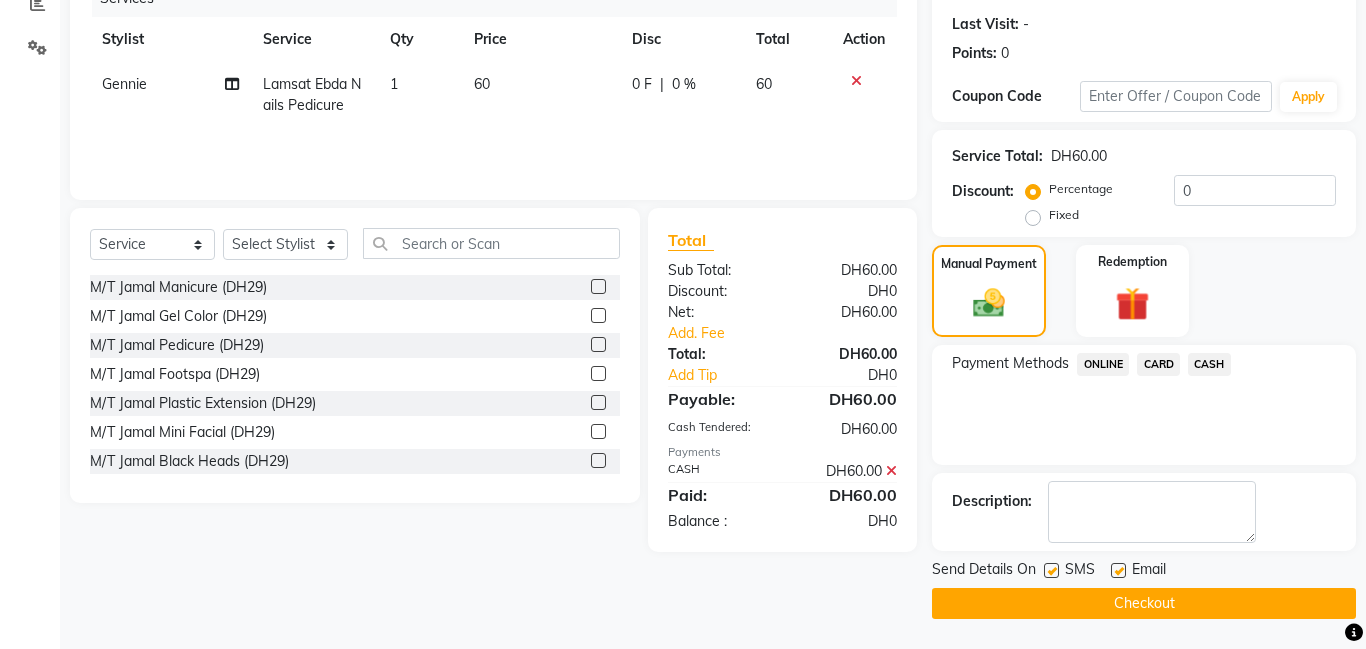 click on "Checkout" 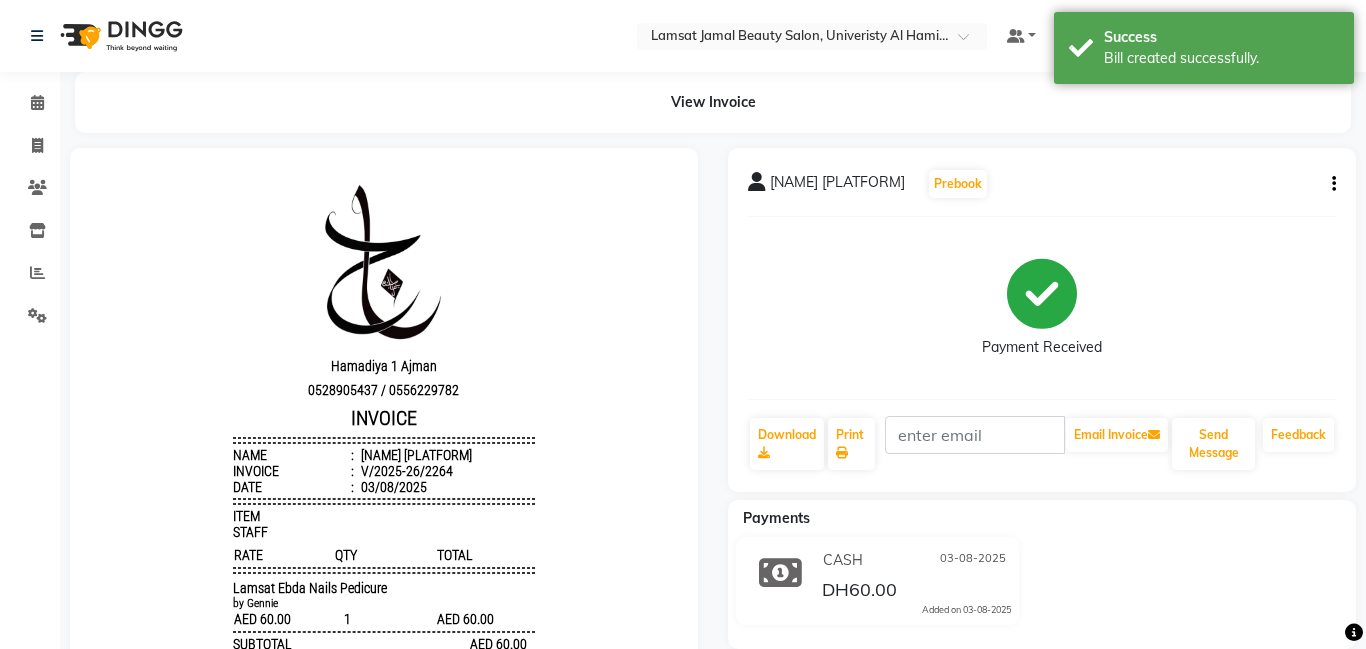 scroll, scrollTop: 0, scrollLeft: 0, axis: both 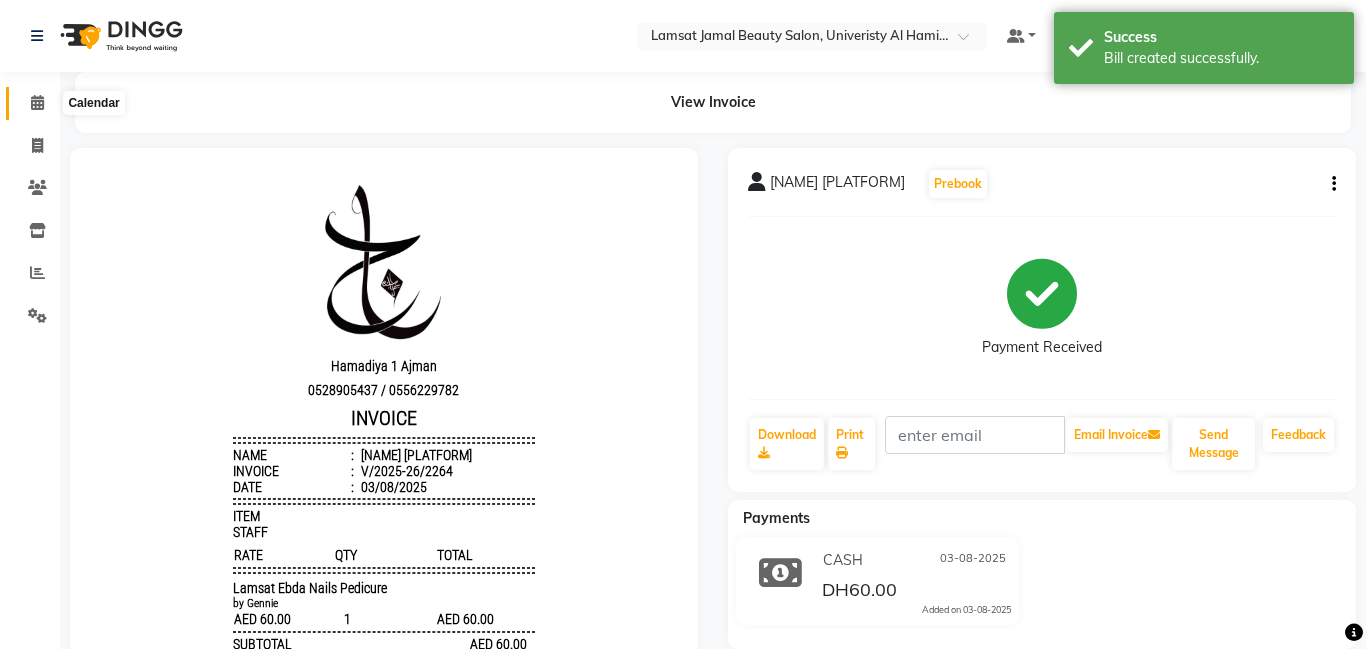 click 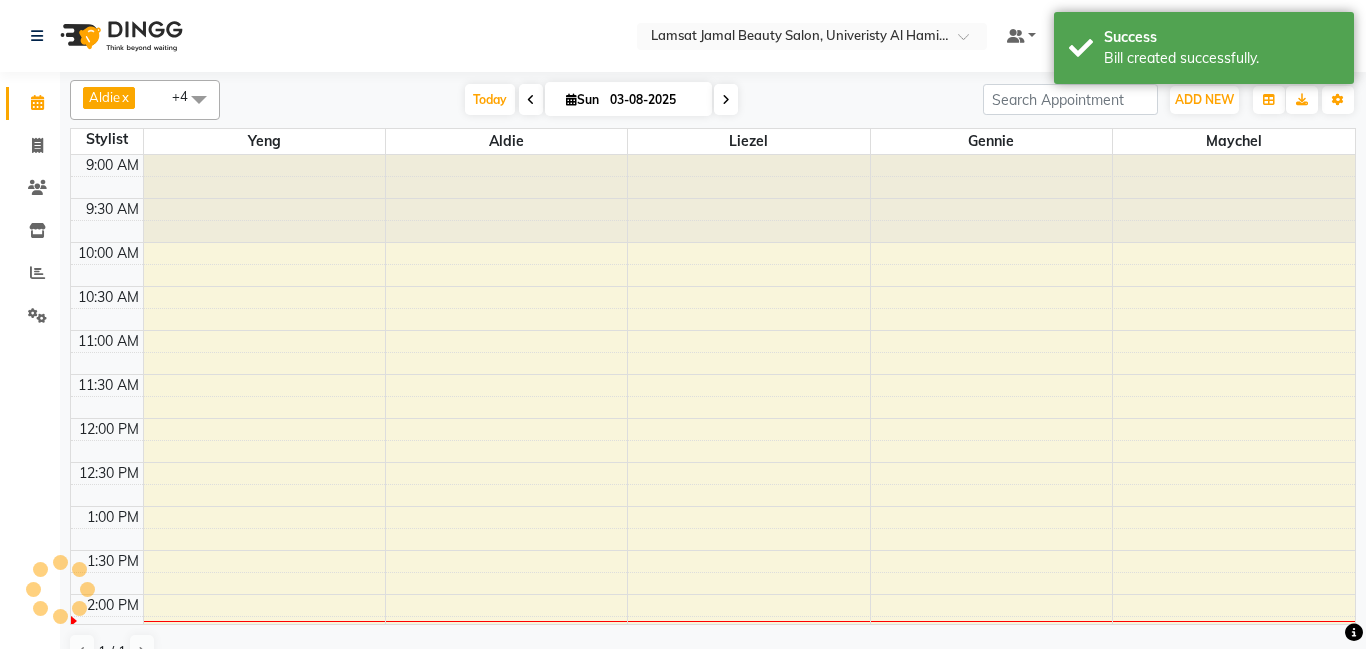 scroll, scrollTop: 0, scrollLeft: 0, axis: both 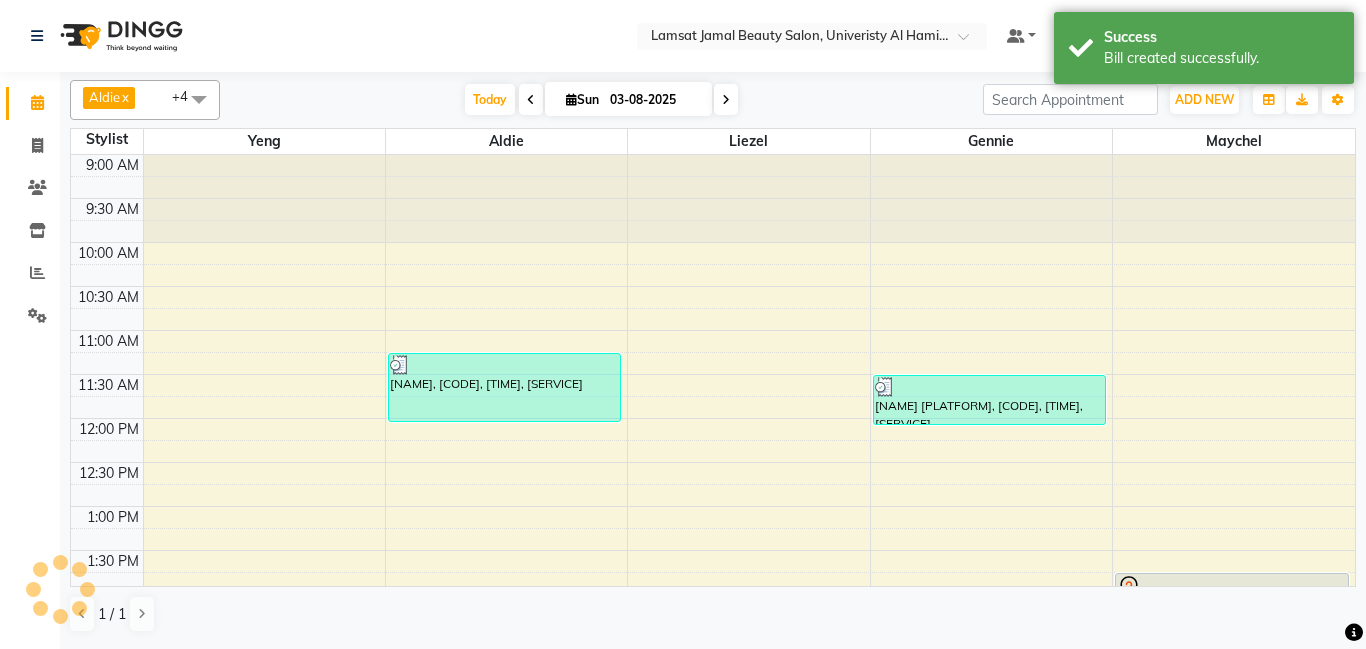 click on "[TIME_SLOTS] [NAME], [CODE], [TIME], [SERVICE] [NAME] [PLATFORM], [CODE], [TIME], [SERVICE] [NAME] [PLATFORM], [CODE], [TIME], [SERVICE]" at bounding box center [713, 814] 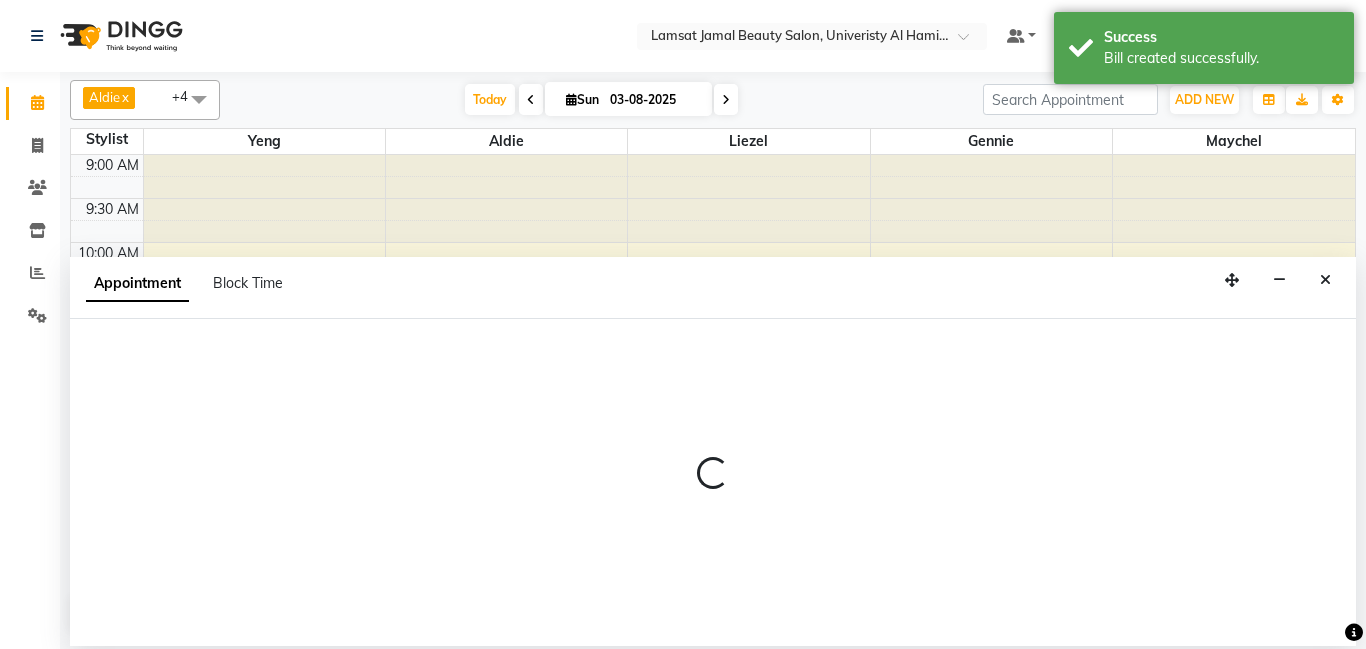 select on "[NUMBER]" 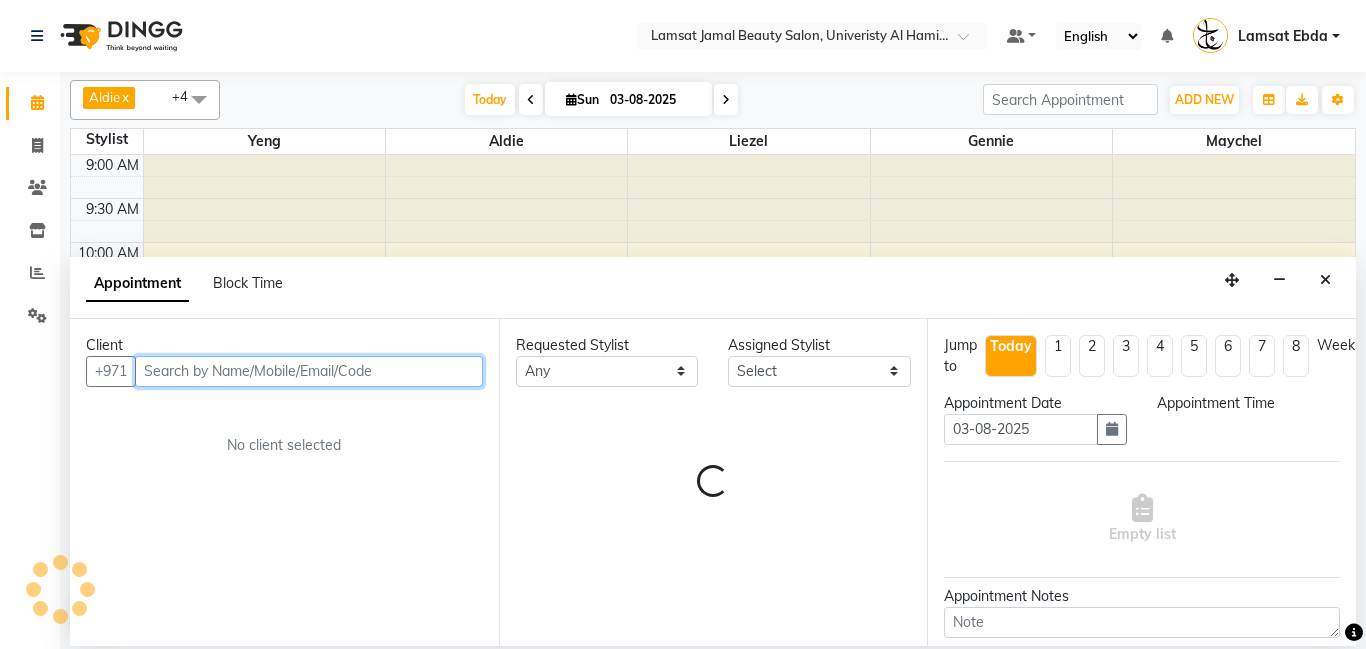 select on "705" 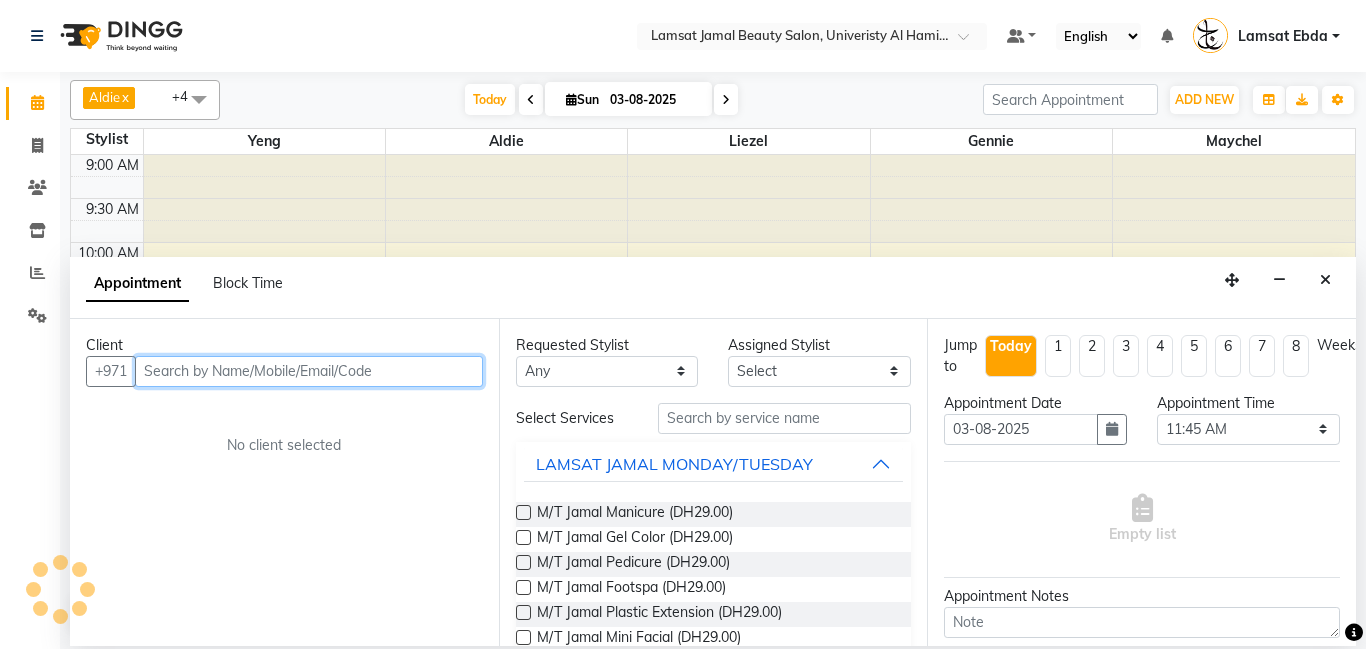 click at bounding box center (309, 371) 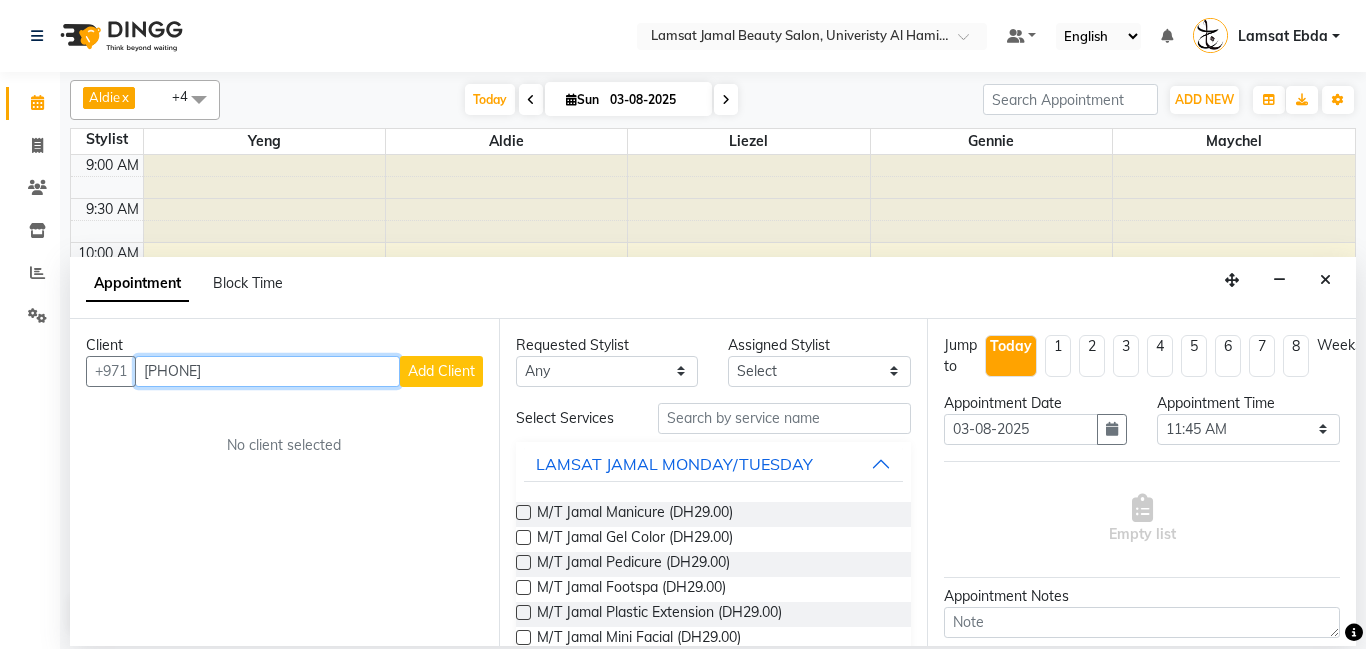 type on "[PHONE]" 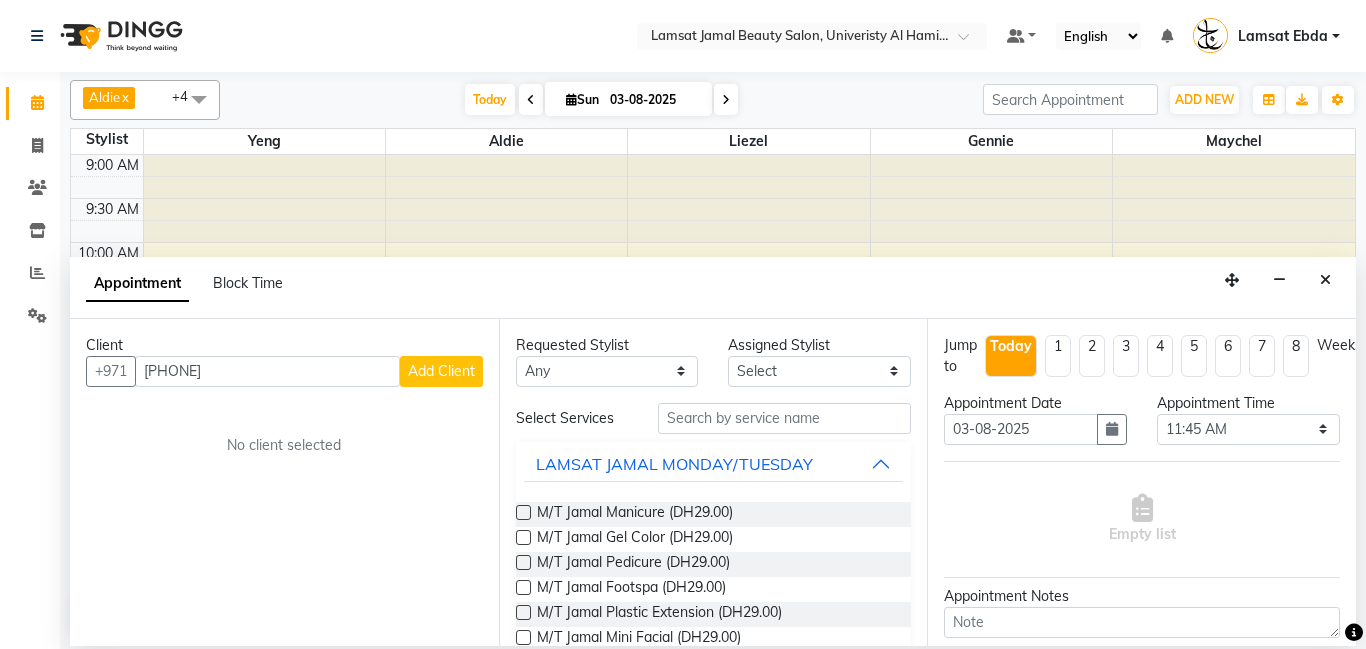 click on "Add Client" at bounding box center (441, 371) 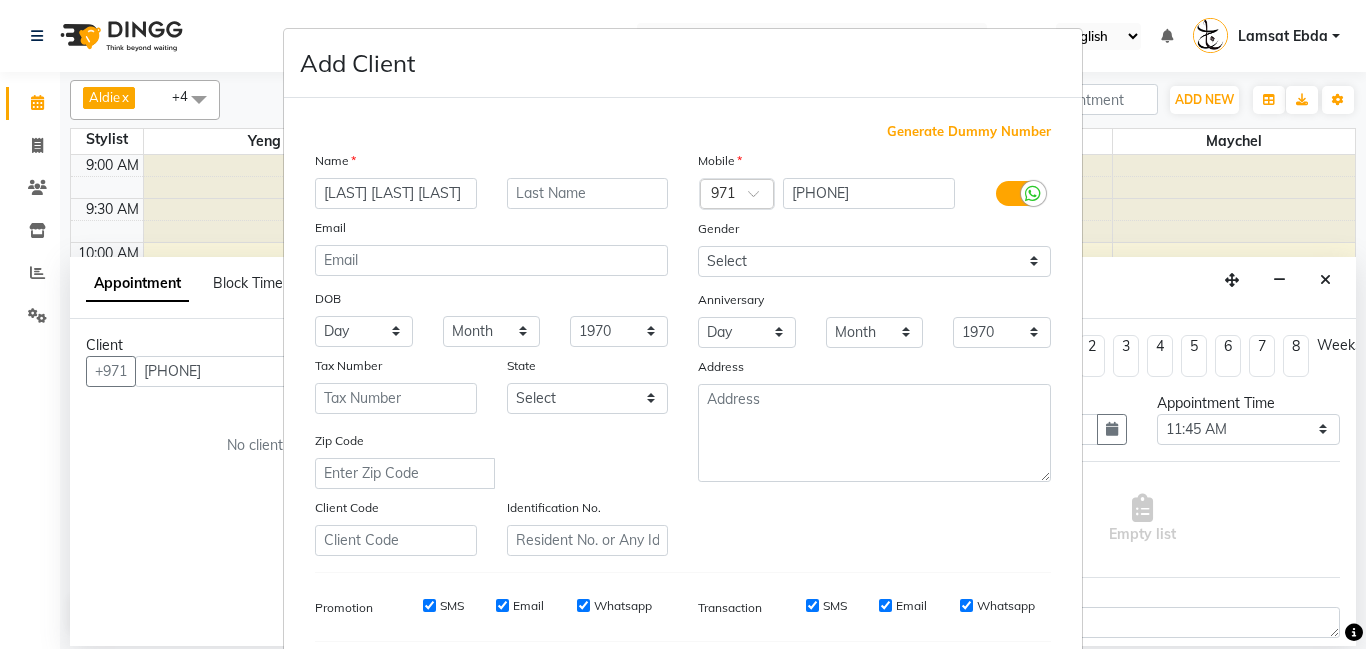 scroll, scrollTop: 274, scrollLeft: 0, axis: vertical 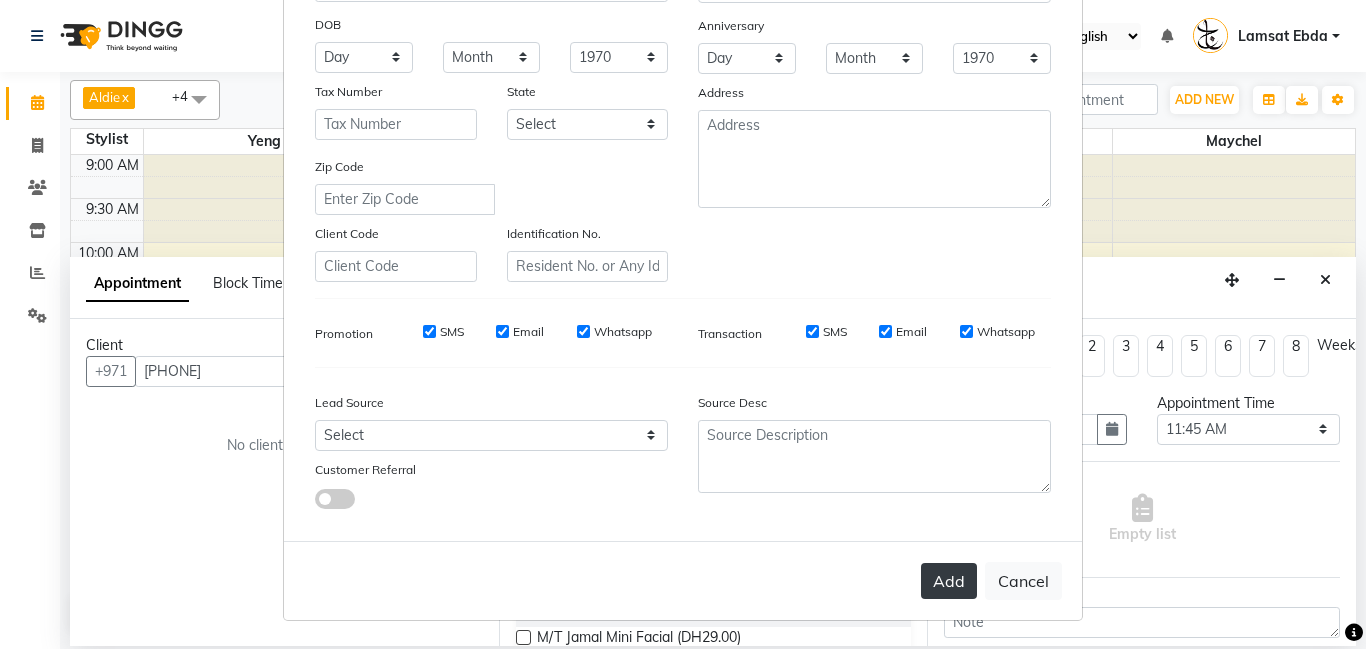 type on "[LAST] [LAST] [LAST]" 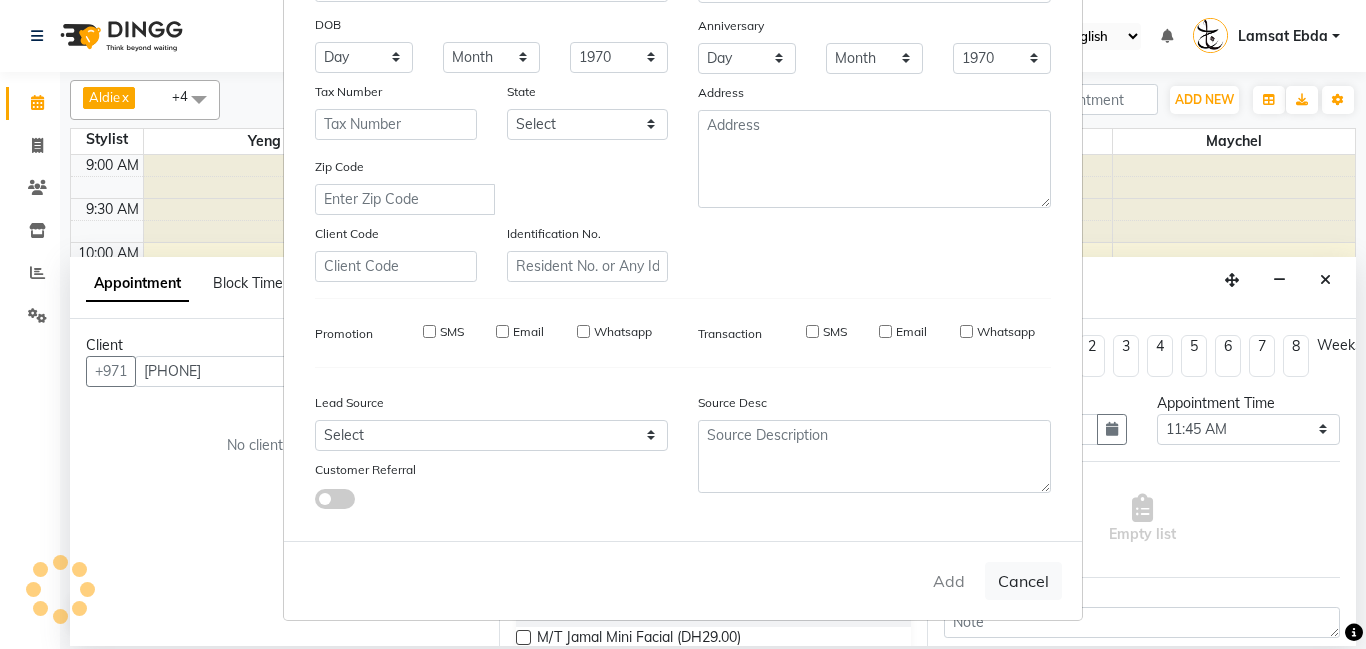 type on "55*****00" 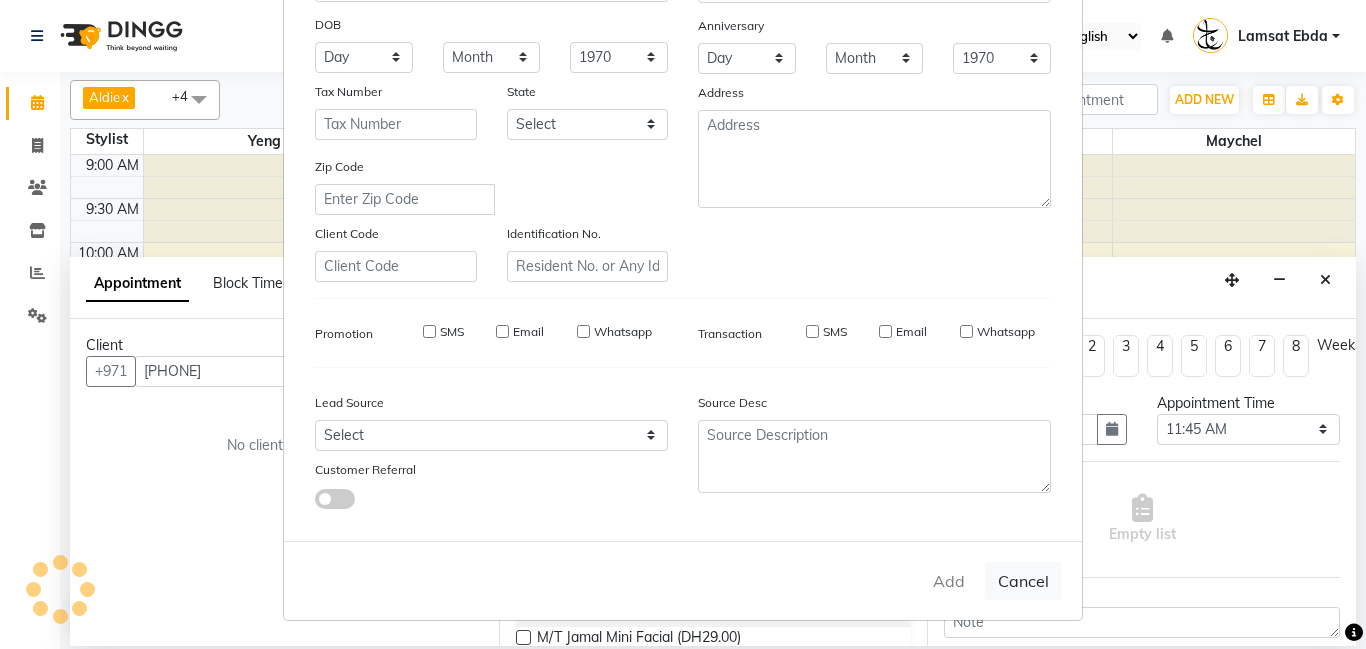 type 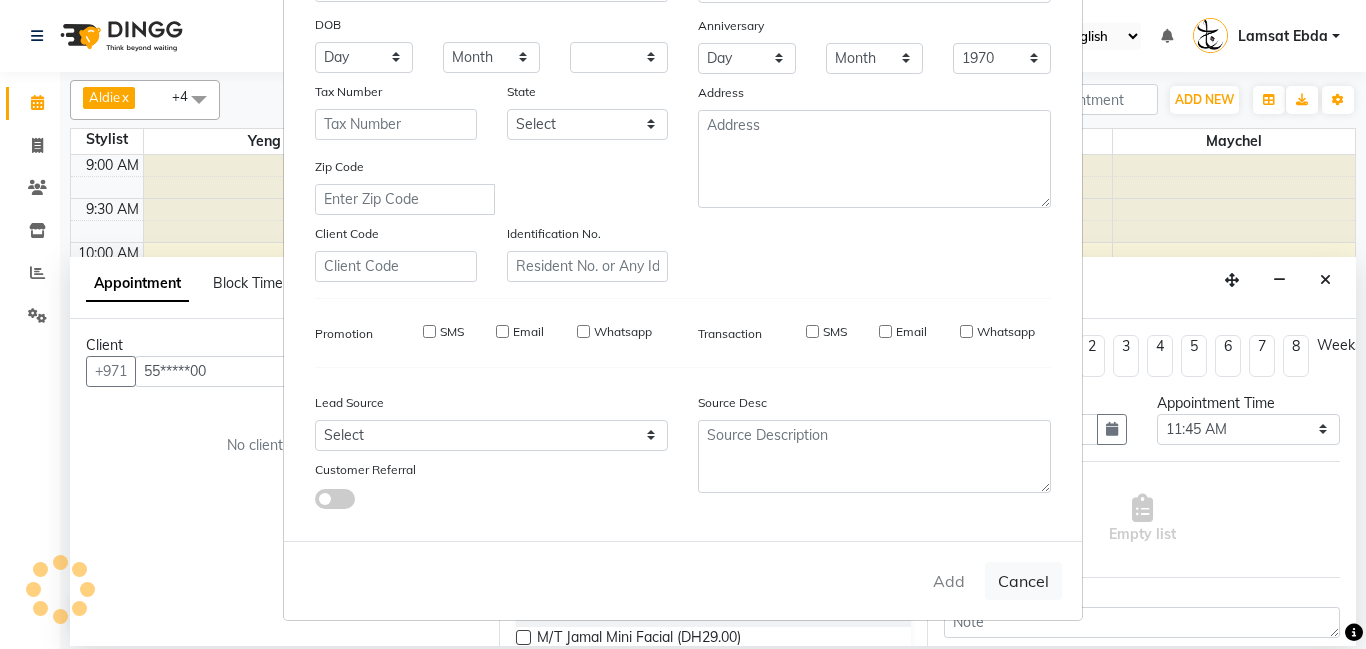 type 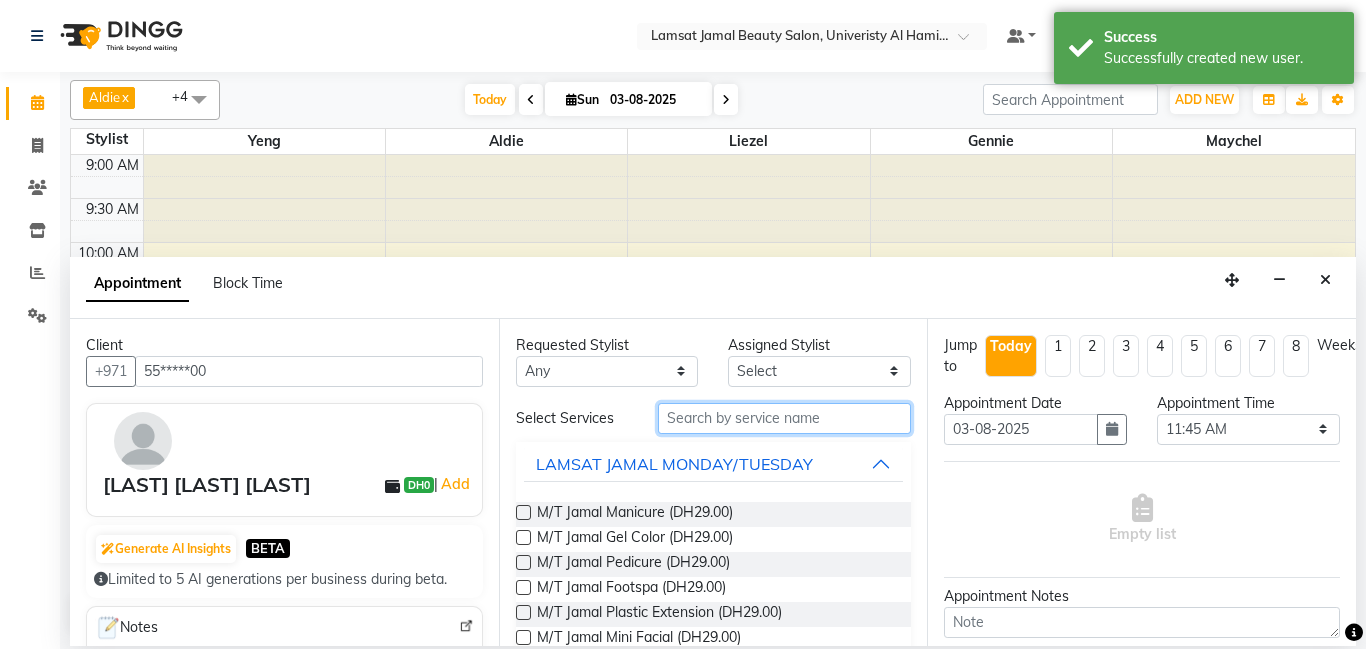 click at bounding box center (785, 418) 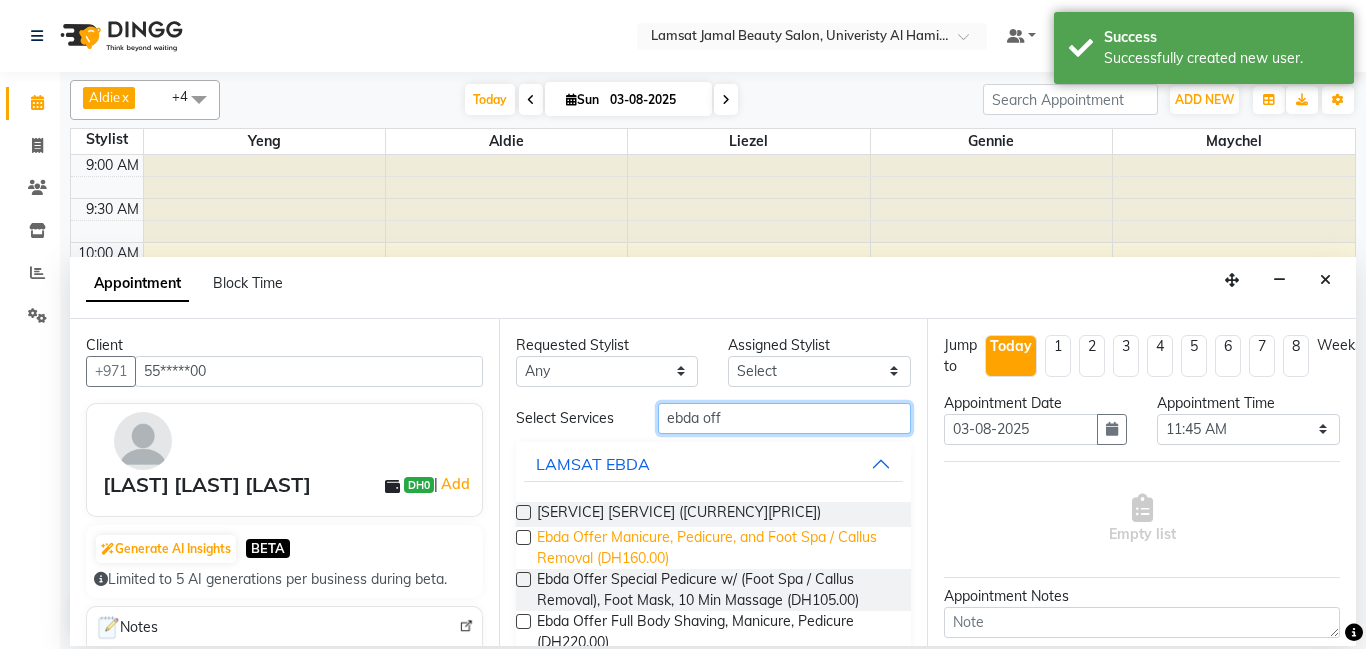 type on "ebda off" 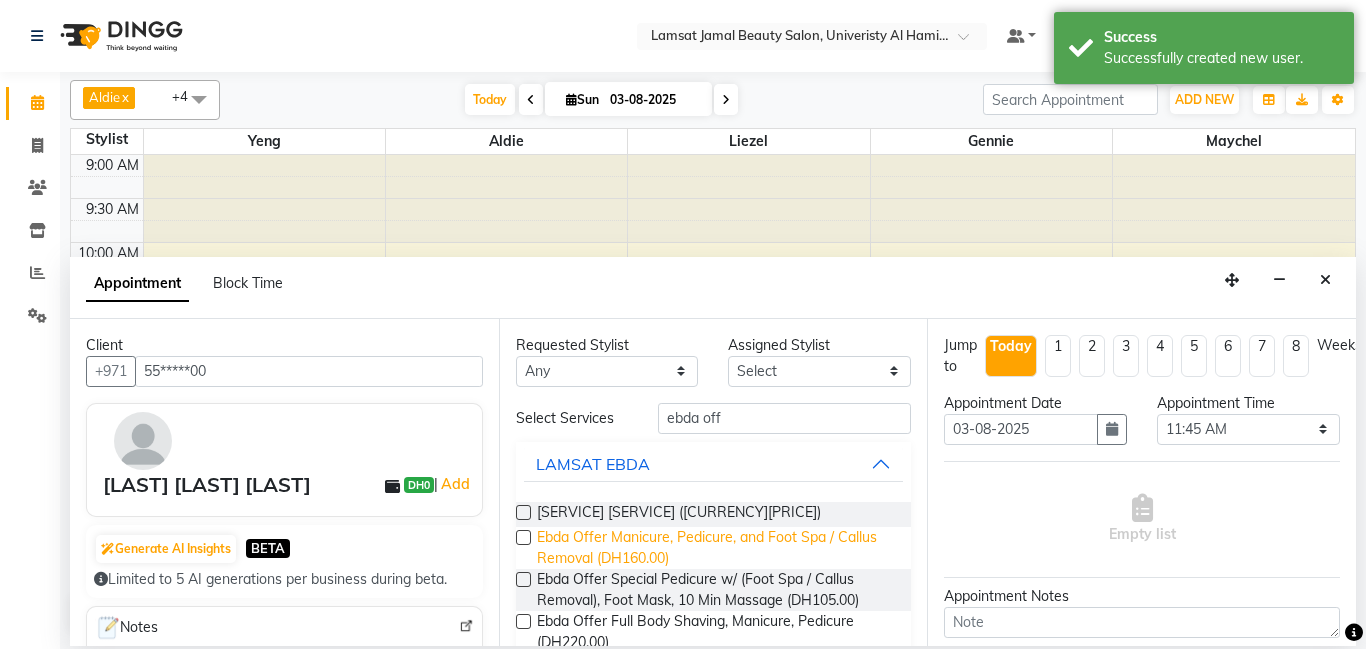 click on "Ebda Offer Manicure, Pedicure, and Foot Spa / Callus Removal (DH160.00)" at bounding box center [716, 548] 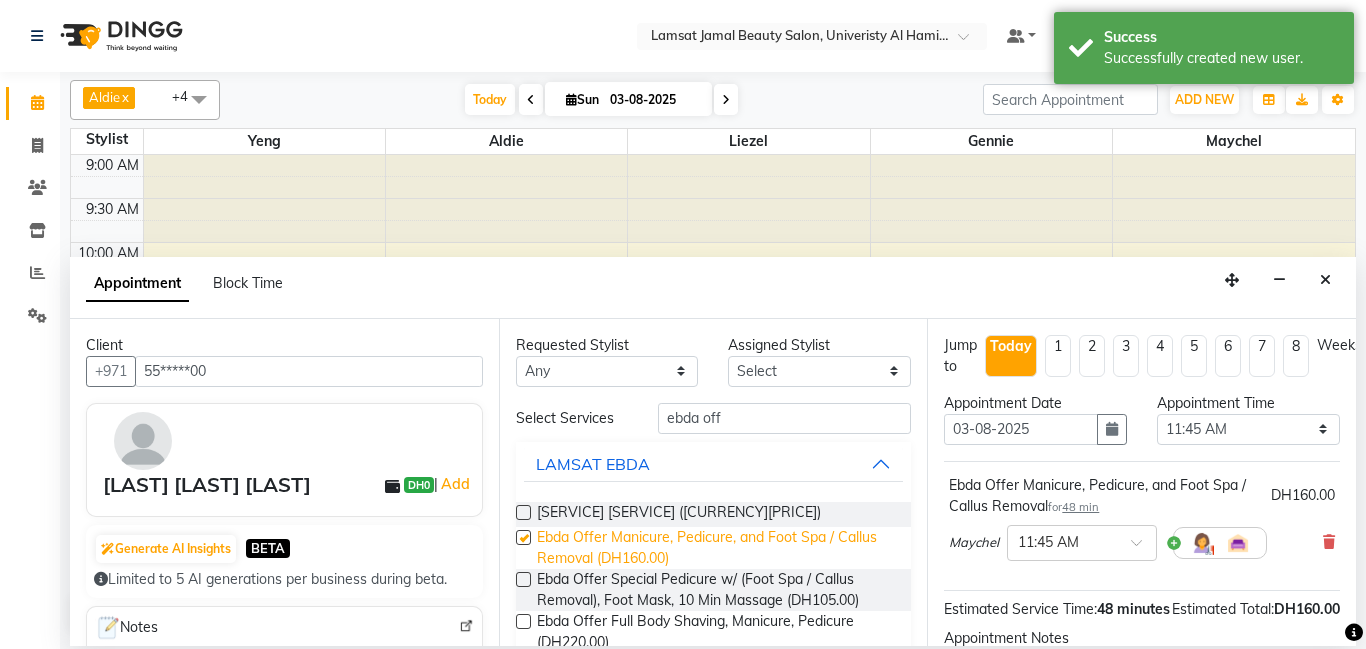 checkbox on "false" 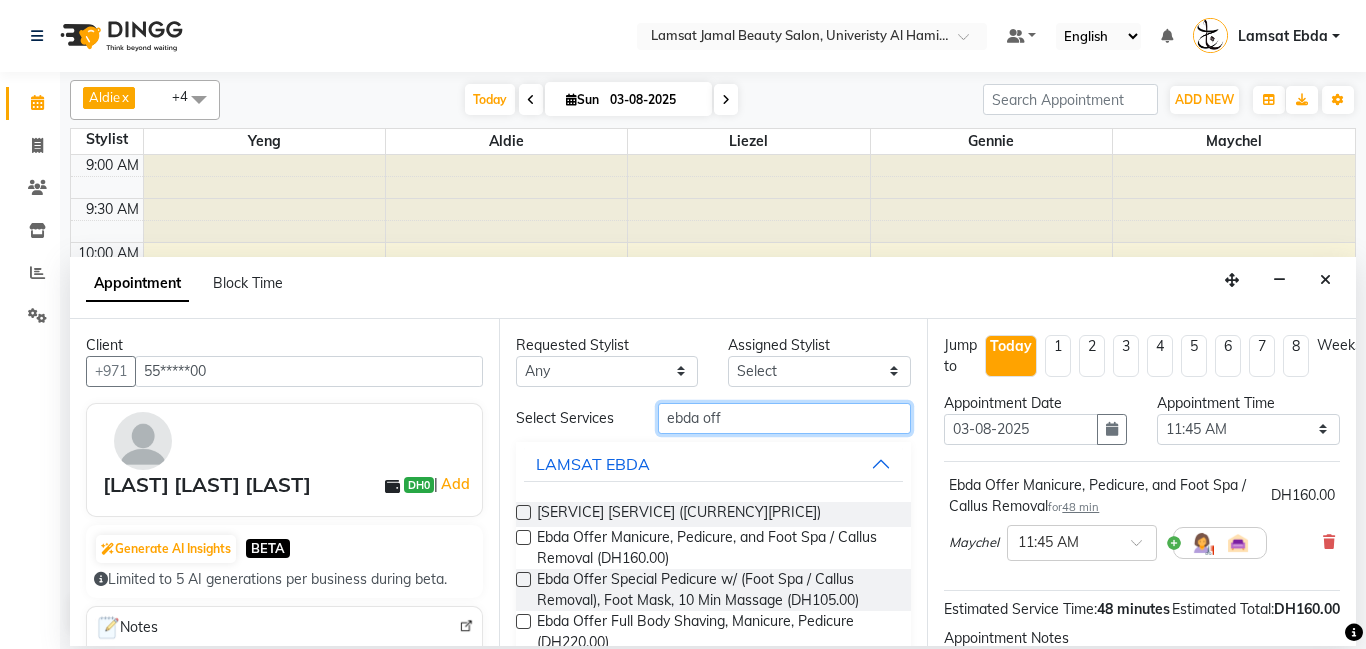 click on "ebda off" at bounding box center (785, 418) 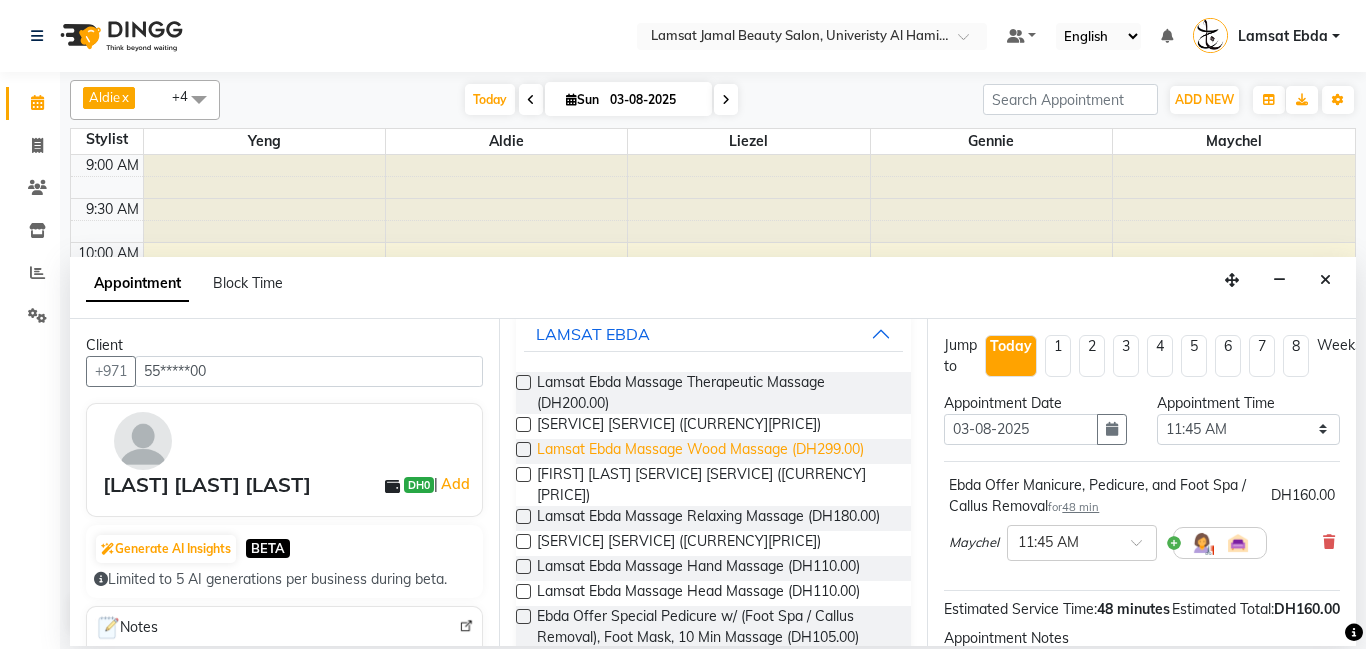 scroll, scrollTop: 132, scrollLeft: 0, axis: vertical 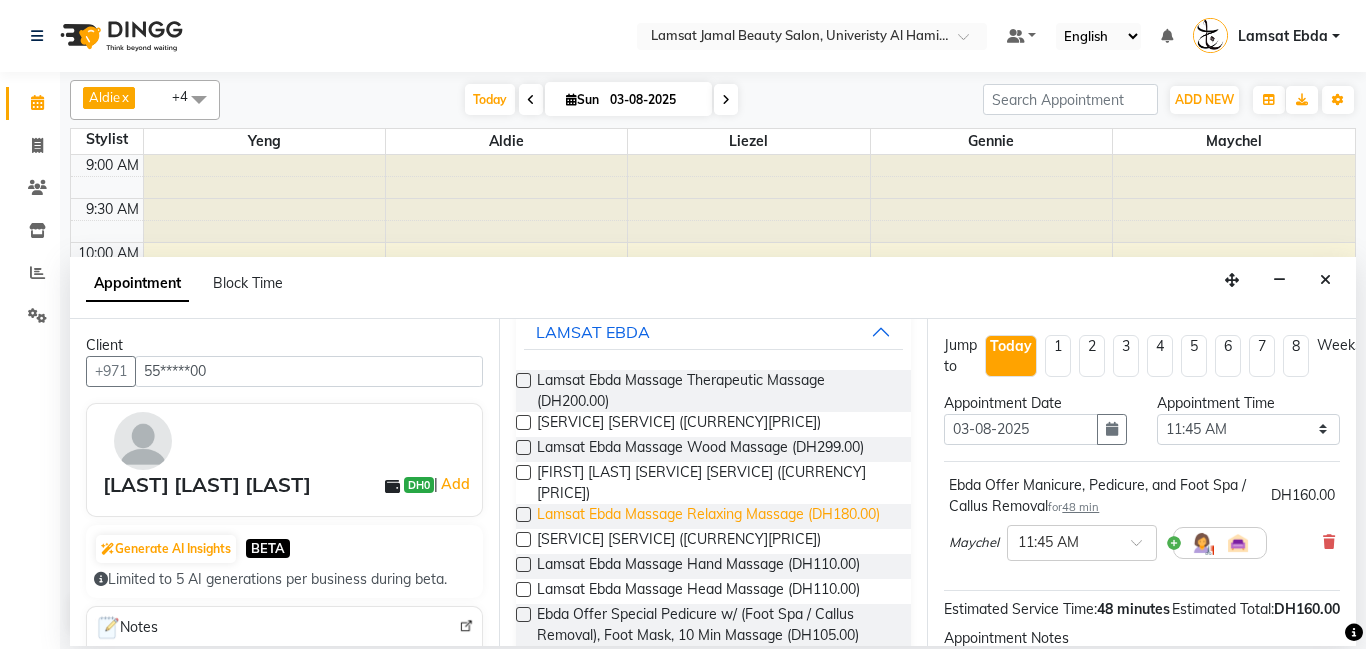 type on "ebda massage" 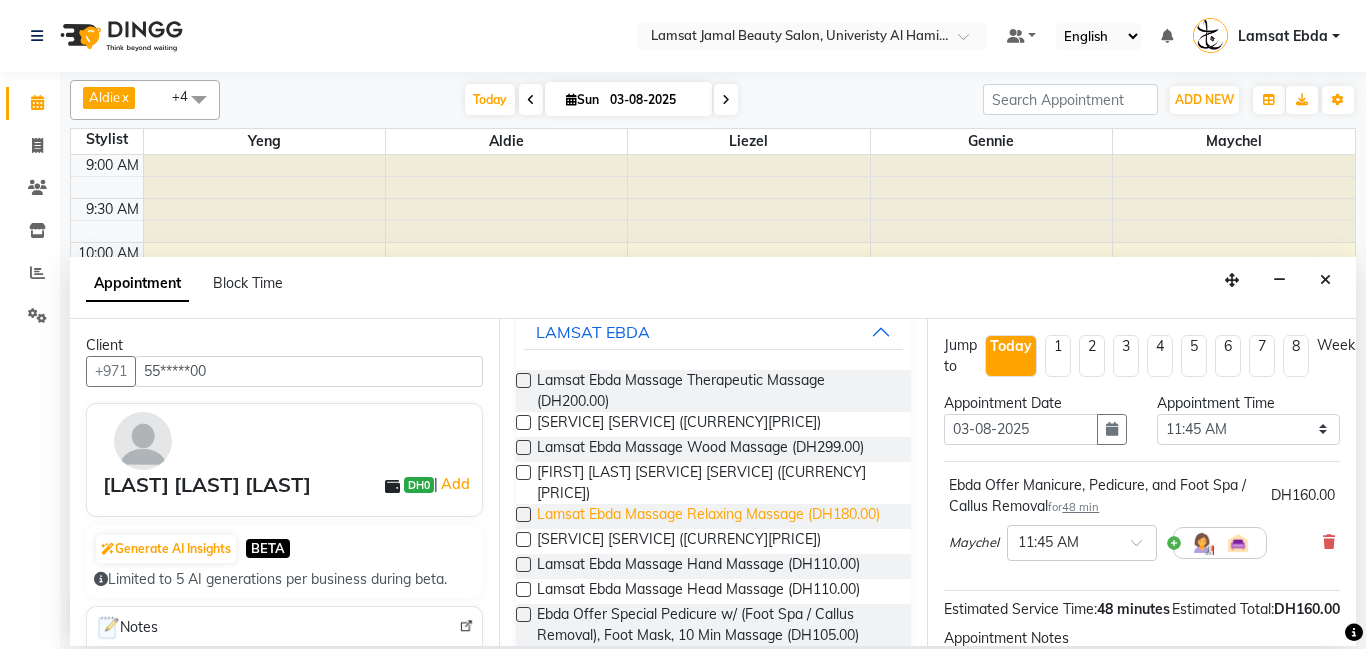 click on "Lamsat Ebda Massage Relaxing Massage (DH180.00)" at bounding box center [708, 516] 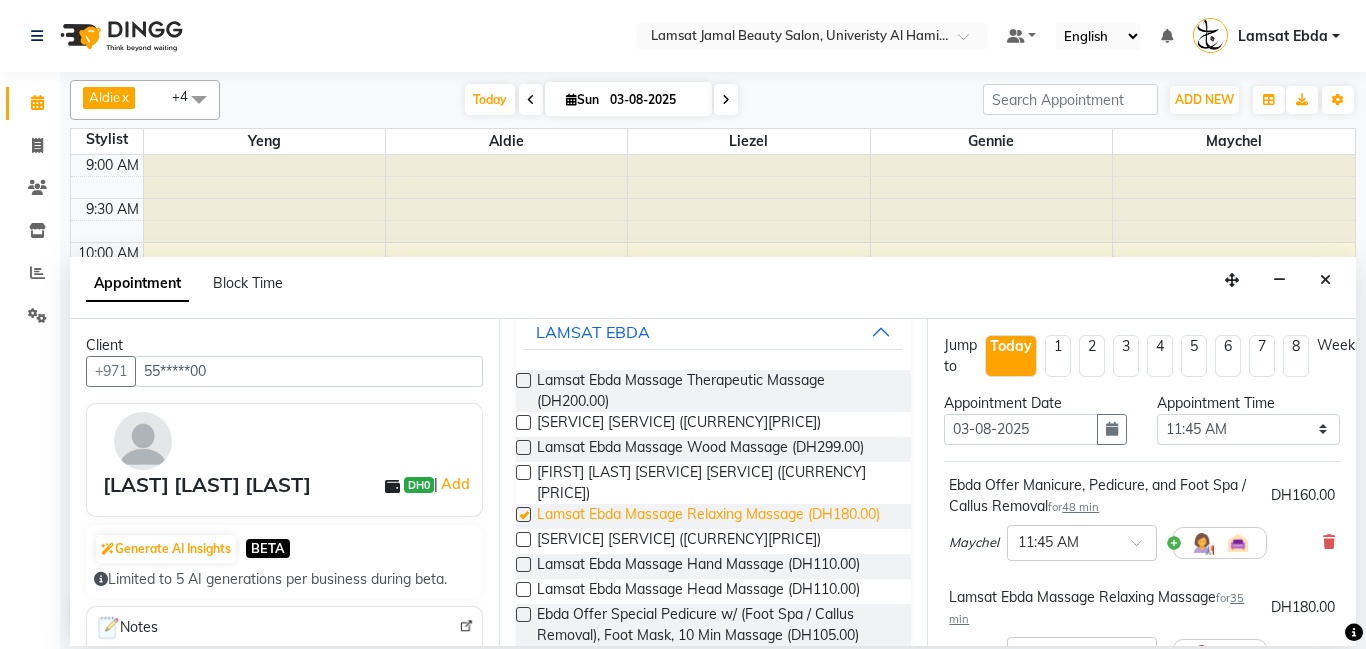 checkbox on "false" 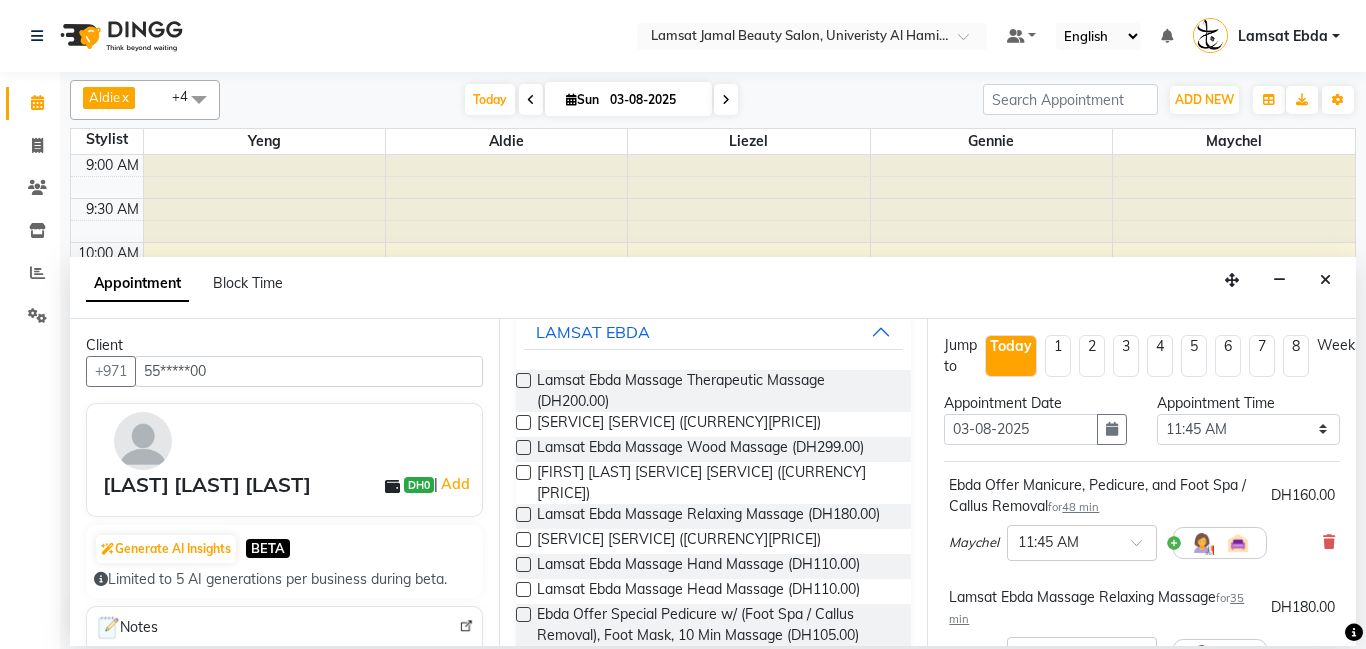 scroll, scrollTop: 353, scrollLeft: 0, axis: vertical 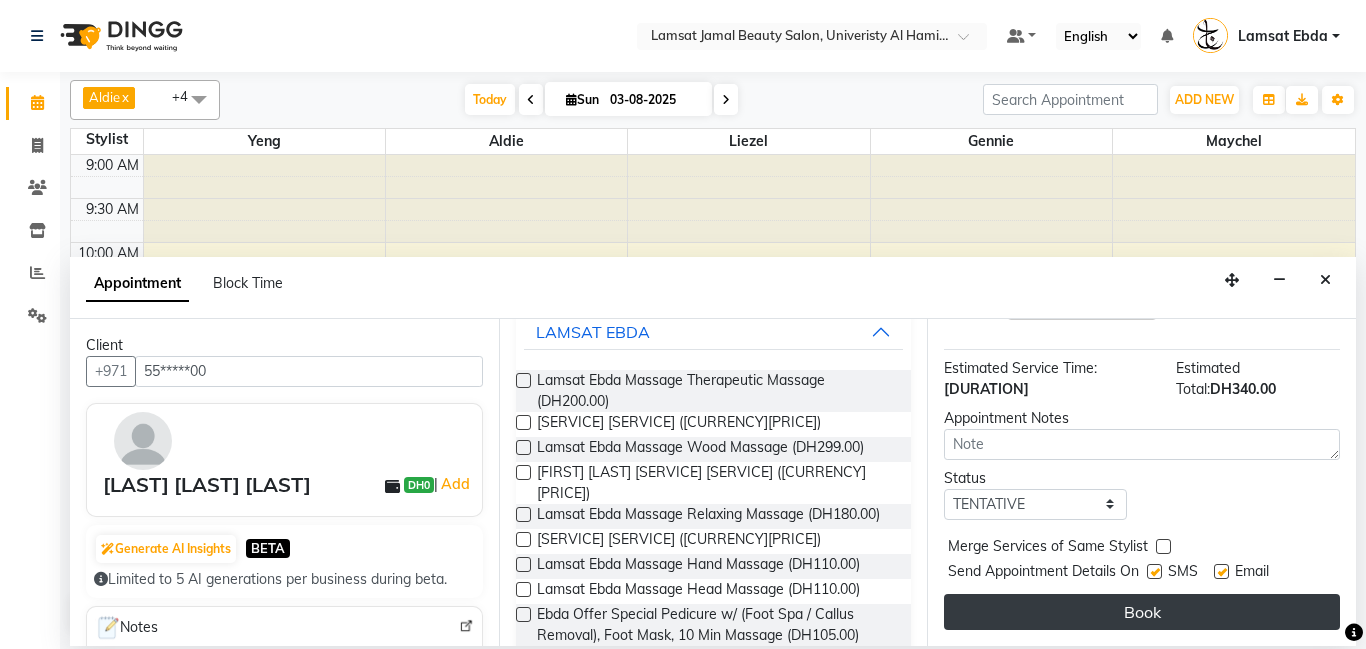 click on "Book" at bounding box center [1142, 612] 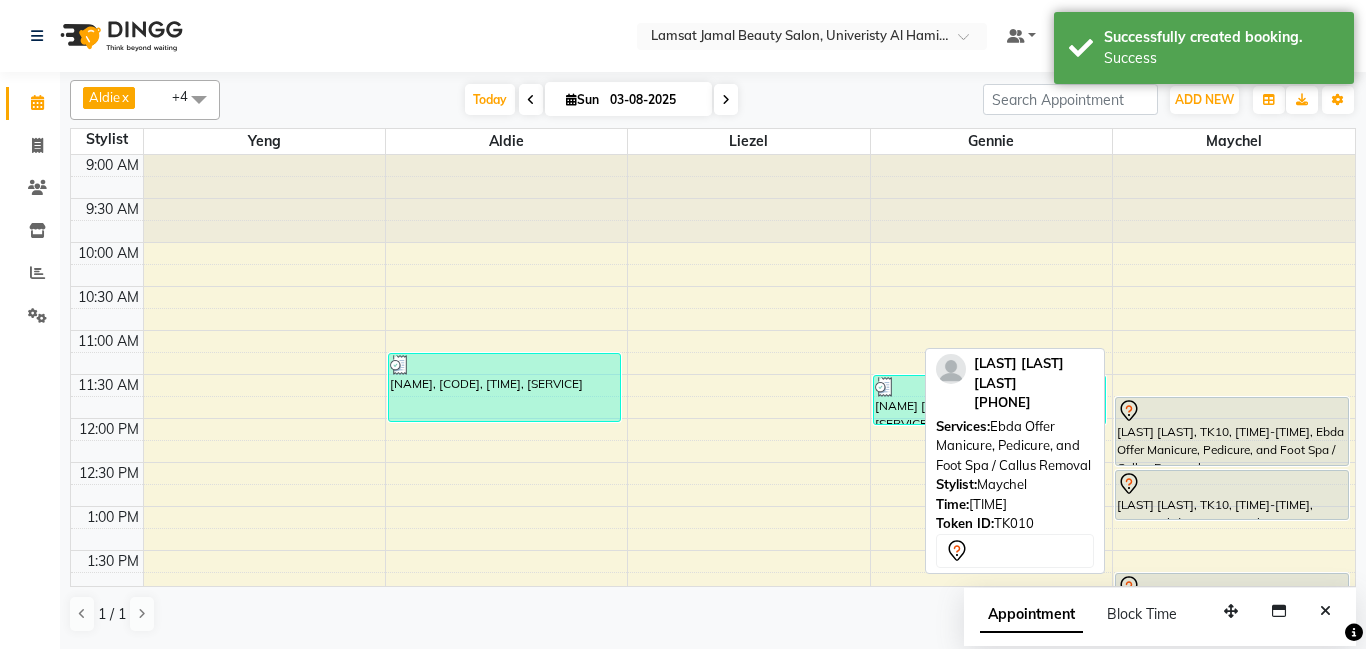 click at bounding box center (1232, 411) 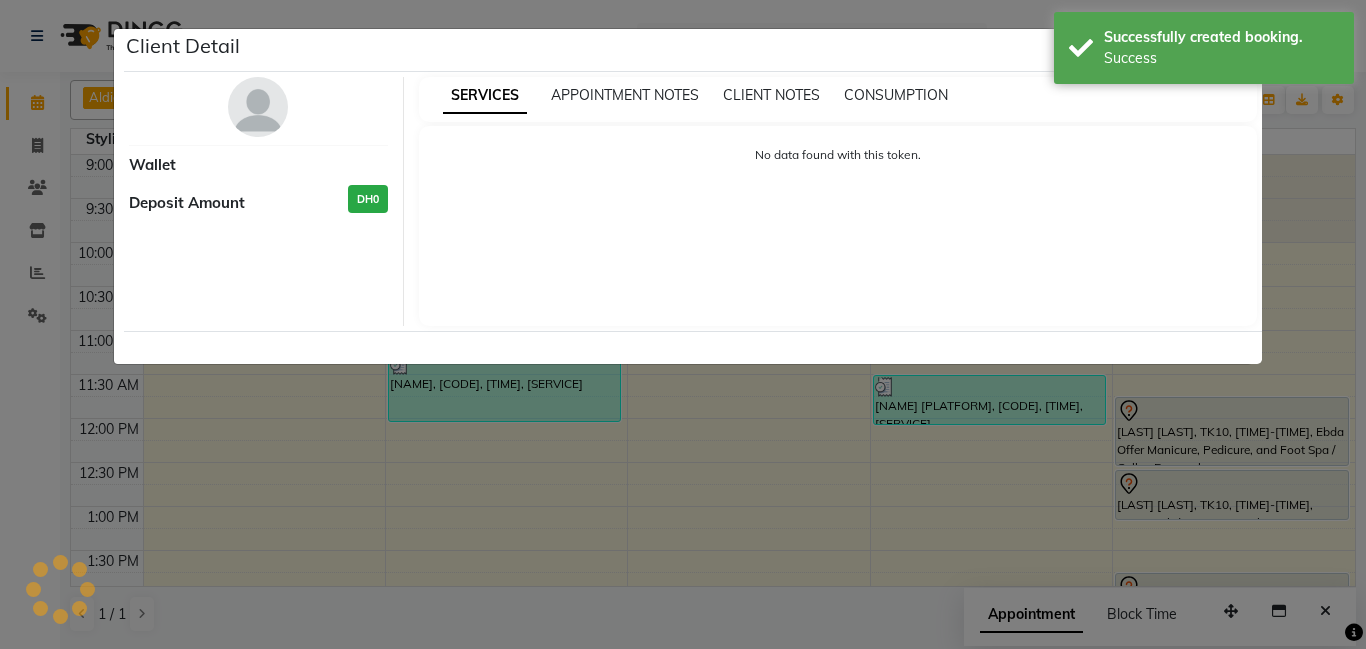 select on "7" 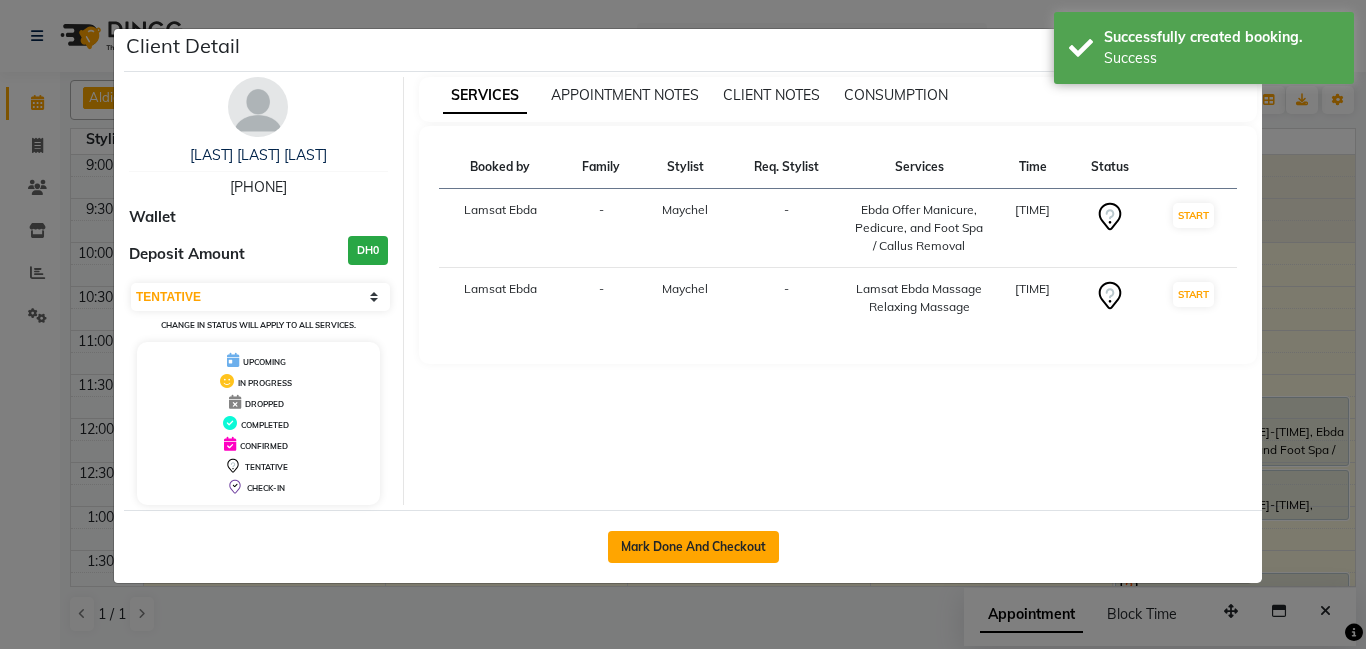click on "Mark Done And Checkout" 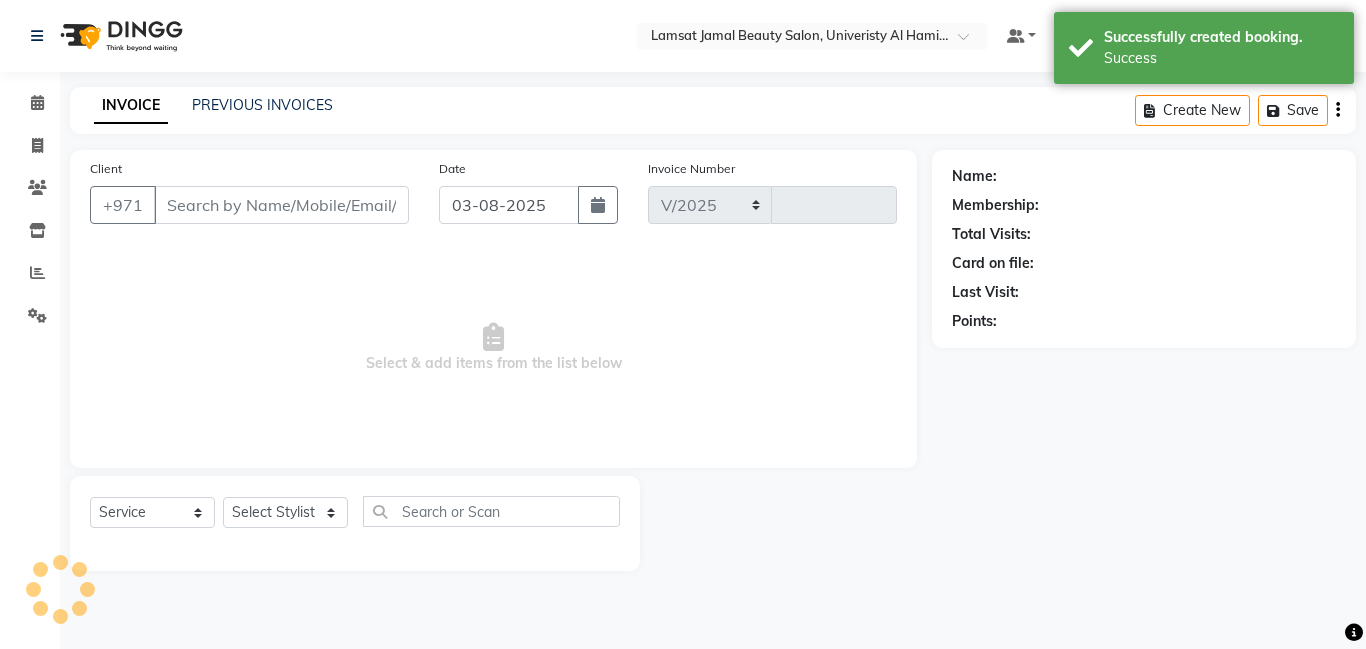 select on "8294" 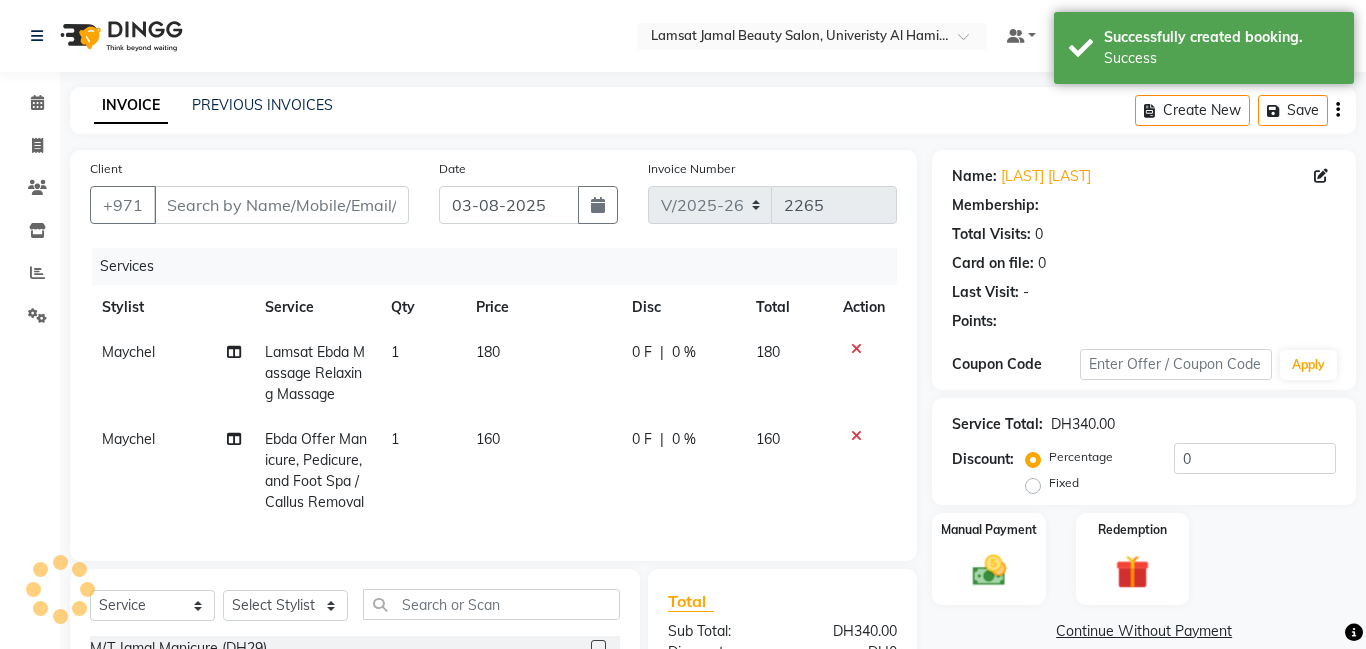 type on "55*****00" 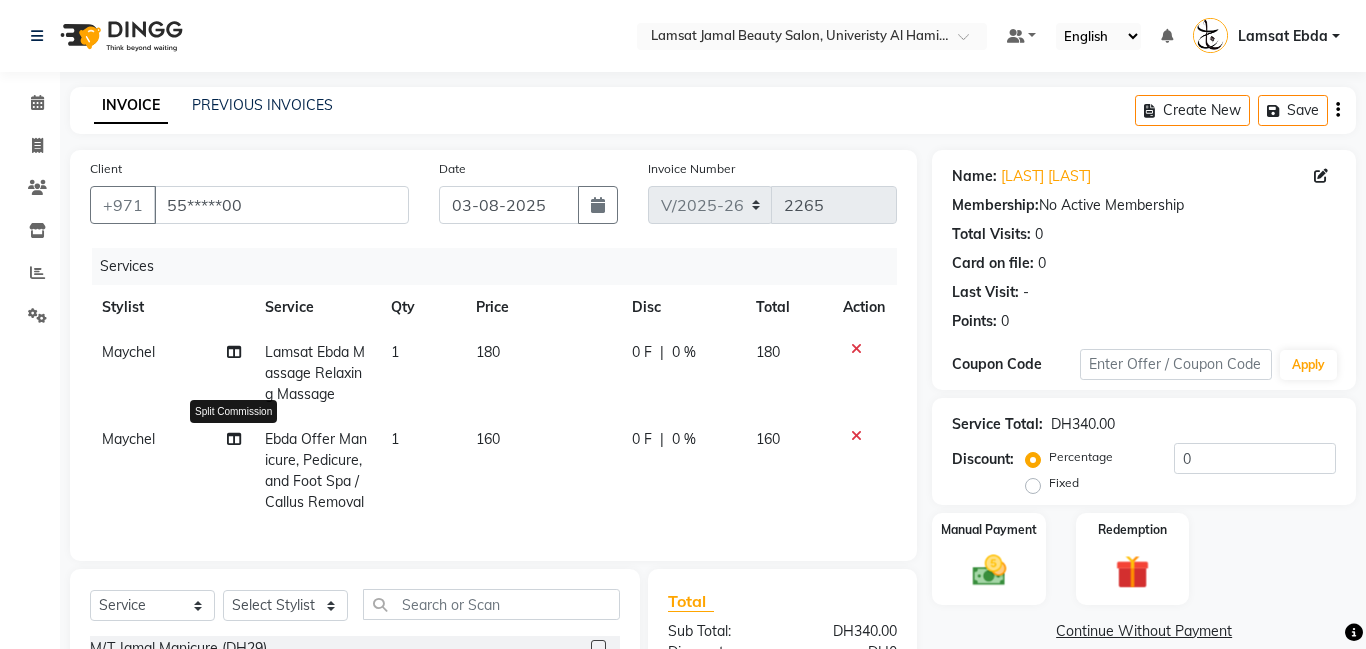 click 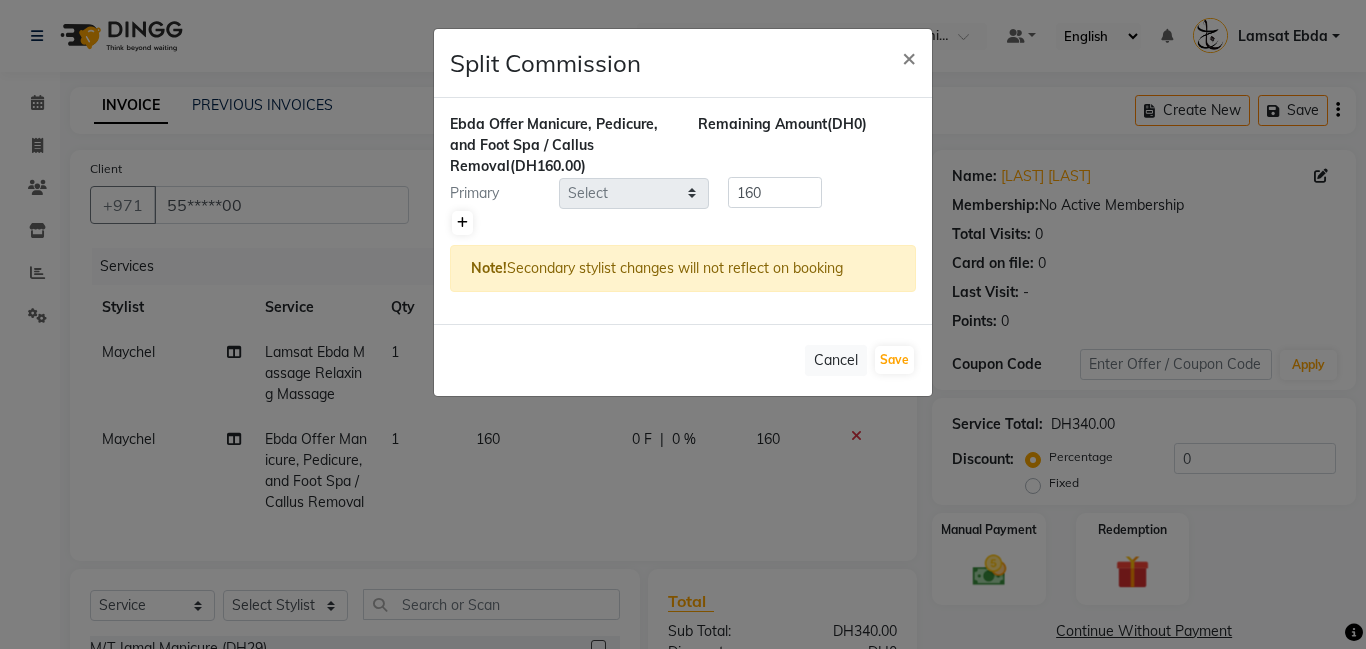 click 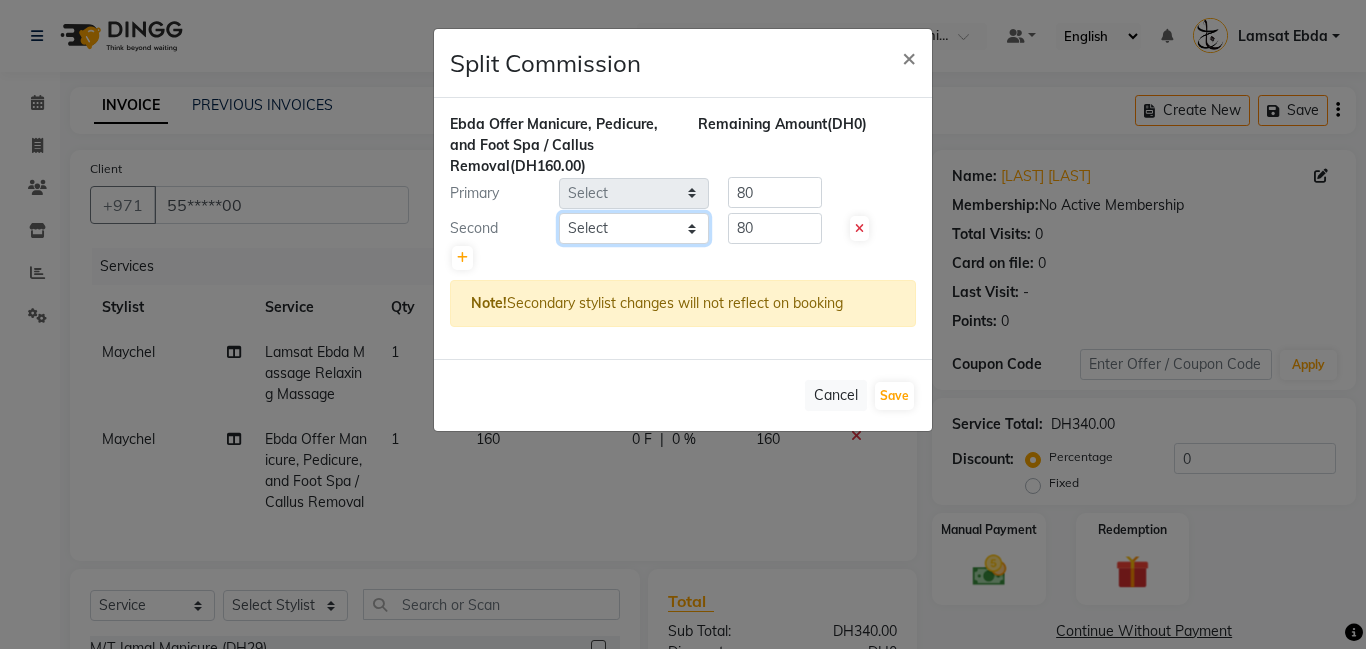 click on "Select [NAME] [NAME] [NAME] [NAME] [NAME] [NAME] [SERVICE] [SERVICE] [NAME] [NAME] [NAME] [NAME] [NAME] [NAME] [NAME] [NAME] [NAME] [NAME] [NAME] [NAME] [NAME] [NAME] [NAME] [NAME] [NAME] [NAME]" 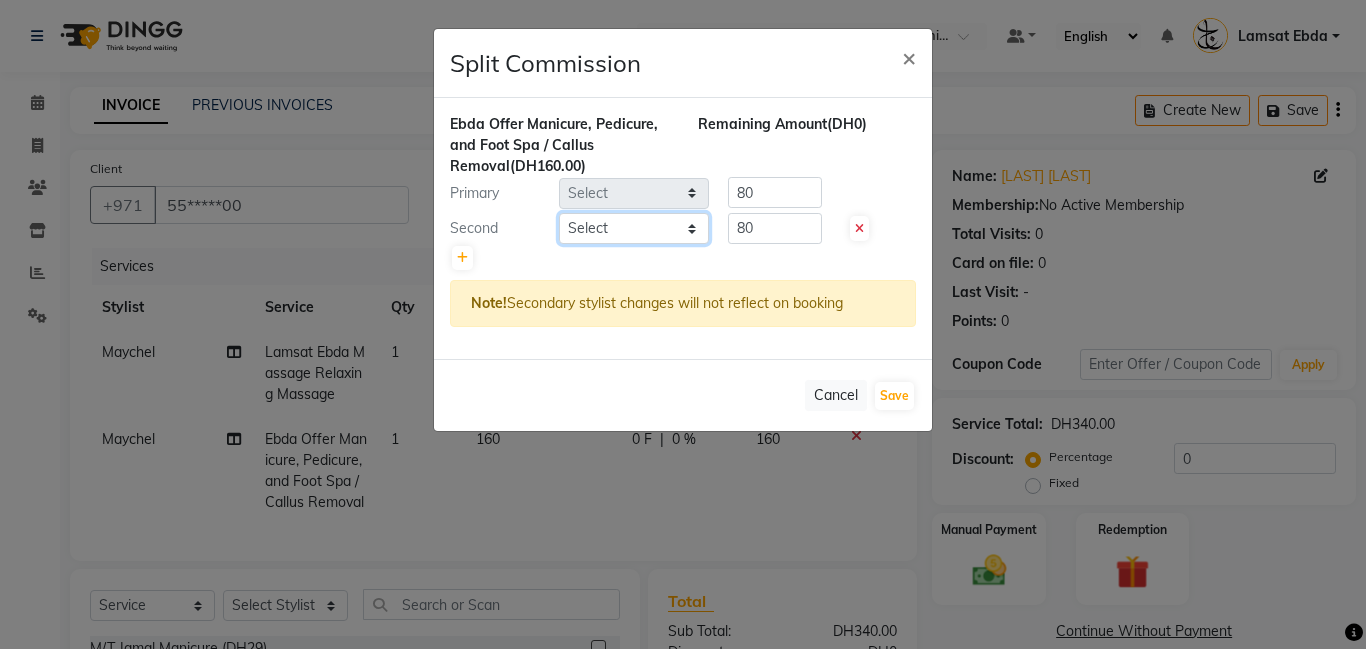 click on "Select [NAME] [NAME] [NAME] [NAME] [NAME] [NAME] [SERVICE] [SERVICE] [NAME] [NAME] [NAME] [NAME] [NAME] [NAME] [NAME] [NAME] [NAME] [NAME] [NAME] [NAME] [NAME] [NAME] [NAME] [NAME] [NAME] [NAME]" 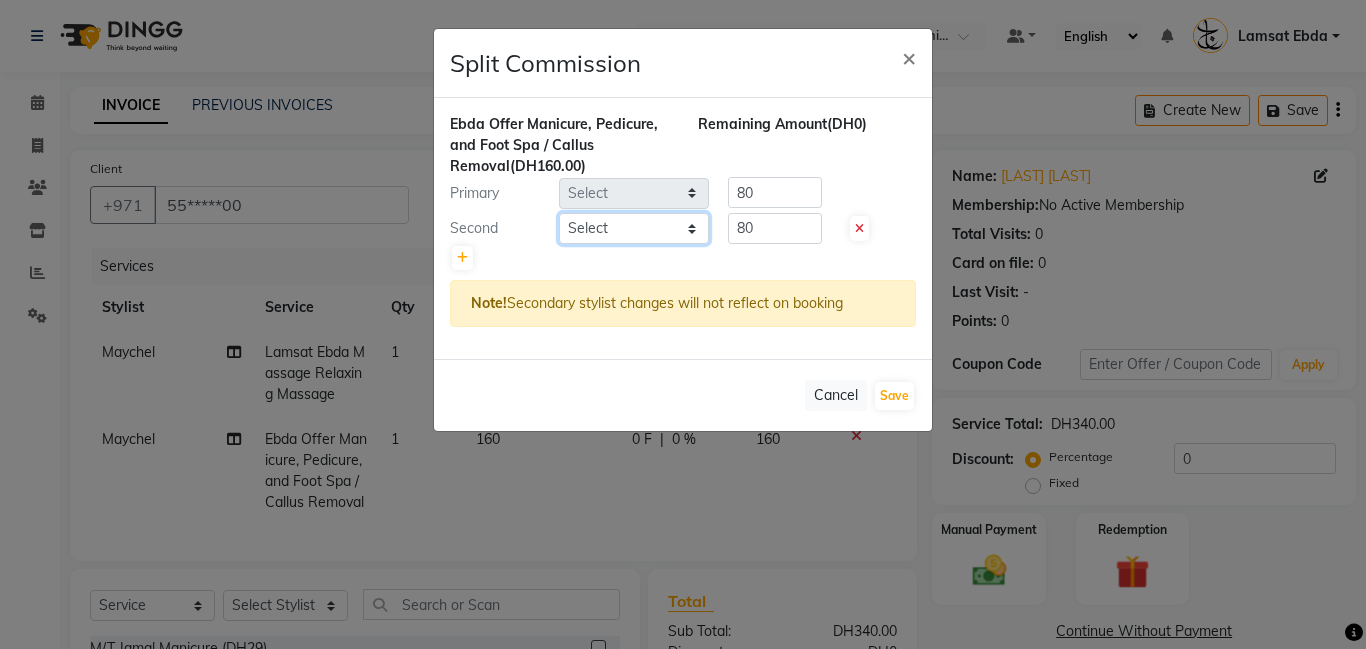 select on "79905" 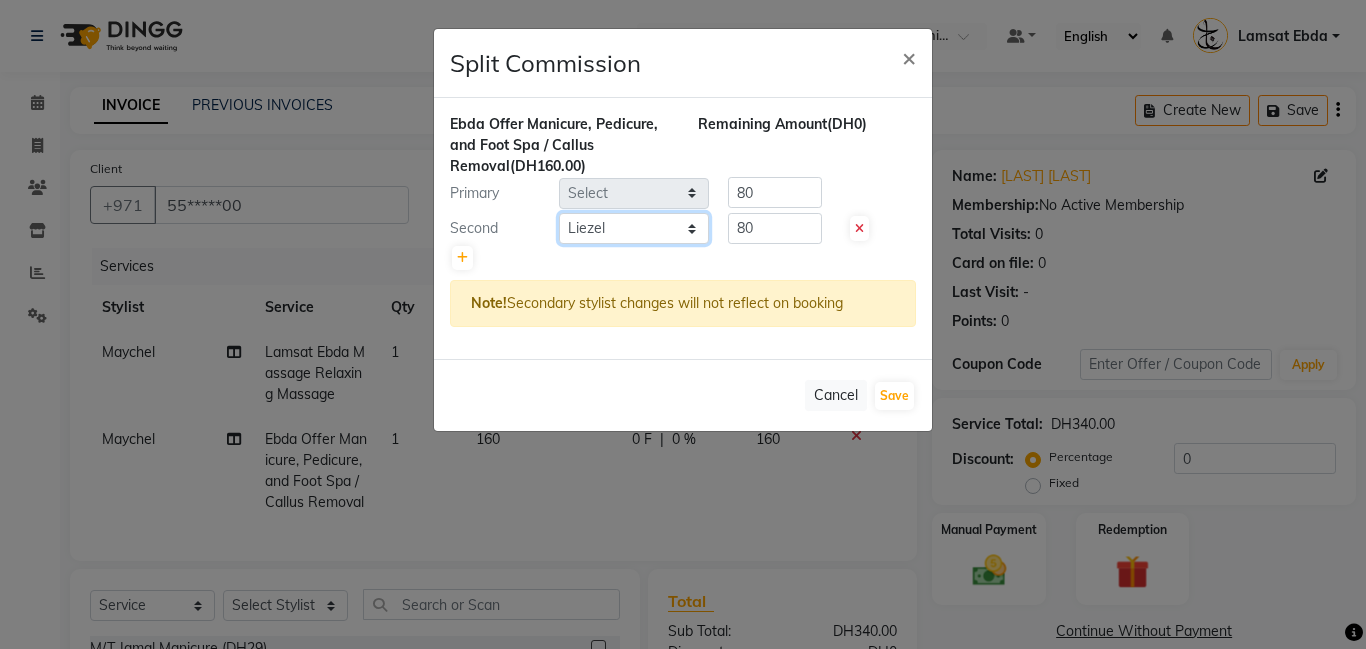 click on "Select [NAME] [NAME] [NAME] [NAME] [NAME] [NAME] [SERVICE] [SERVICE] [NAME] [NAME] [NAME] [NAME] [NAME] [NAME] [NAME] [NAME] [NAME] [NAME] [NAME] [NAME] [NAME] [NAME] [NAME] [NAME] [NAME] [NAME]" 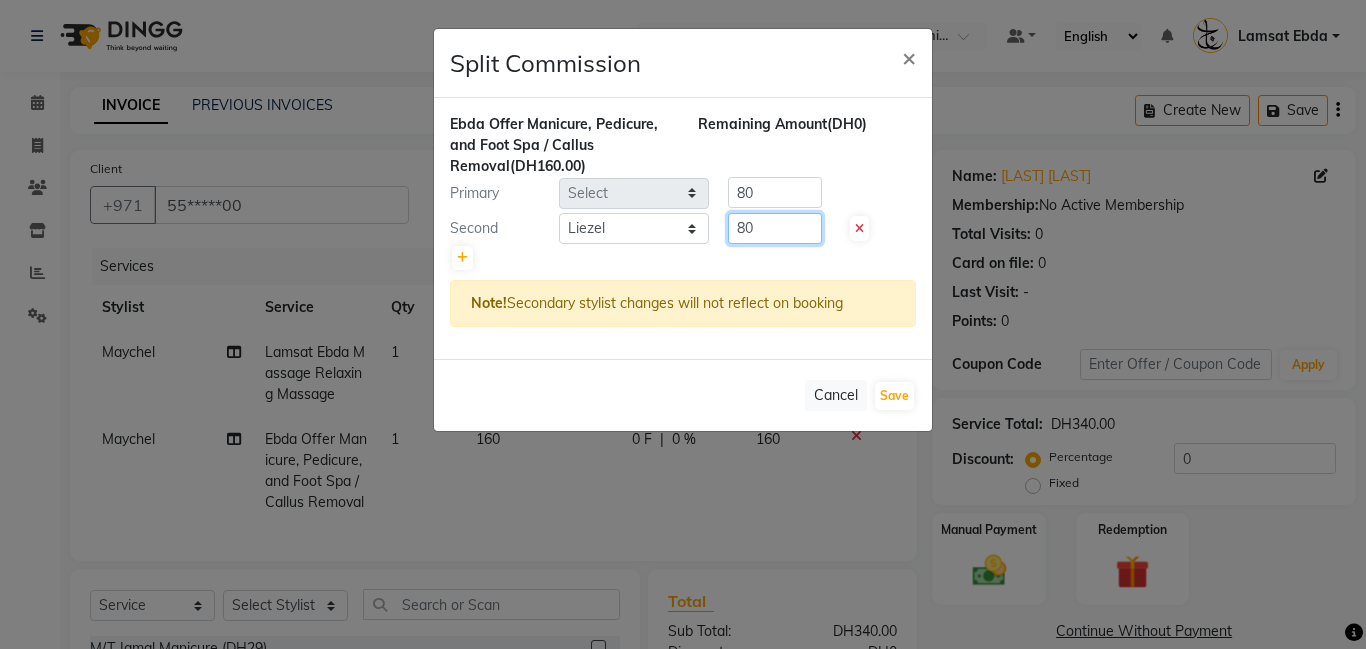click on "80" 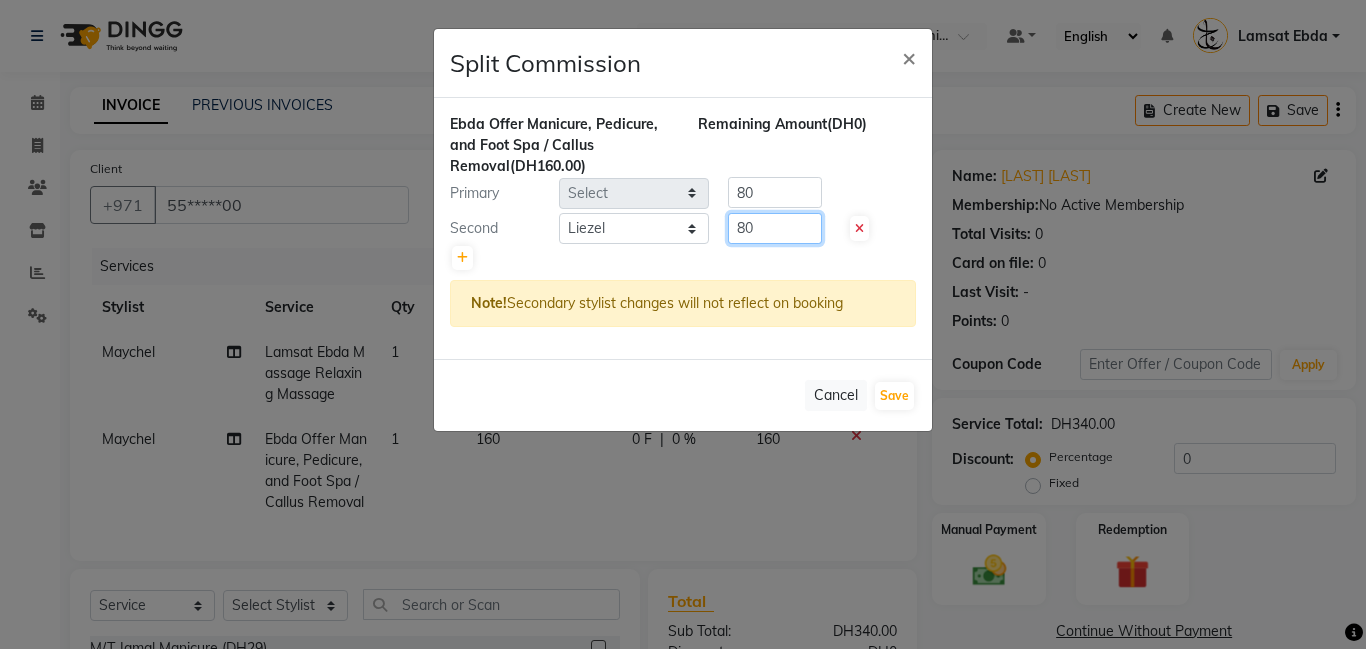 type on "8" 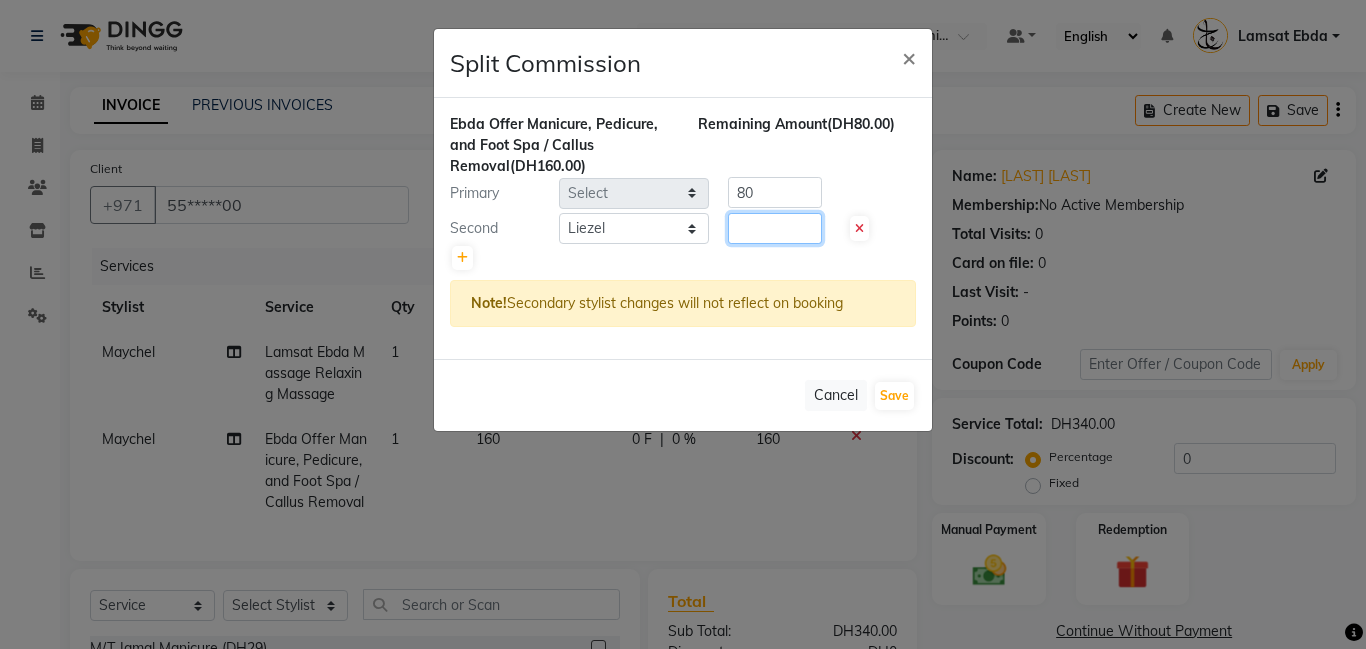 type 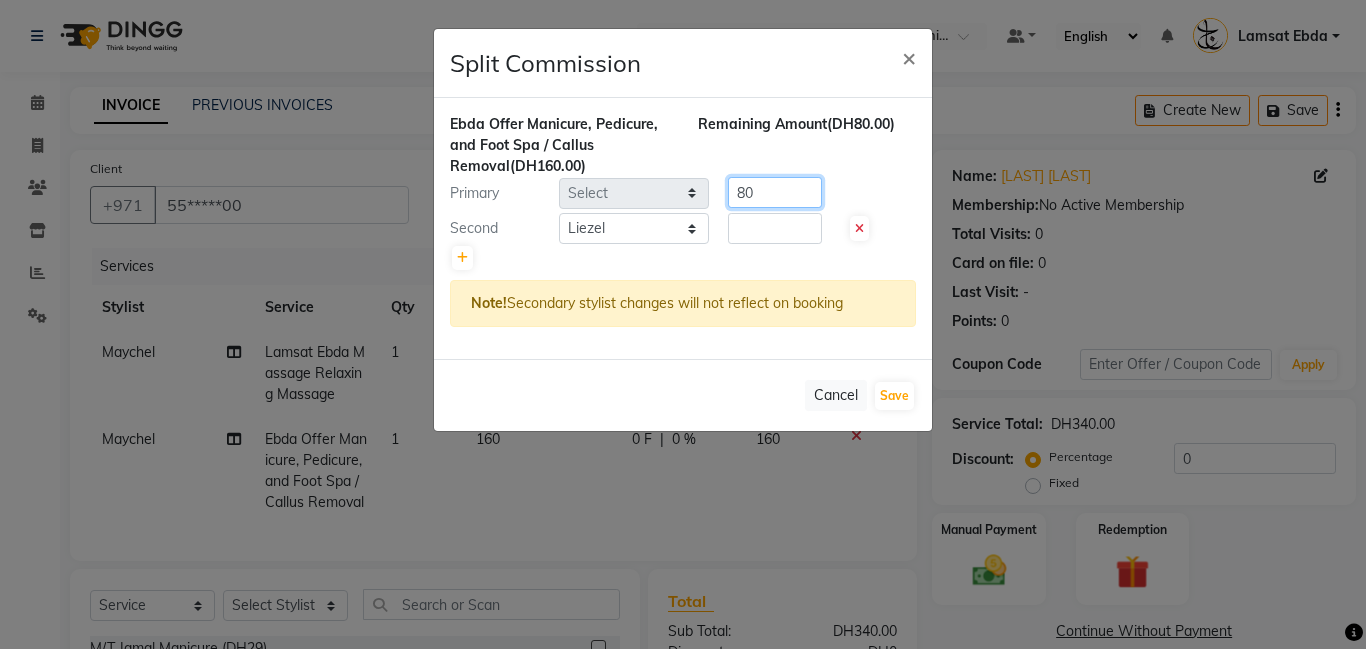 click on "80" 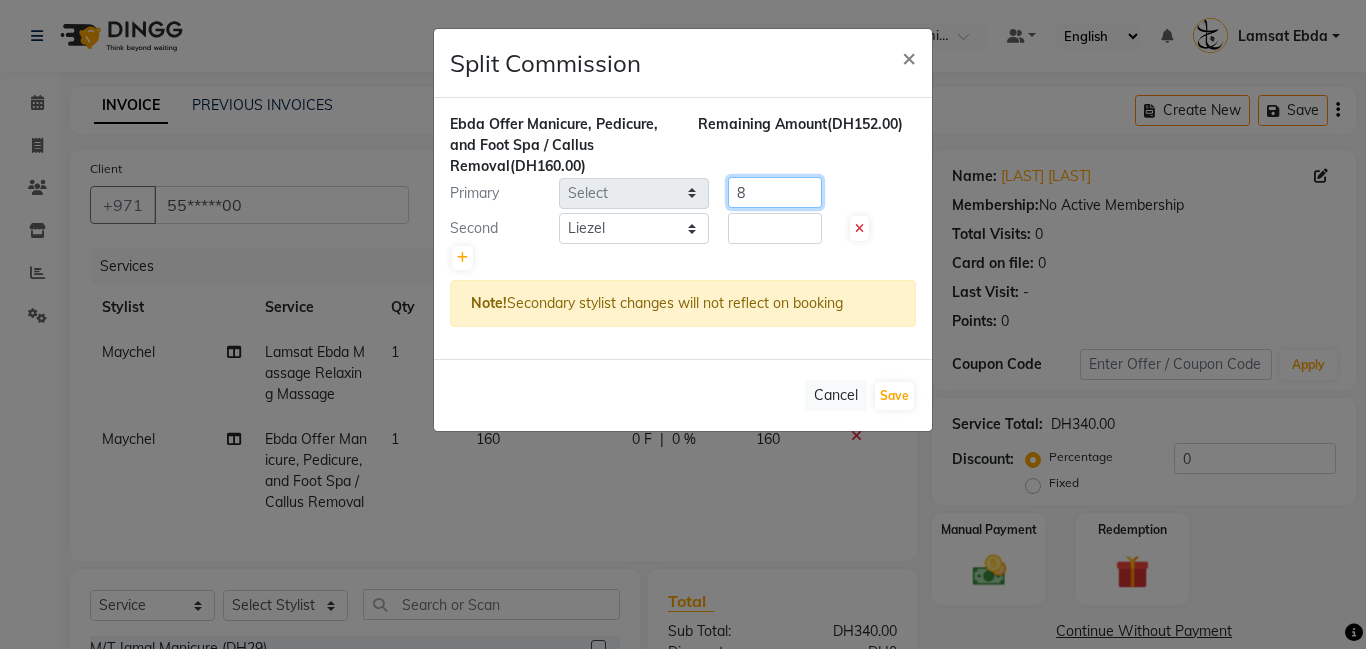 type on "80" 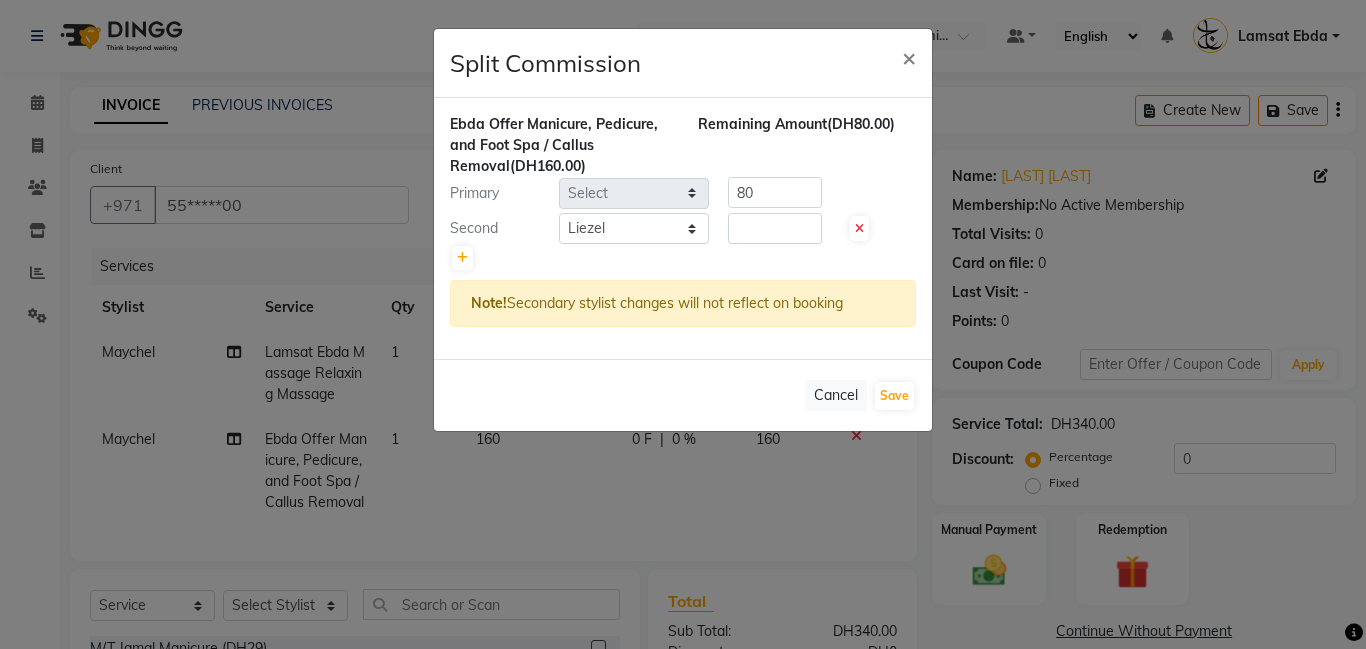 click 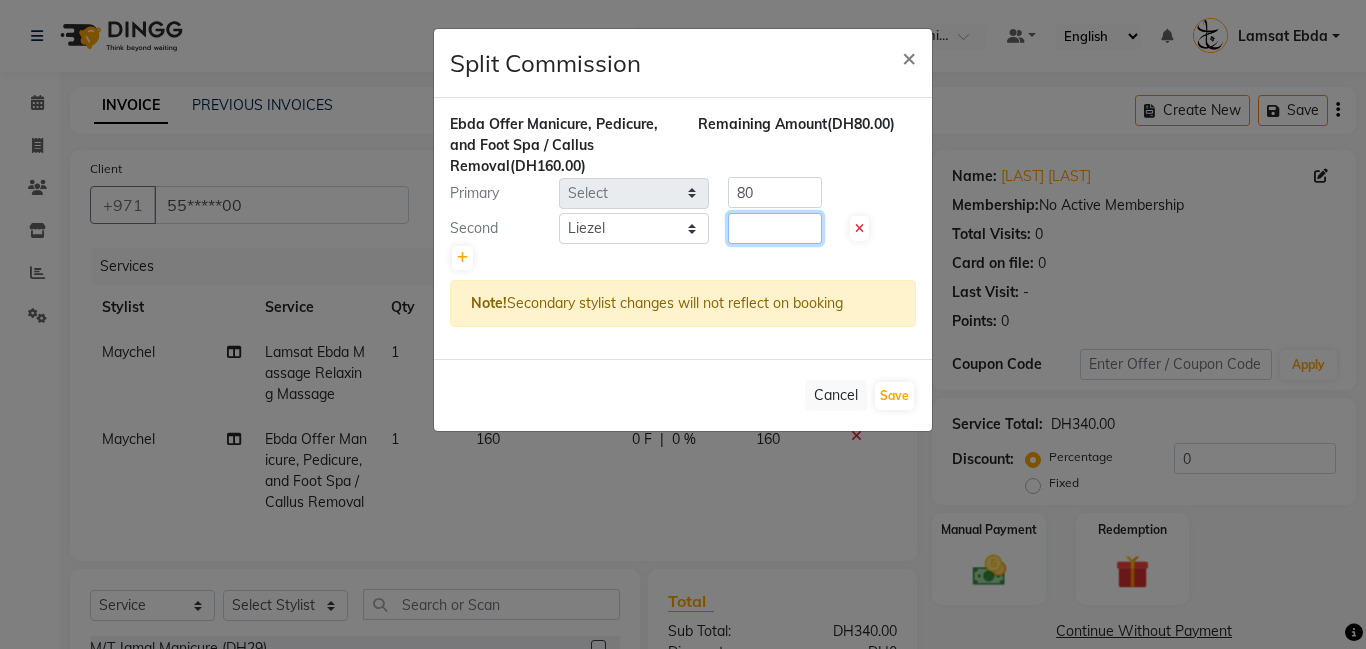 click 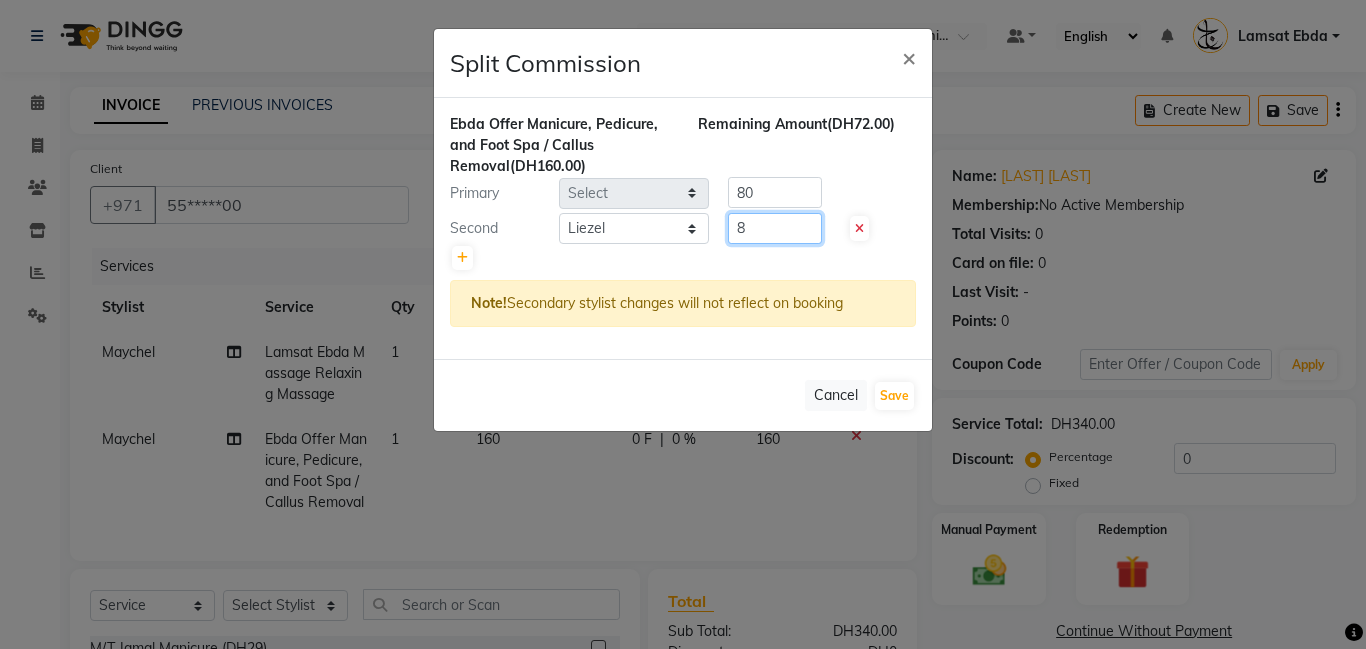 type on "80" 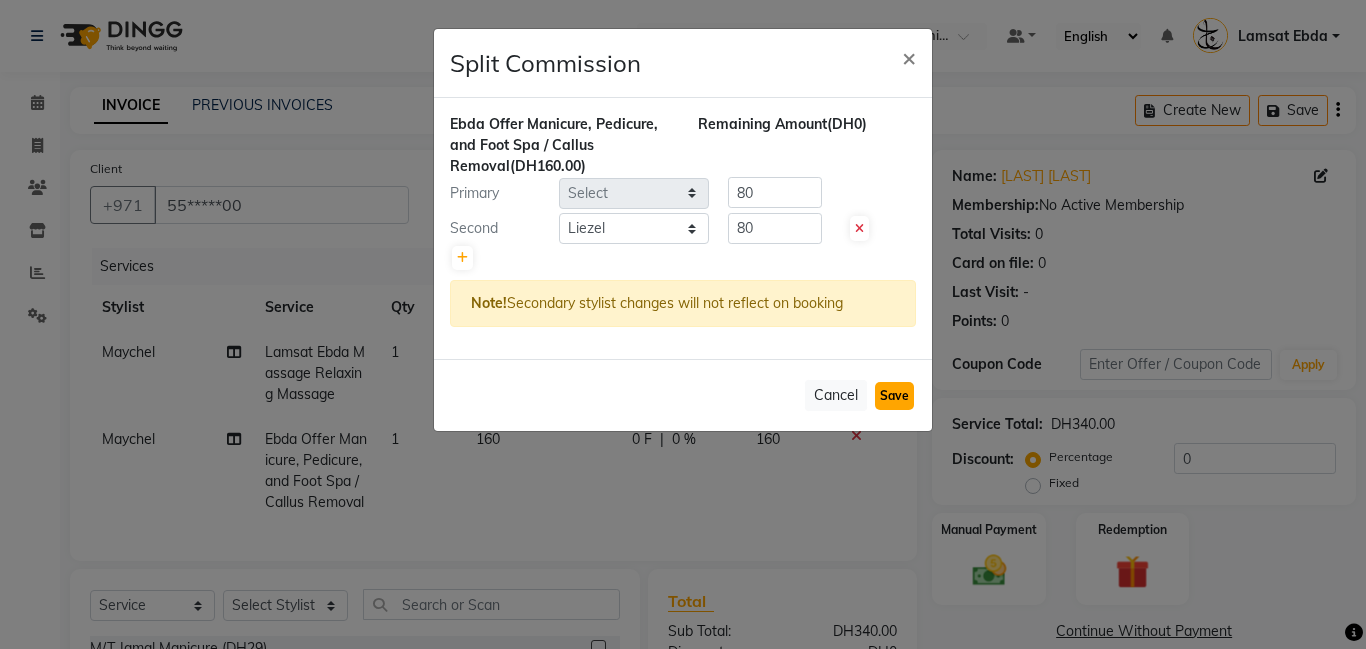 click on "Save" 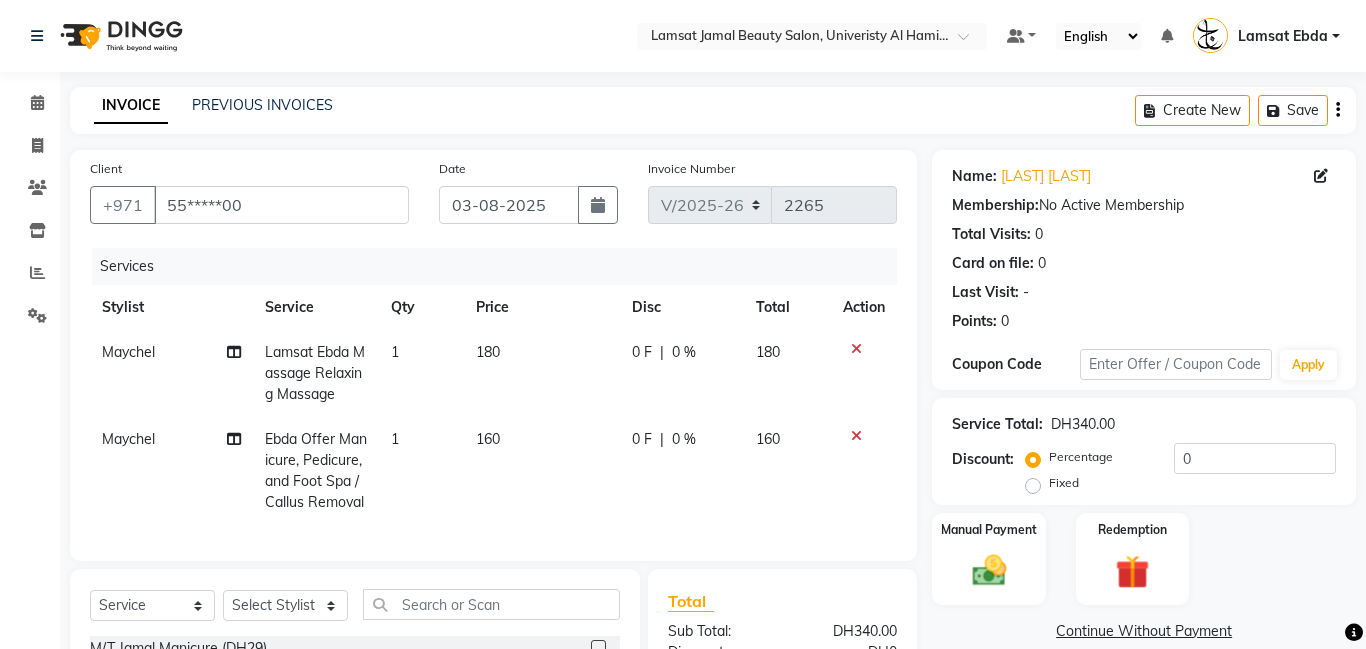 select on "Select" 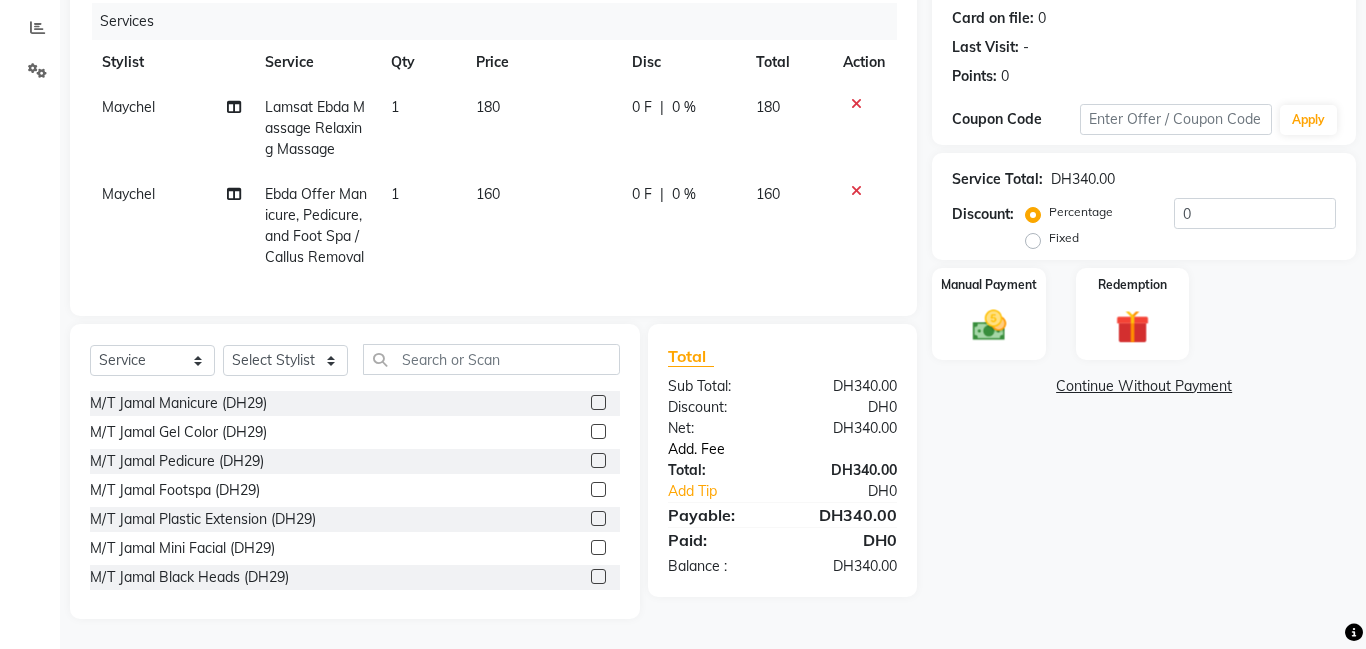 click on "Add. Fee" 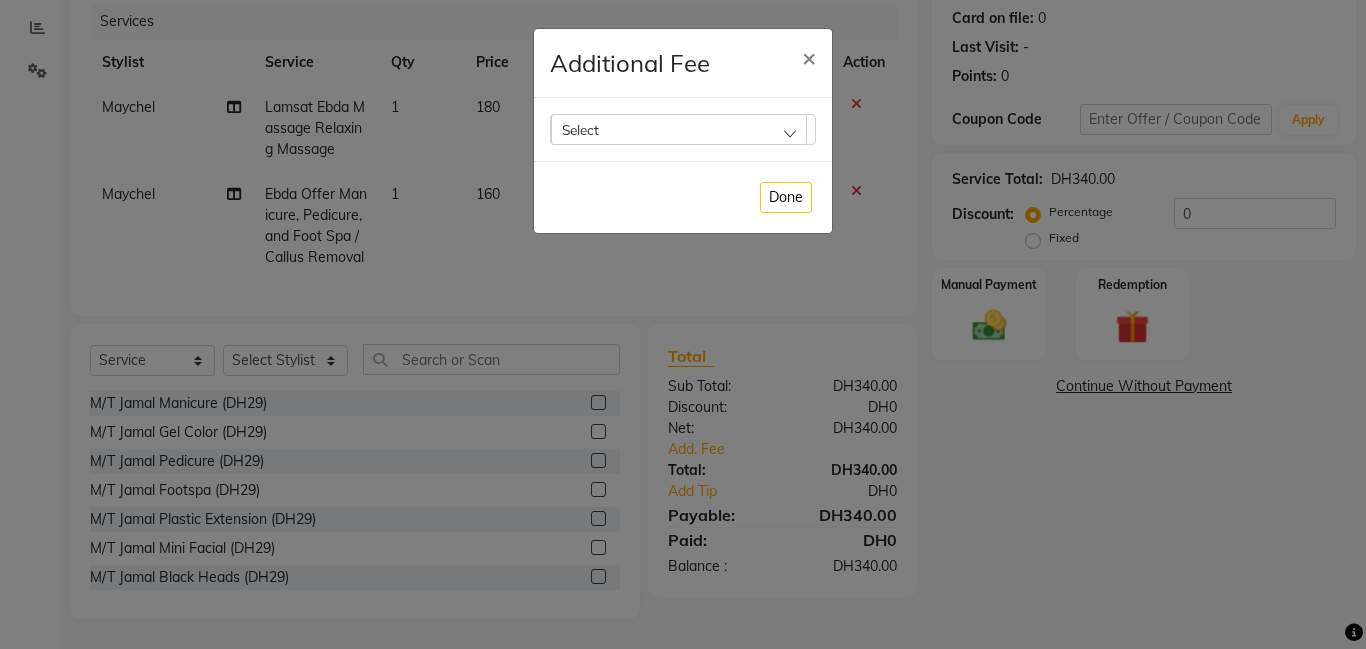 click on "Select" 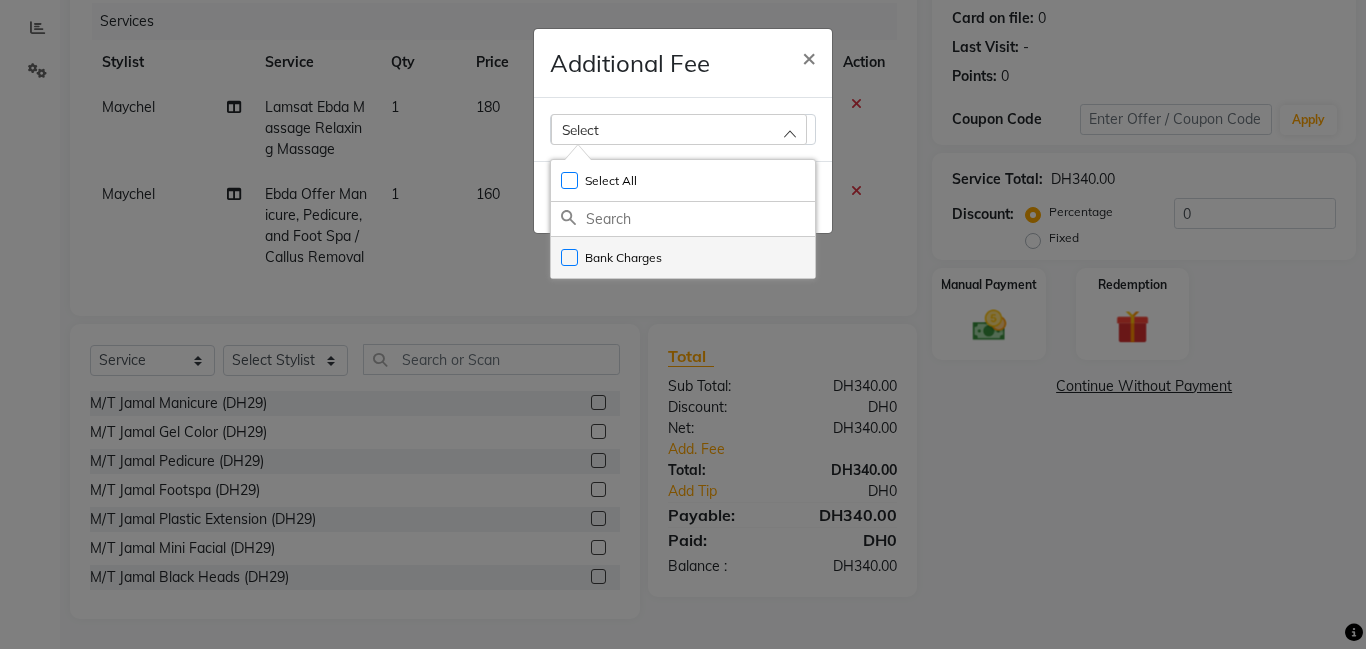 click on "Bank Charges" 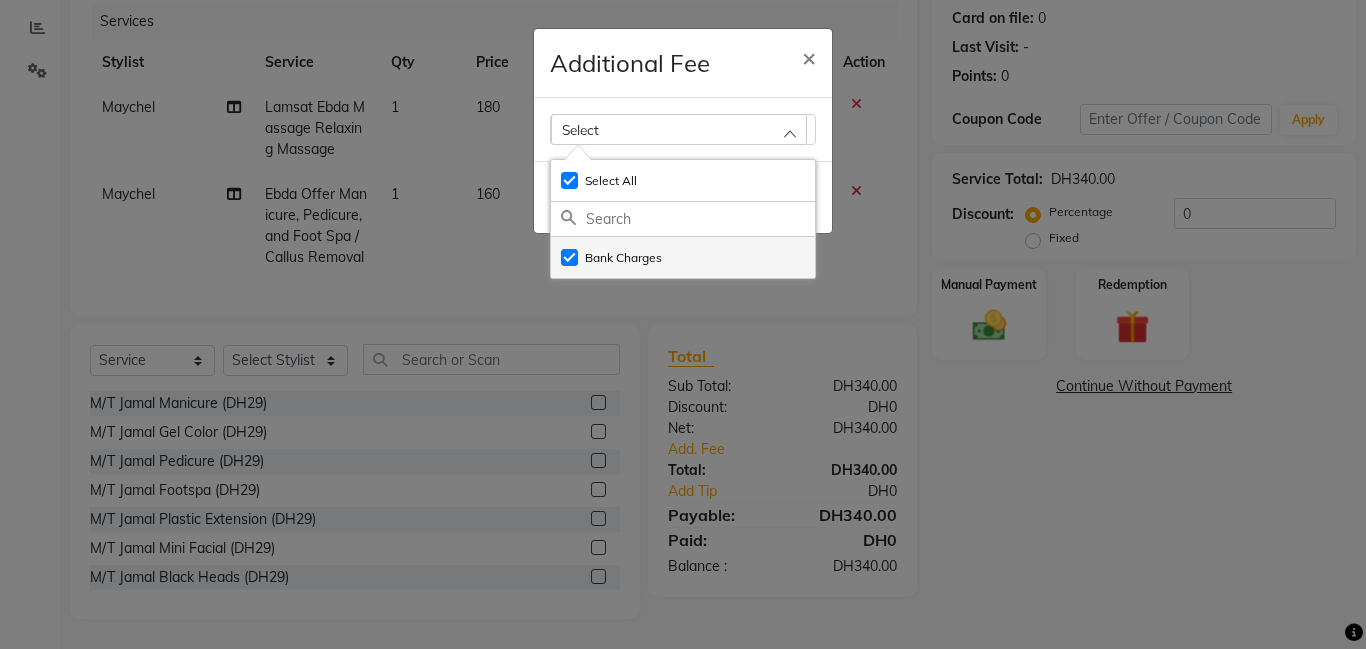 checkbox on "true" 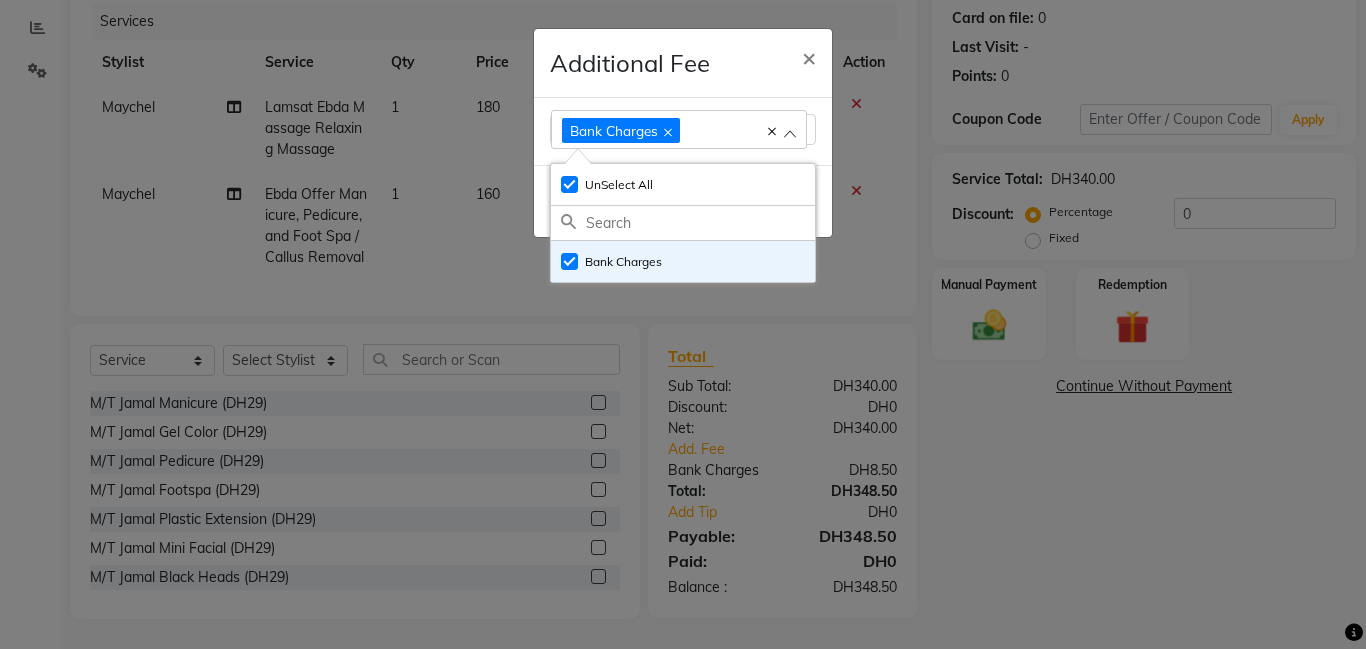 click on "Additional Fee × Bank Charges Select All UnSelect All Bank Charges Done" 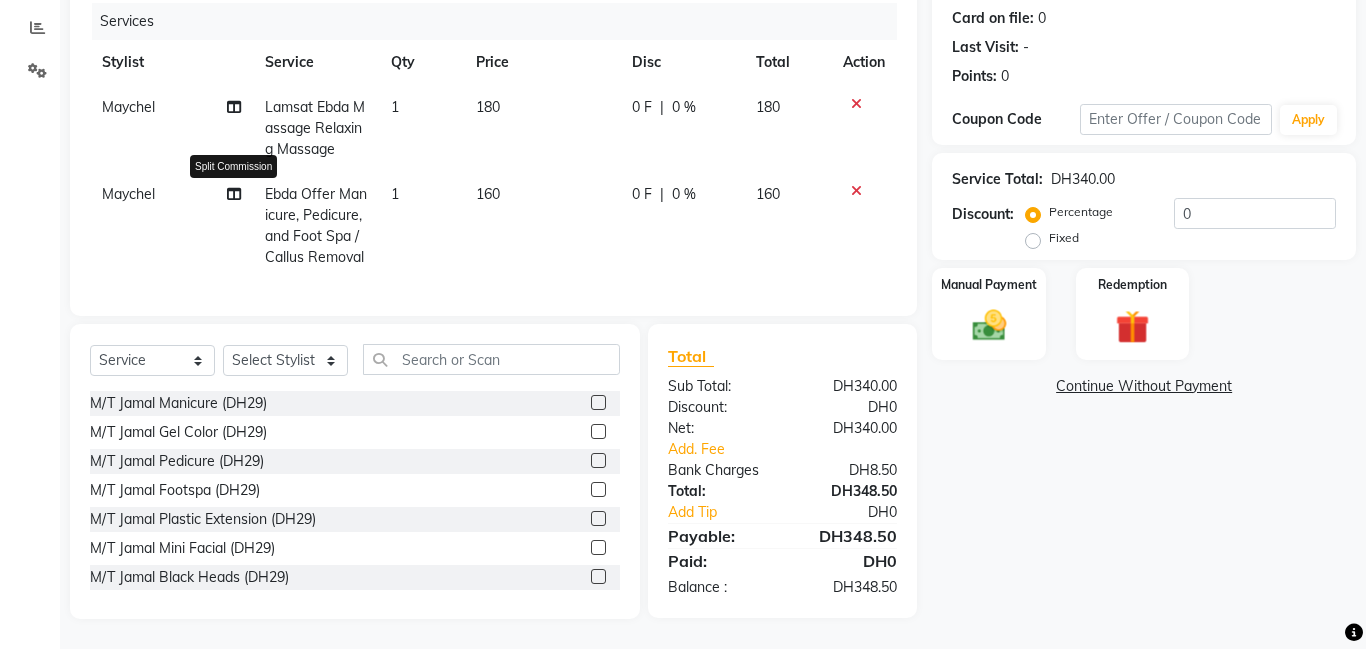 click 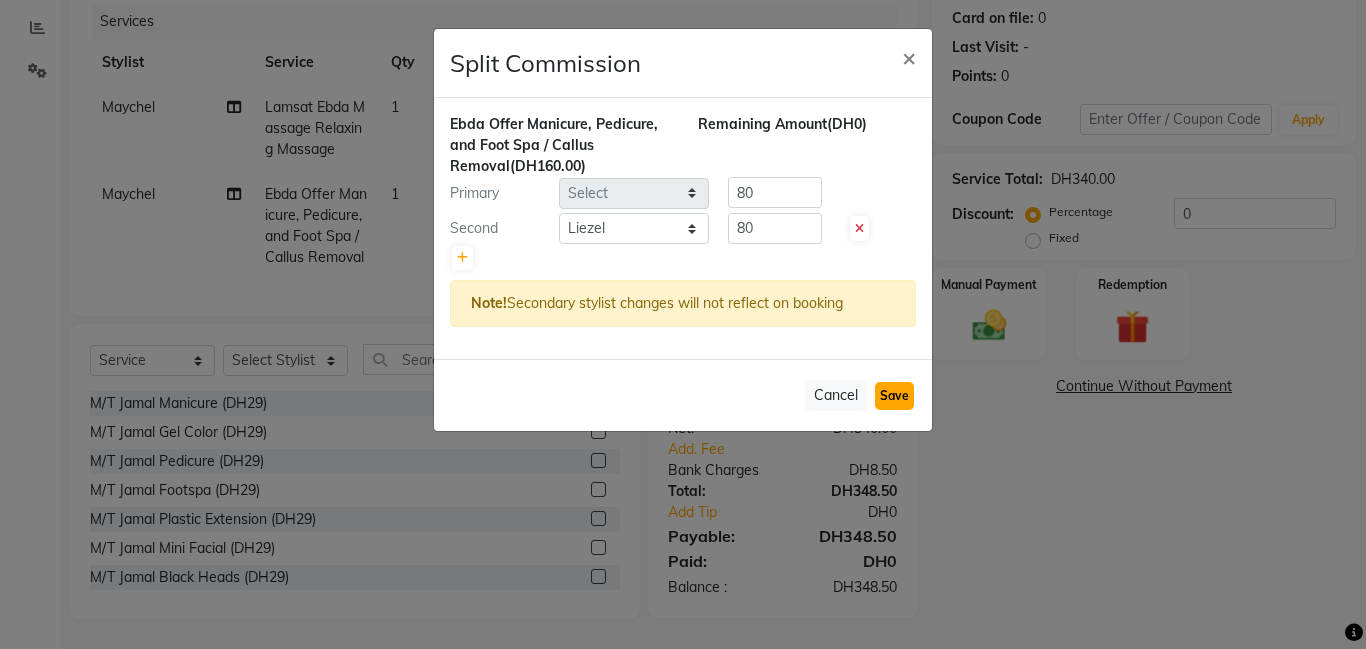 click on "Save" 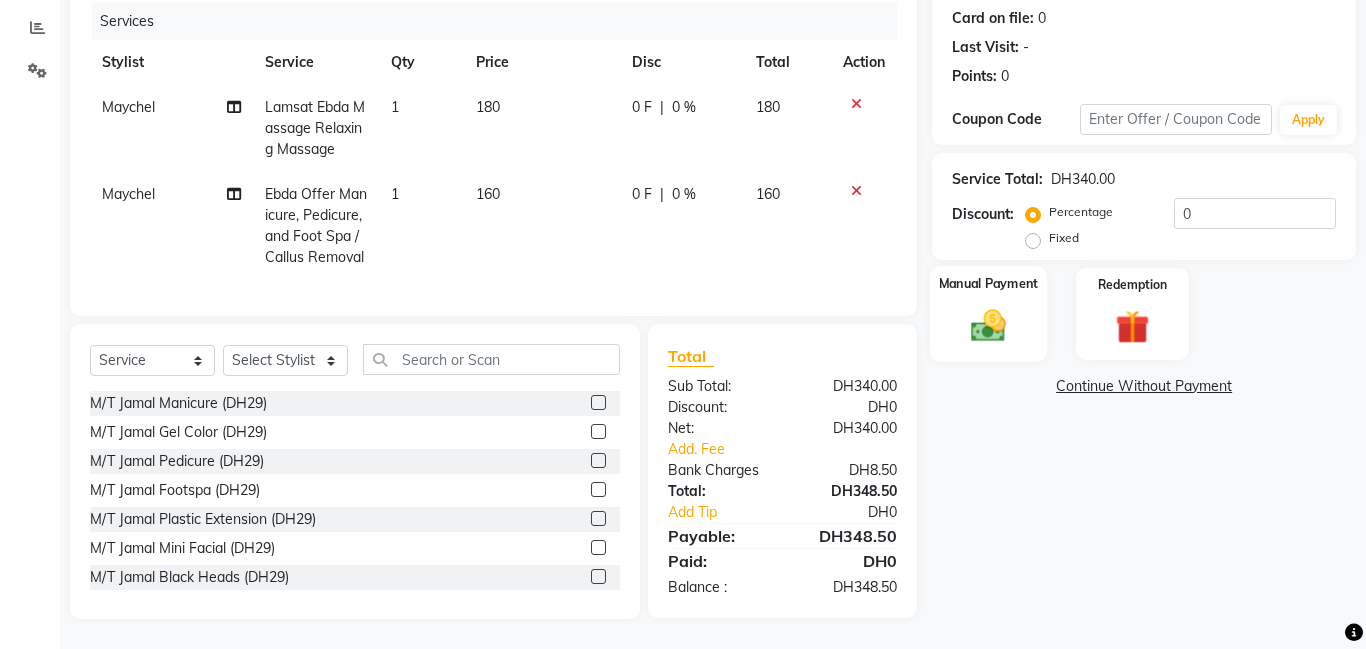 click on "Manual Payment" 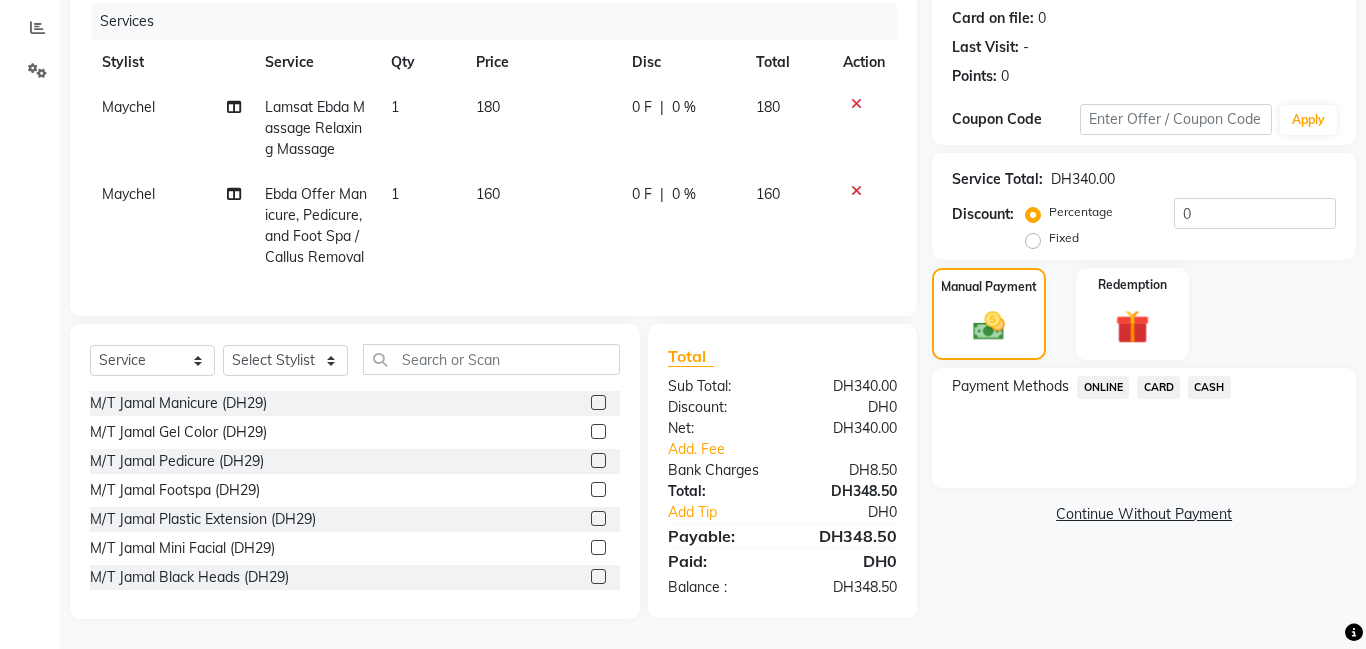 click on "CARD" 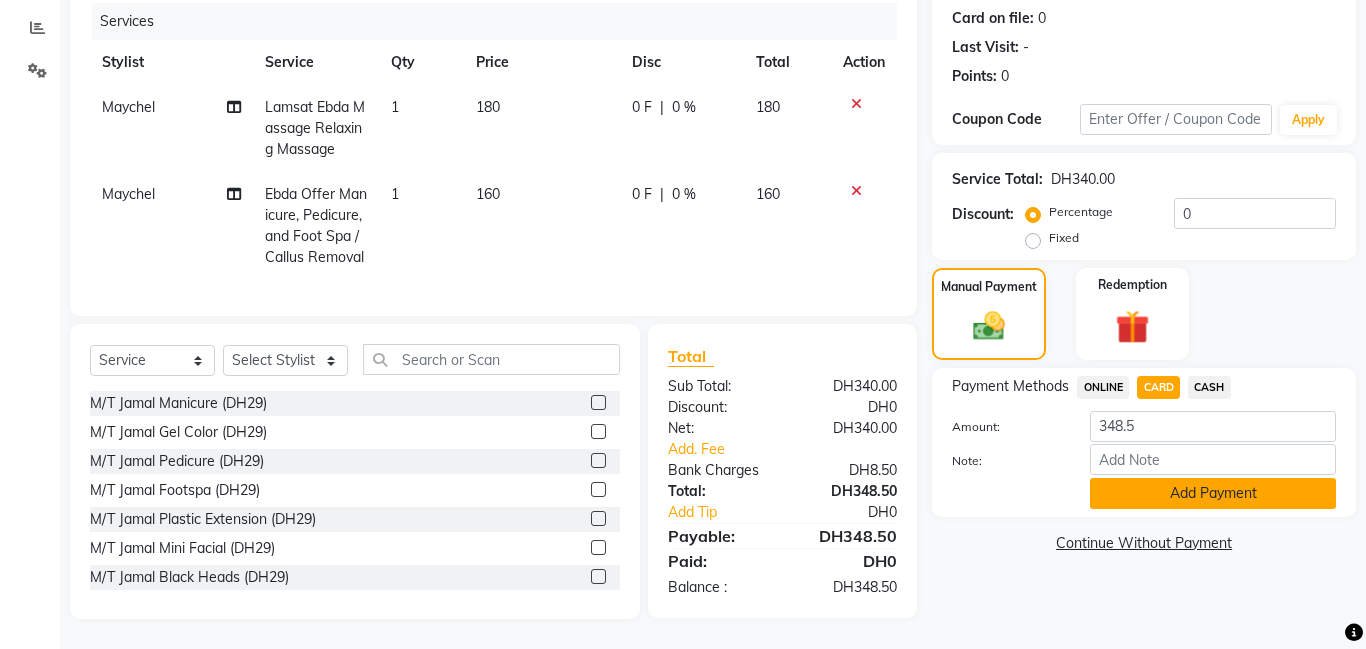 click on "Add Payment" 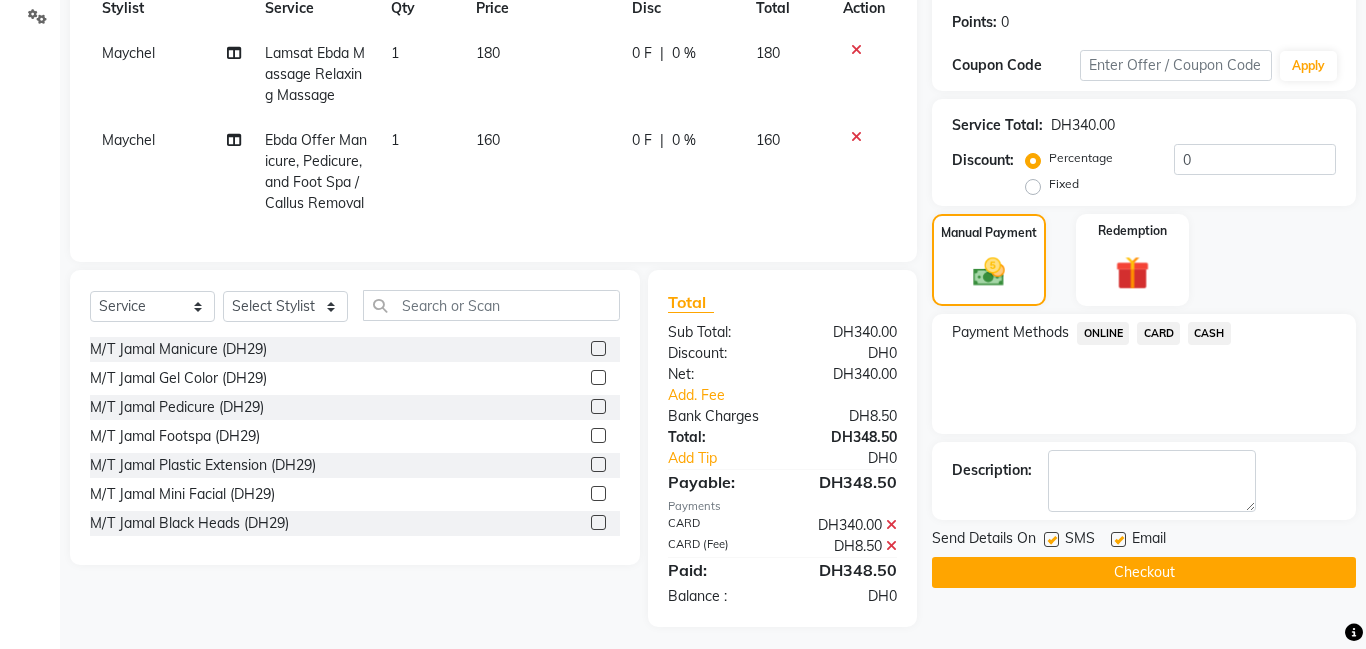 scroll, scrollTop: 307, scrollLeft: 0, axis: vertical 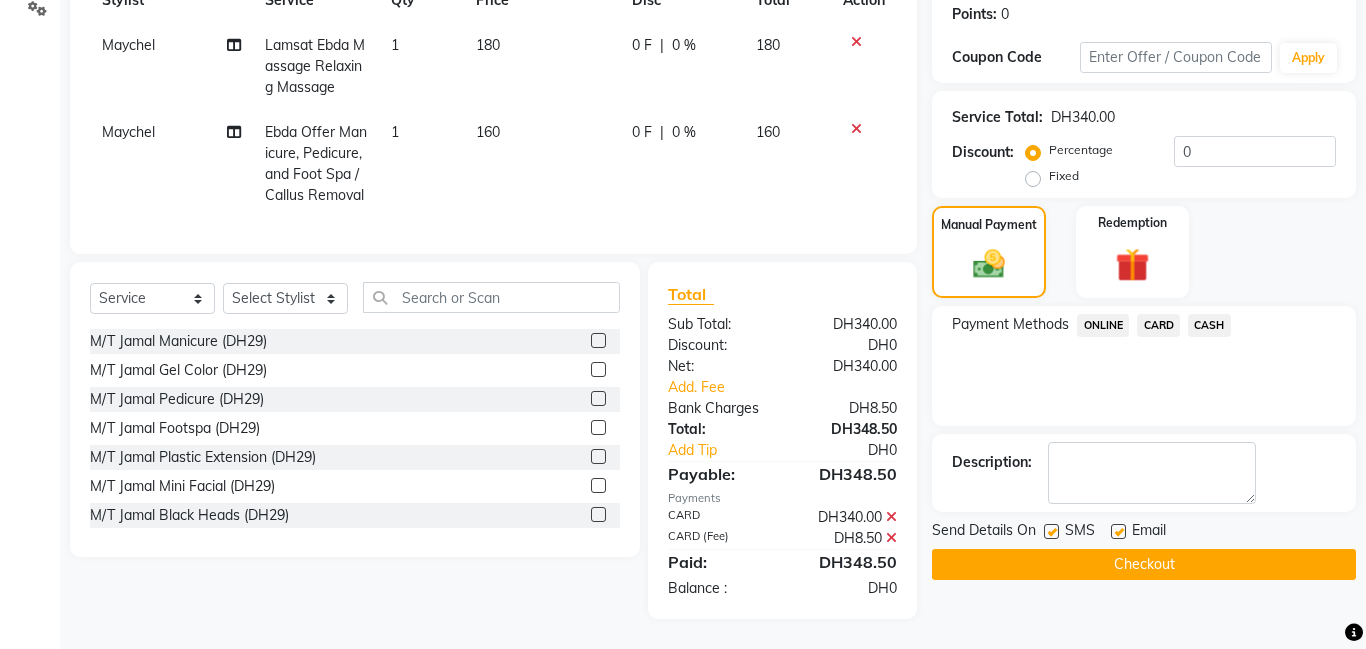 click on "Checkout" 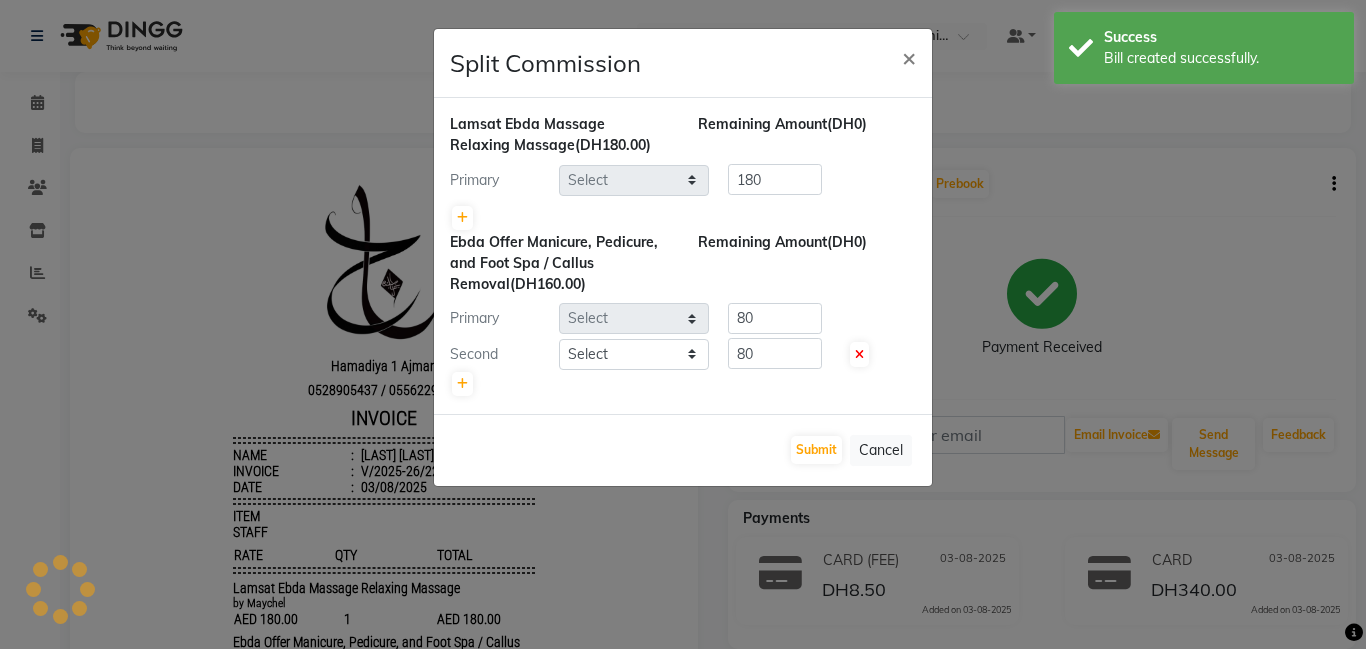 scroll, scrollTop: 0, scrollLeft: 0, axis: both 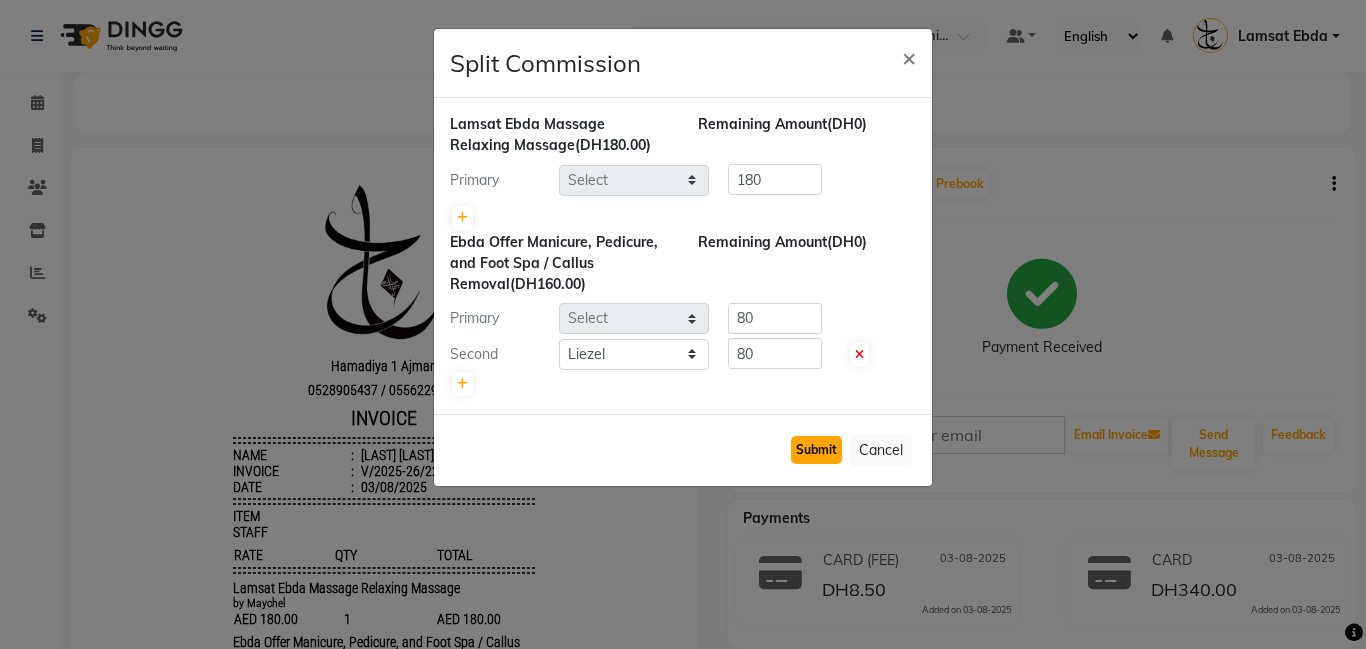 click on "Submit" 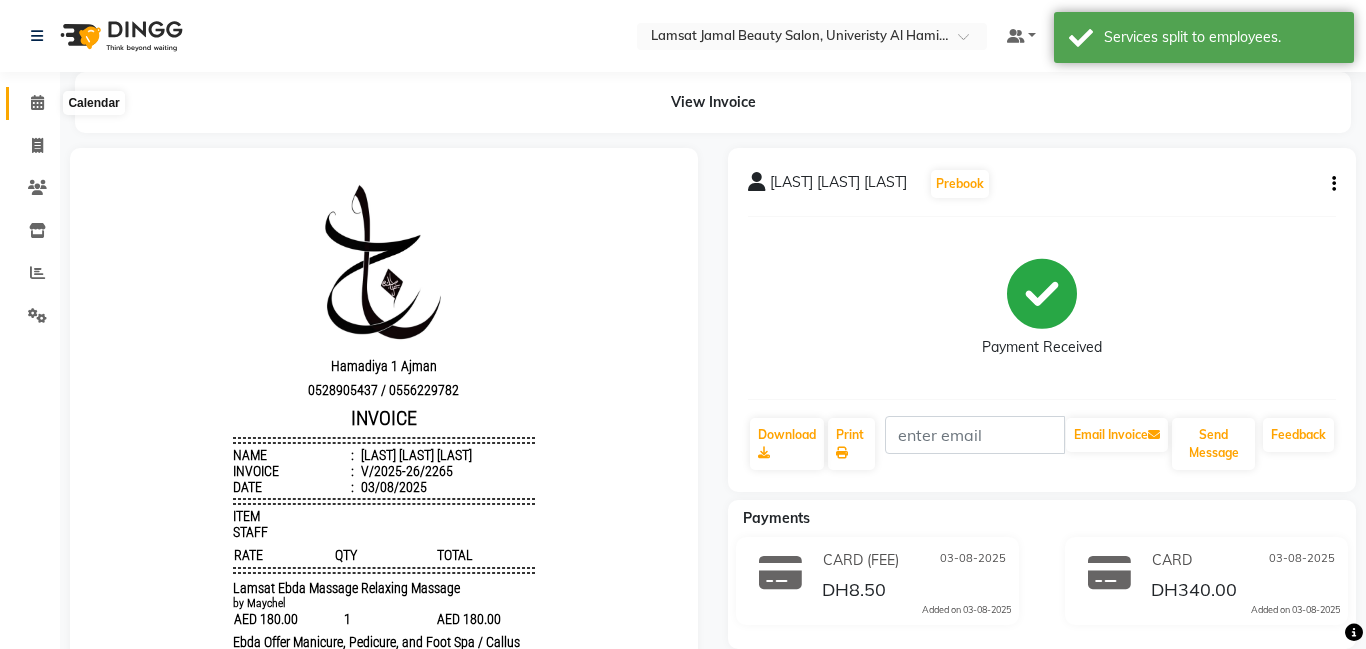 click 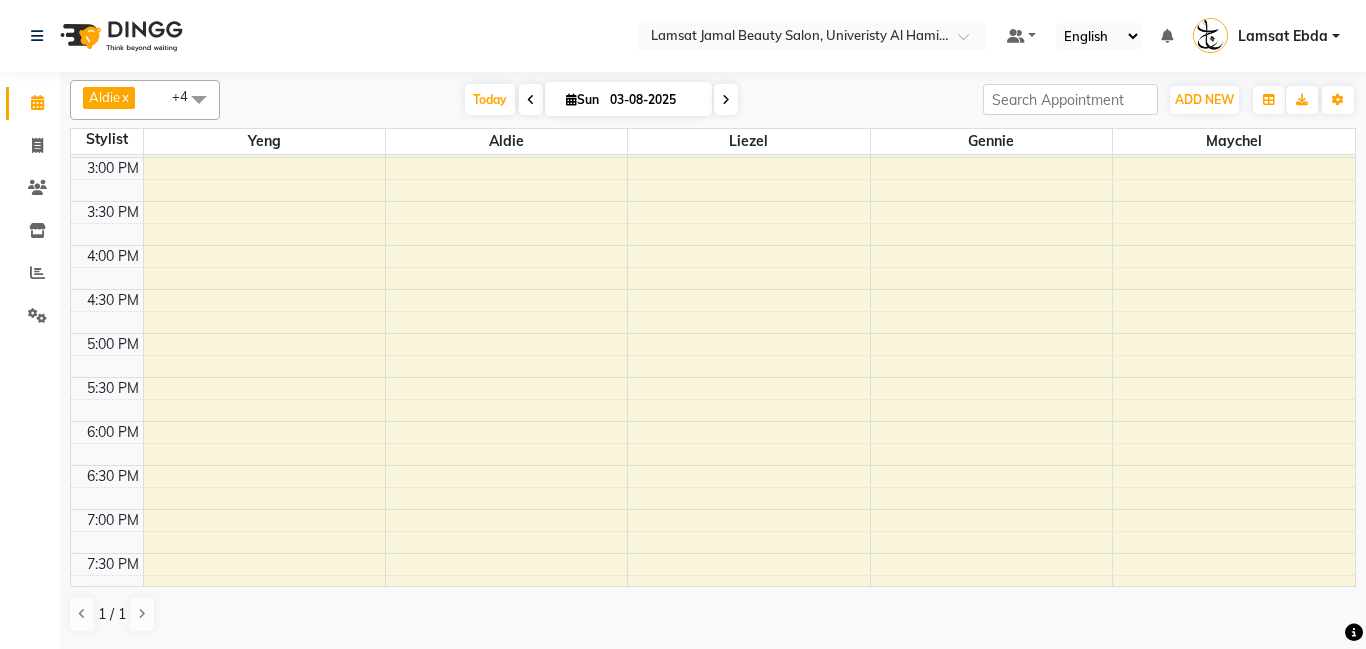scroll, scrollTop: 381, scrollLeft: 0, axis: vertical 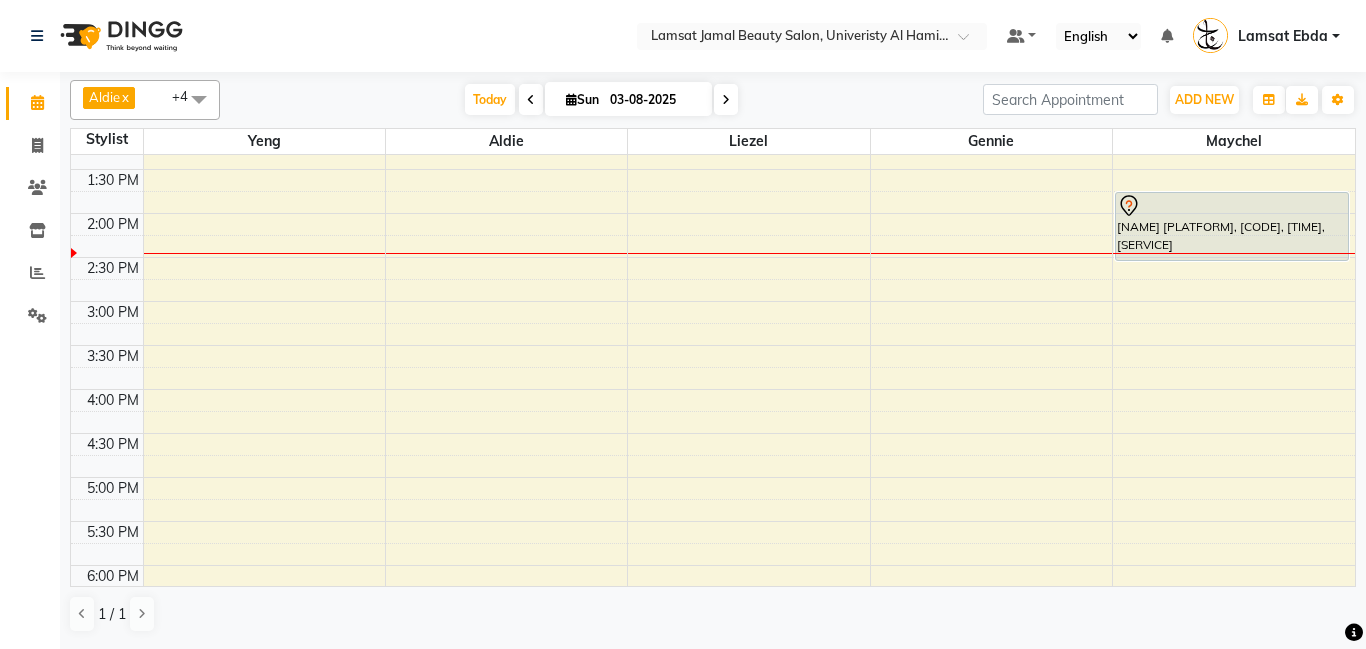 click on "[LAST] instagram, TK04, [TIME]-[TIME], Ebda Offer Manicure and Pedicure [LAST] tiktok, TK09, [TIME]-[TIME], Lamsat Ebda Nails Pedicure [LAST] brod tea, TK10, [TIME]-[TIME], Ebda Offer Manicure, Pedicure, and Foot Spa / Callus Removal [LAST] brod tea, TK10, [TIME]-[TIME], Lamsat Ebda Massage Relaxing Massage [LAST] instagram, TK04, [TIME]-[TIME], Ebda Offer Manicure and Pedicure" at bounding box center [713, 433] 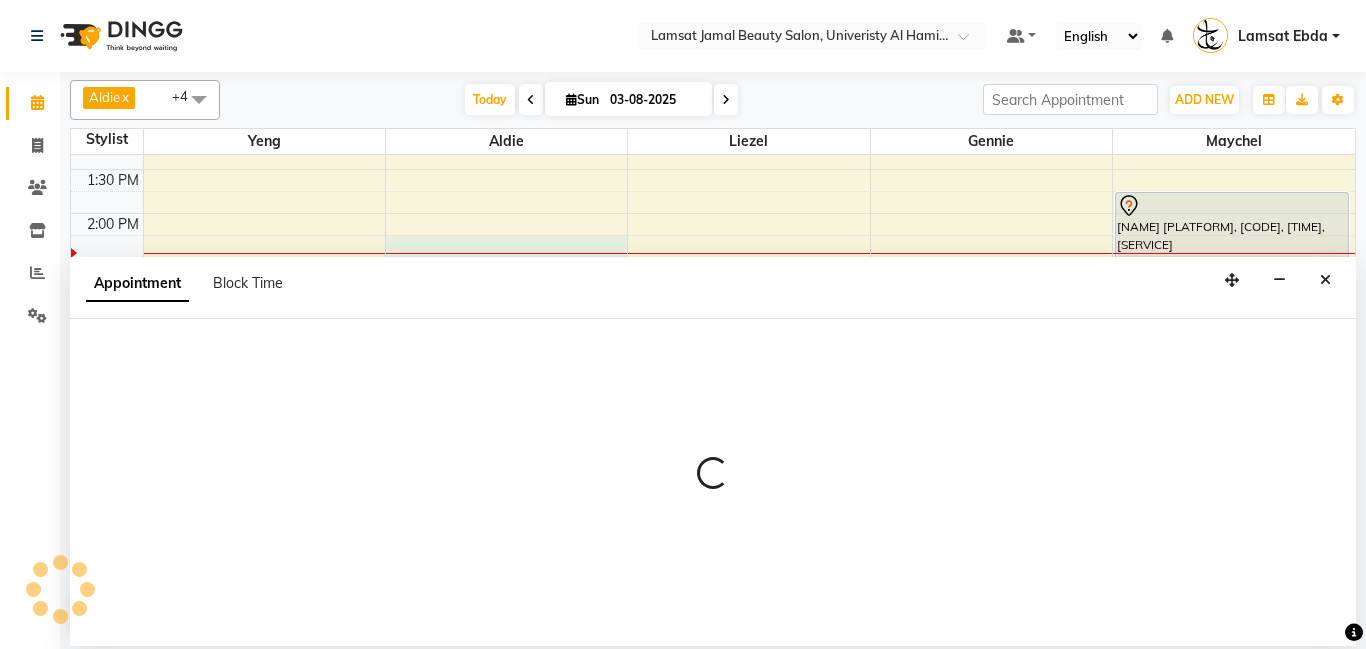 select on "79903" 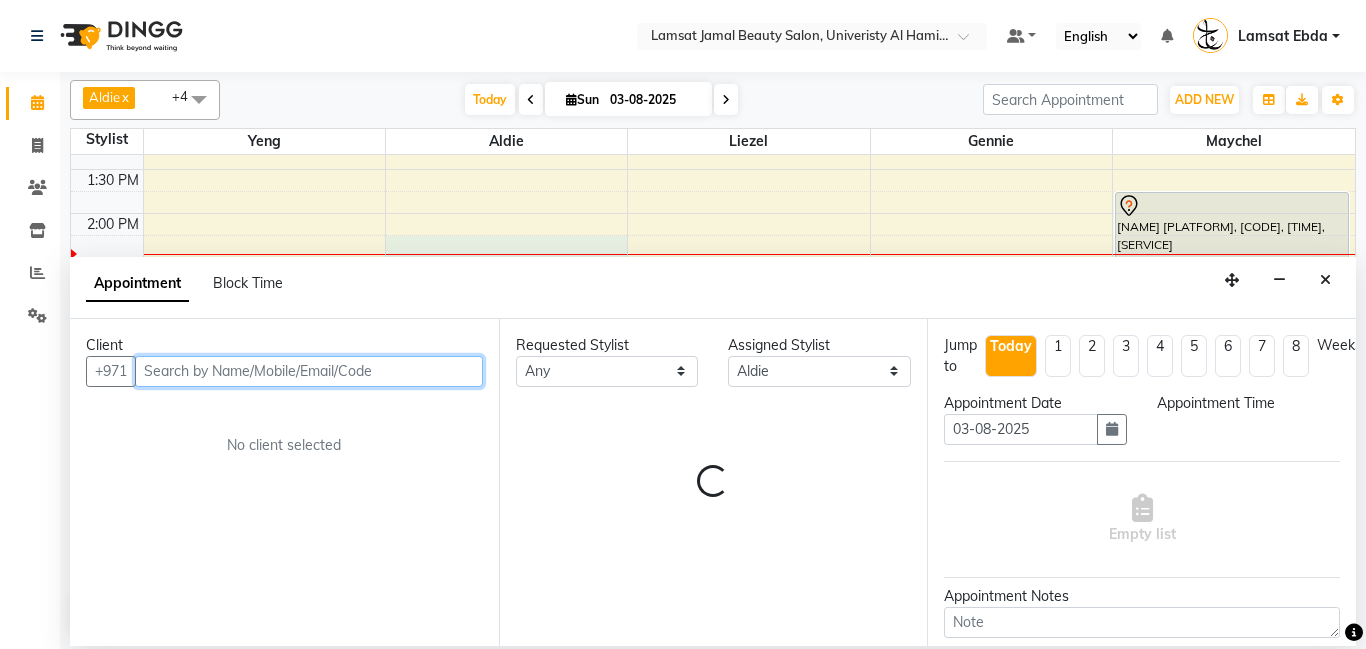 select on "855" 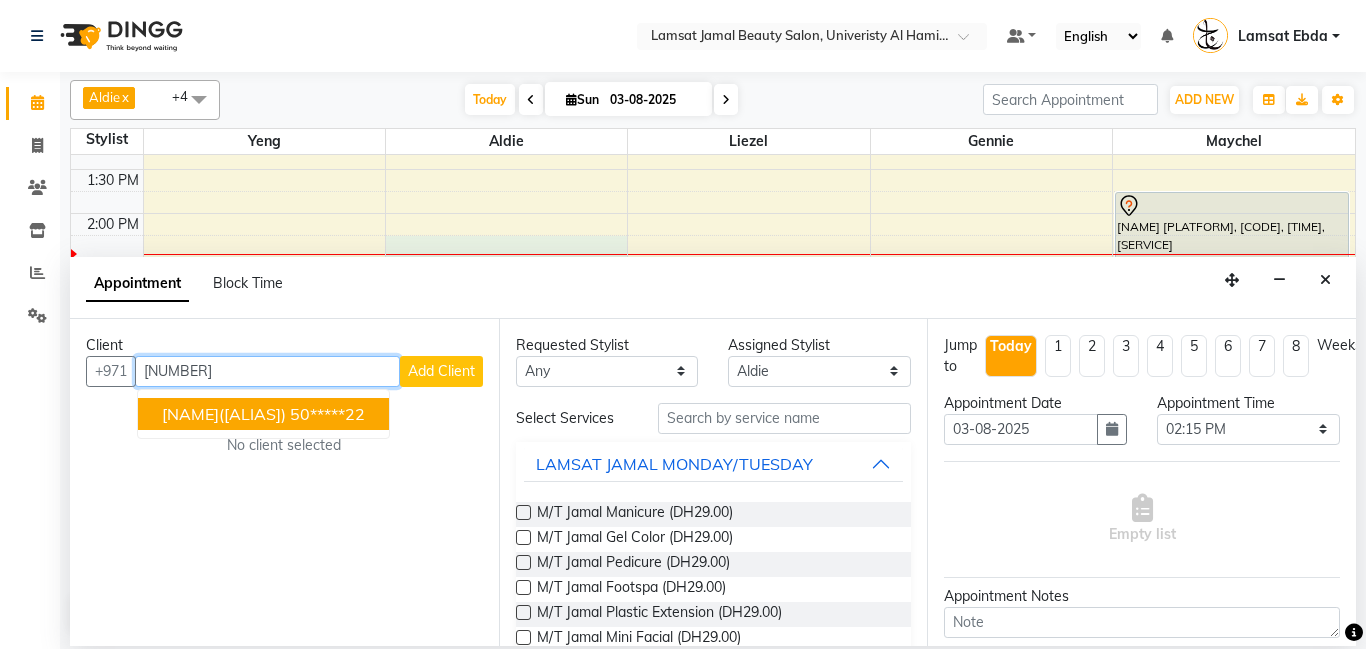 click on "[NAME]([ALIAS])" at bounding box center (224, 414) 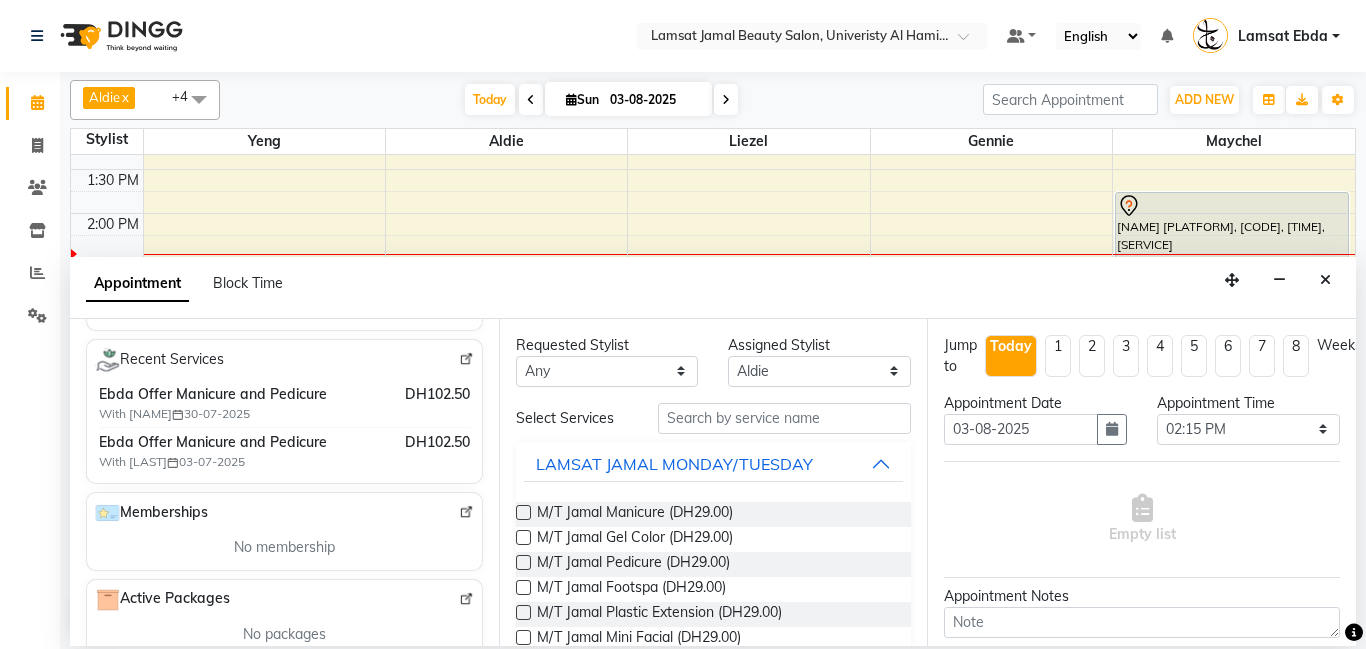 scroll, scrollTop: 354, scrollLeft: 0, axis: vertical 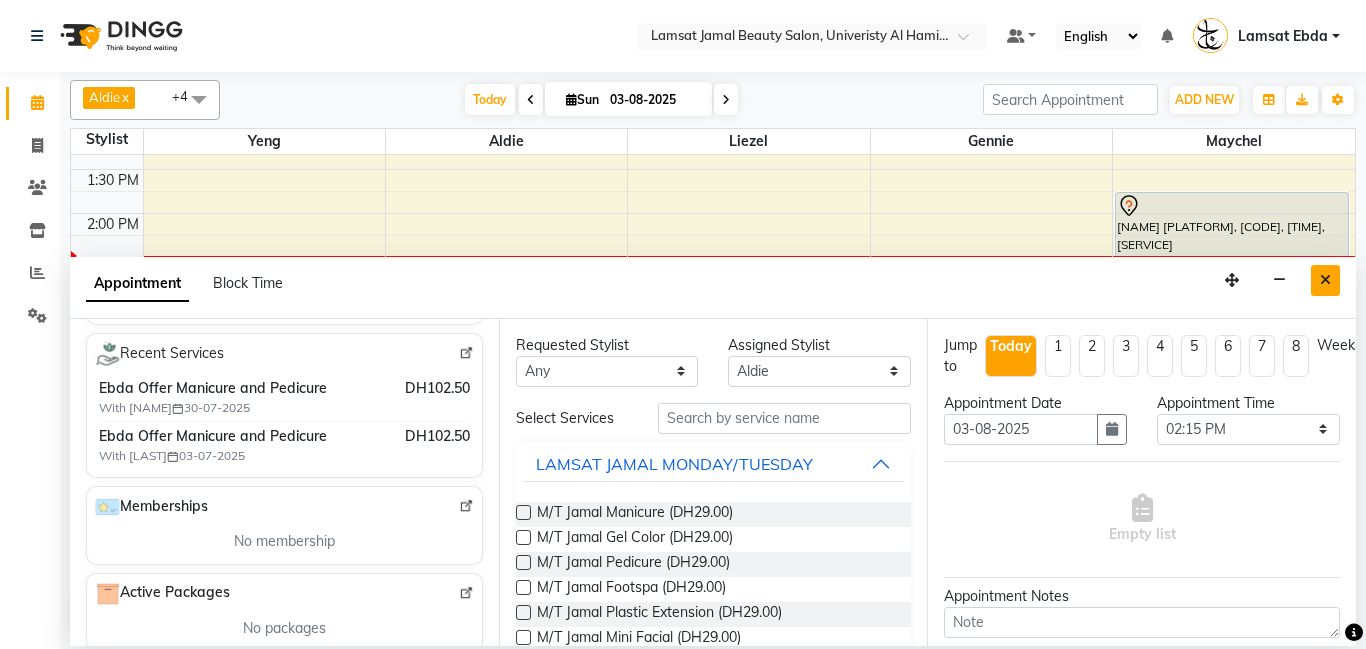 click at bounding box center [1325, 280] 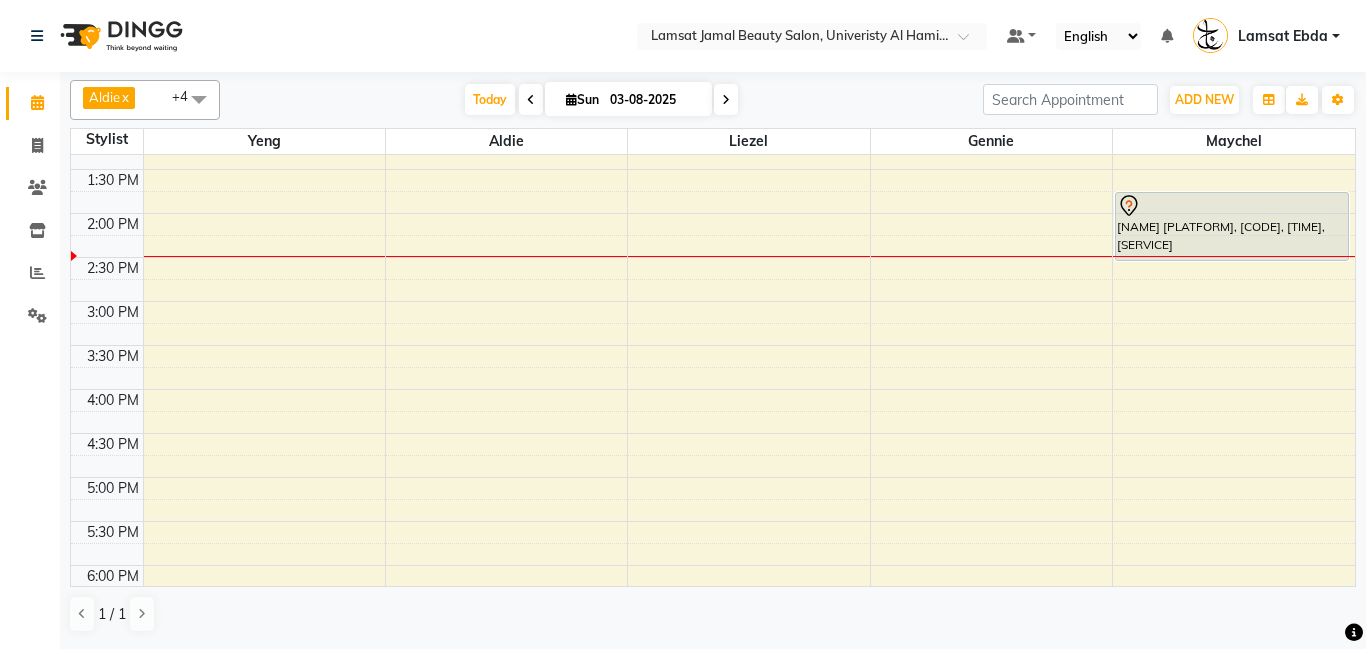 click on "[LAST] instagram, TK04, [TIME]-[TIME], Ebda Offer Manicure and Pedicure [LAST] tiktok, TK09, [TIME]-[TIME], Lamsat Ebda Nails Pedicure [LAST] brod tea, TK10, [TIME]-[TIME], Ebda Offer Manicure, Pedicure, and Foot Spa / Callus Removal [LAST] brod tea, TK10, [TIME]-[TIME], Lamsat Ebda Massage Relaxing Massage [LAST] instagram, TK04, [TIME]-[TIME], Ebda Offer Manicure and Pedicure" at bounding box center (713, 433) 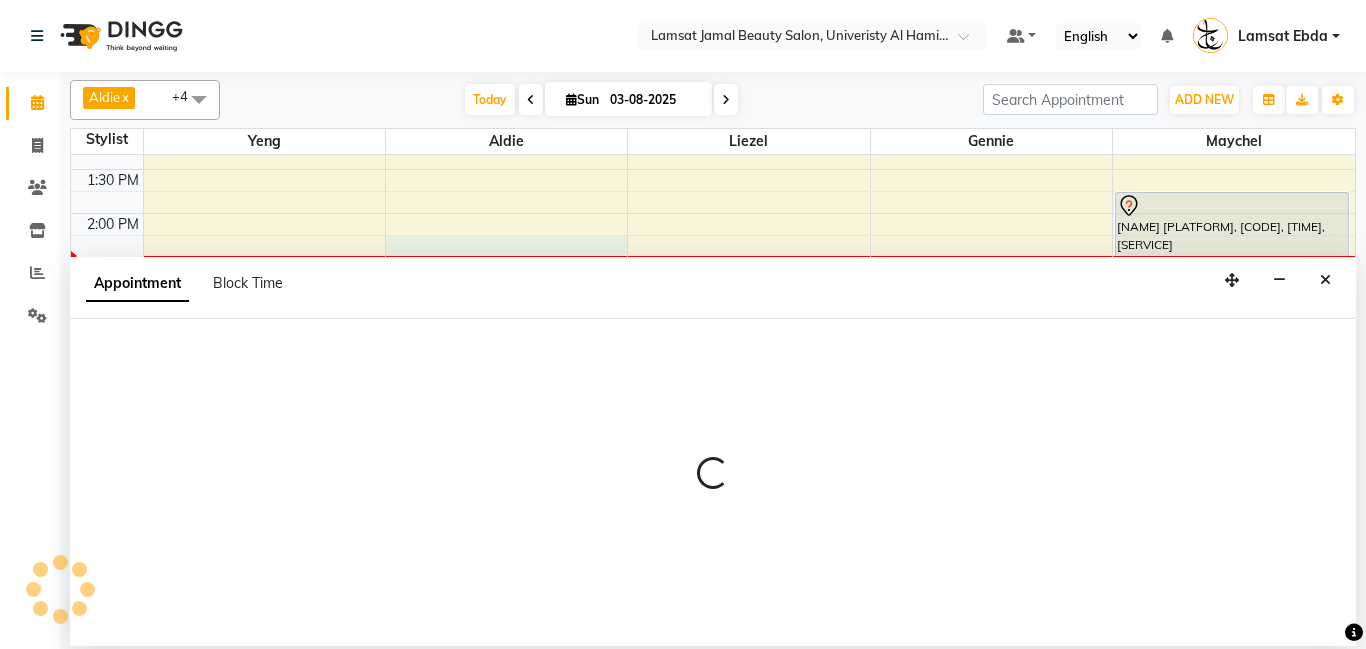 select on "79903" 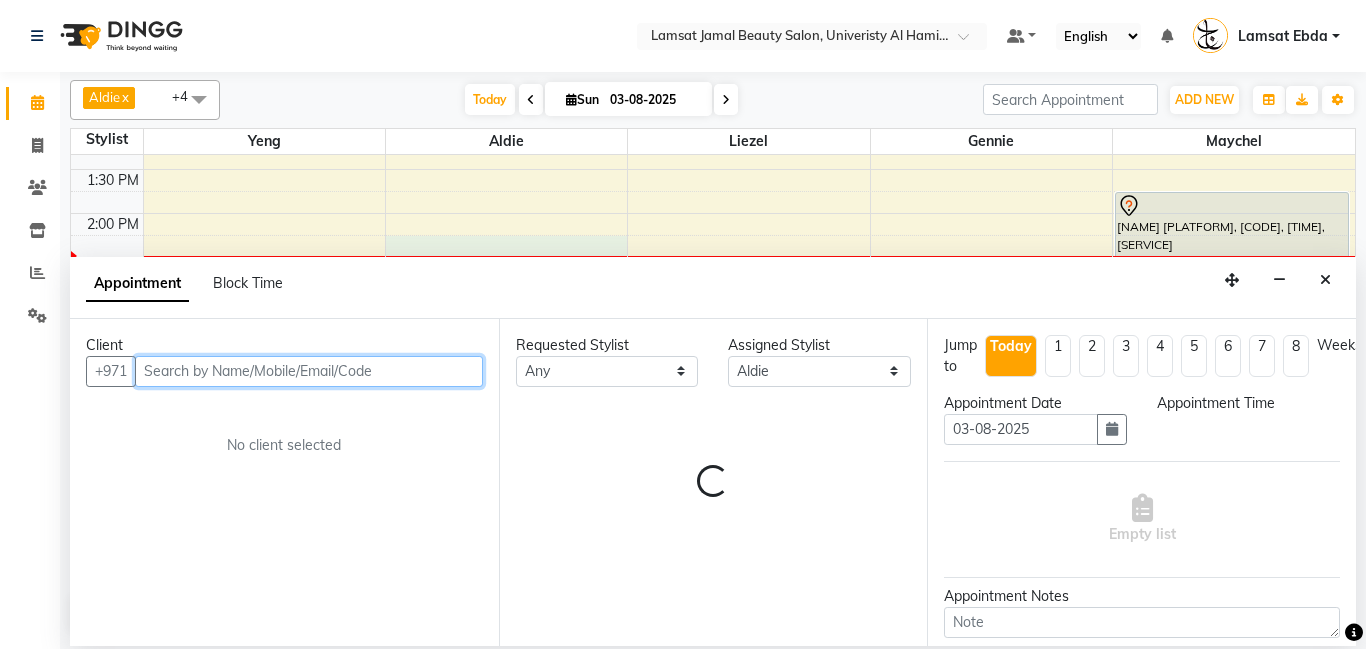 type on "0" 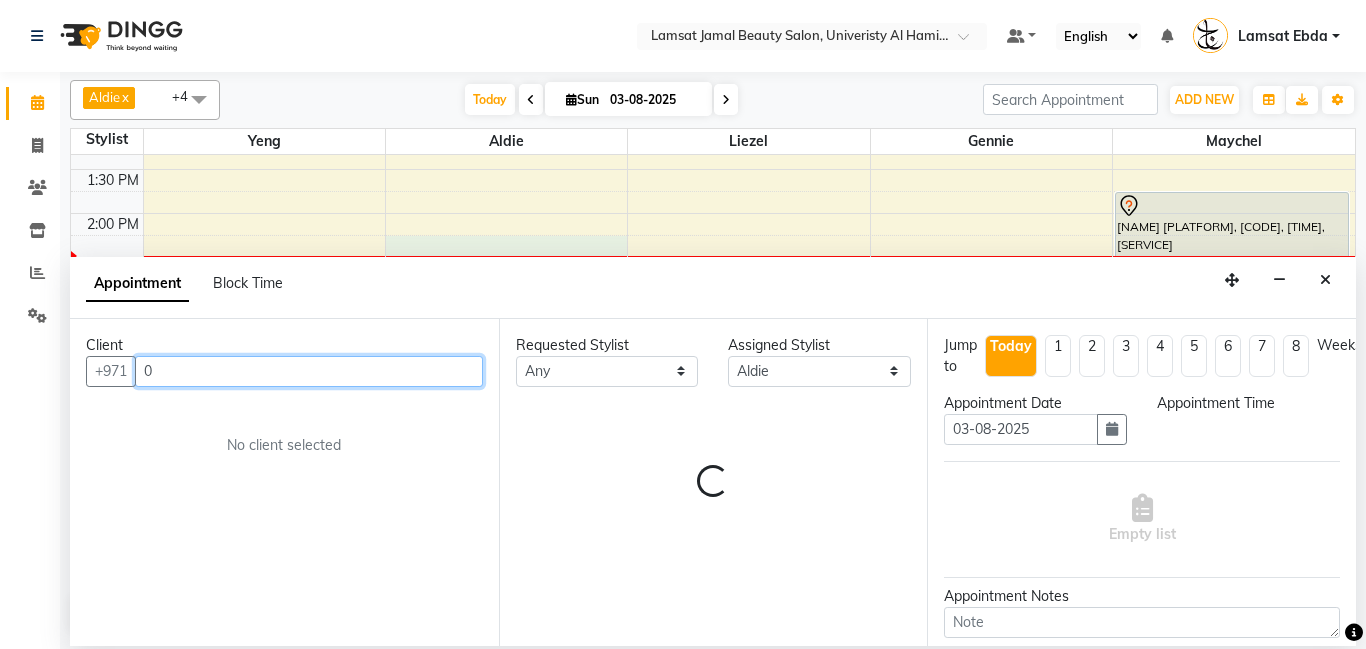 select on "855" 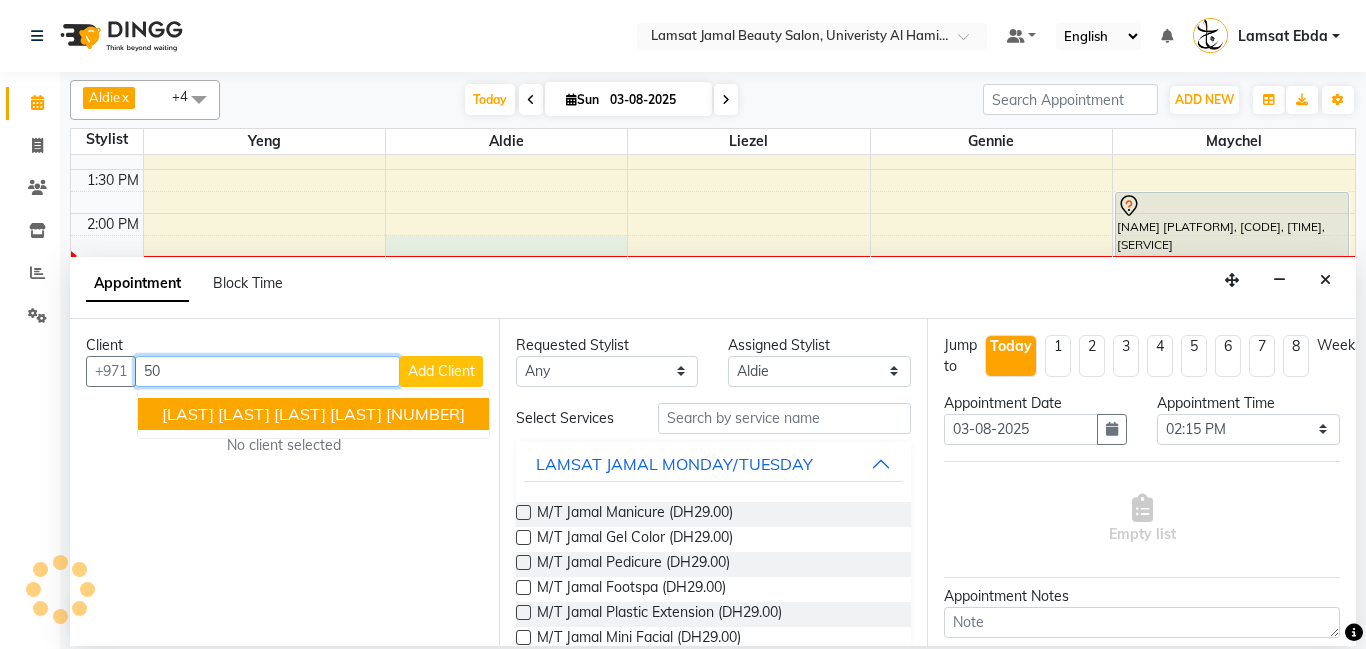 type on "5" 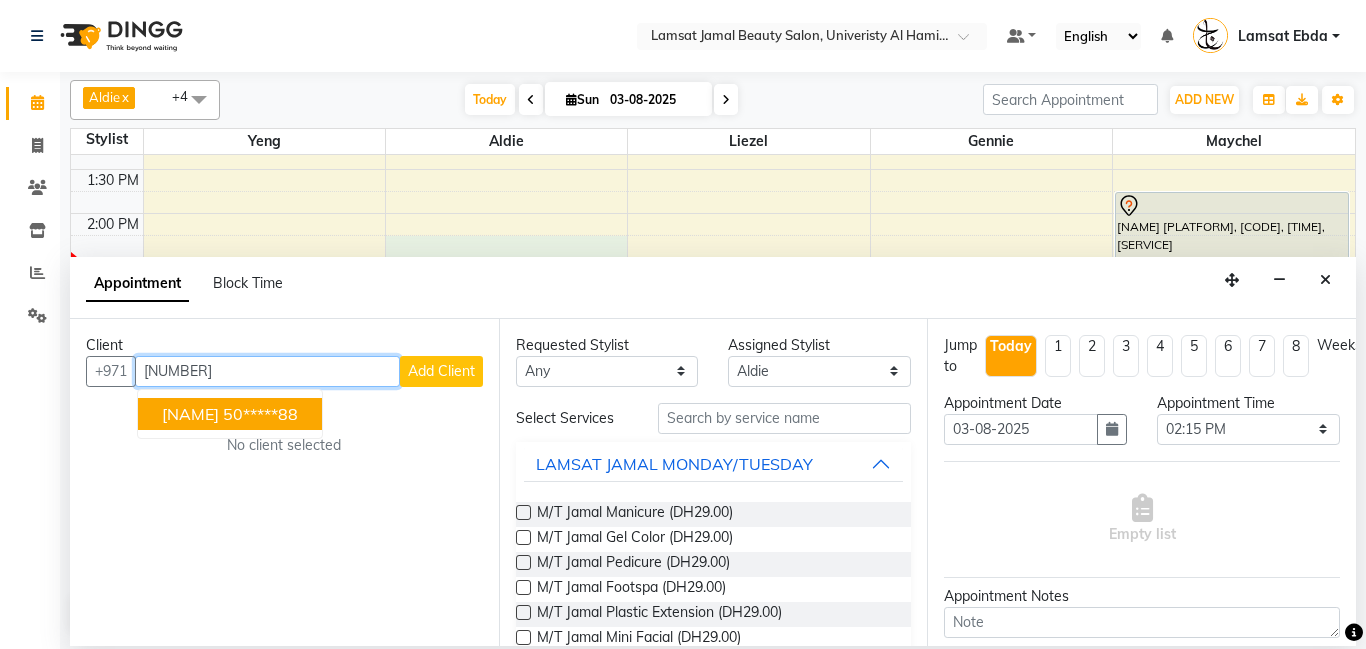 click on "50*****88" at bounding box center [260, 414] 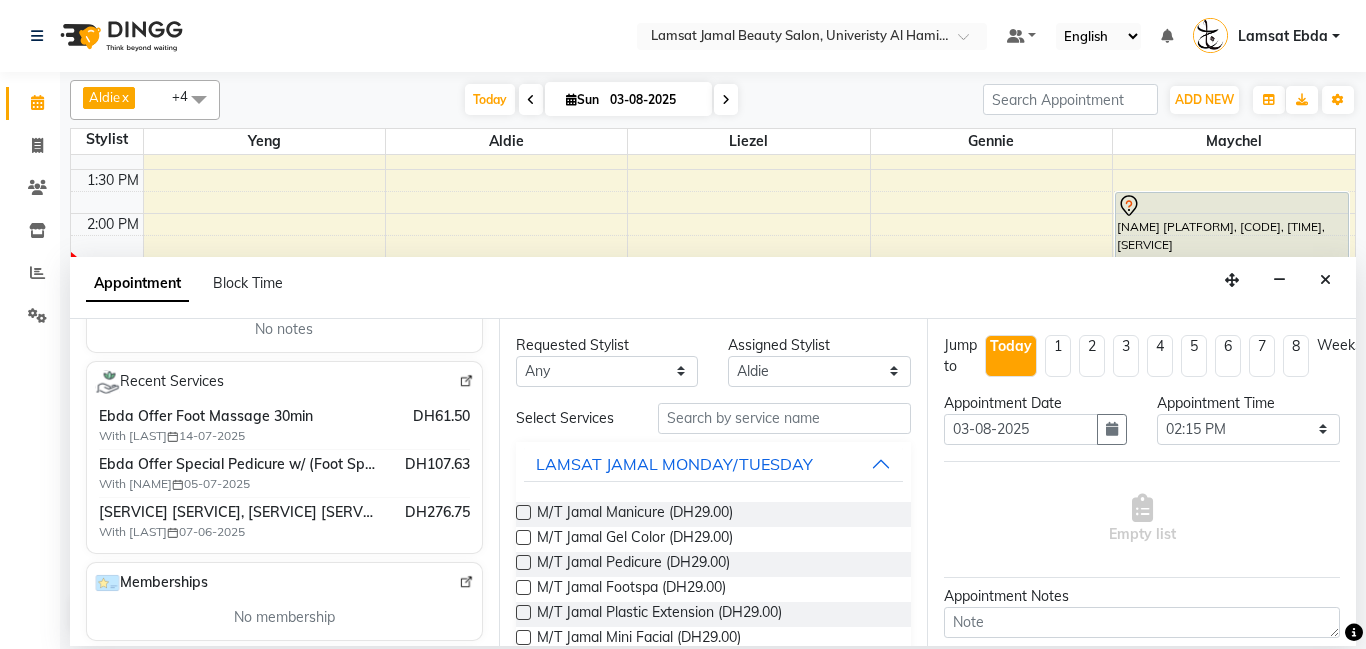 scroll, scrollTop: 351, scrollLeft: 0, axis: vertical 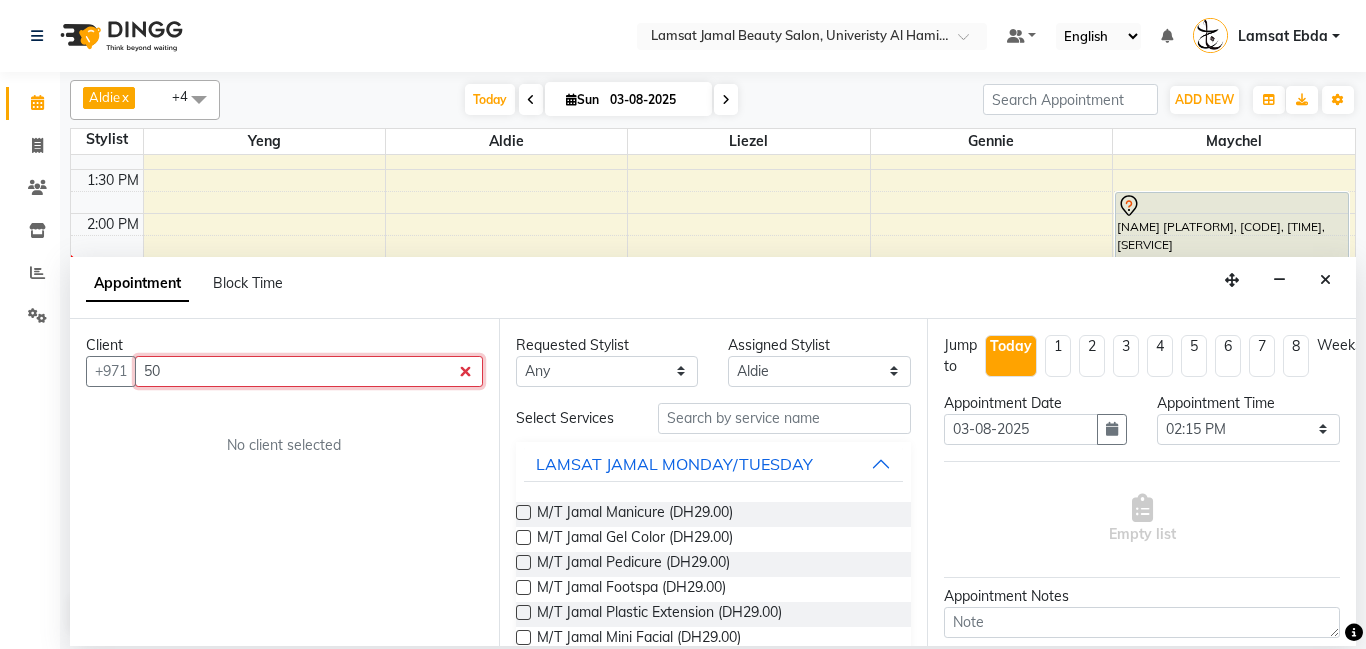 type on "5" 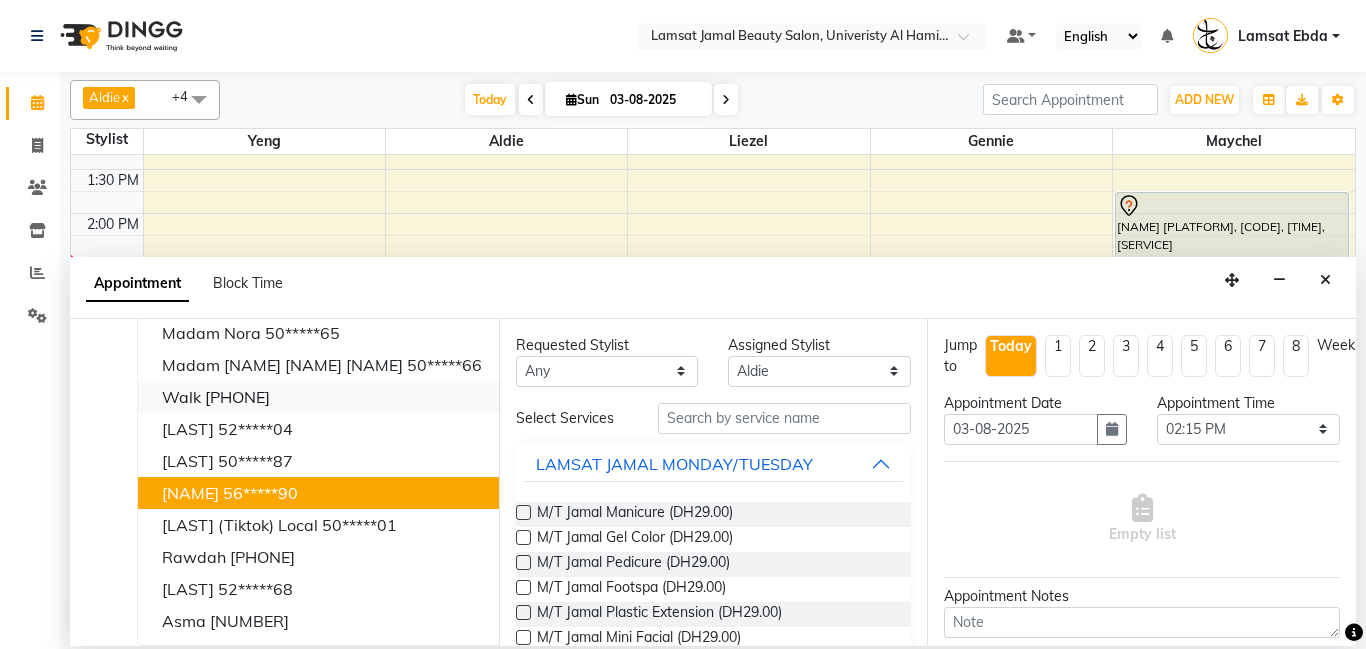 scroll, scrollTop: 0, scrollLeft: 0, axis: both 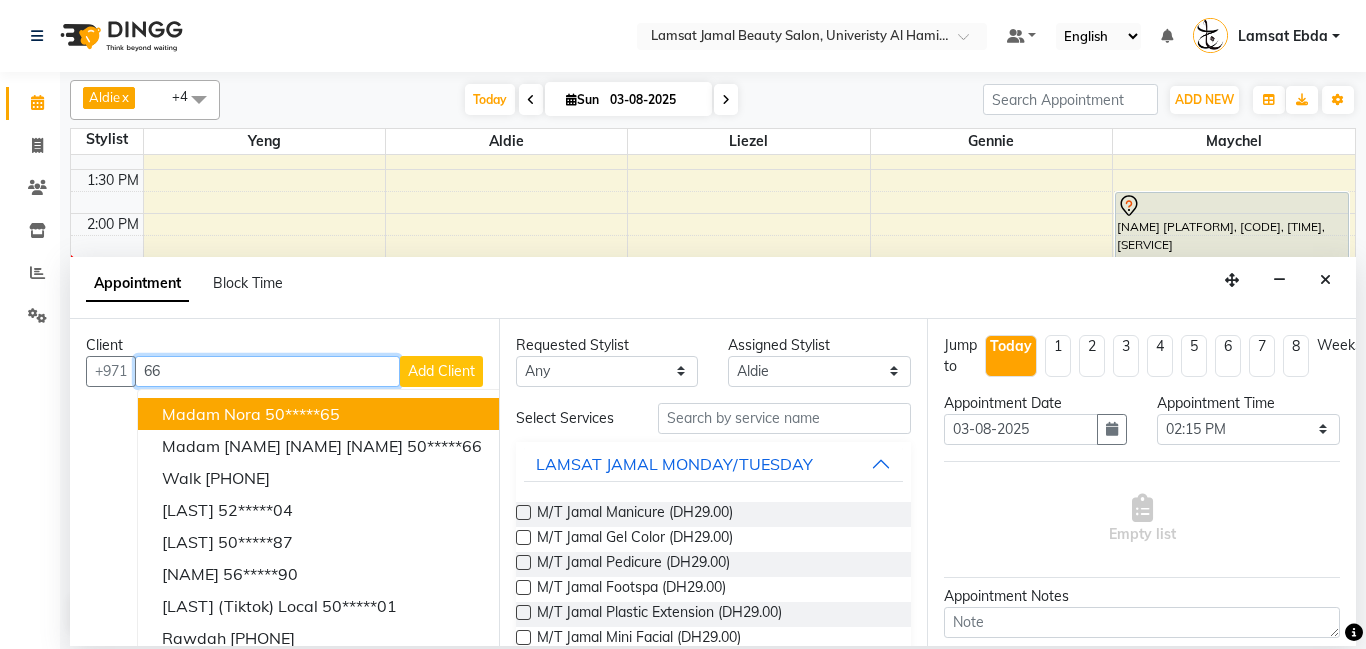 type on "6" 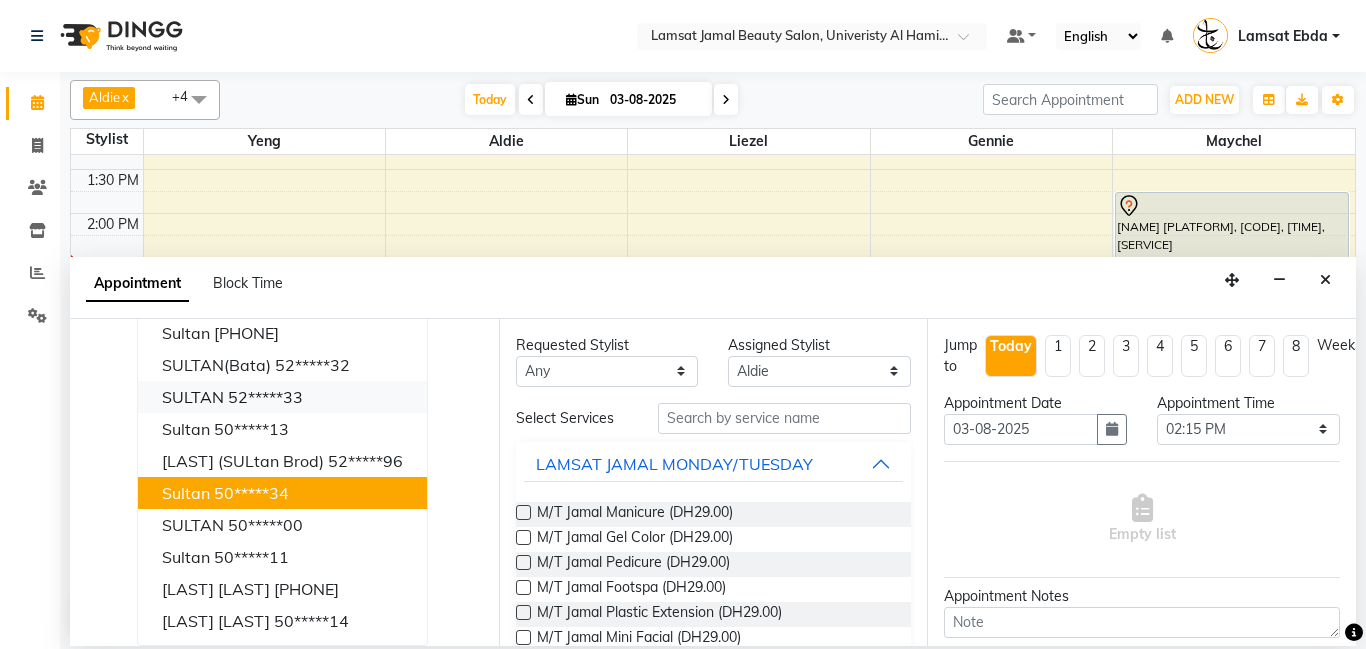 scroll, scrollTop: 0, scrollLeft: 0, axis: both 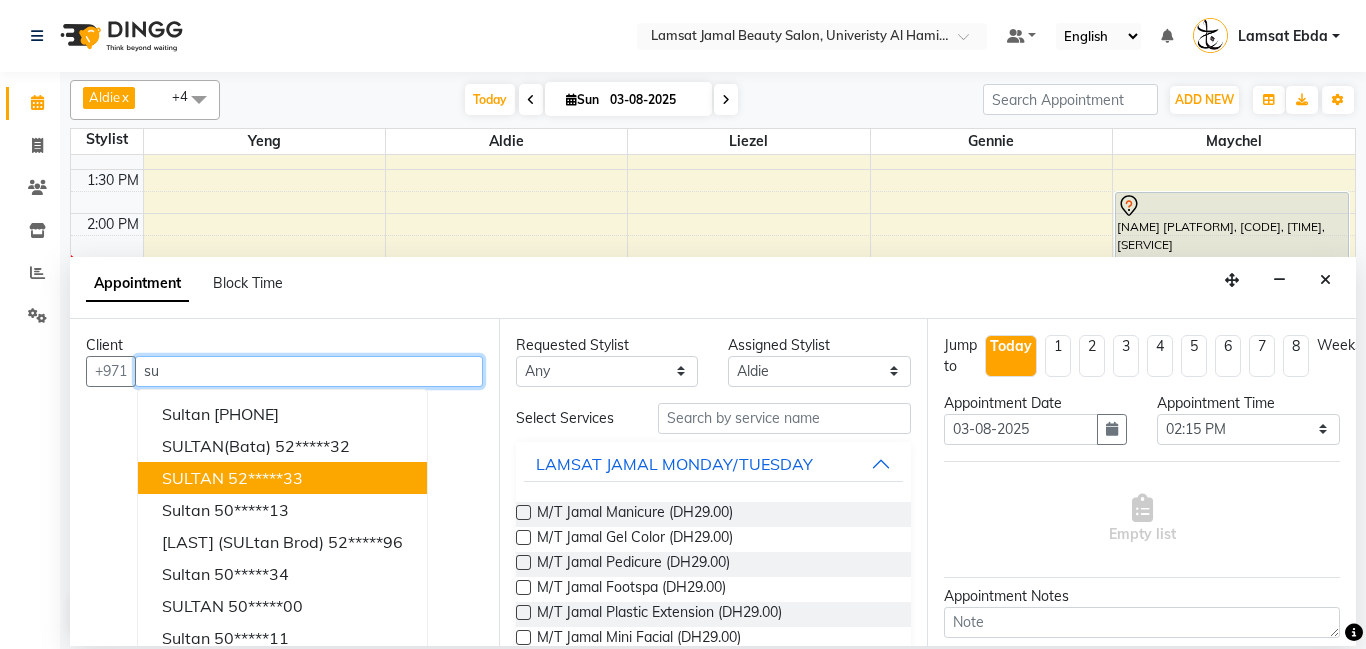 type on "s" 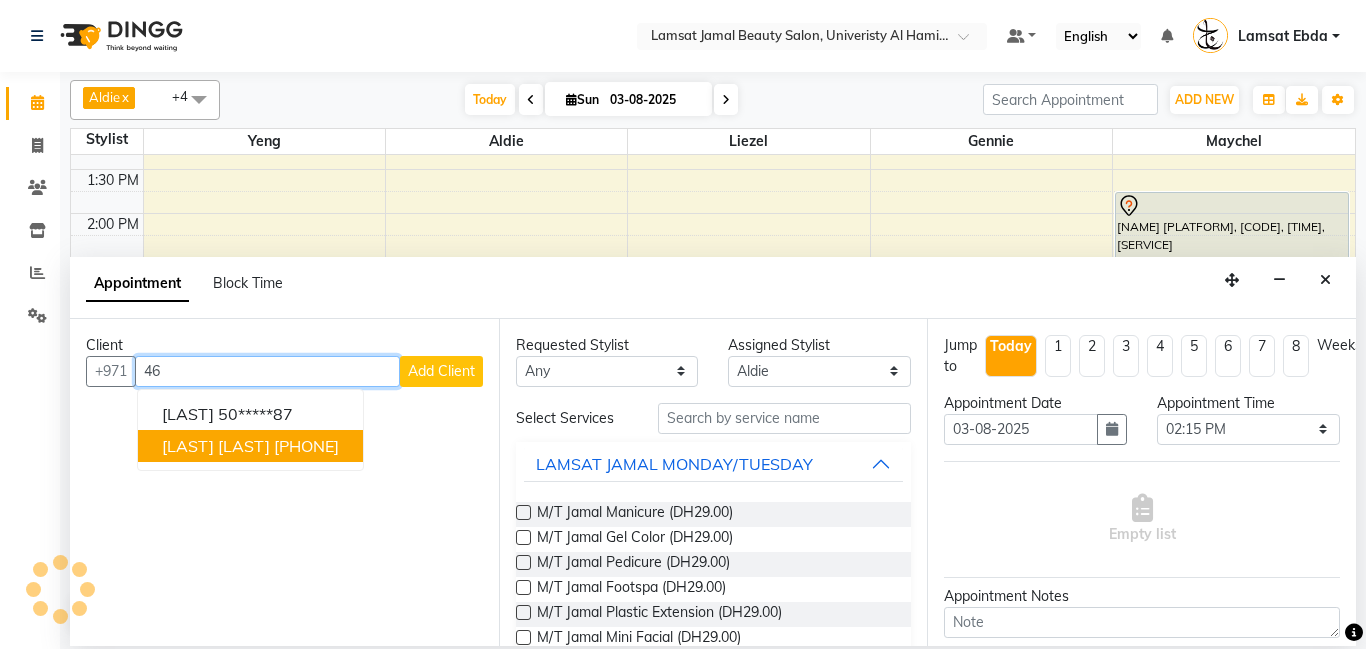 type on "4" 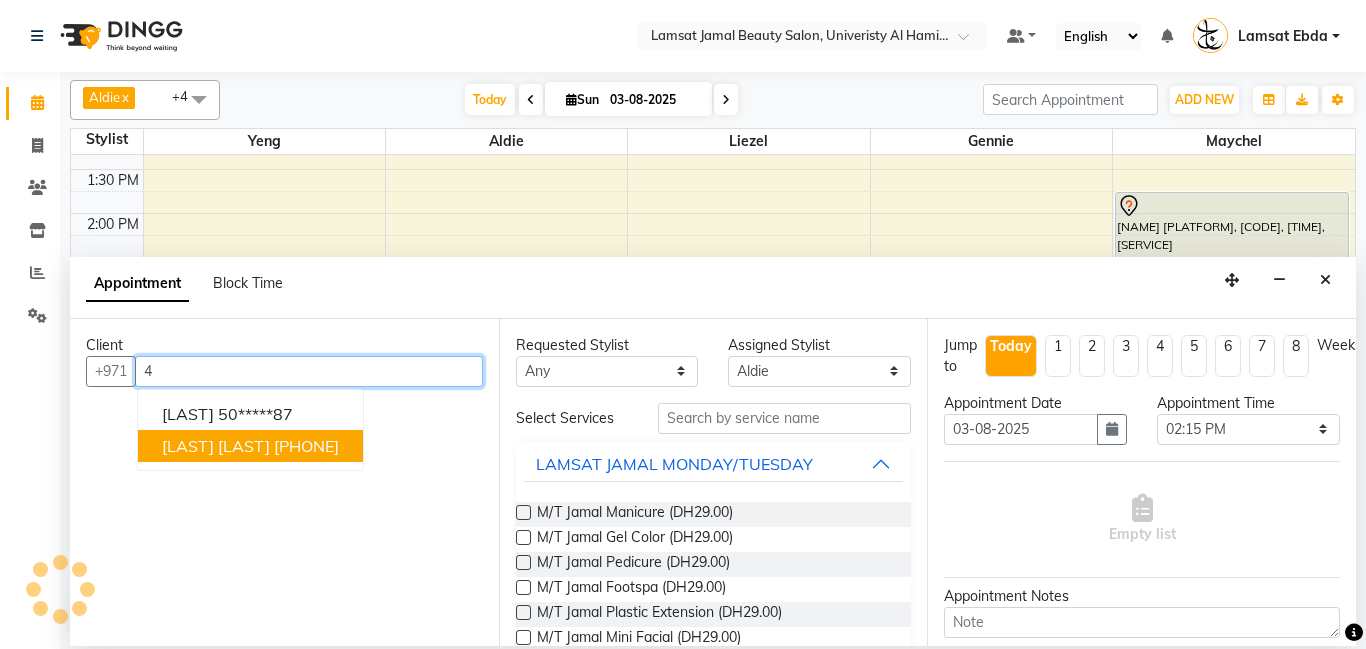 type 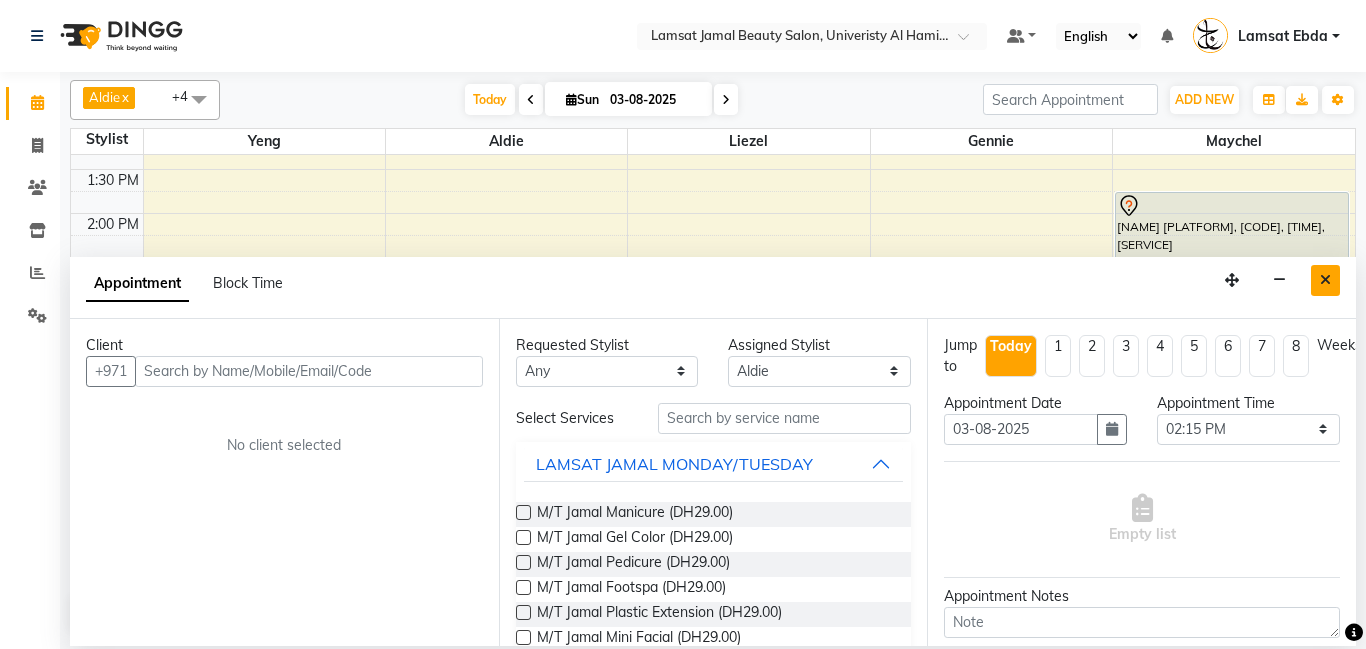 click at bounding box center (1325, 280) 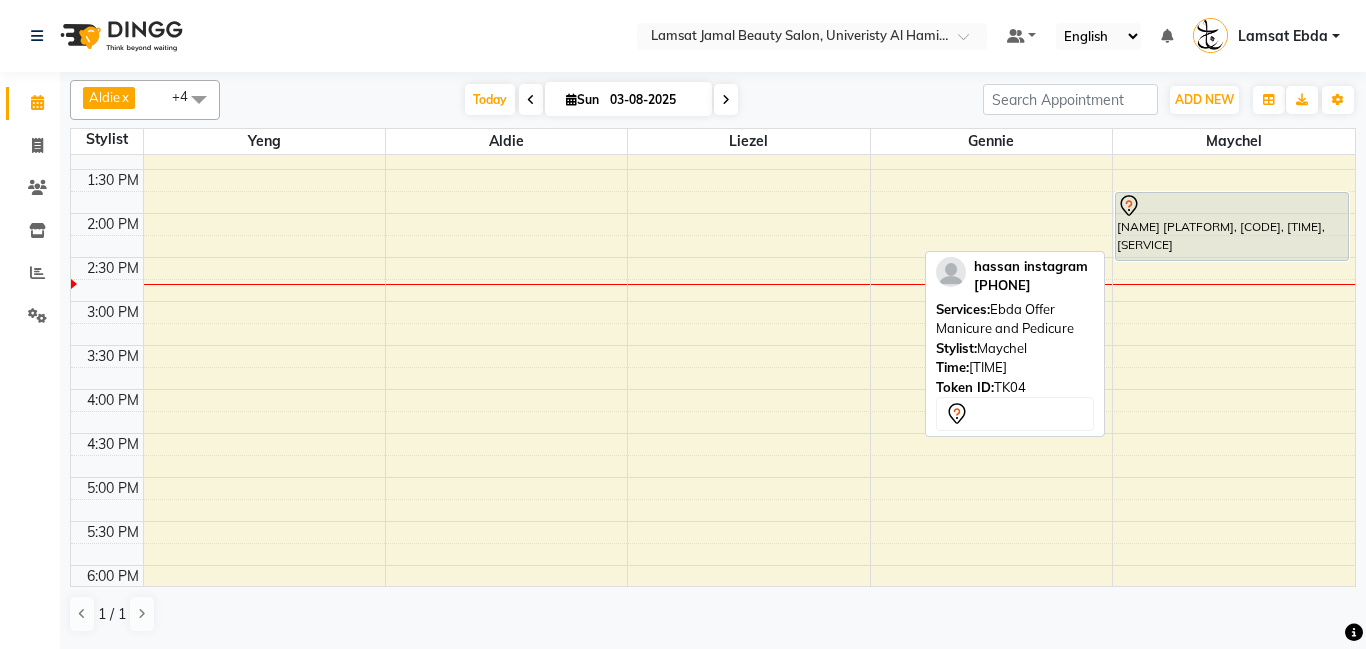 click at bounding box center (1232, 206) 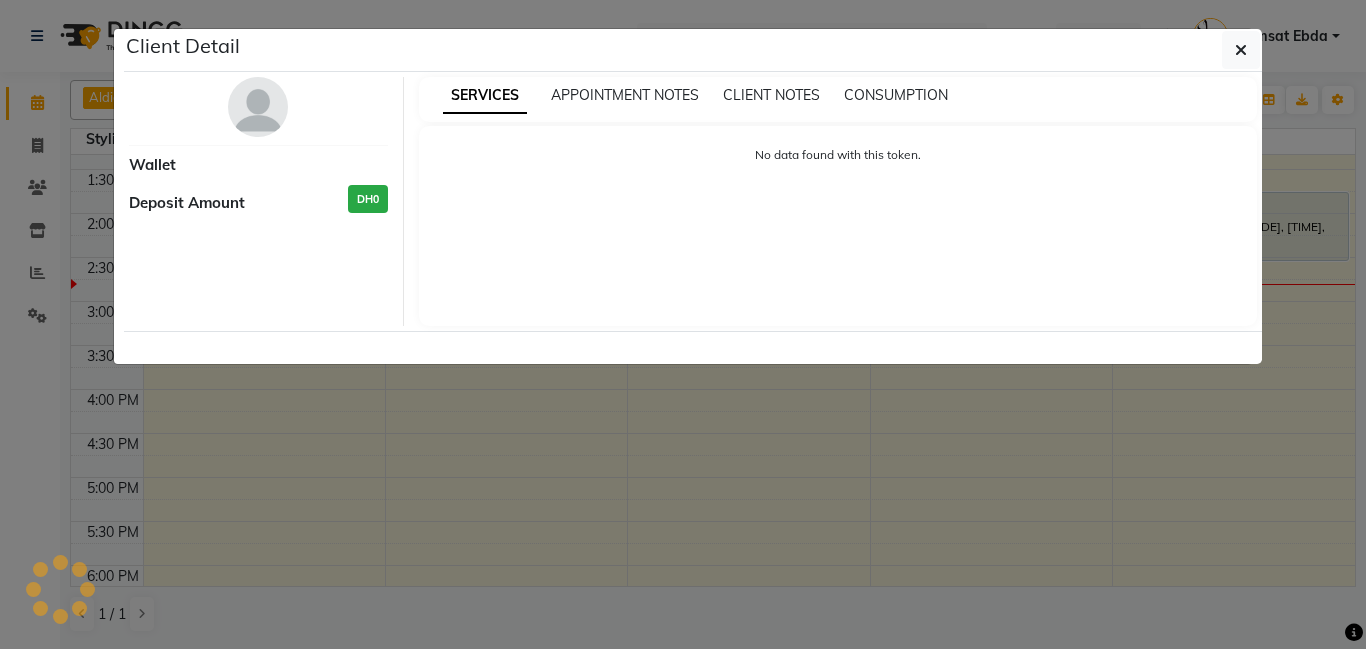 select on "7" 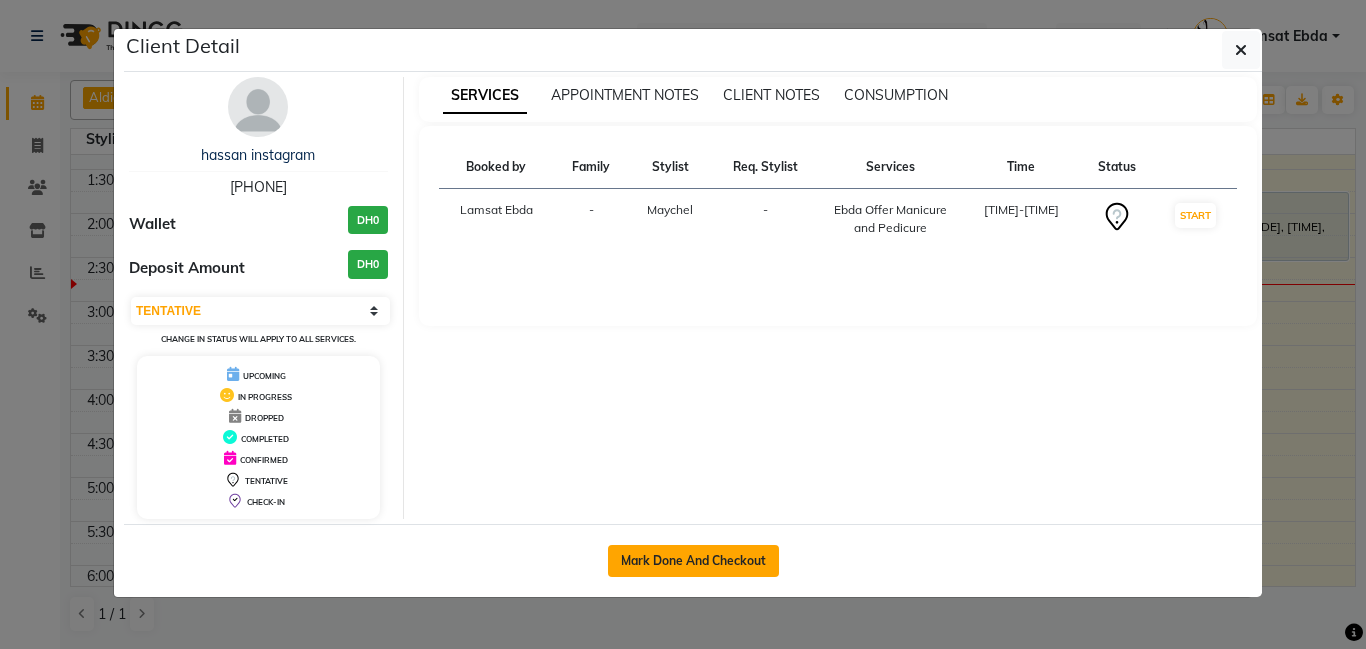 click on "Mark Done And Checkout" 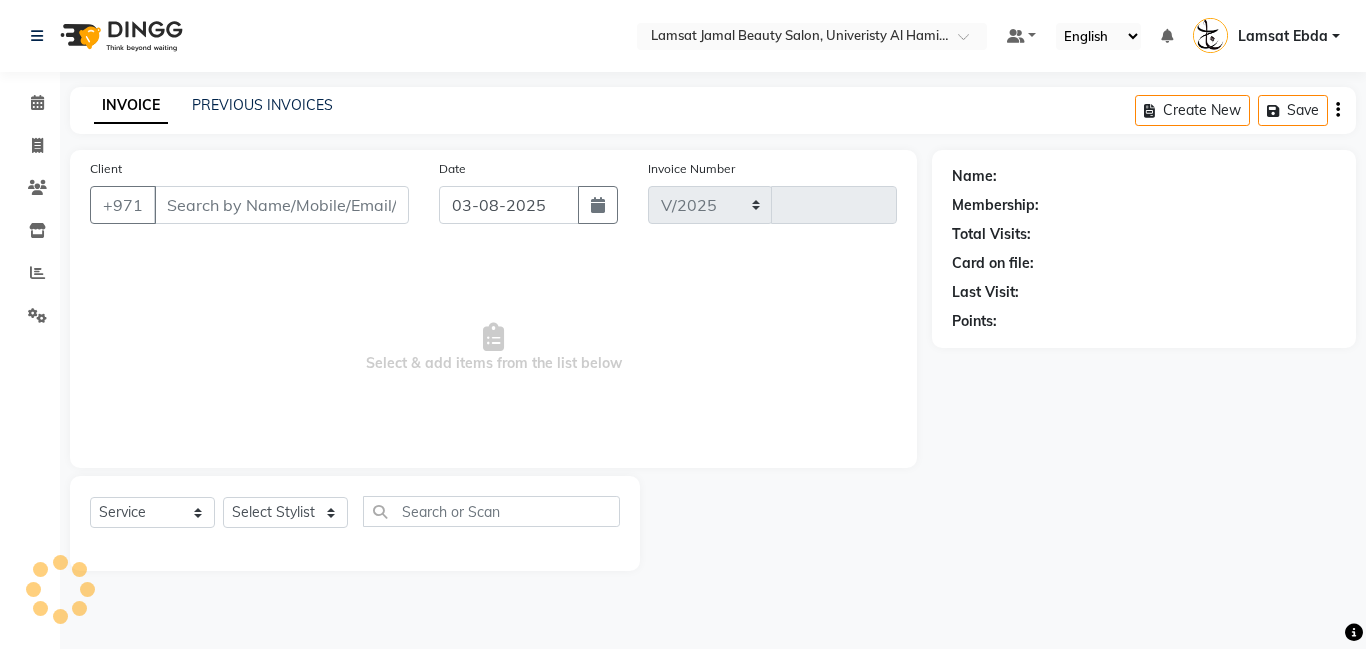 select on "8294" 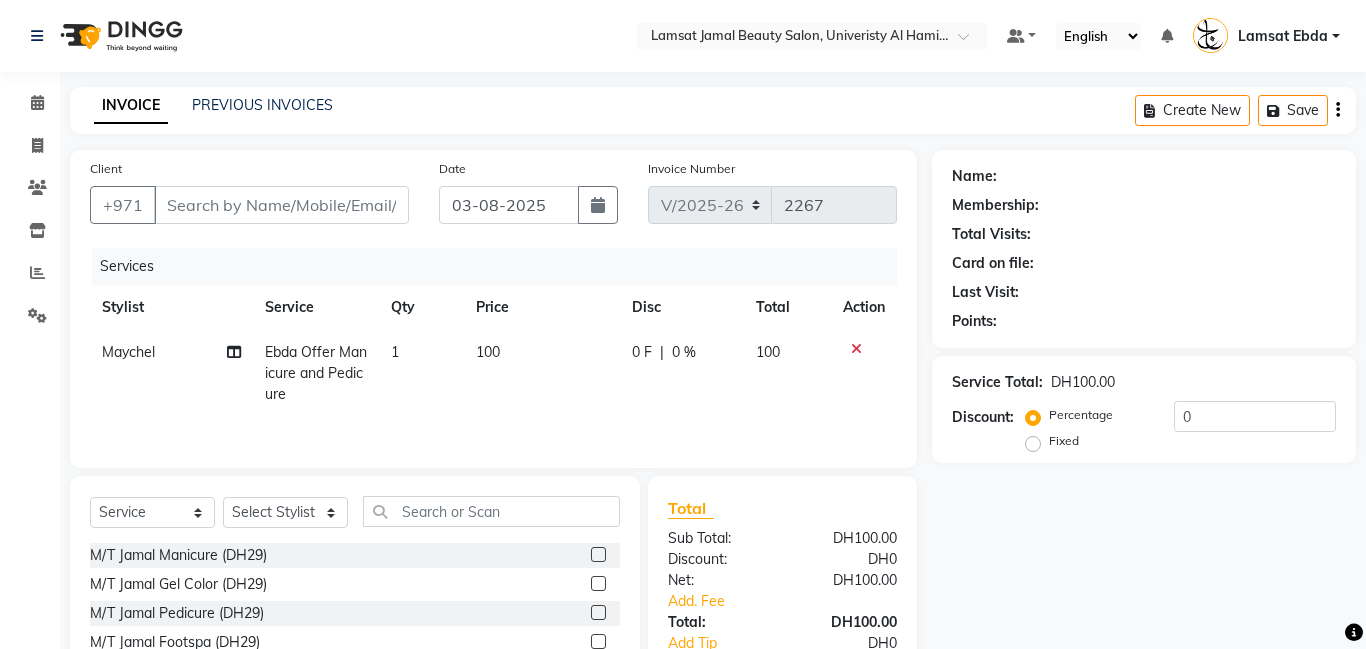 type on "[NUMBER]" 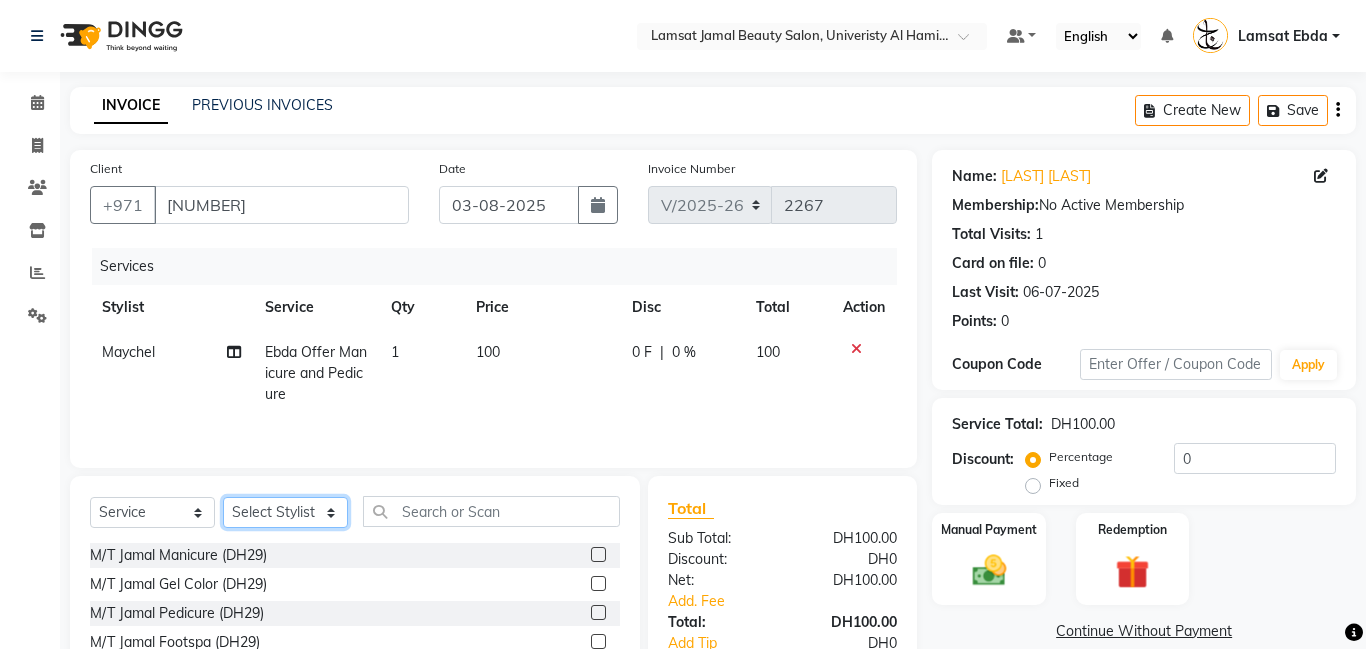 click on "Select Stylist Aldie Aliya Amna Gennie Joytie Jude Lamsat Ebda Lamsat Jamal Liezel Maricar Maychel Michelle Nads Neha Nhor Owner Aliya Priya Rods Sana Sehr Alya Yeng" 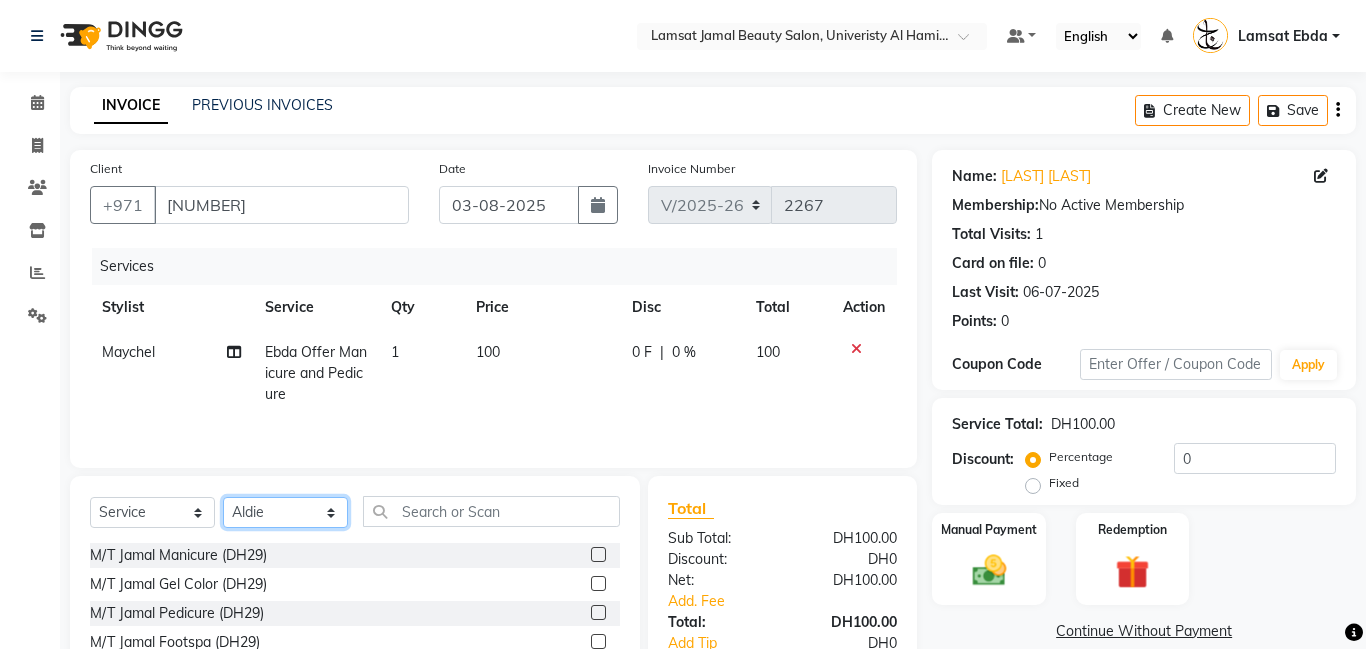 click on "Select Stylist Aldie Aliya Amna Gennie Joytie Jude Lamsat Ebda Lamsat Jamal Liezel Maricar Maychel Michelle Nads Neha Nhor Owner Aliya Priya Rods Sana Sehr Alya Yeng" 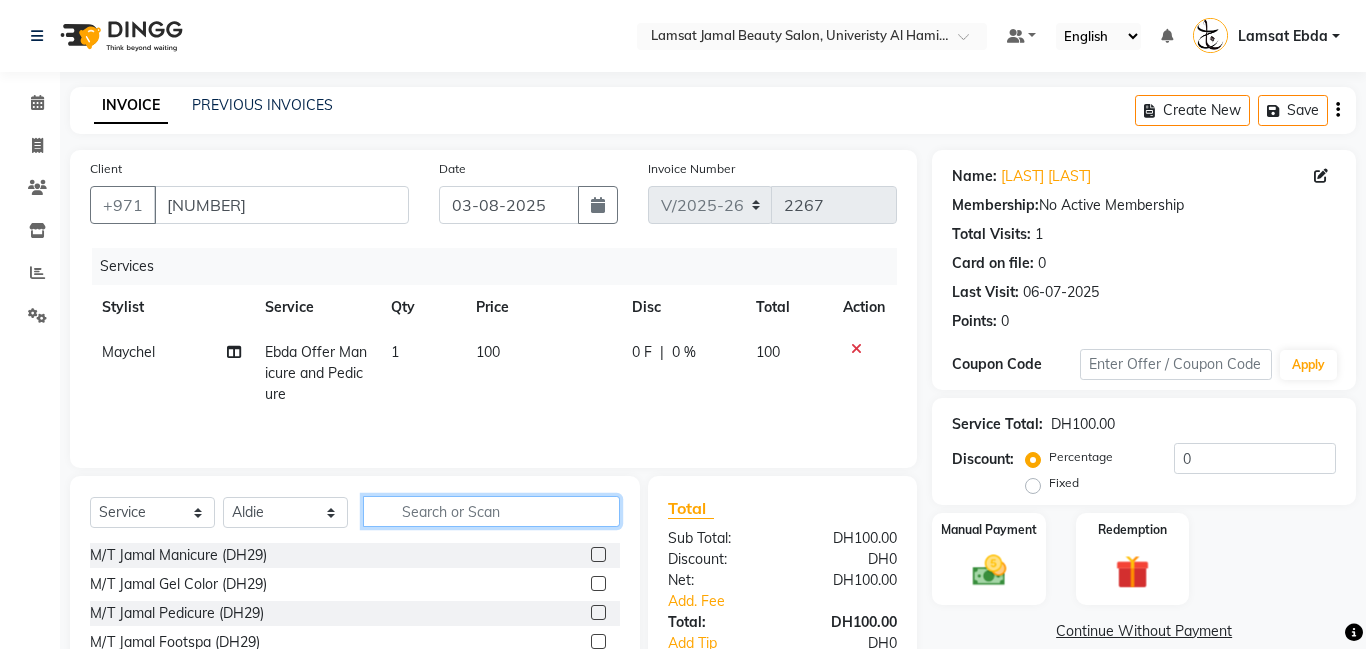 click 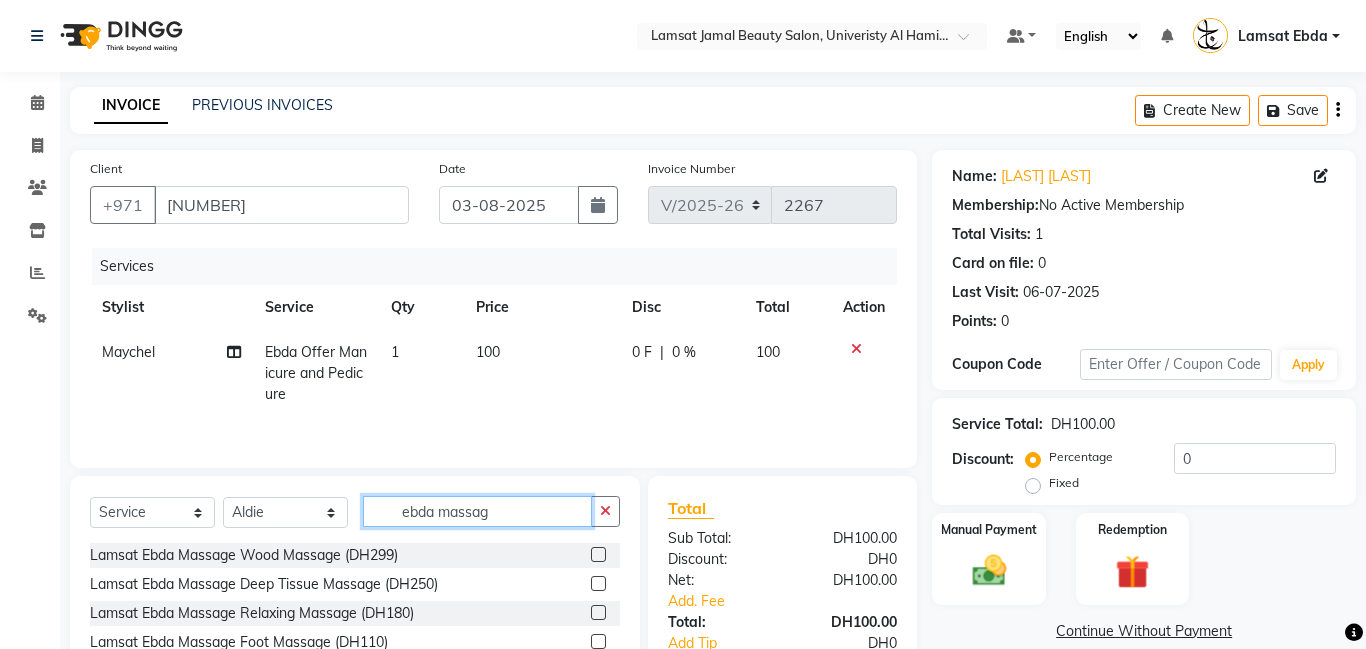 scroll, scrollTop: 71, scrollLeft: 0, axis: vertical 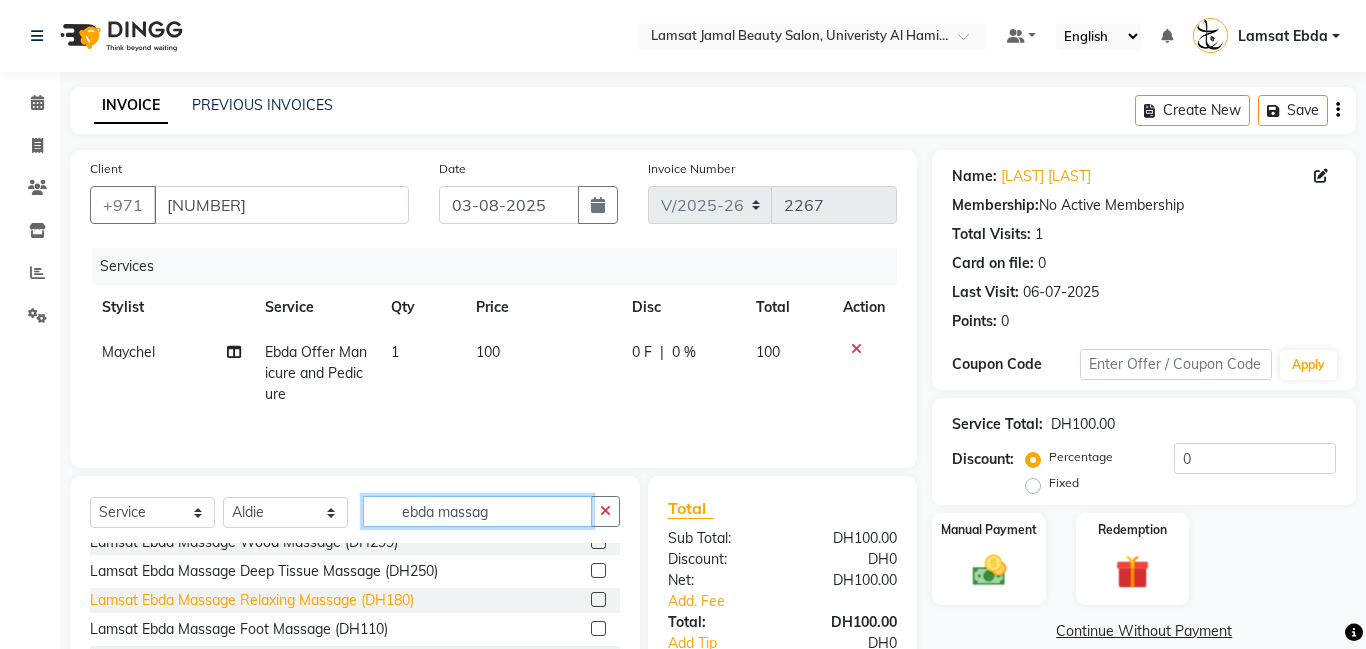 type on "ebda massag" 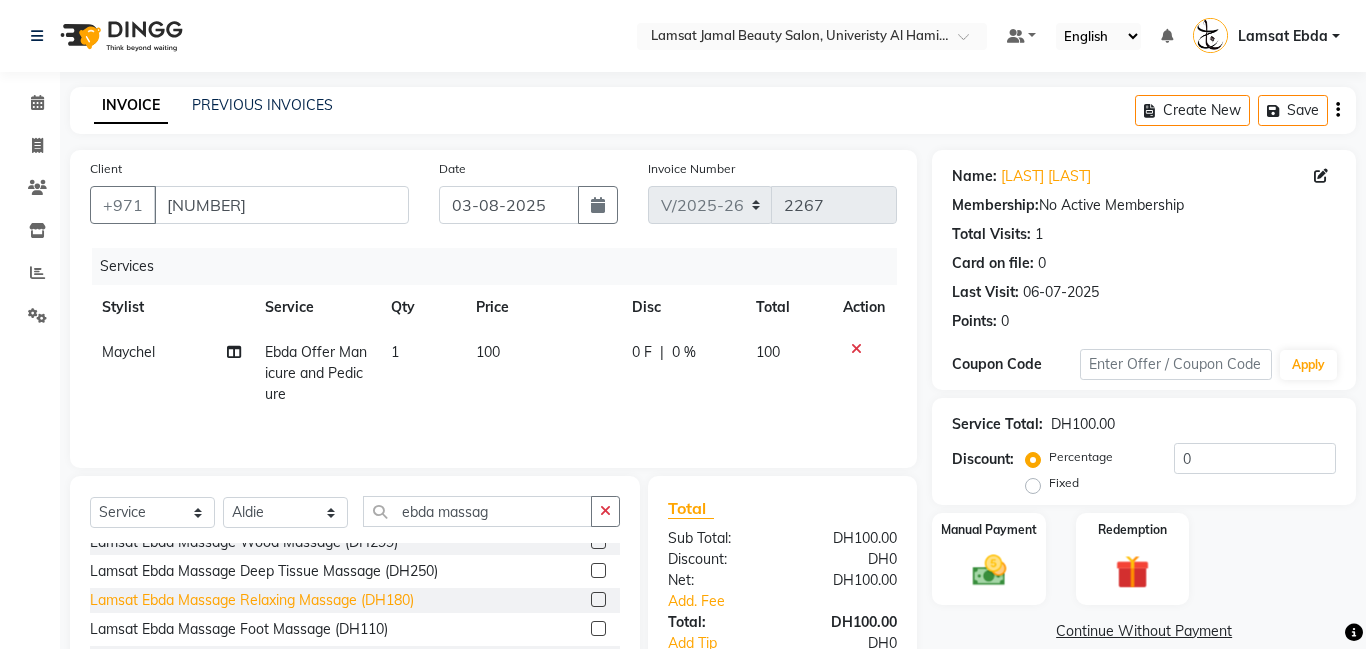 click on "Lamsat Ebda Massage Relaxing Massage (DH180)" 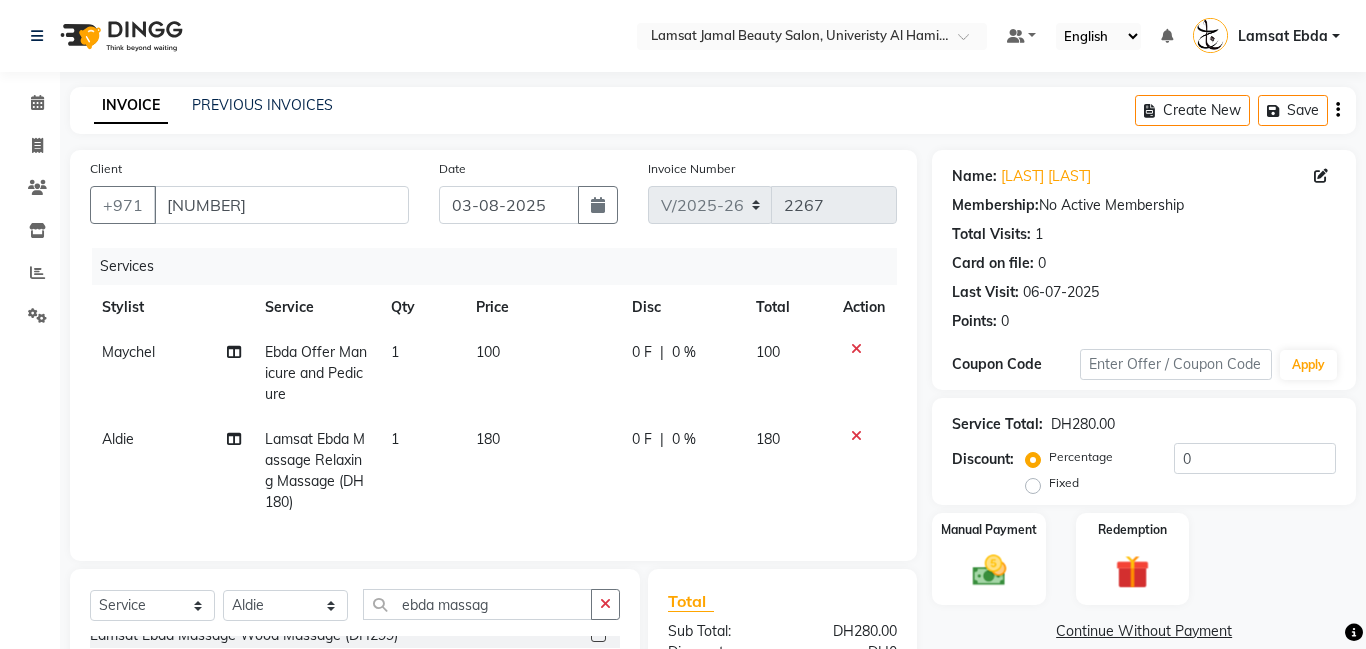 checkbox on "false" 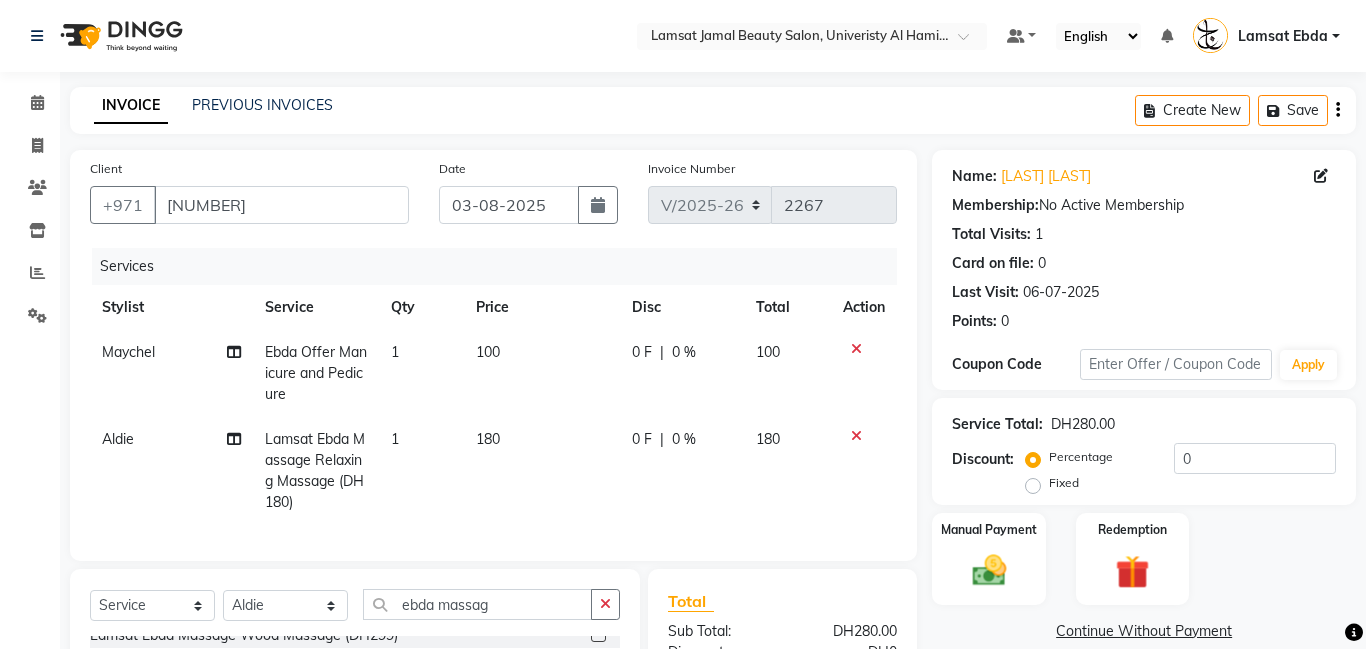 scroll, scrollTop: 245, scrollLeft: 0, axis: vertical 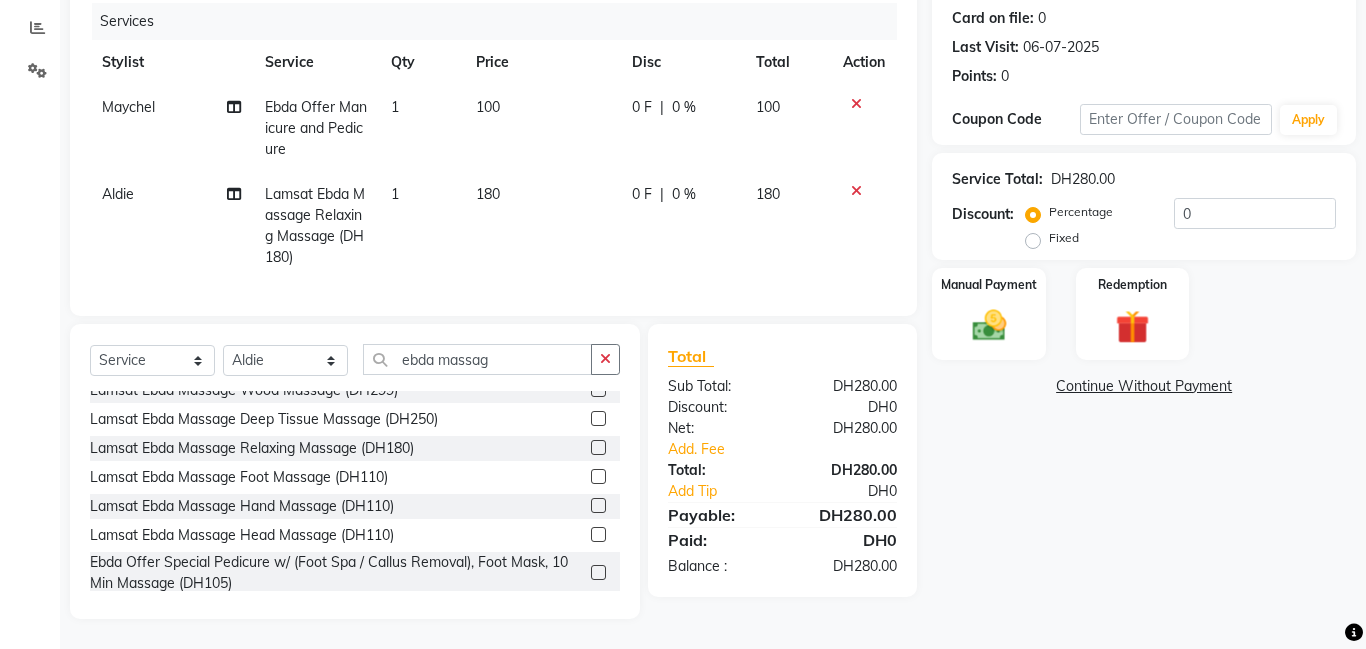 click on "Name: [NAME] [PLATFORM] Membership: No Active Membership Total Visits: 1 Card on file: 0 Last Visit: [DATE] Points: 0 Coupon Code Apply Service Total: [CURRENCY][PRICE] Discount: Percentage Fixed 0 Manual Payment Redemption Continue Without Payment" 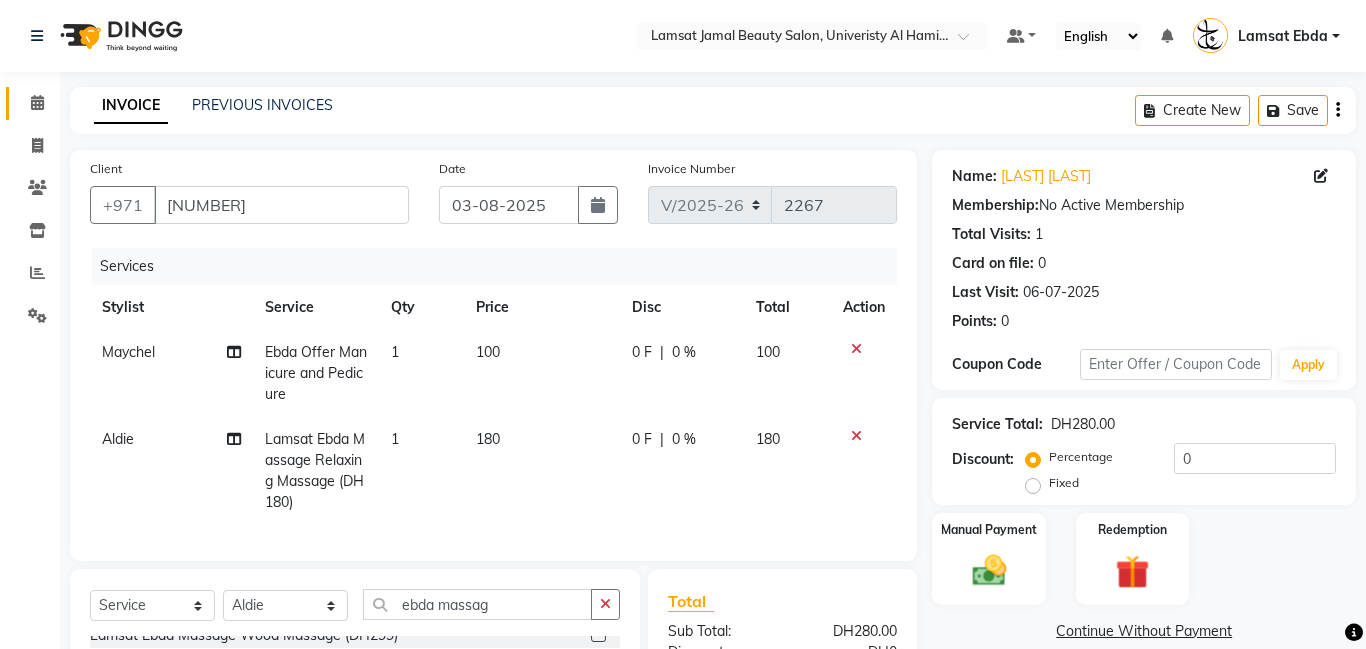 click on "Calendar" 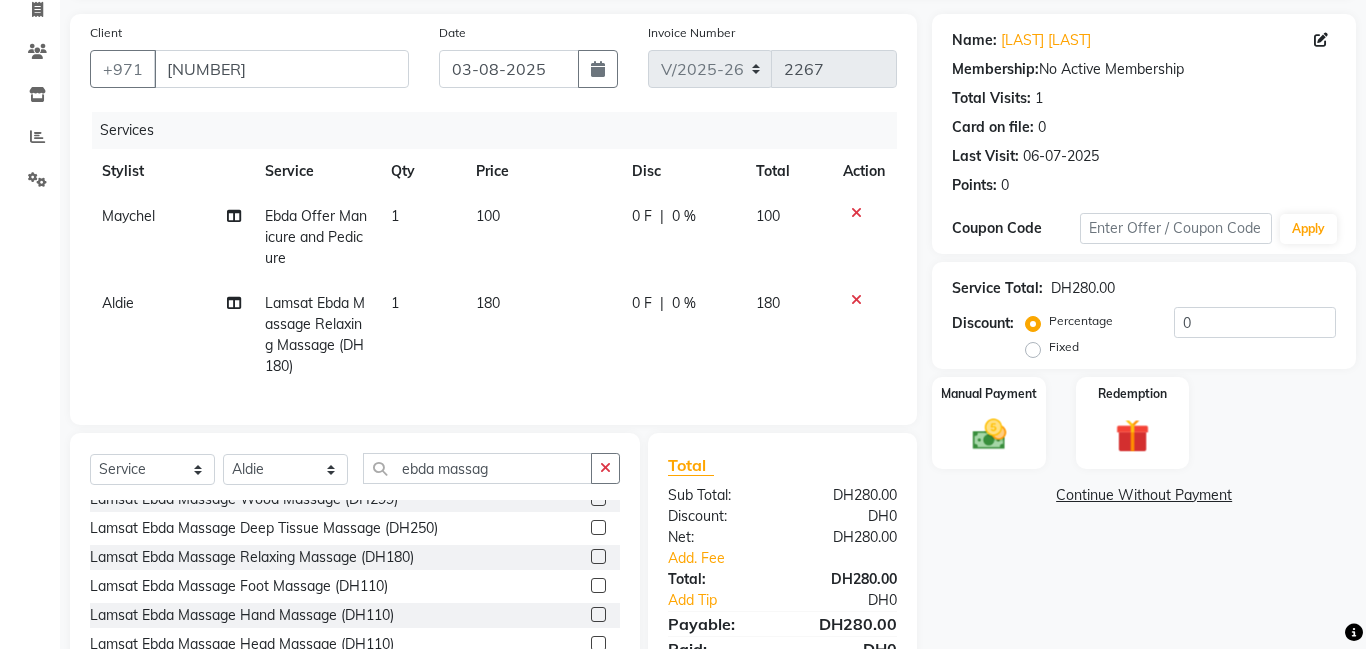 scroll, scrollTop: 0, scrollLeft: 0, axis: both 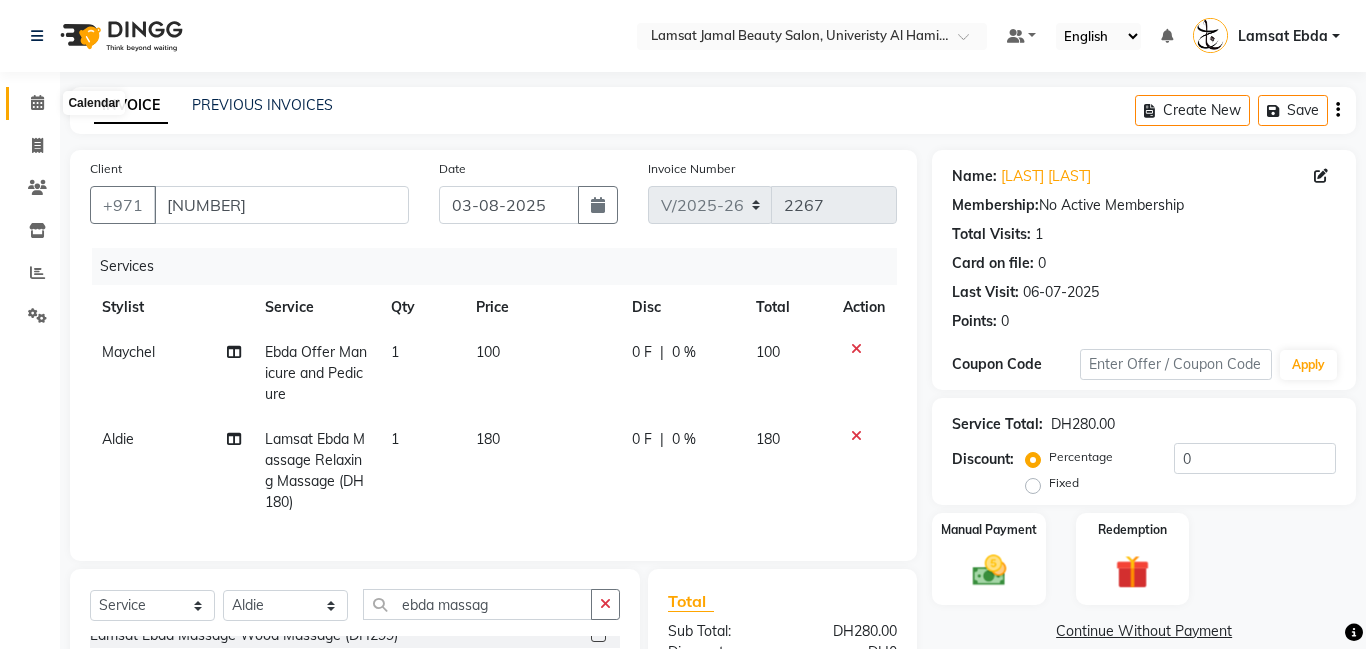 click 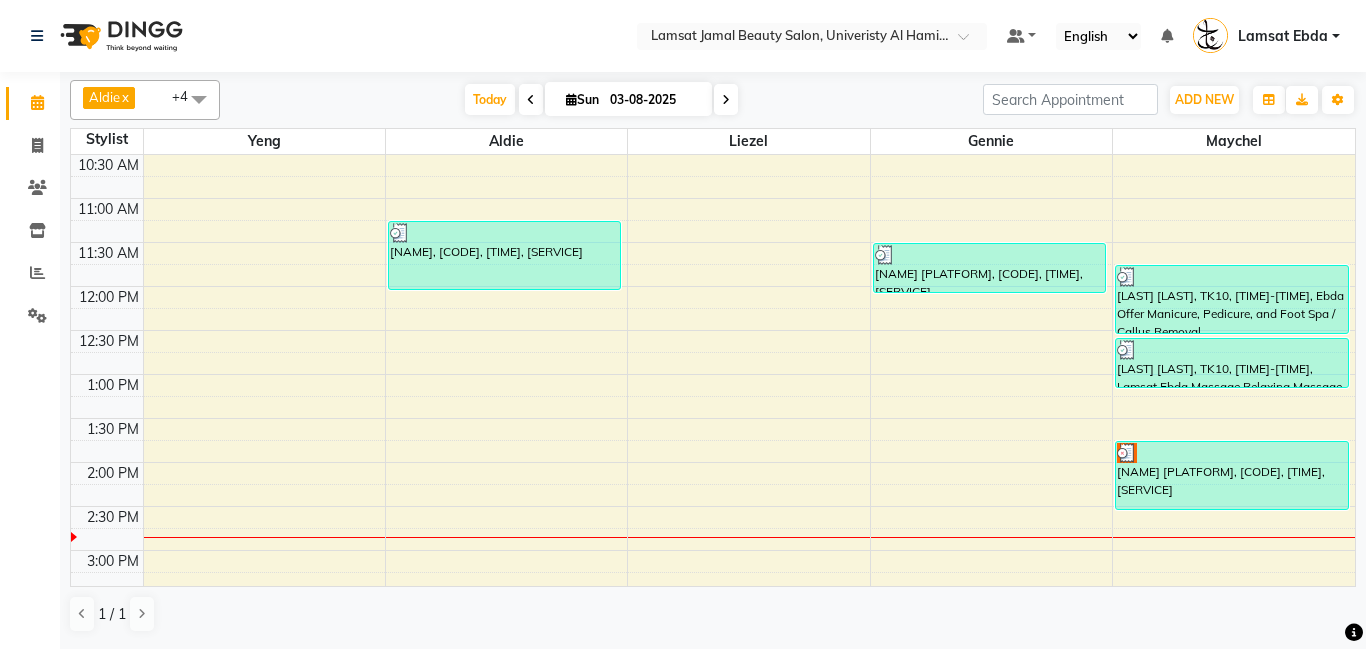scroll, scrollTop: 124, scrollLeft: 0, axis: vertical 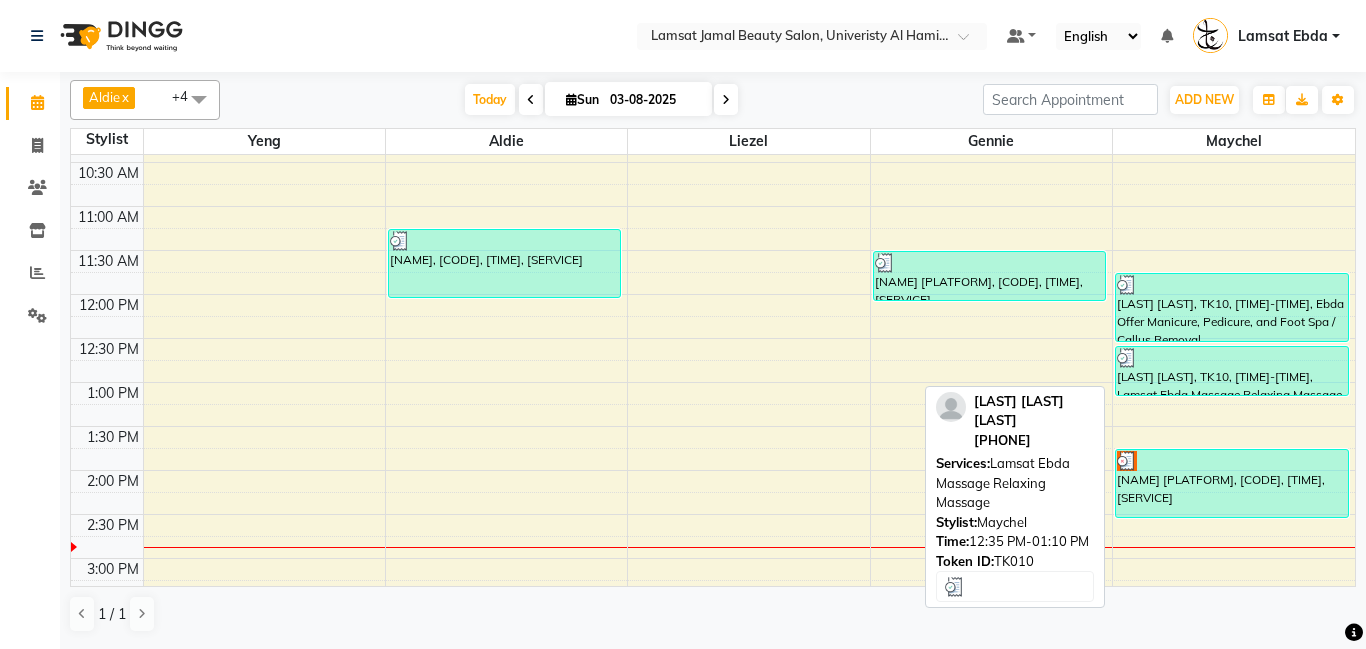 click at bounding box center [1232, 358] 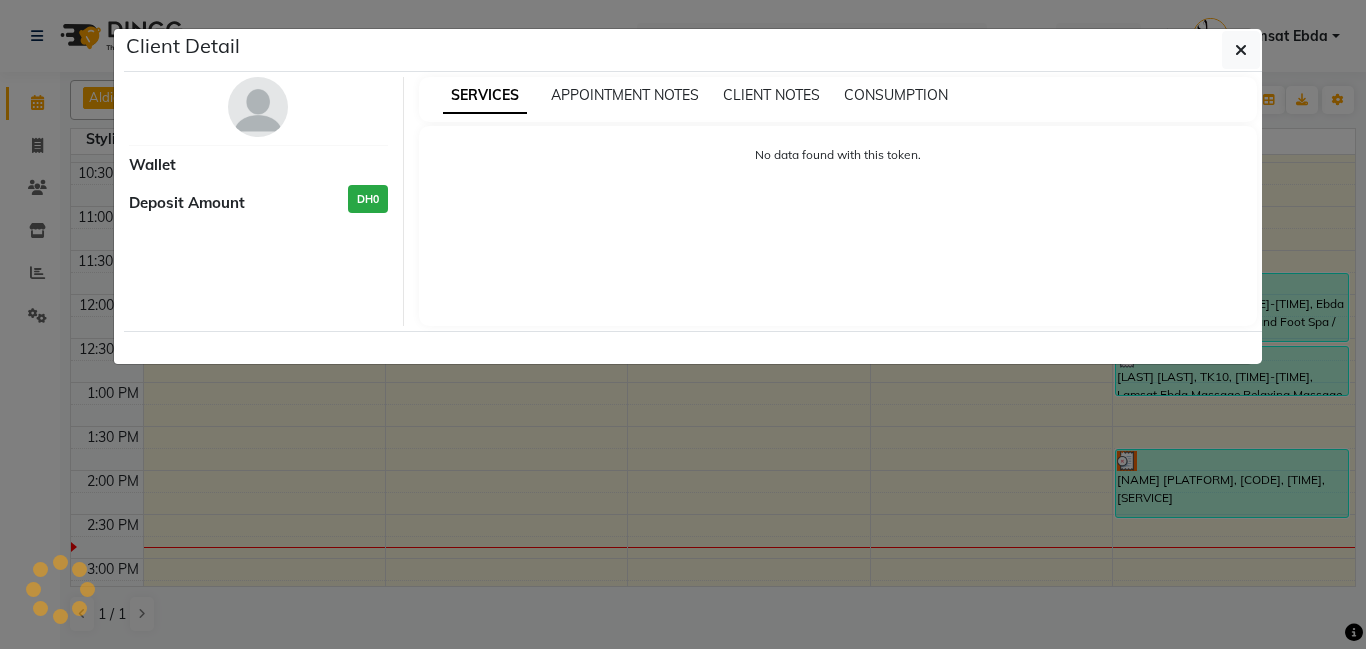 select on "3" 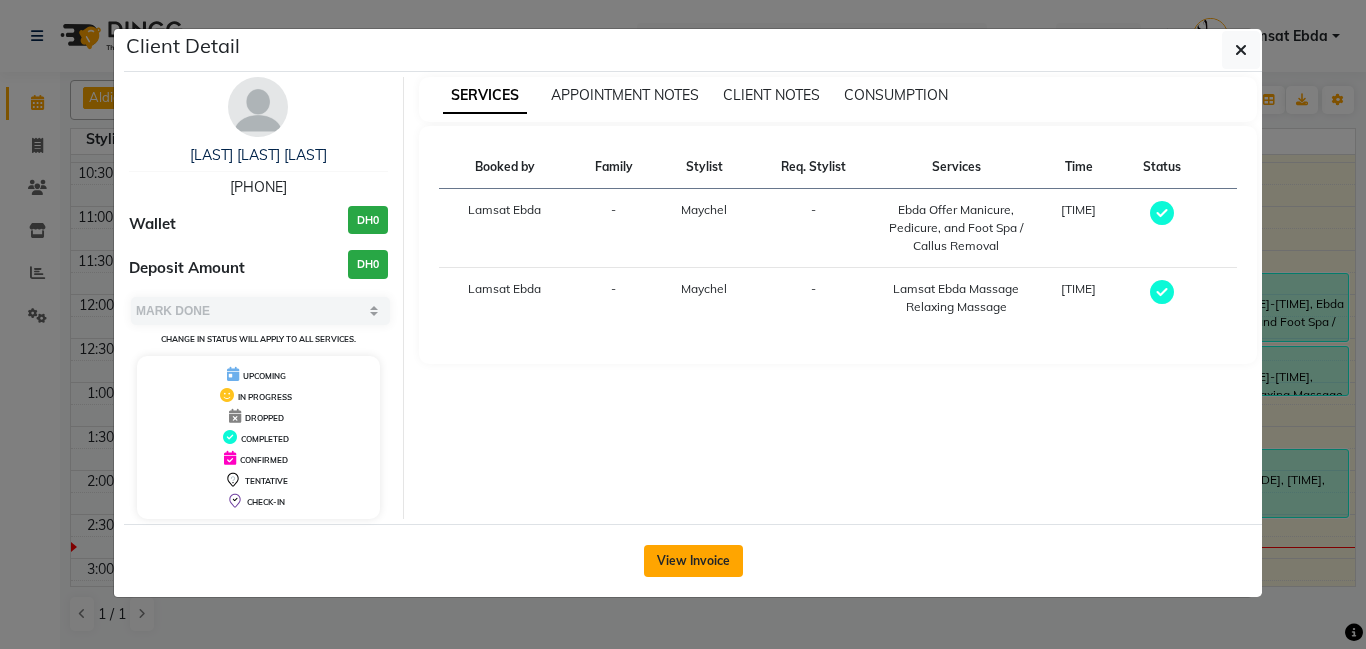 click on "View Invoice" 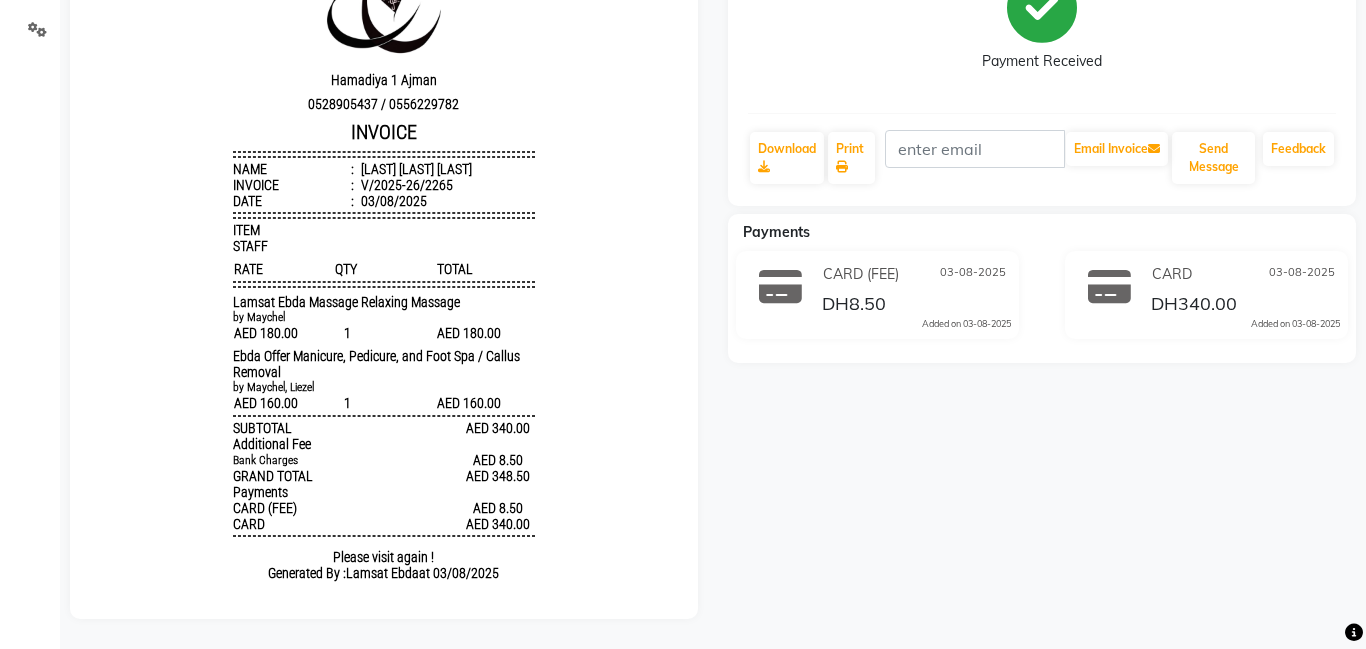 scroll, scrollTop: 0, scrollLeft: 0, axis: both 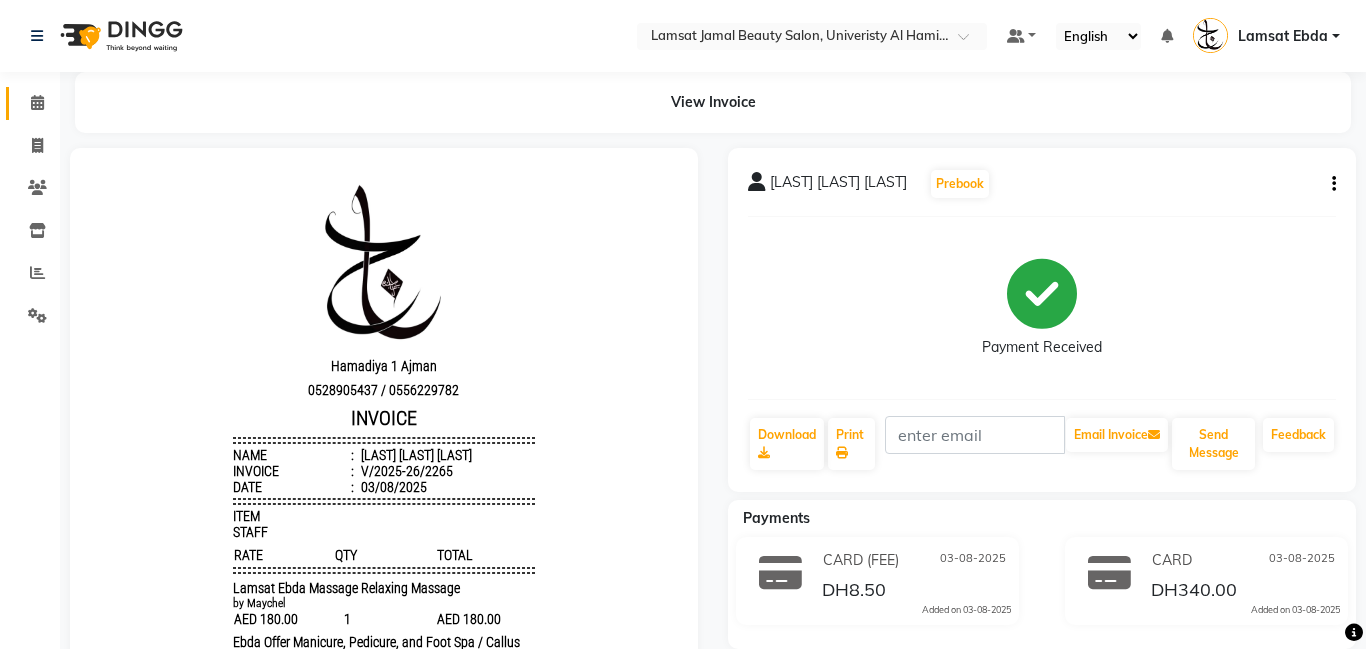 click 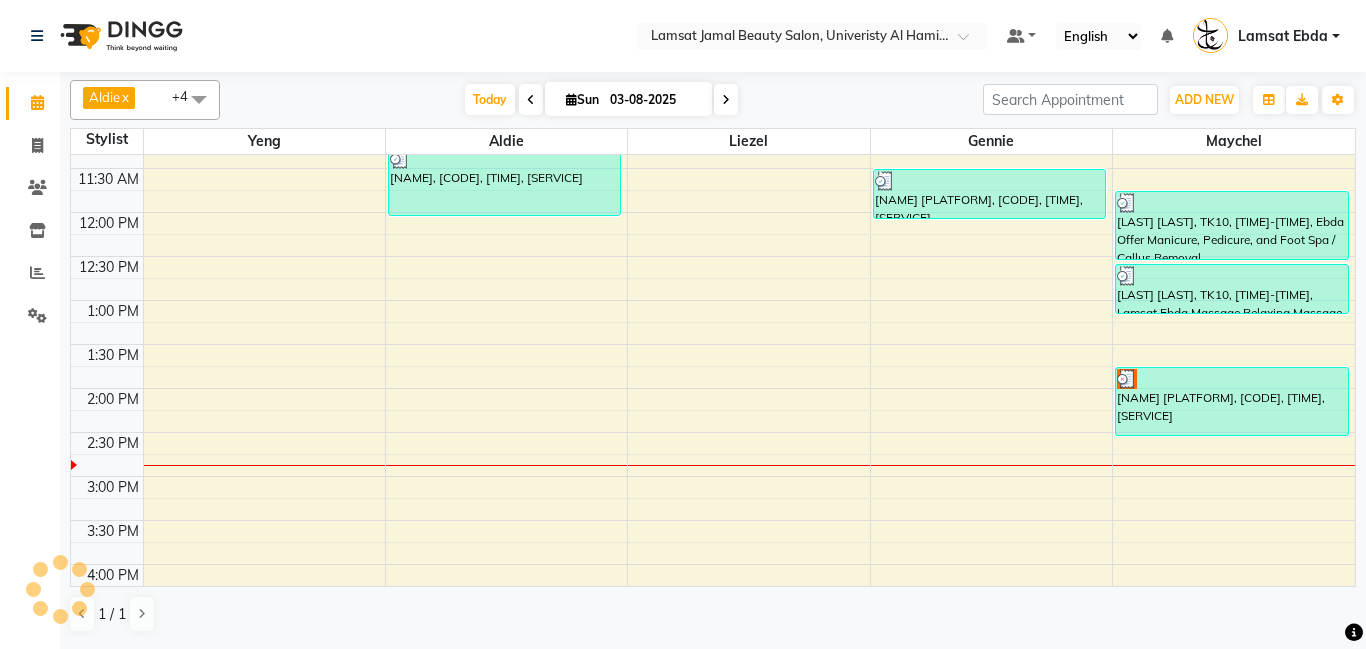 scroll, scrollTop: 210, scrollLeft: 0, axis: vertical 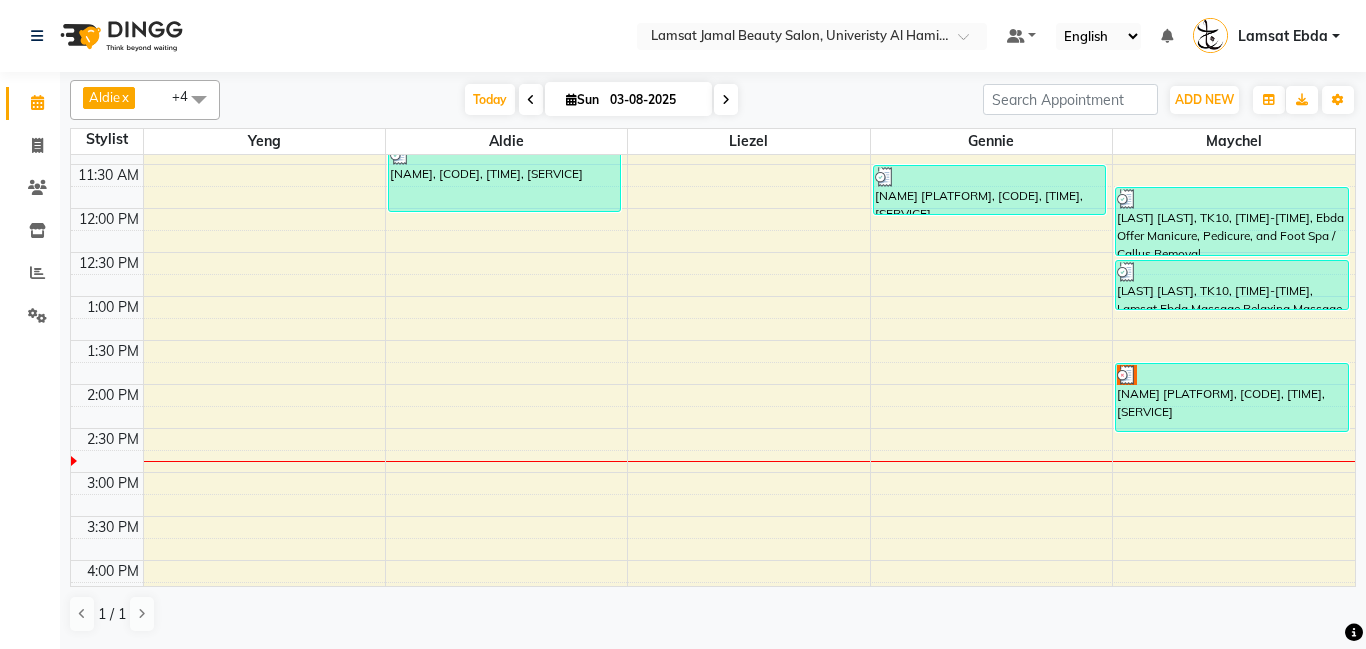 click on "[TIME_SLOTS] [NAME], [CODE], [TIME], [SERVICE] [NAME] [PLATFORM], [CODE], [TIME], [SERVICE] [NAME] [RELATIONSHIP] [PLATFORM], [CODE], [TIME], [SERVICE] [NAME] [RELATIONSHIP], [CODE], [TIME], [SERVICE] [NAME] [PLATFORM], [CODE], [TIME], [SERVICE]" at bounding box center (713, 604) 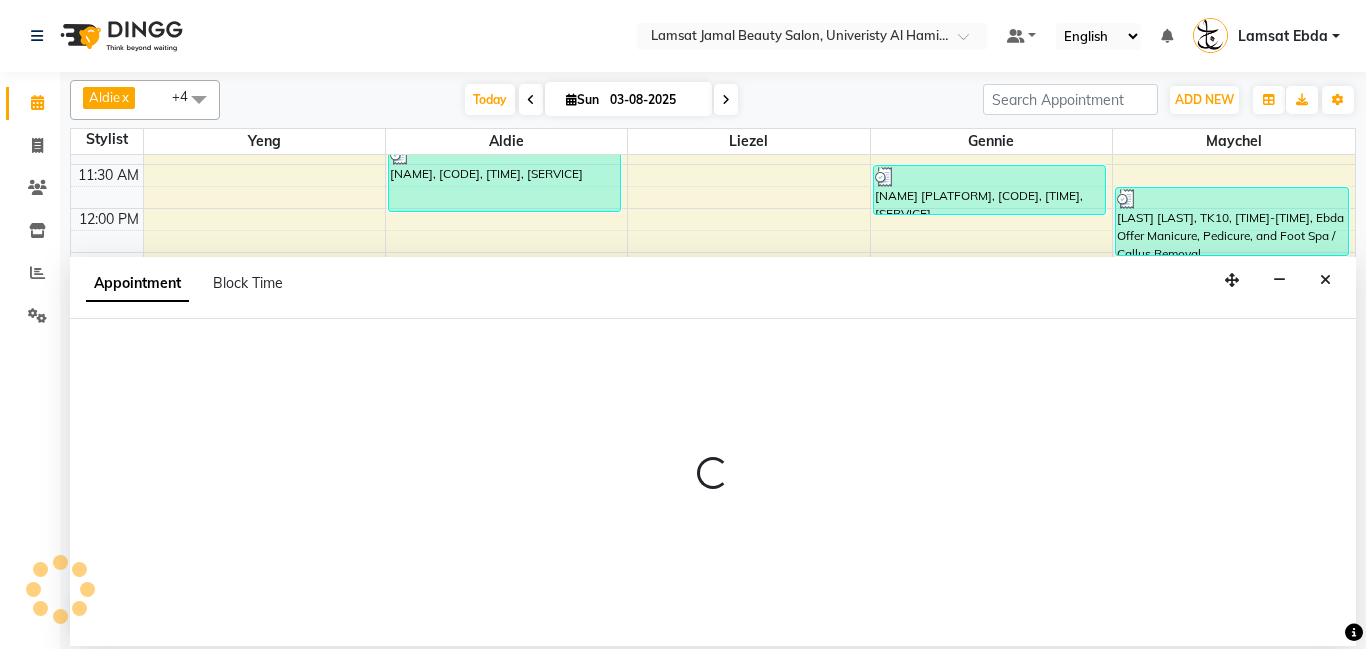 select on "79903" 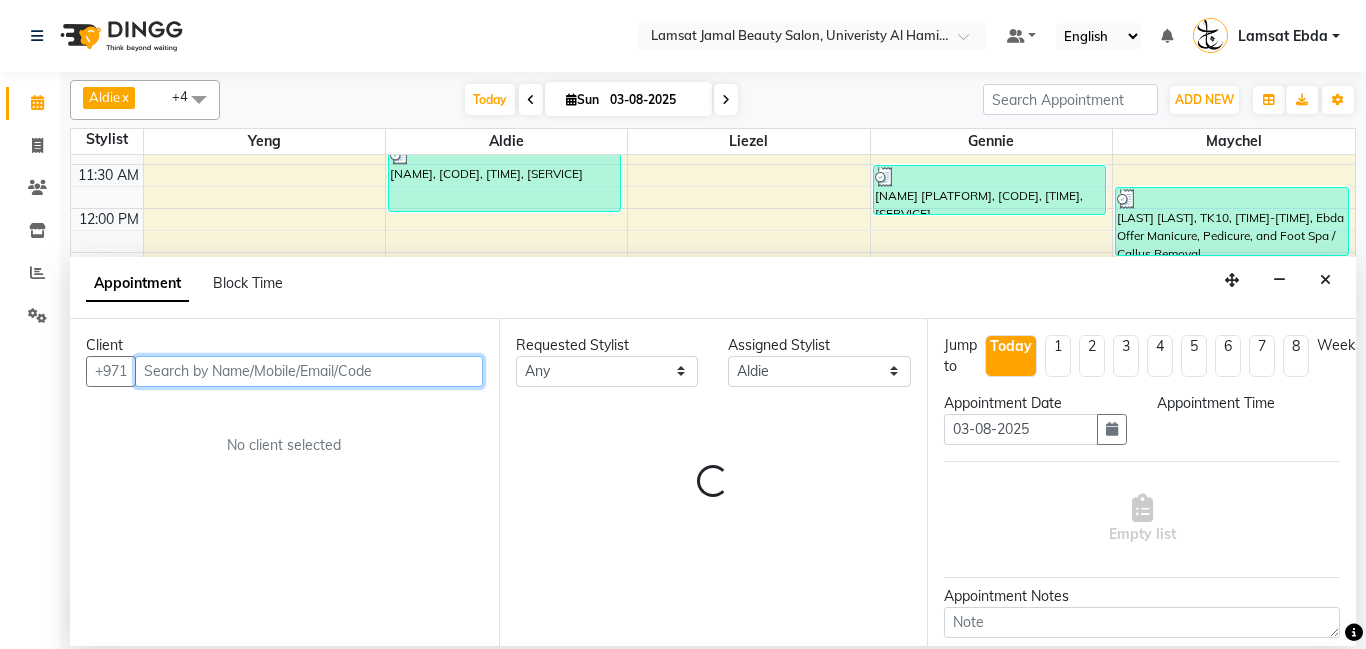 select on "795" 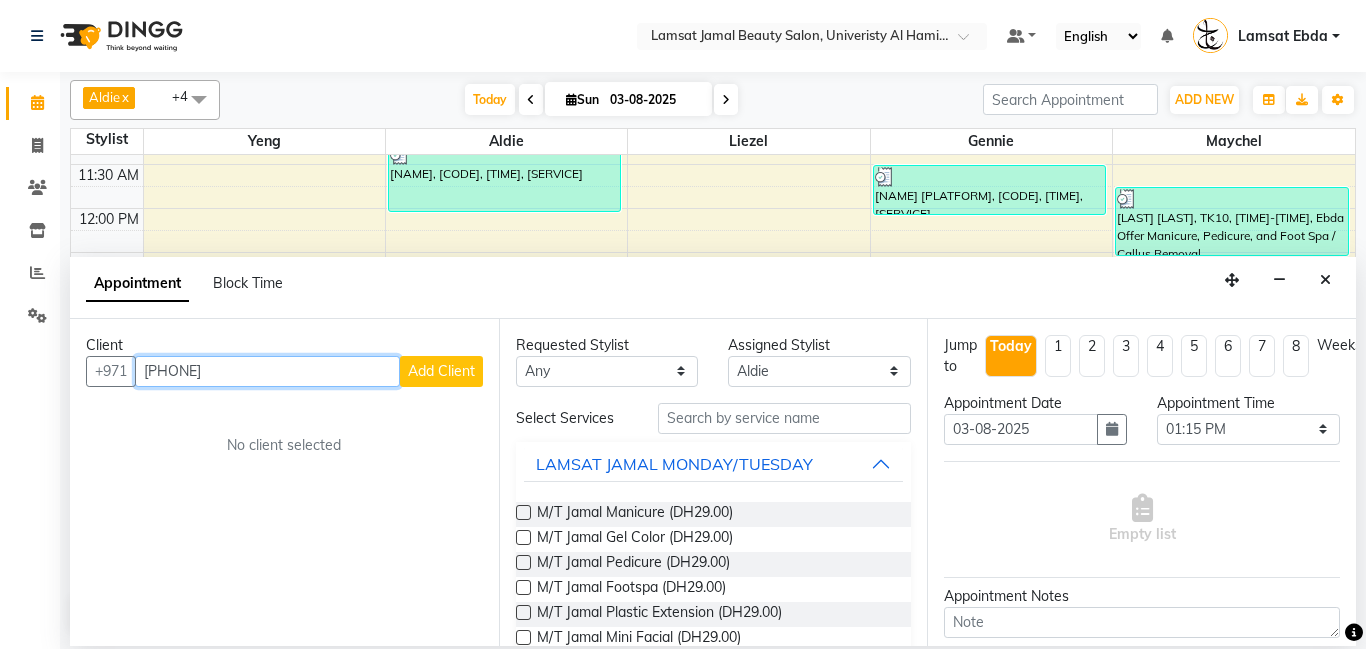 type on "[PHONE]" 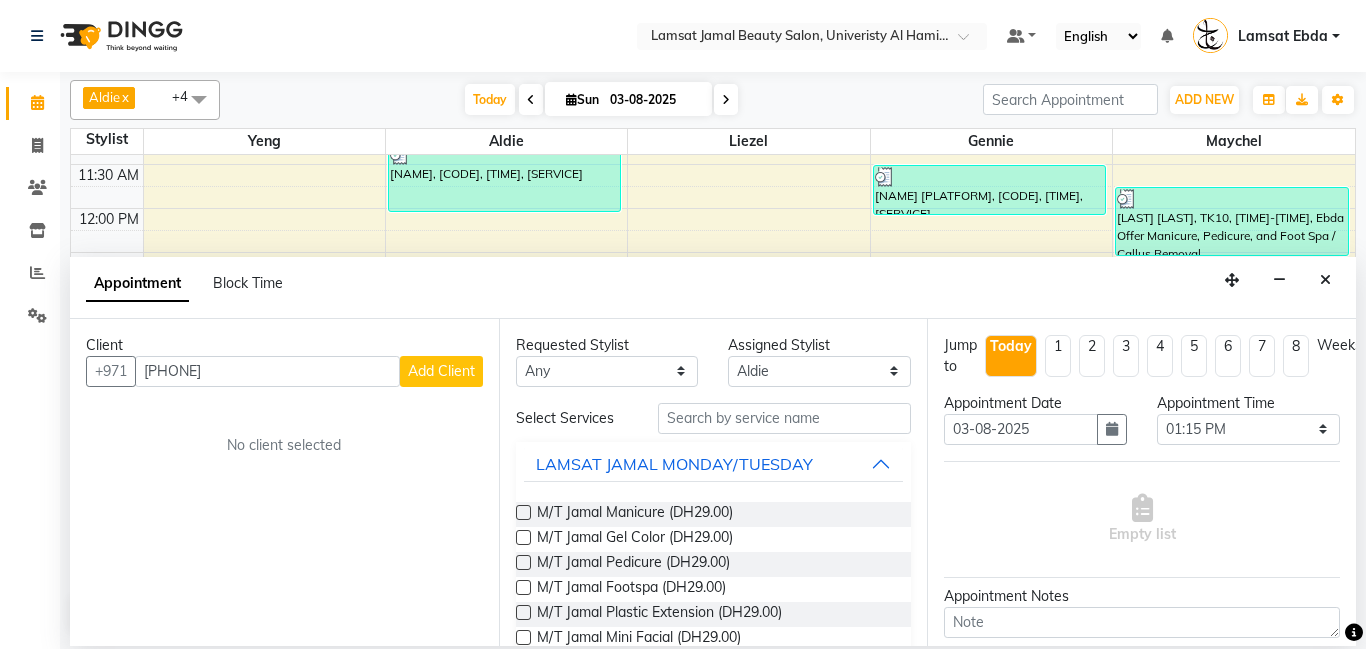 click on "Add Client" at bounding box center (441, 371) 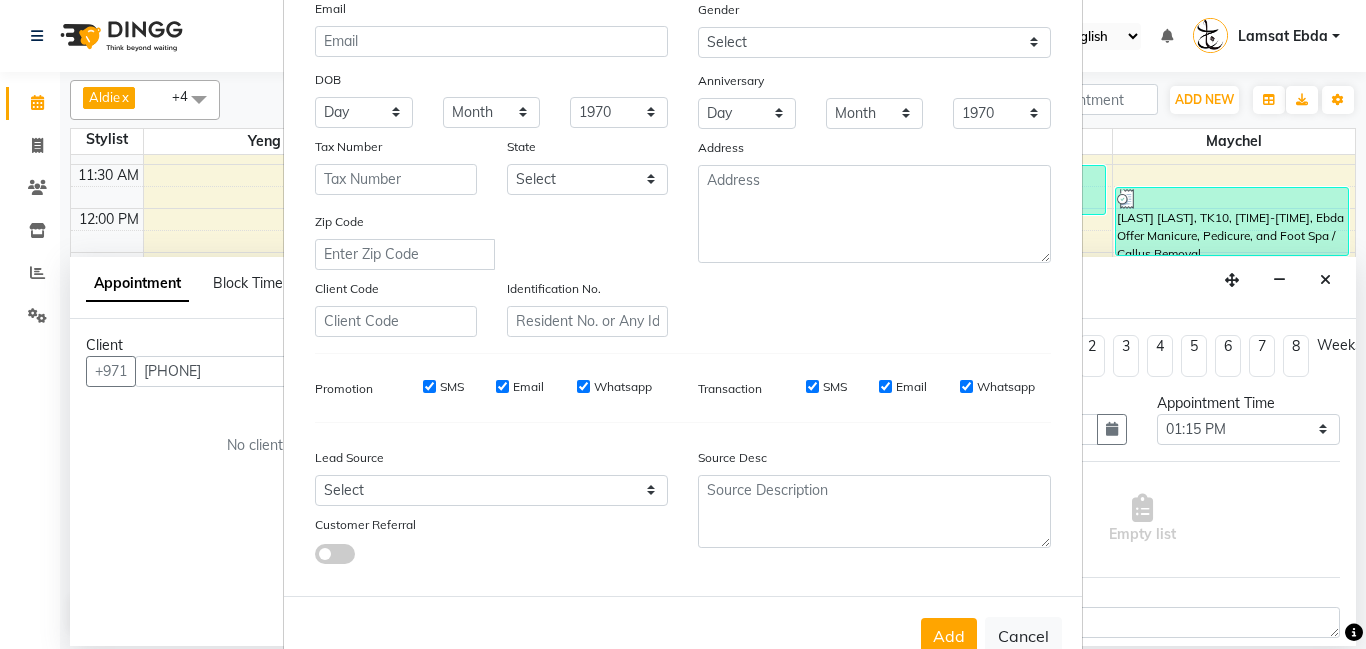 scroll, scrollTop: 274, scrollLeft: 0, axis: vertical 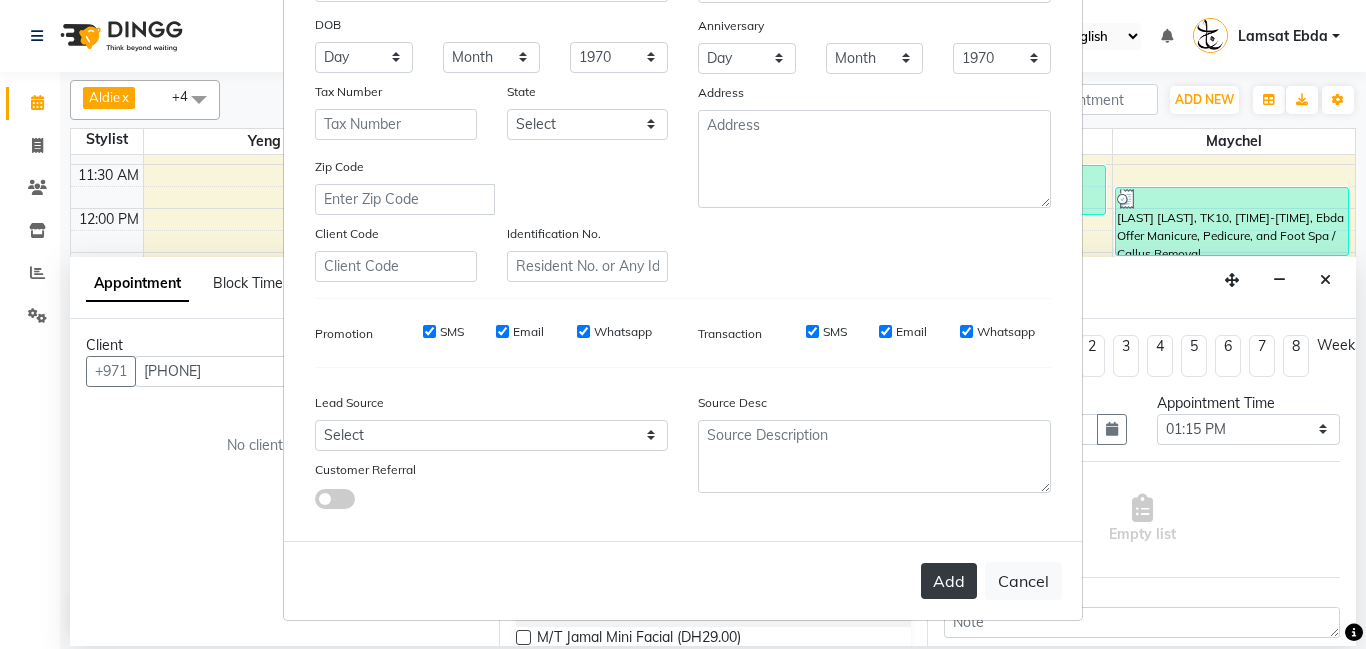 type on "[LAST]" 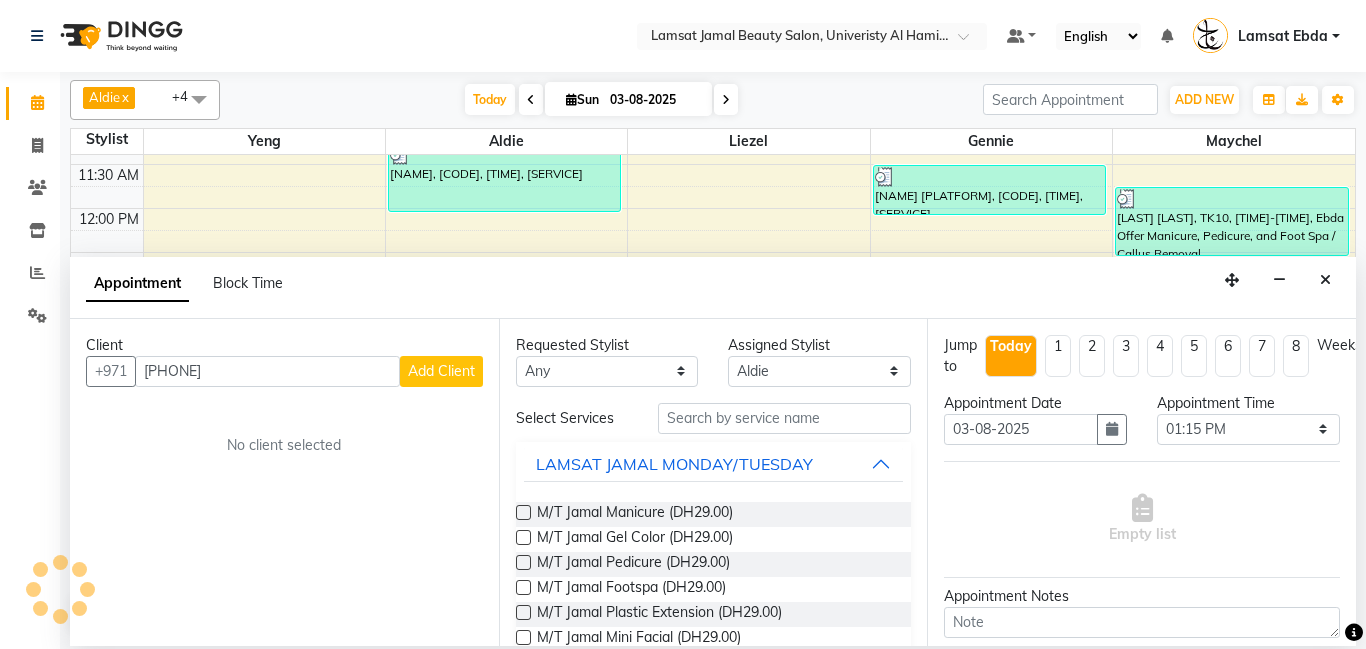 type on "[PHONE]" 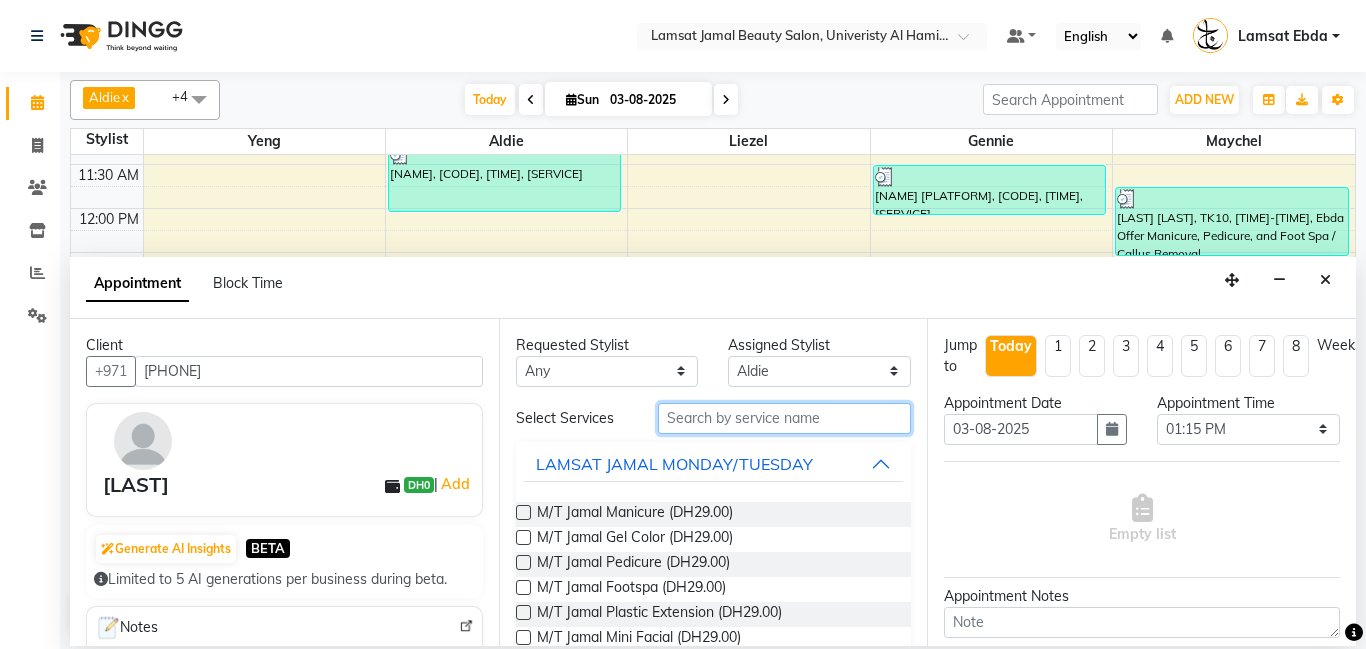 click at bounding box center [785, 418] 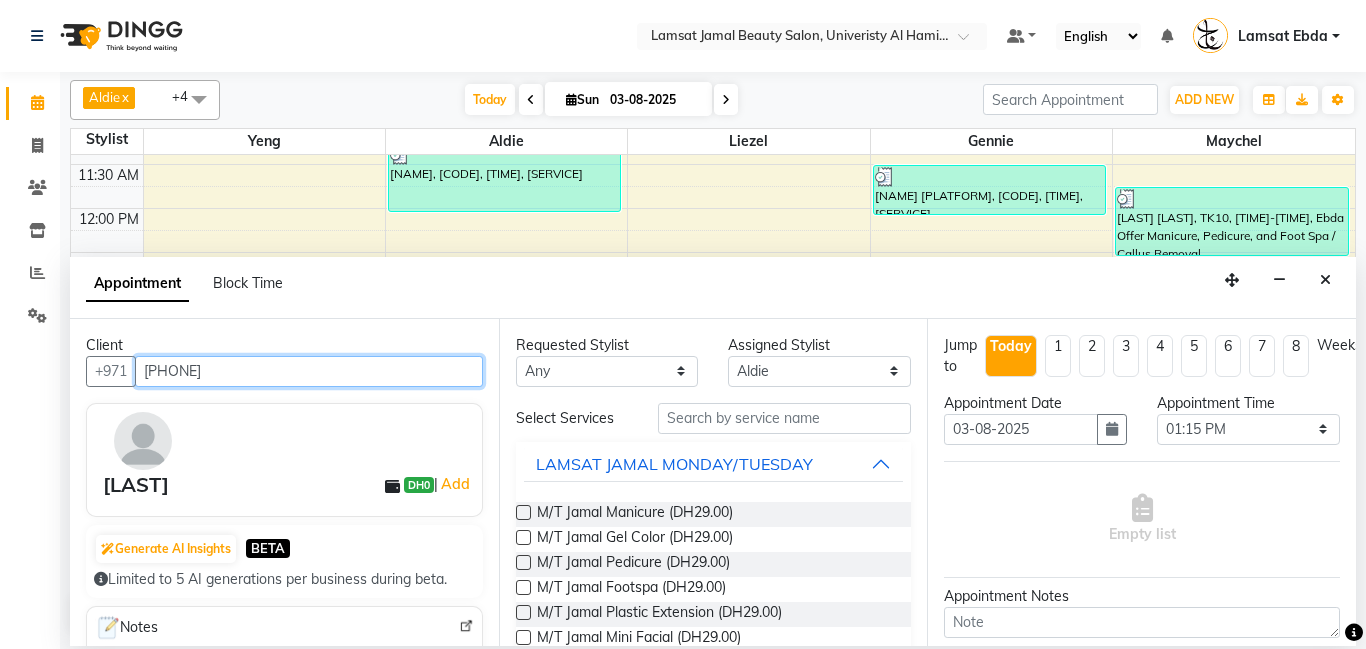 click on "[PHONE]" at bounding box center (309, 371) 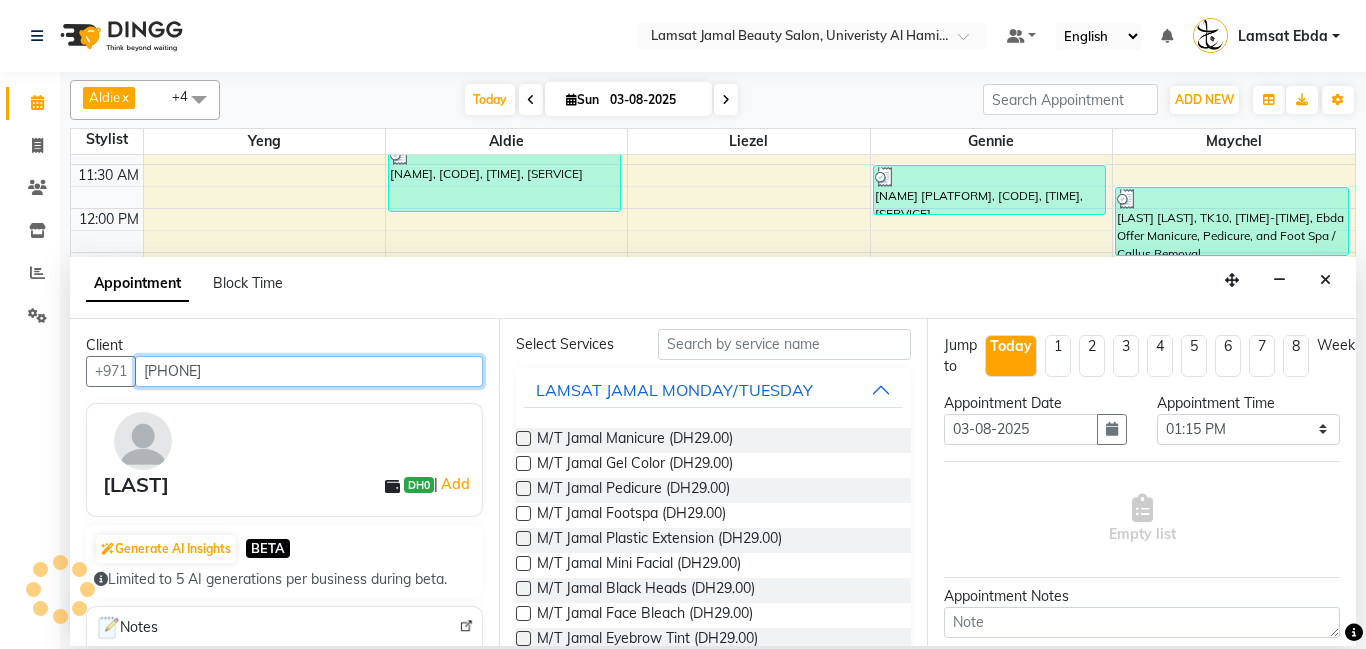 scroll, scrollTop: 0, scrollLeft: 0, axis: both 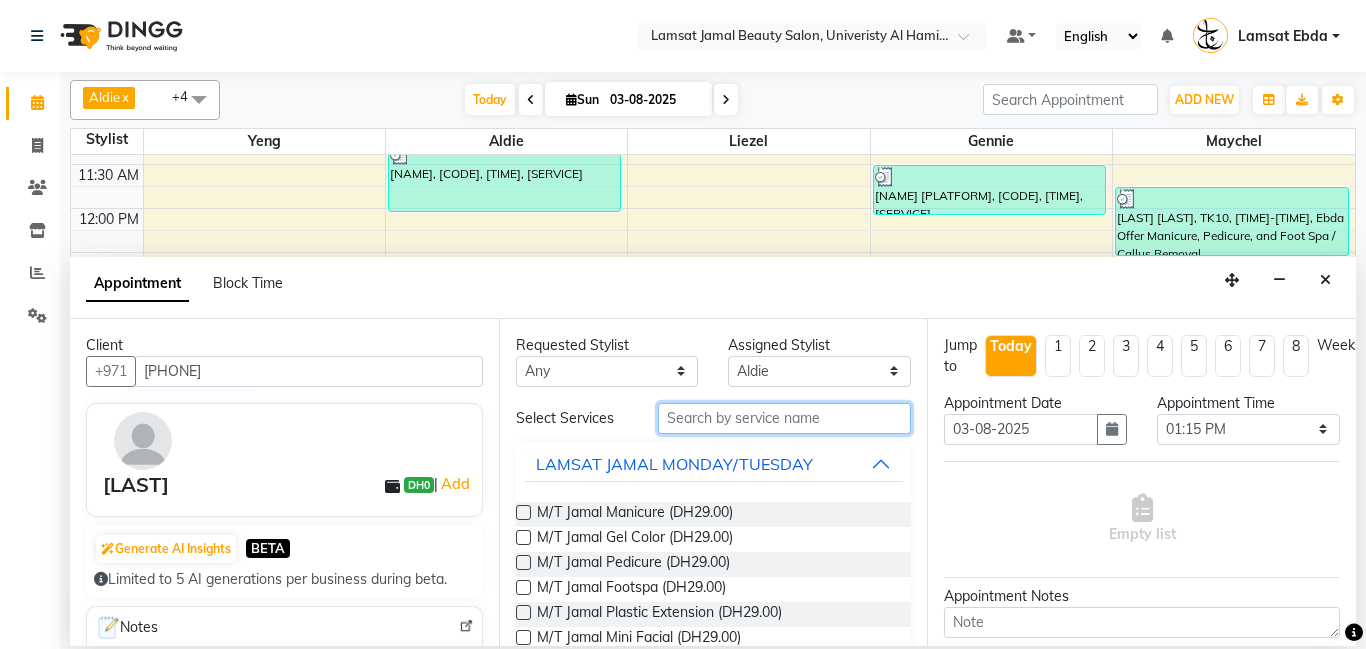 click at bounding box center (785, 418) 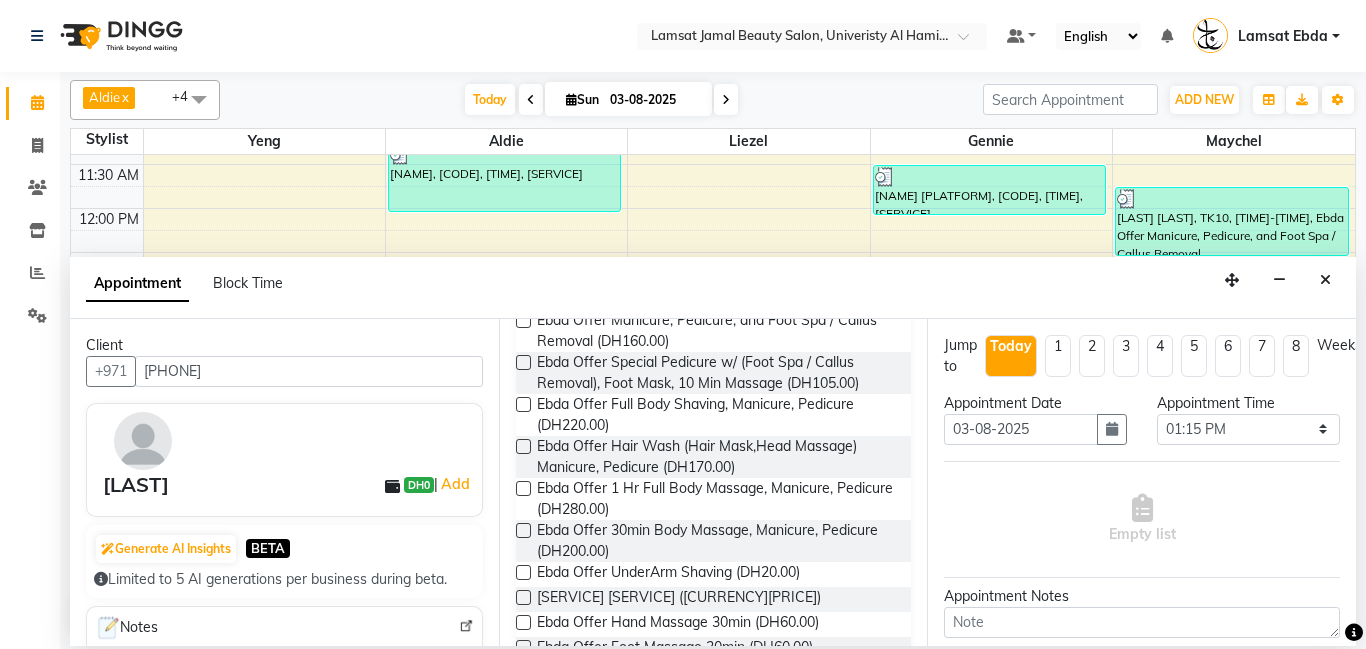 scroll, scrollTop: 102, scrollLeft: 0, axis: vertical 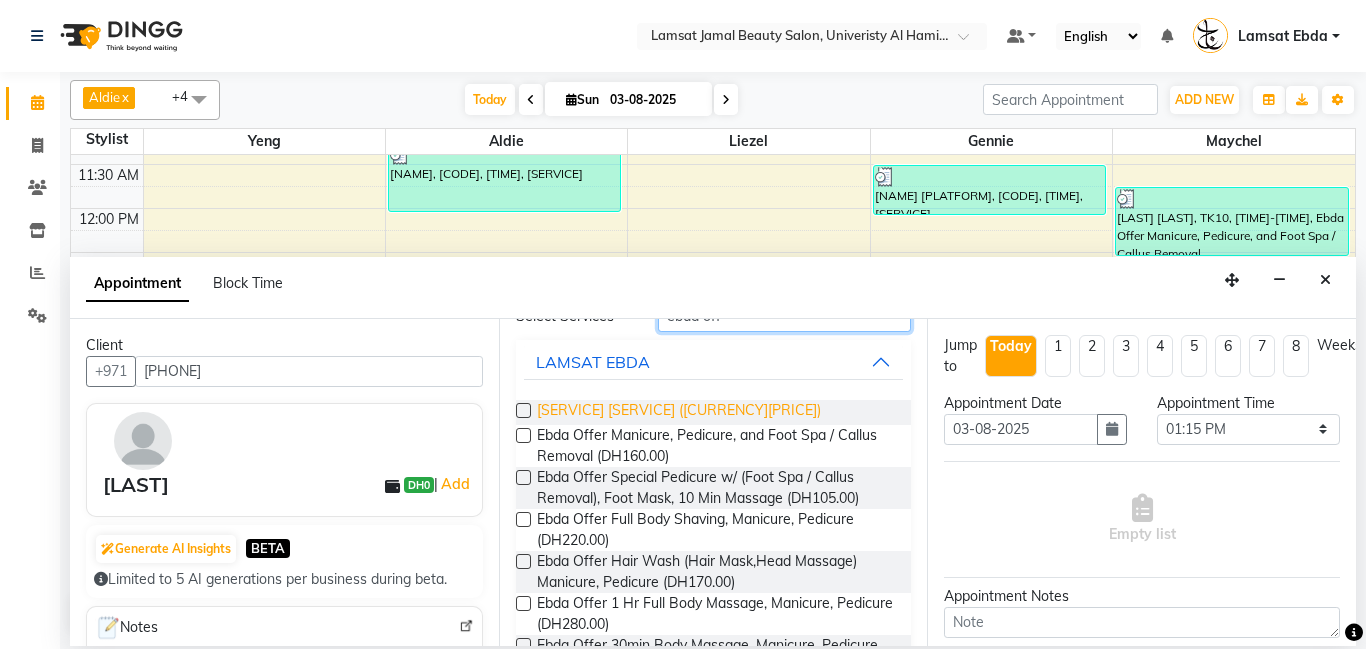 type on "ebda off" 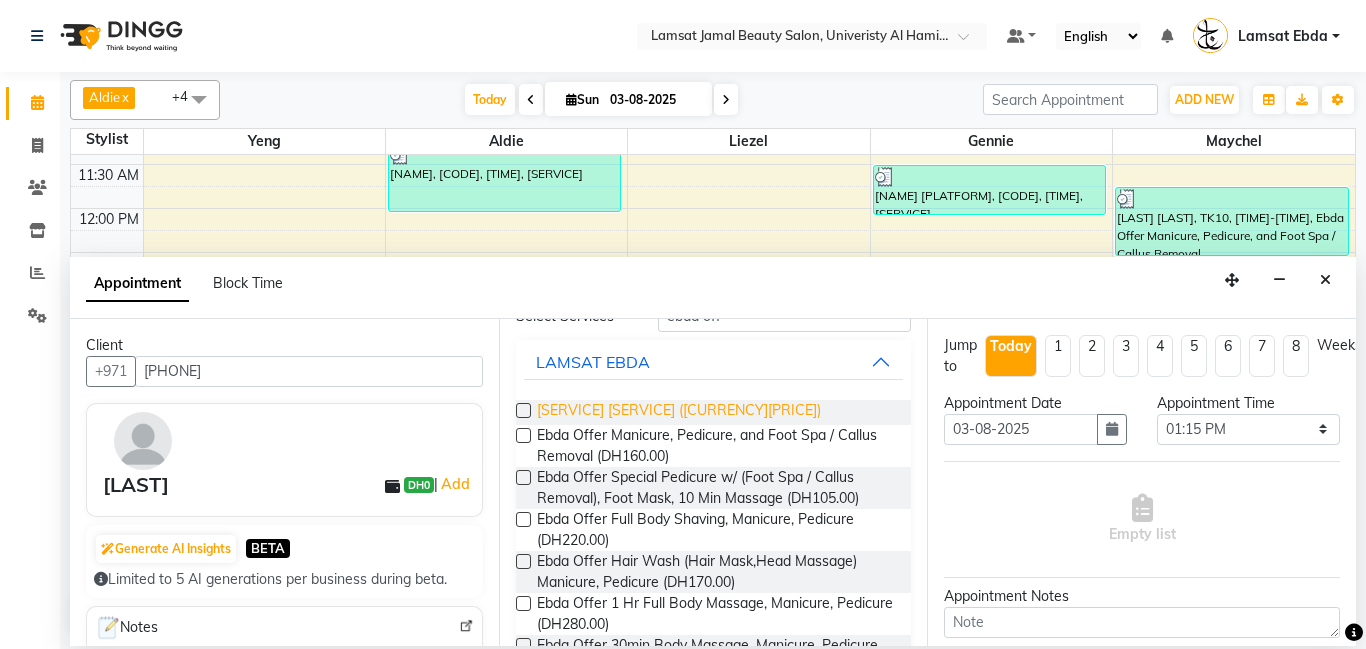 click on "[SERVICE] [SERVICE] ([CURRENCY][PRICE])" at bounding box center [679, 412] 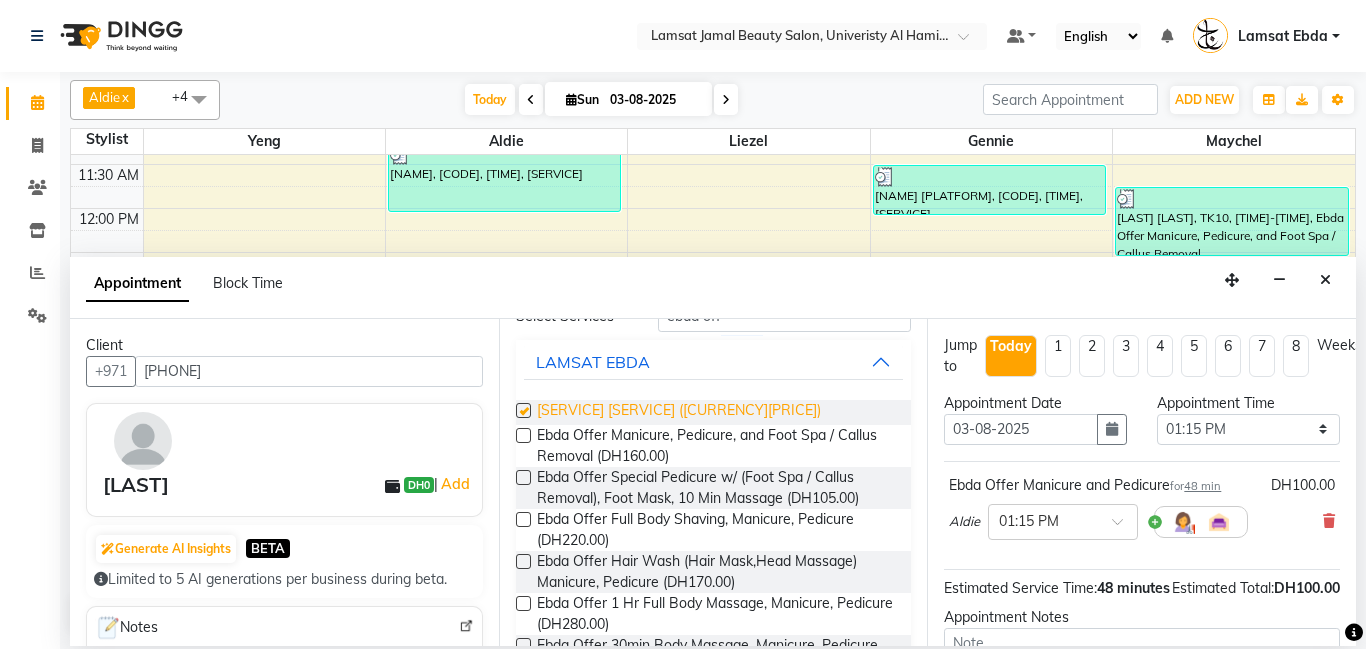 checkbox on "false" 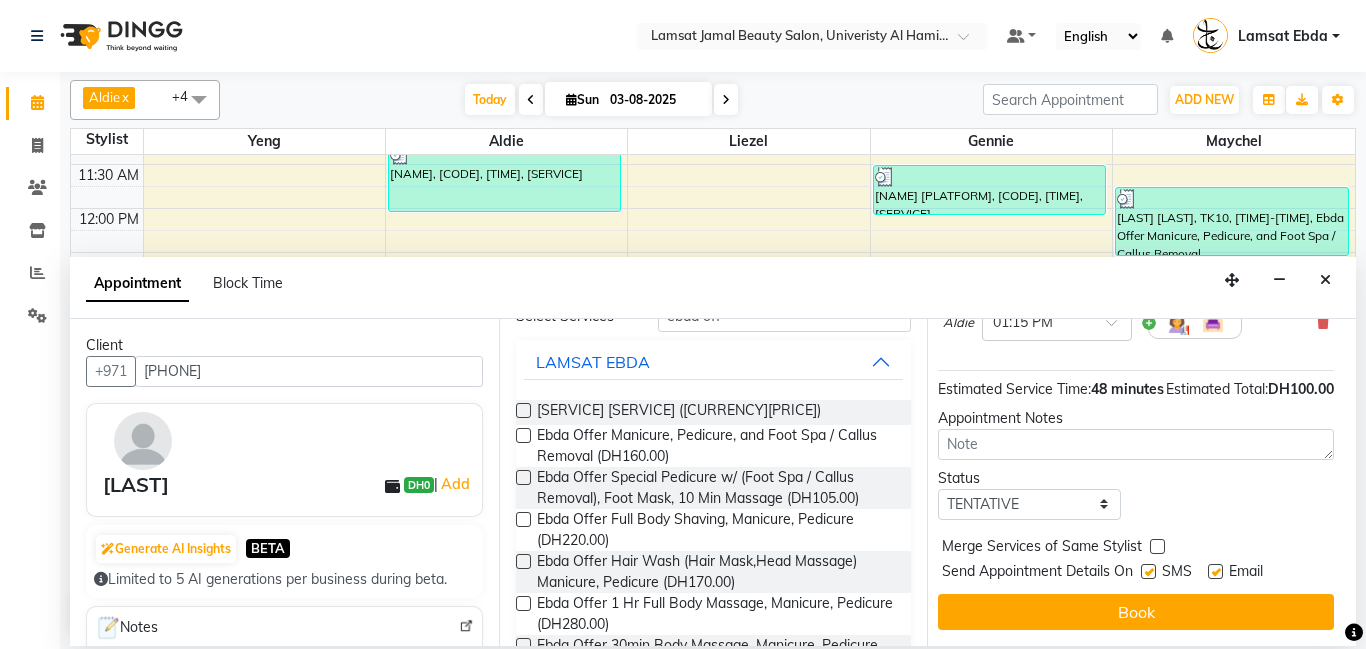 scroll, scrollTop: 200, scrollLeft: 8, axis: both 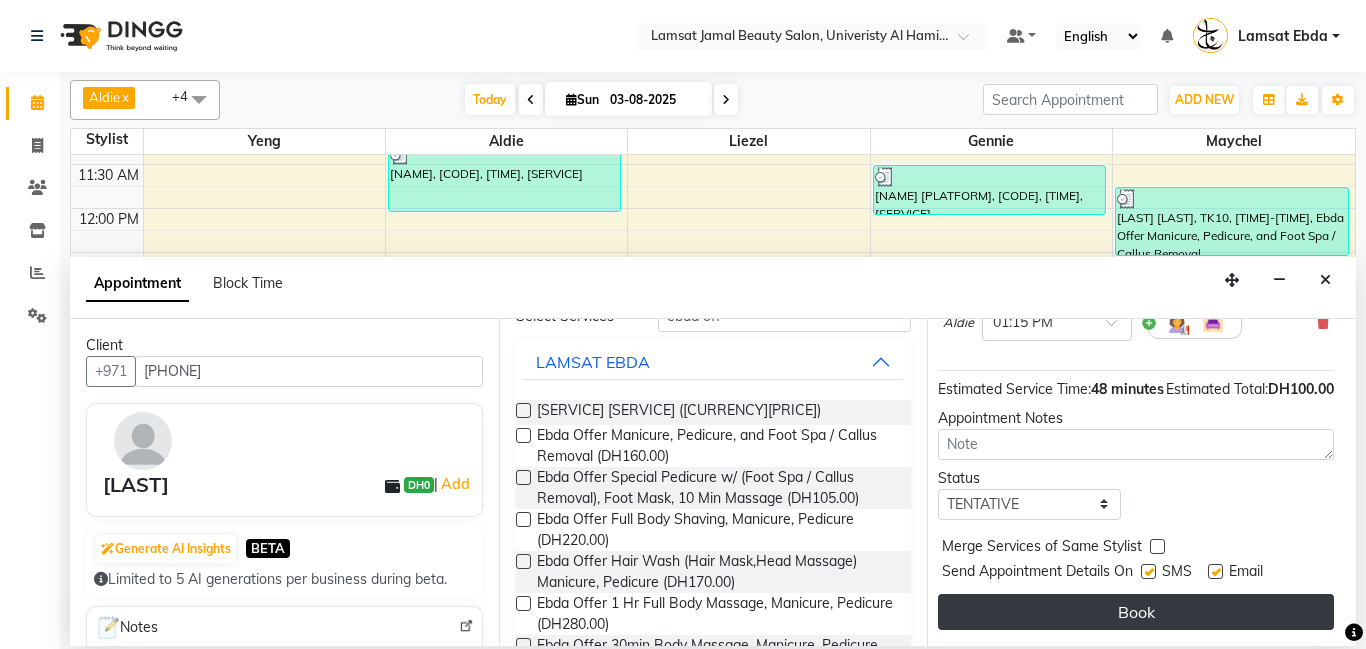 click on "Book" at bounding box center (1136, 612) 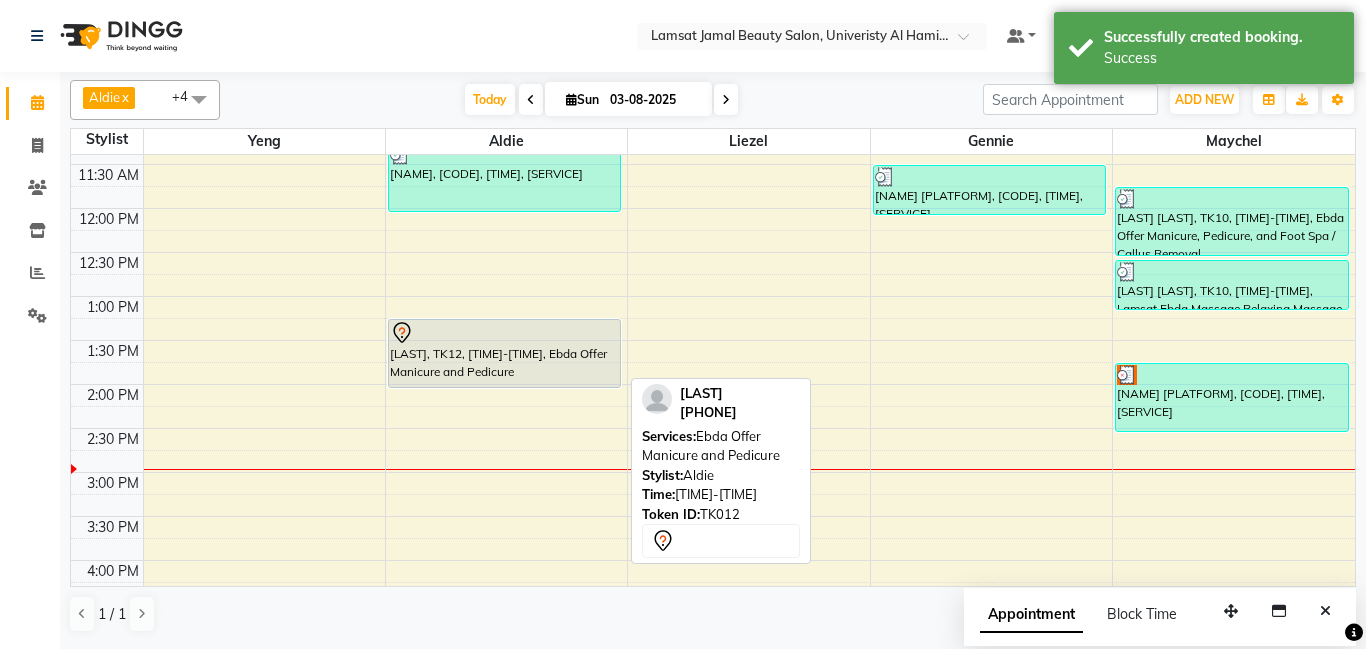 click on "[LAST], TK12, [TIME]-[TIME], Ebda Offer Manicure and Pedicure" at bounding box center (504, 353) 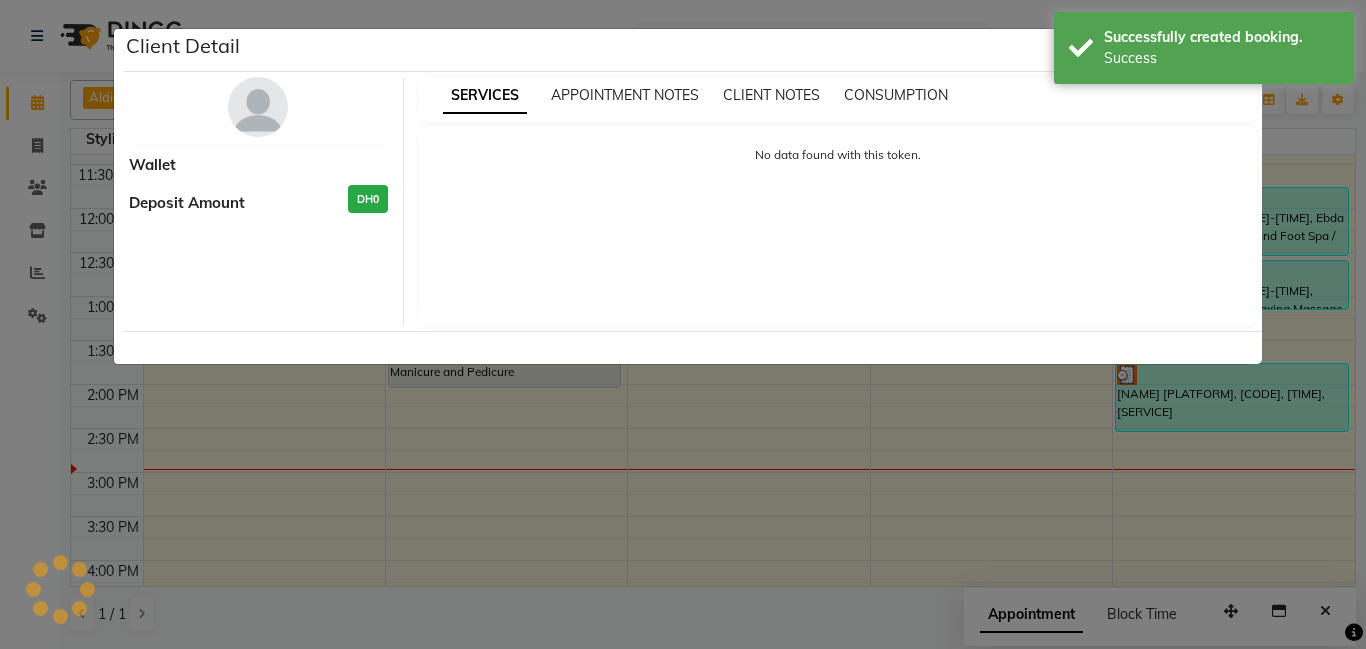 select on "7" 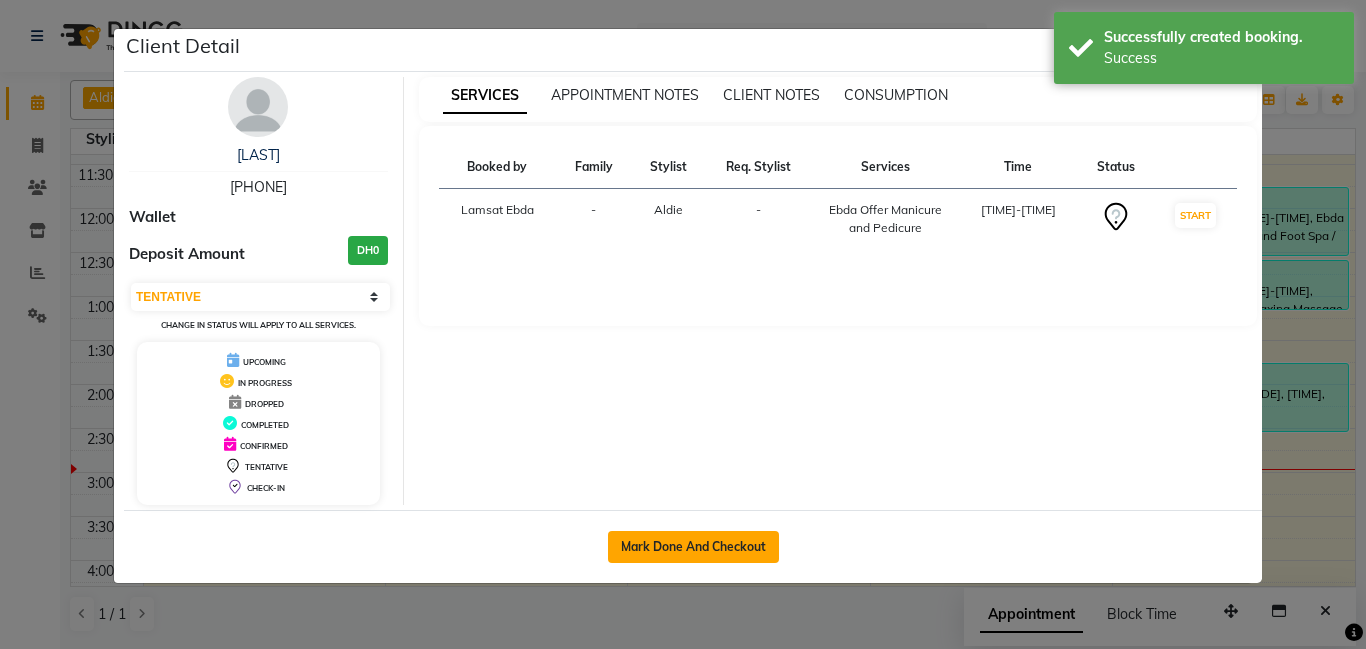 click on "Mark Done And Checkout" 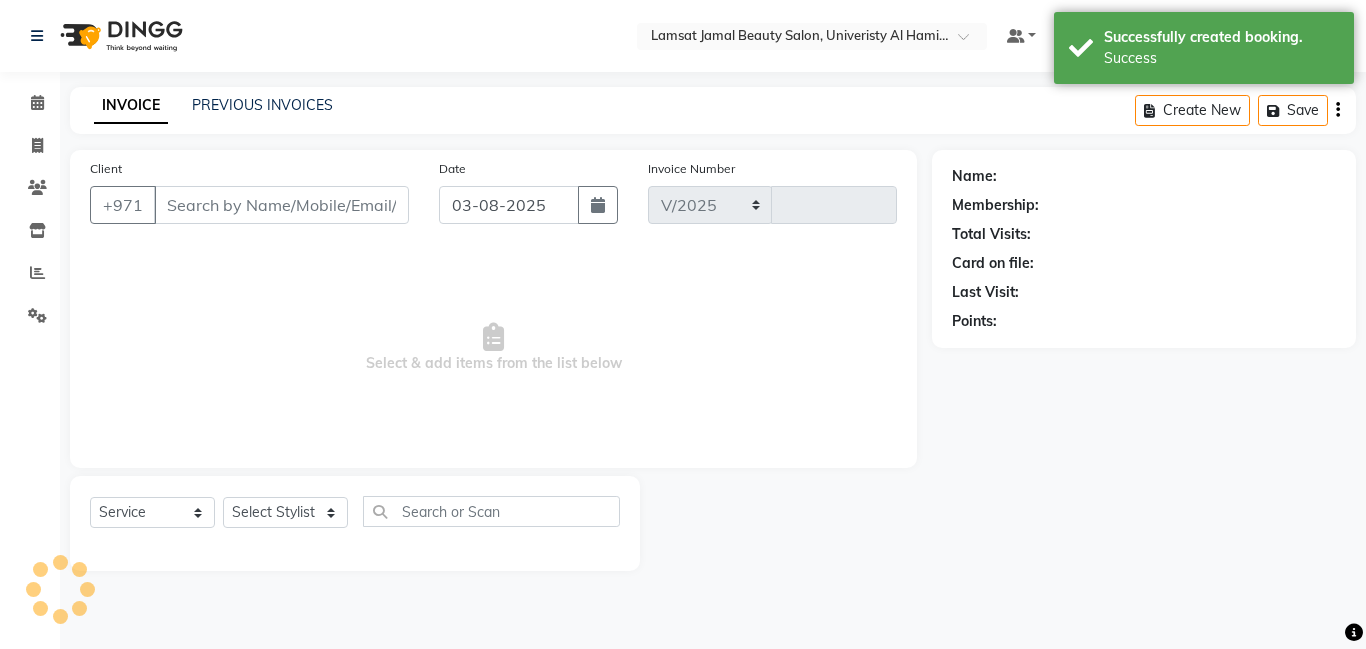 select on "8294" 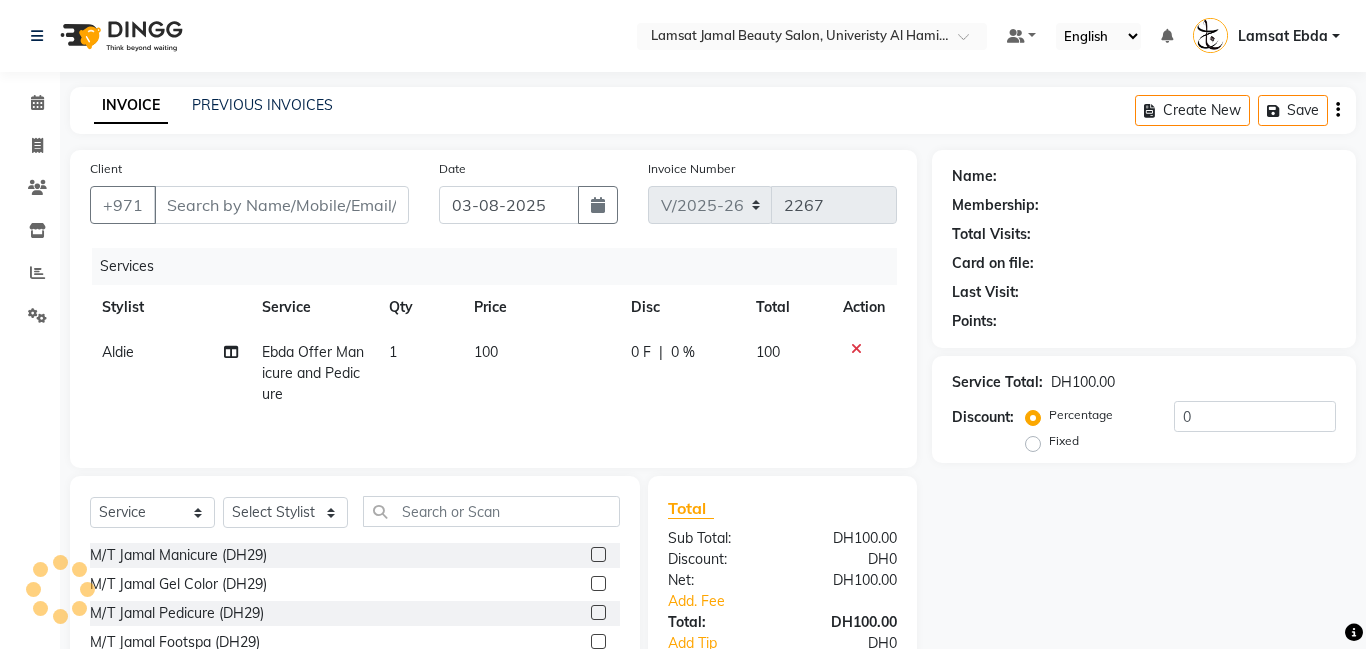 type on "[PHONE]" 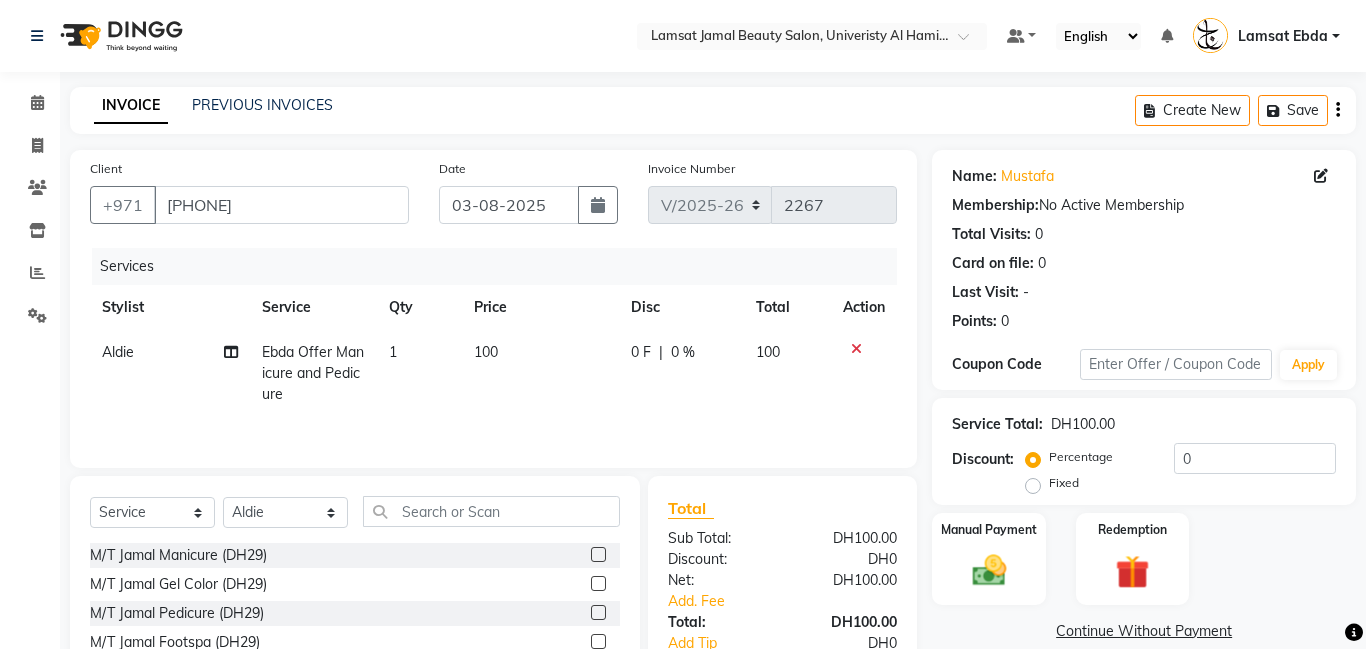scroll, scrollTop: 152, scrollLeft: 0, axis: vertical 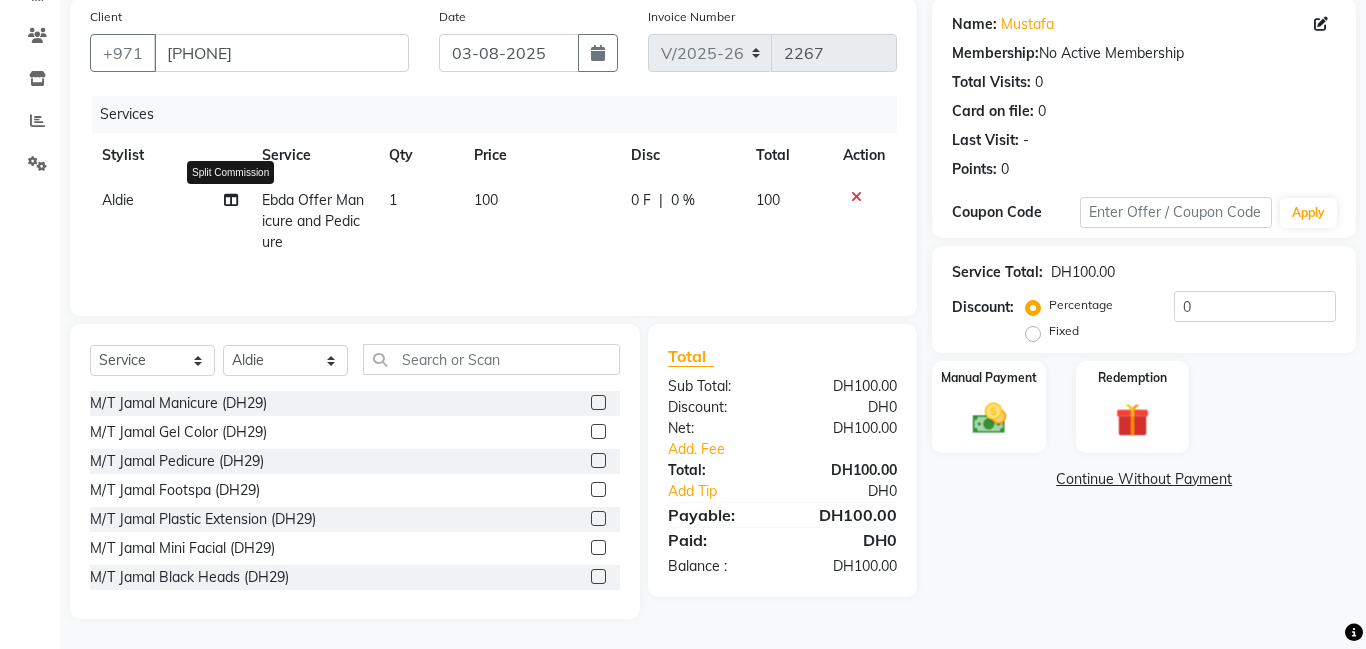 click 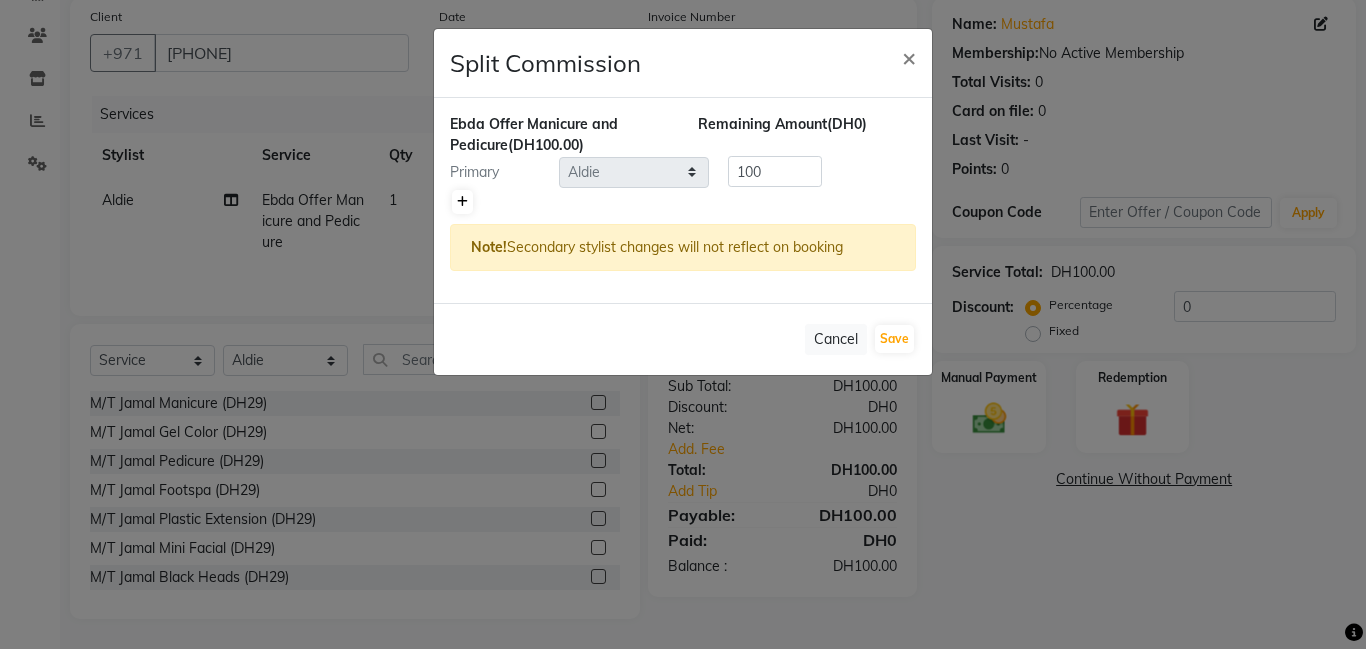 click 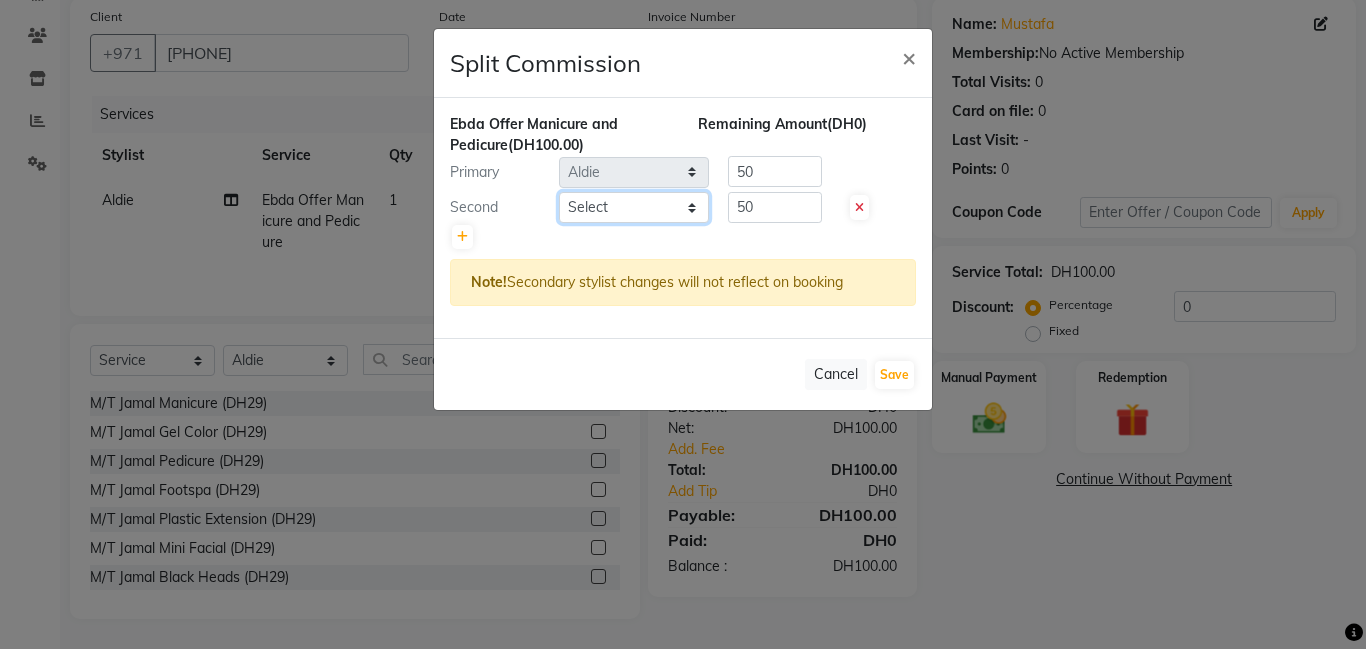 click on "Select [NAME] [NAME] [NAME] [NAME] [NAME] [NAME] [SERVICE] [SERVICE] [NAME] [NAME] [NAME] [NAME] [NAME] [NAME] [NAME] [NAME] [NAME] [NAME] [NAME] [NAME] [NAME] [NAME] [NAME] [NAME] [NAME] [NAME]" 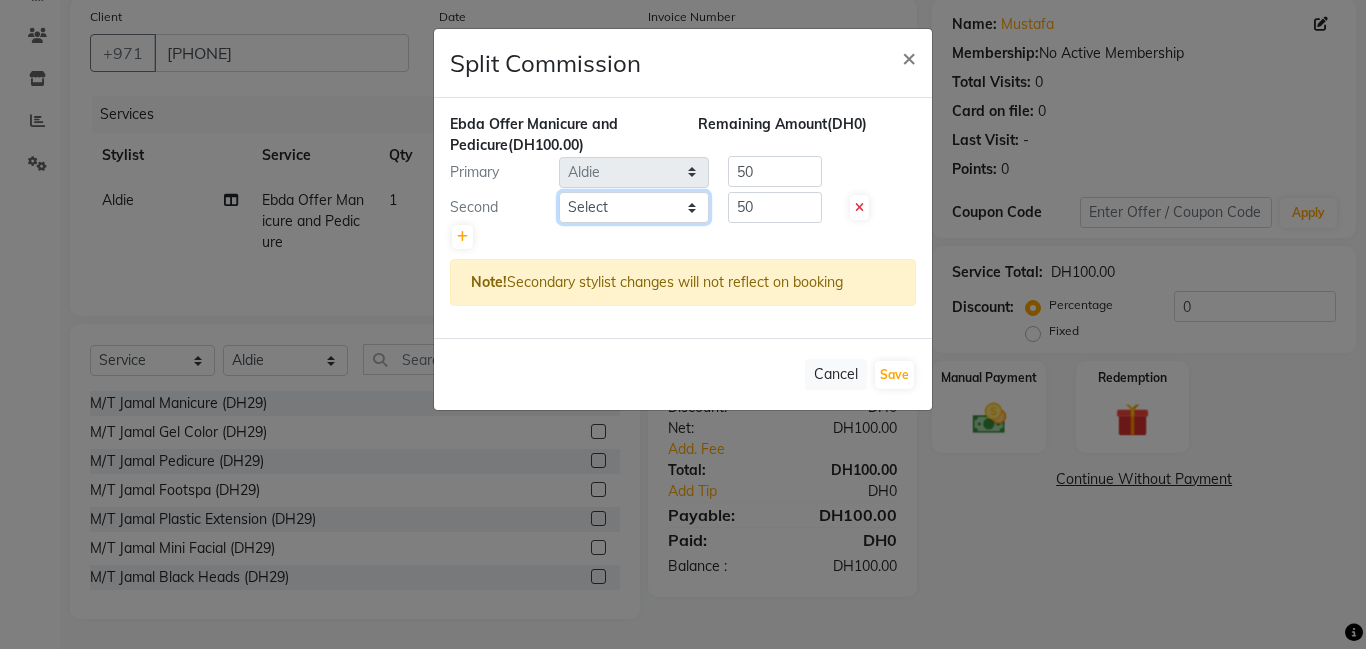select on "[NUMBER]" 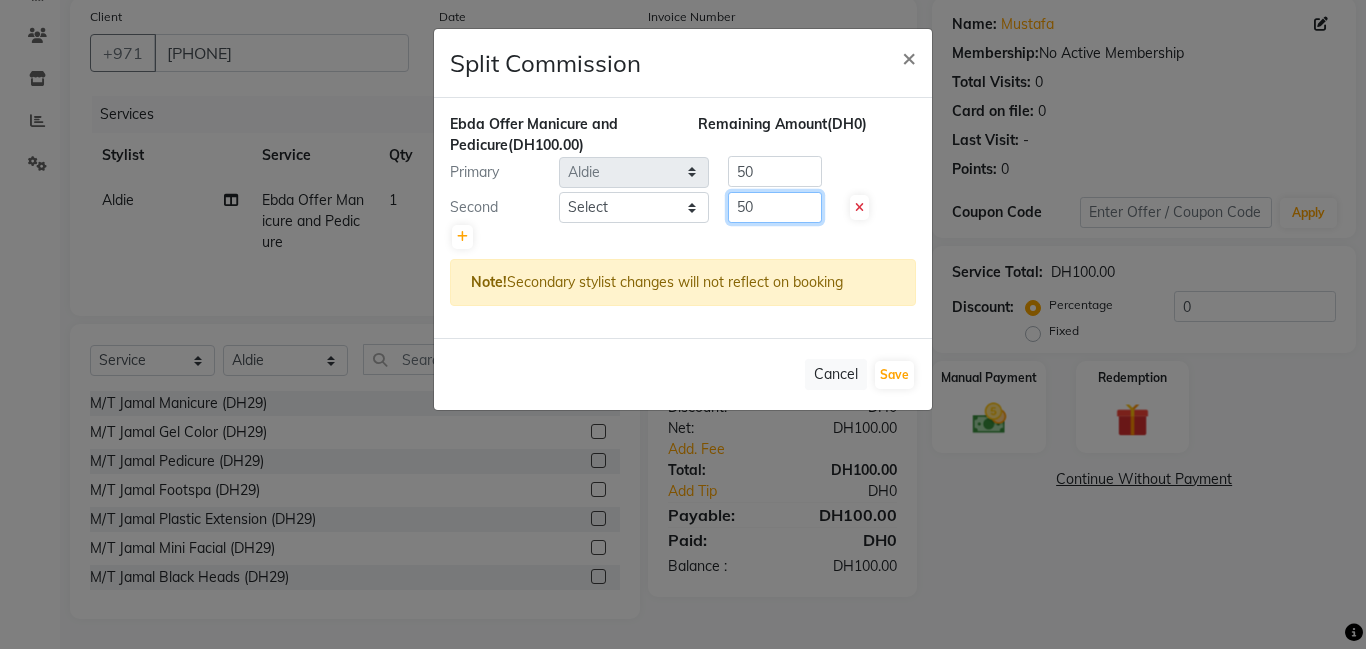 click on "50" 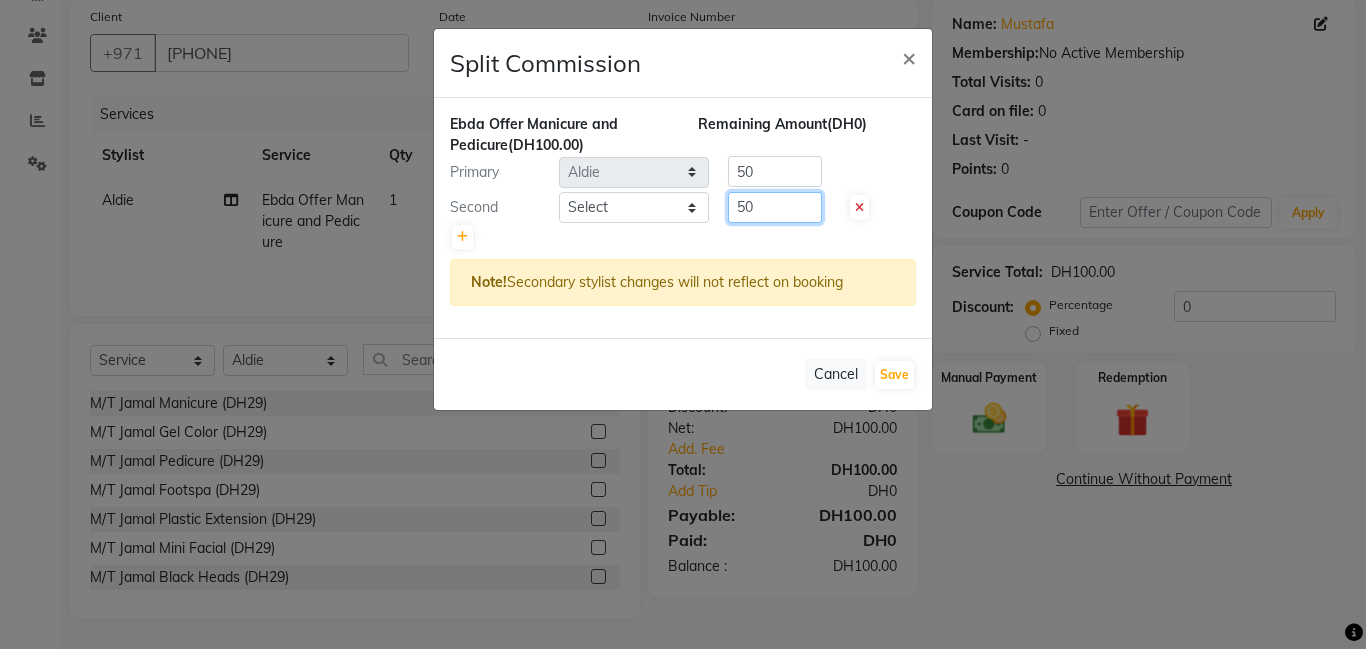 type on "5" 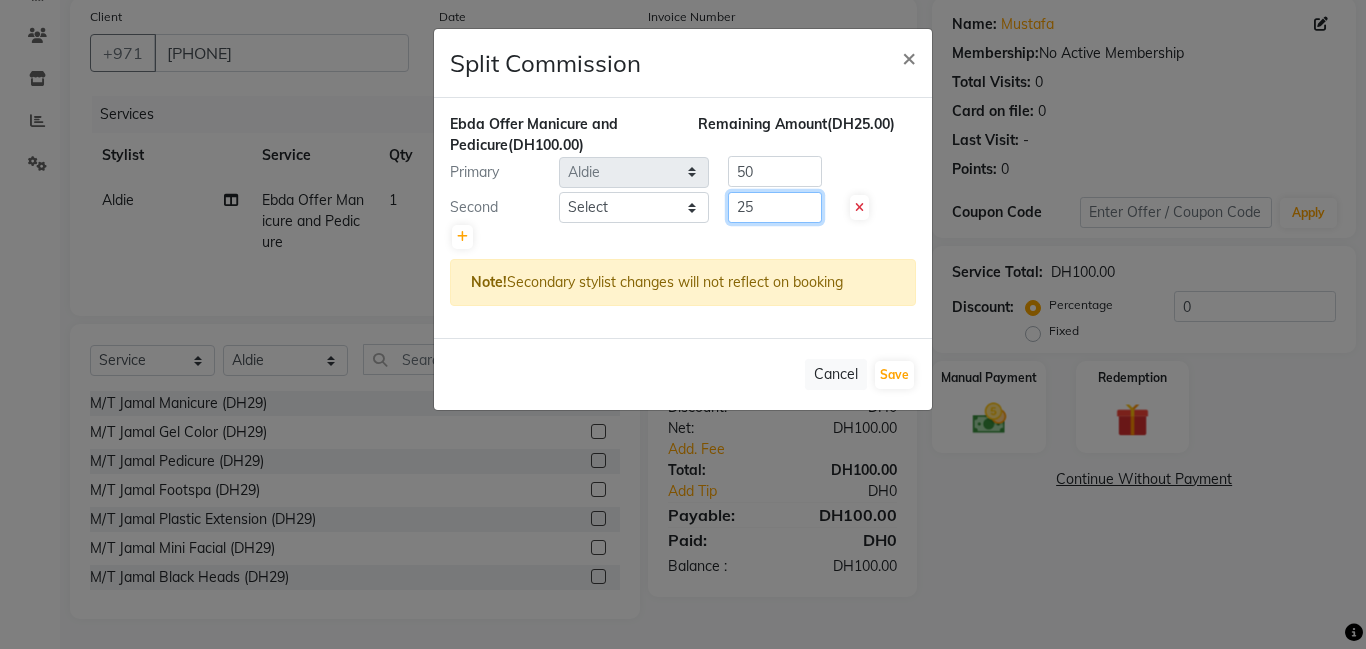 type on "25" 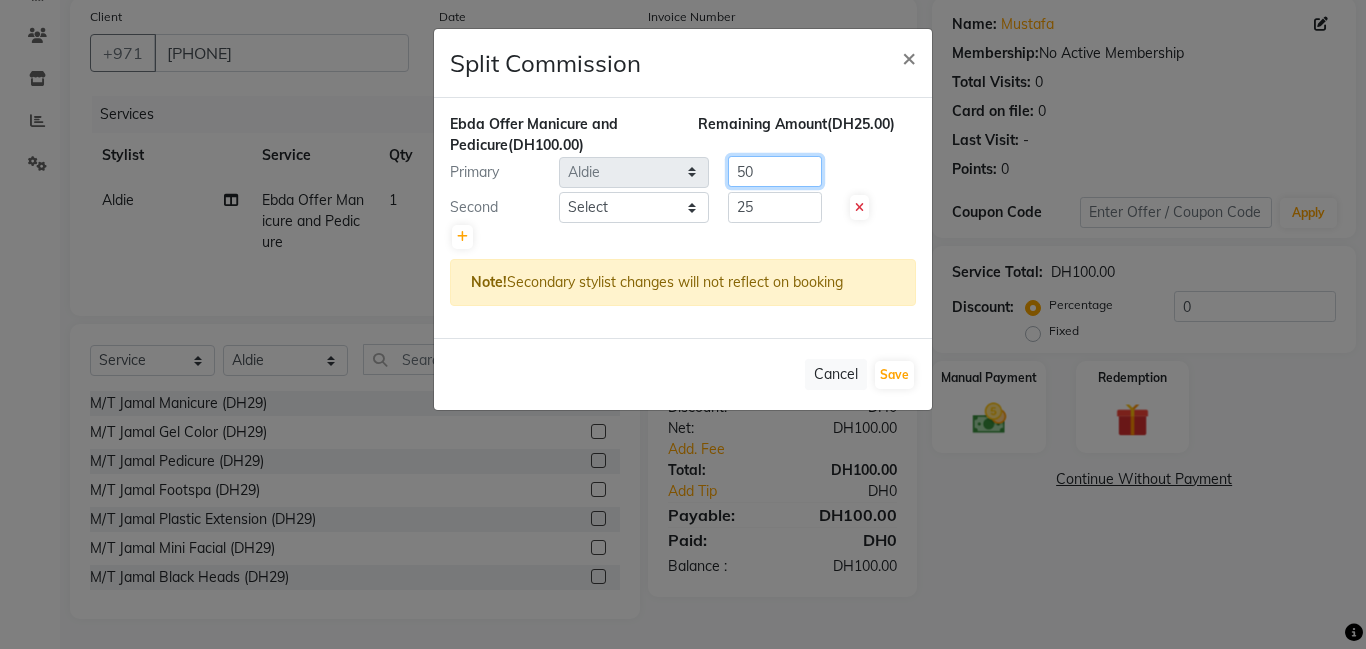 click on "50" 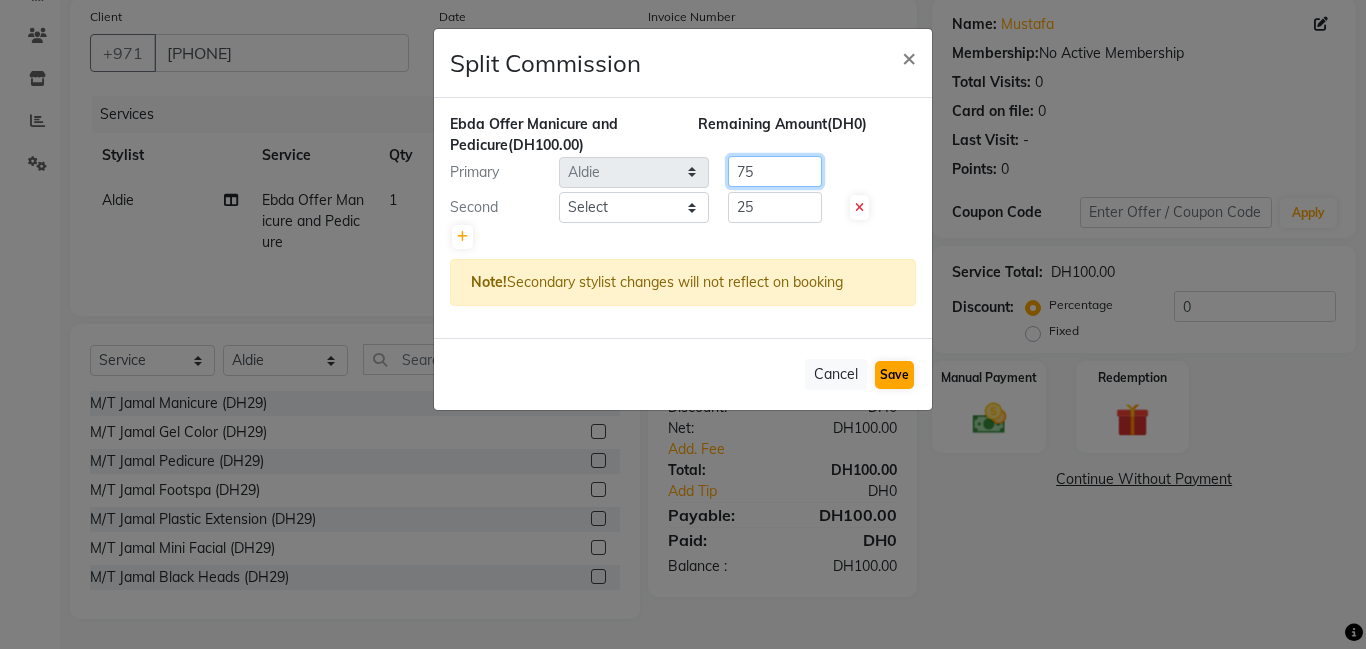 type on "75" 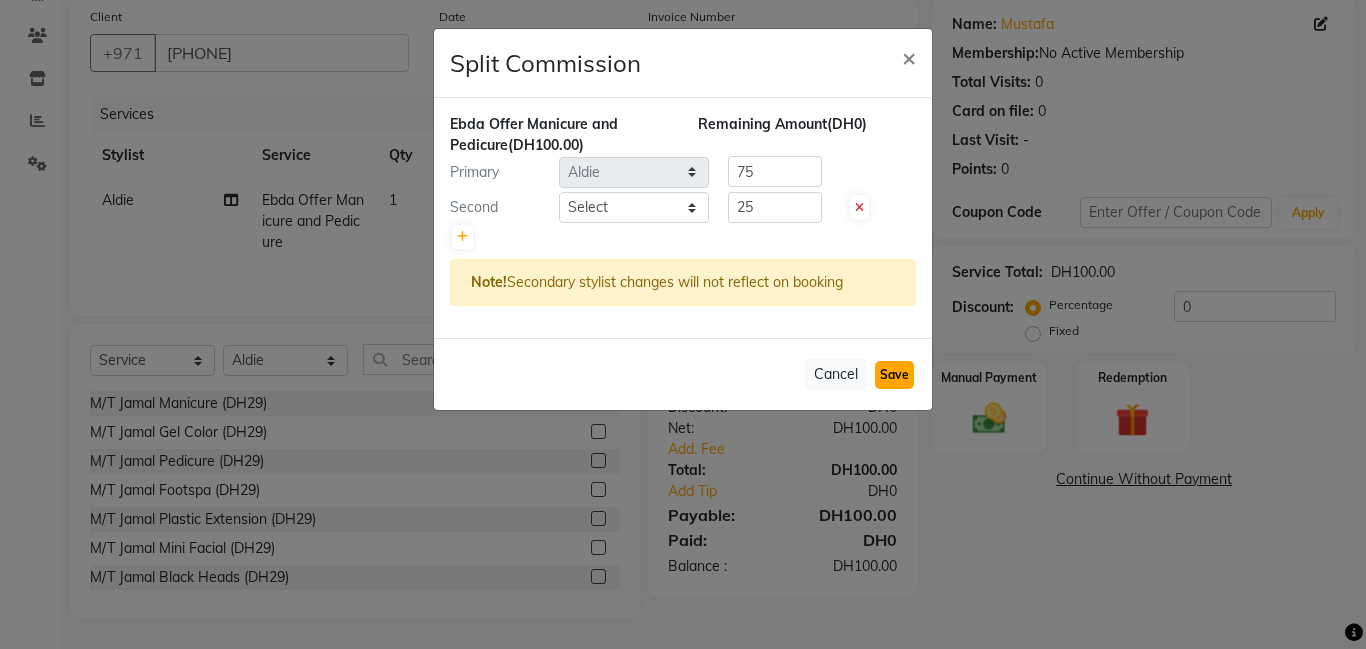 click on "Save" 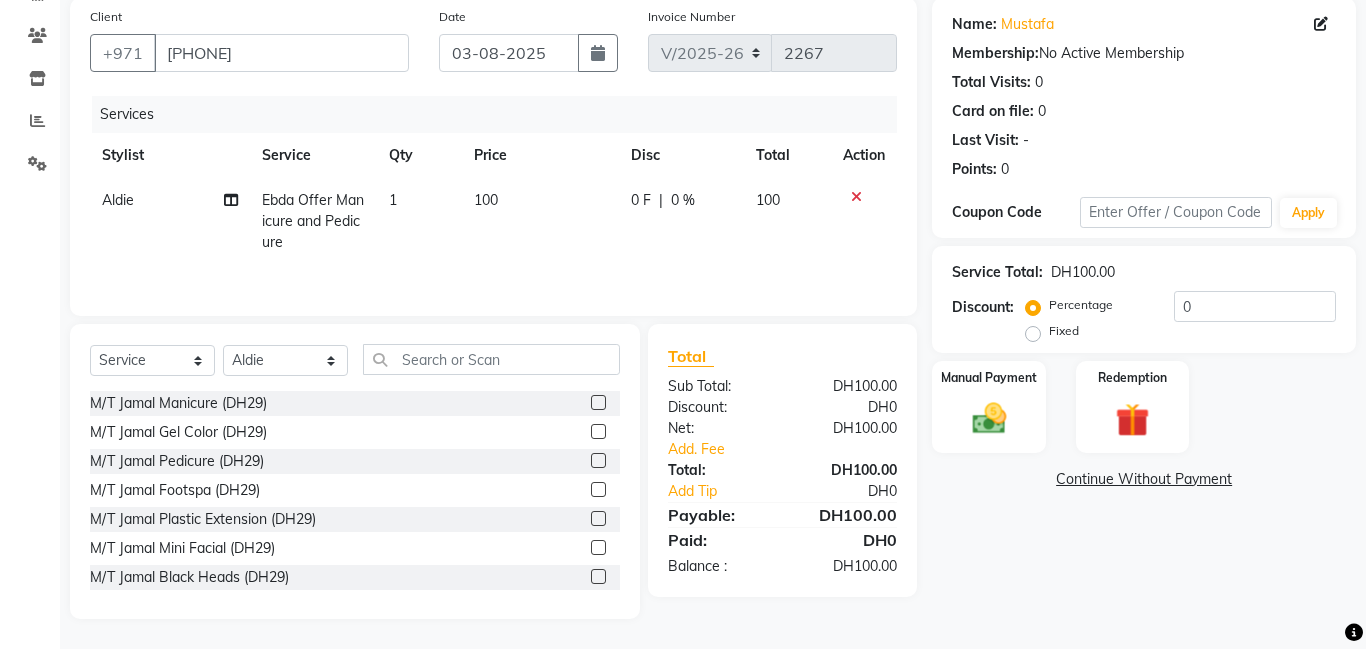 select on "Select" 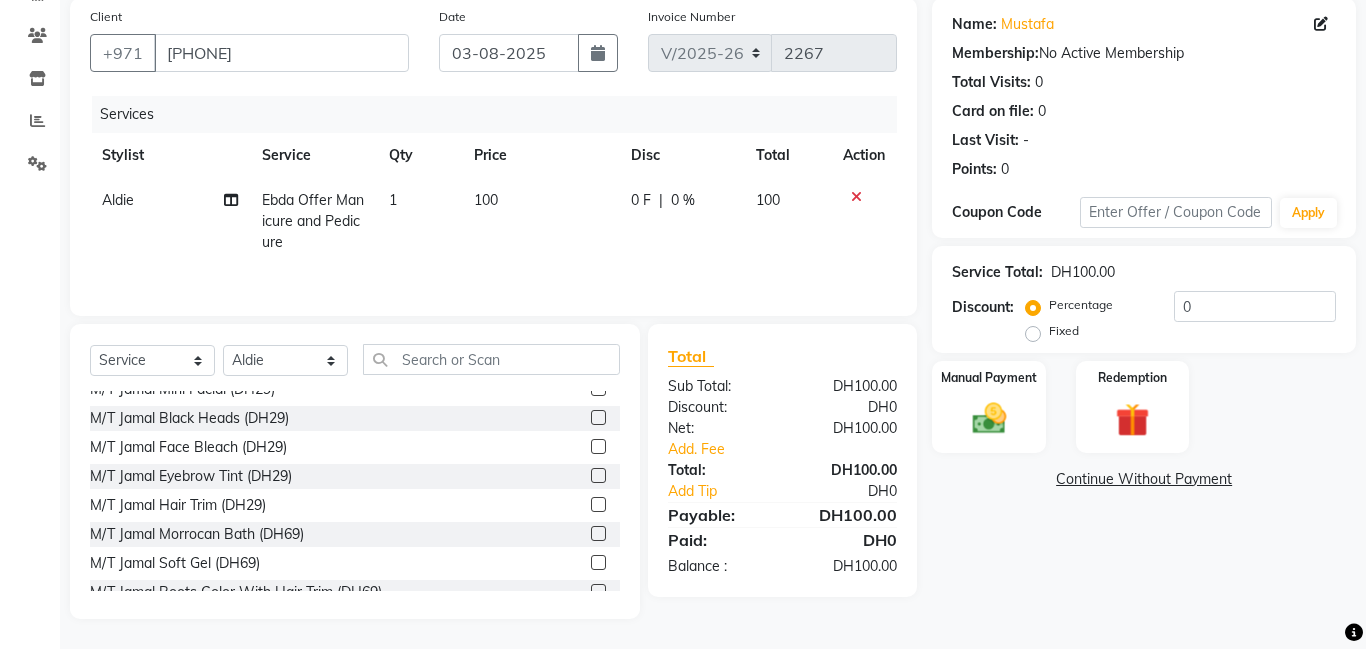 scroll, scrollTop: 0, scrollLeft: 0, axis: both 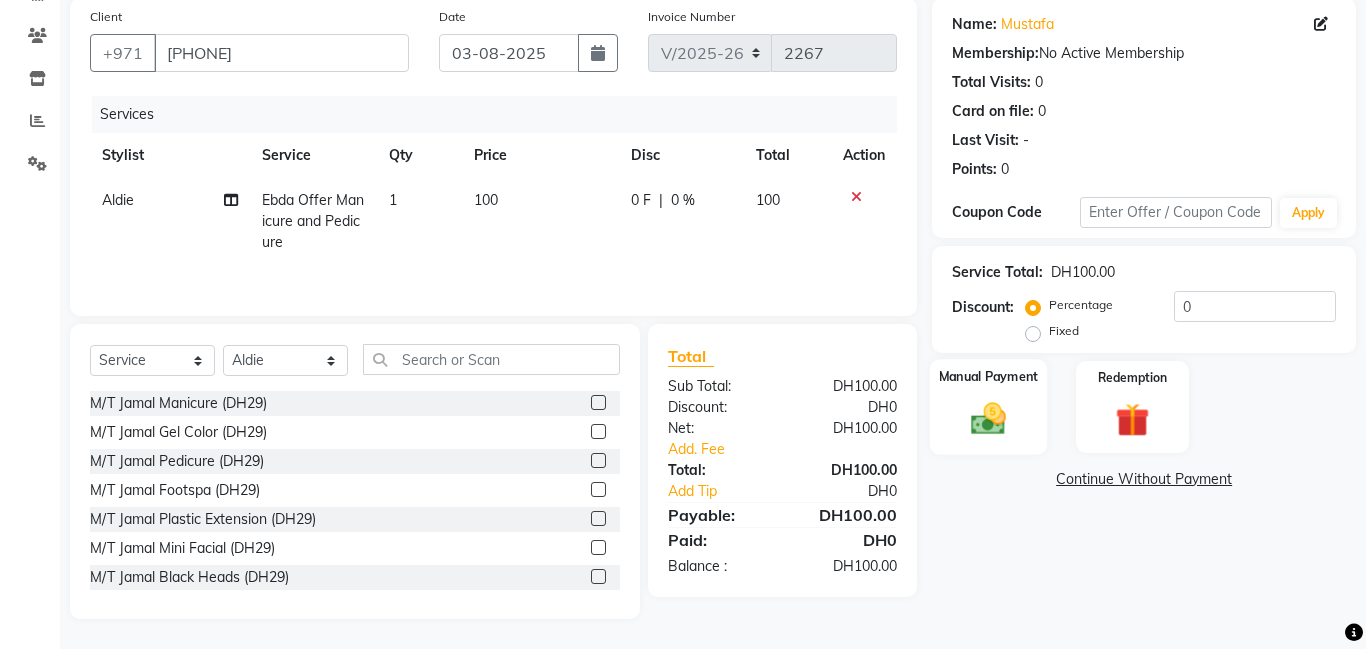 click on "Manual Payment" 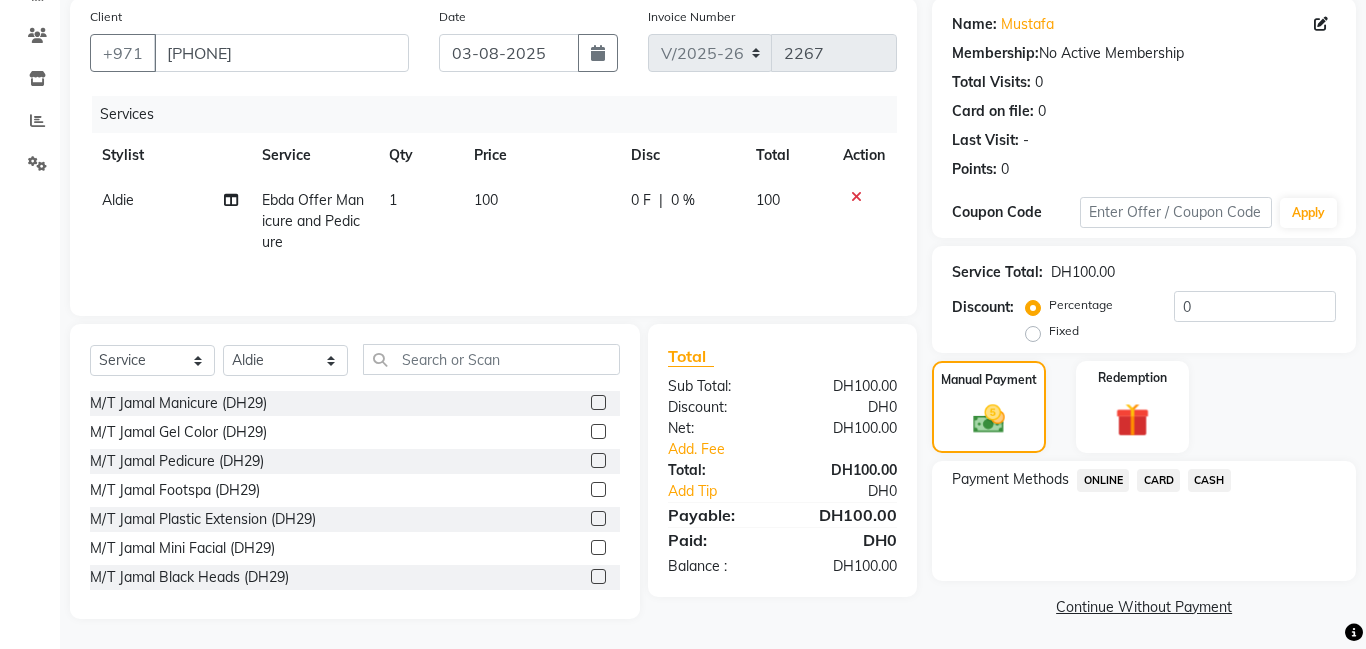 click on "CASH" 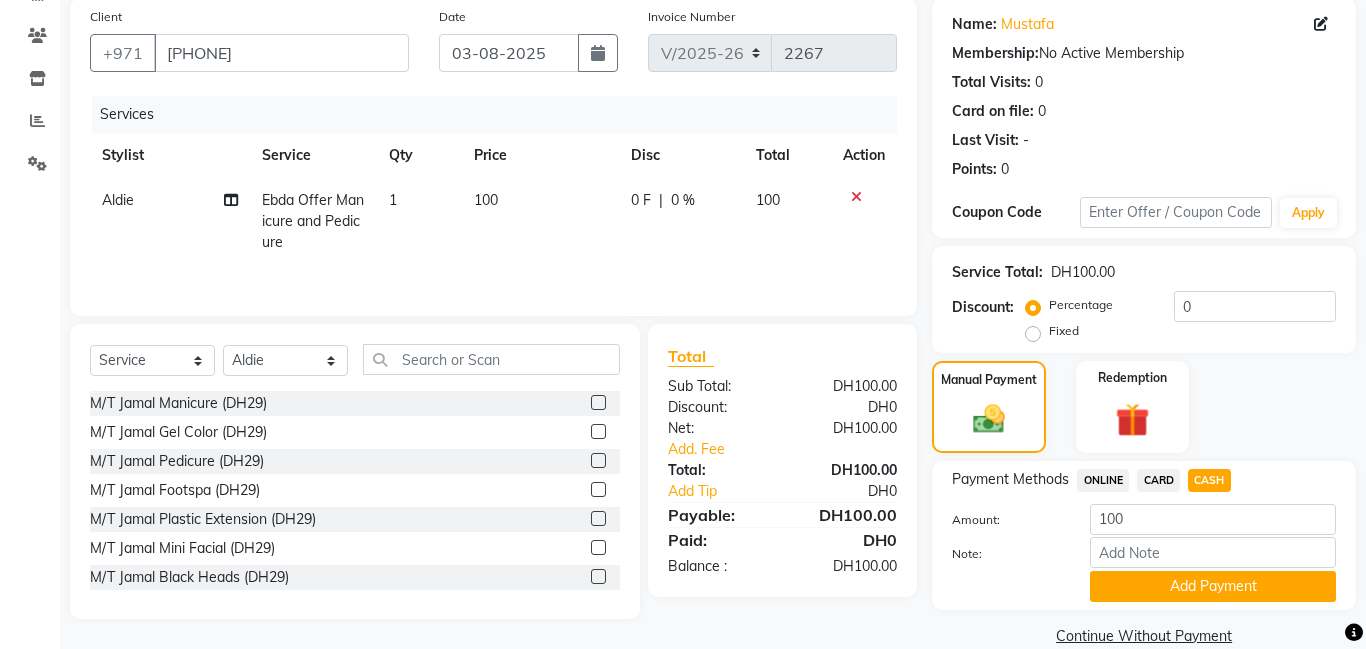 scroll, scrollTop: 184, scrollLeft: 0, axis: vertical 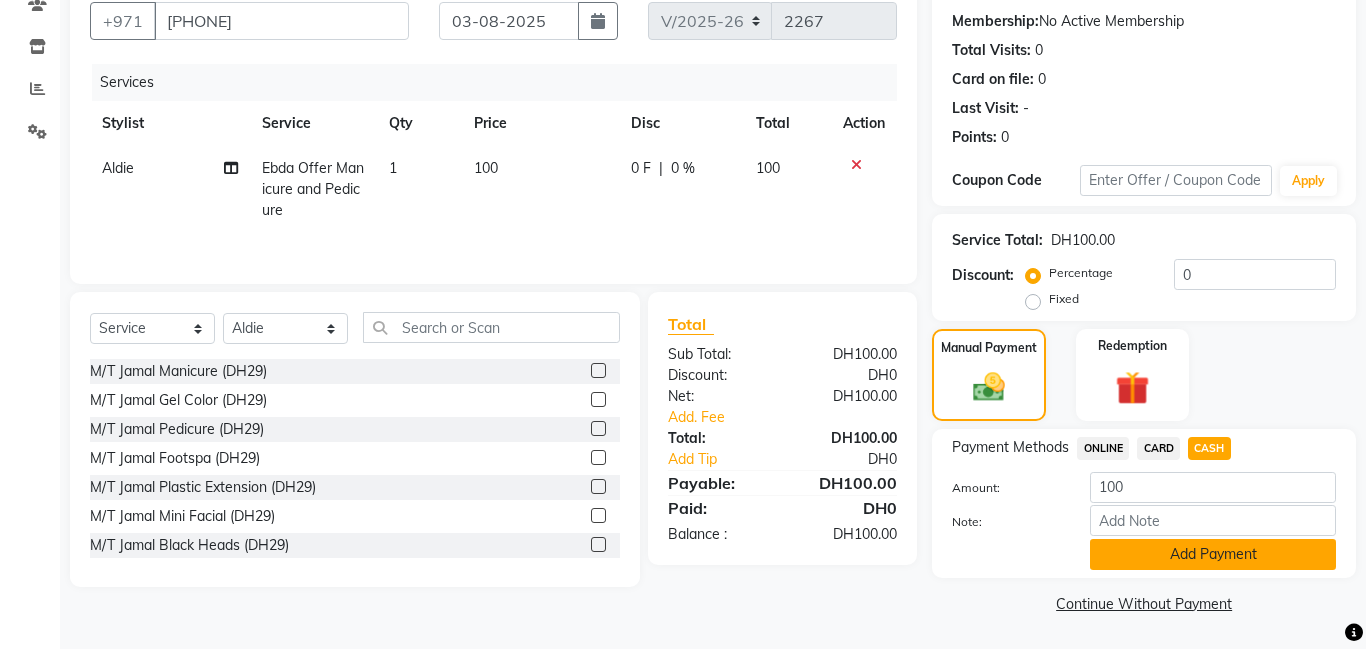 click on "Add Payment" 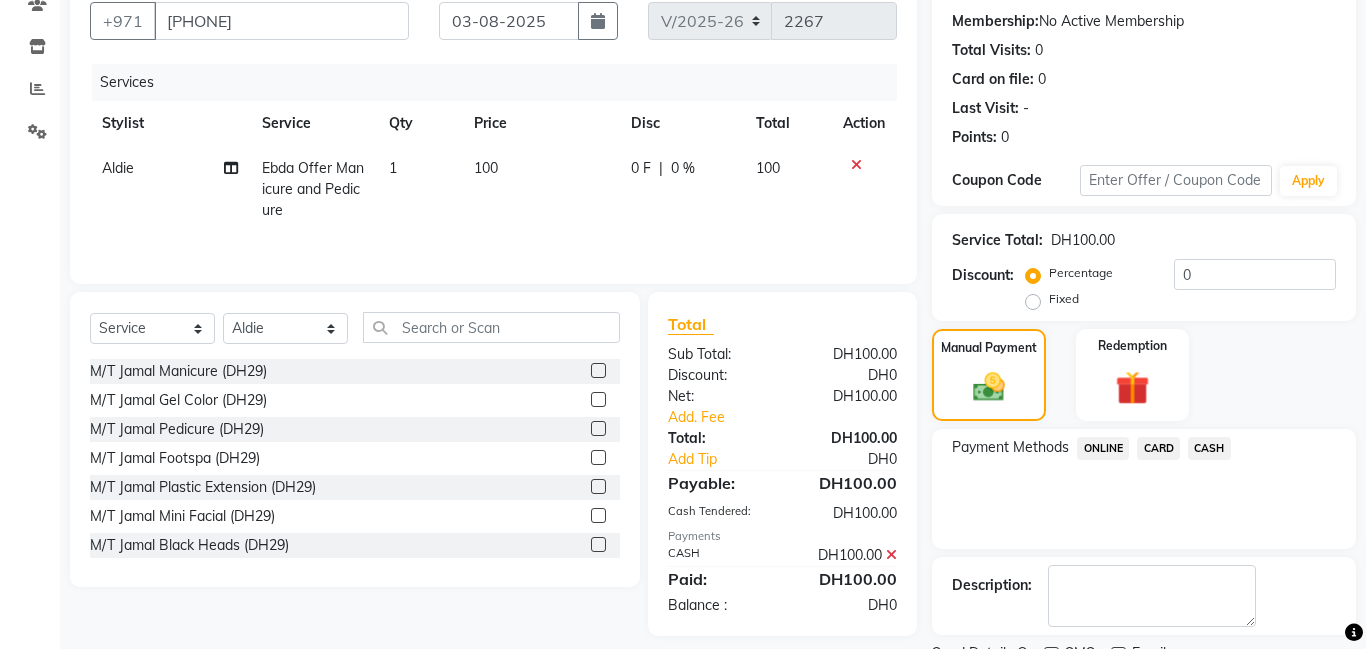 scroll, scrollTop: 268, scrollLeft: 0, axis: vertical 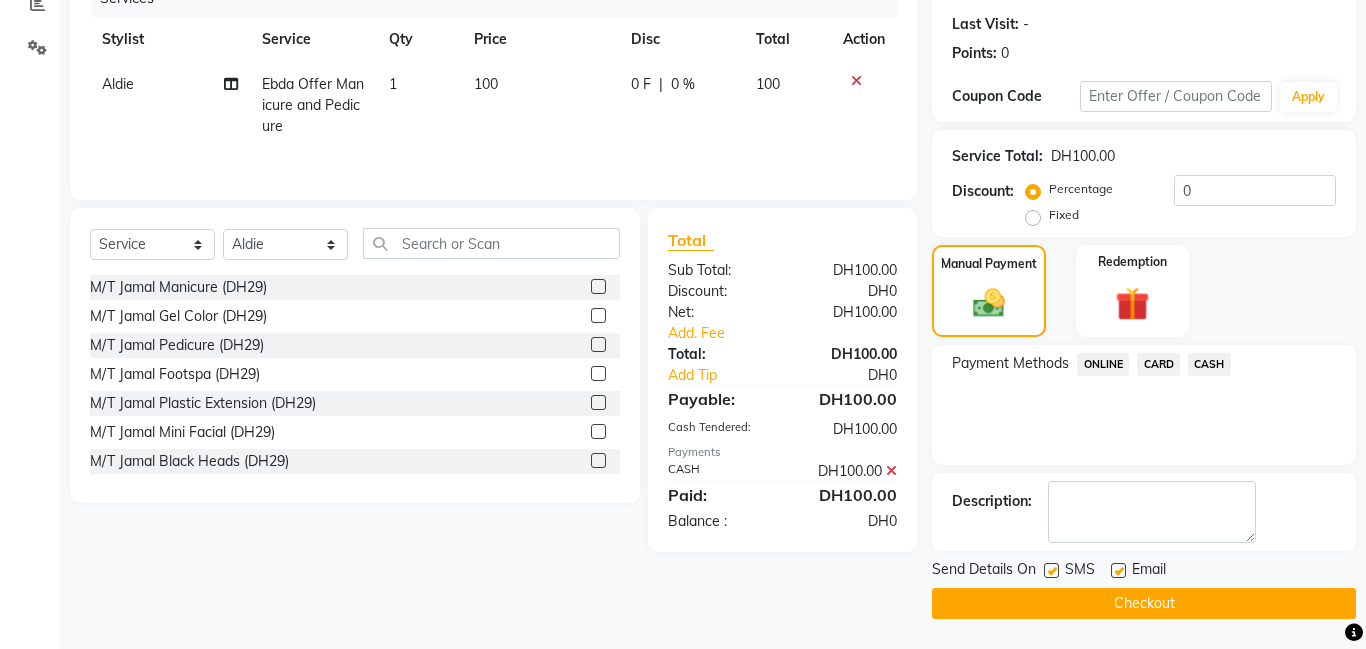 click on "Checkout" 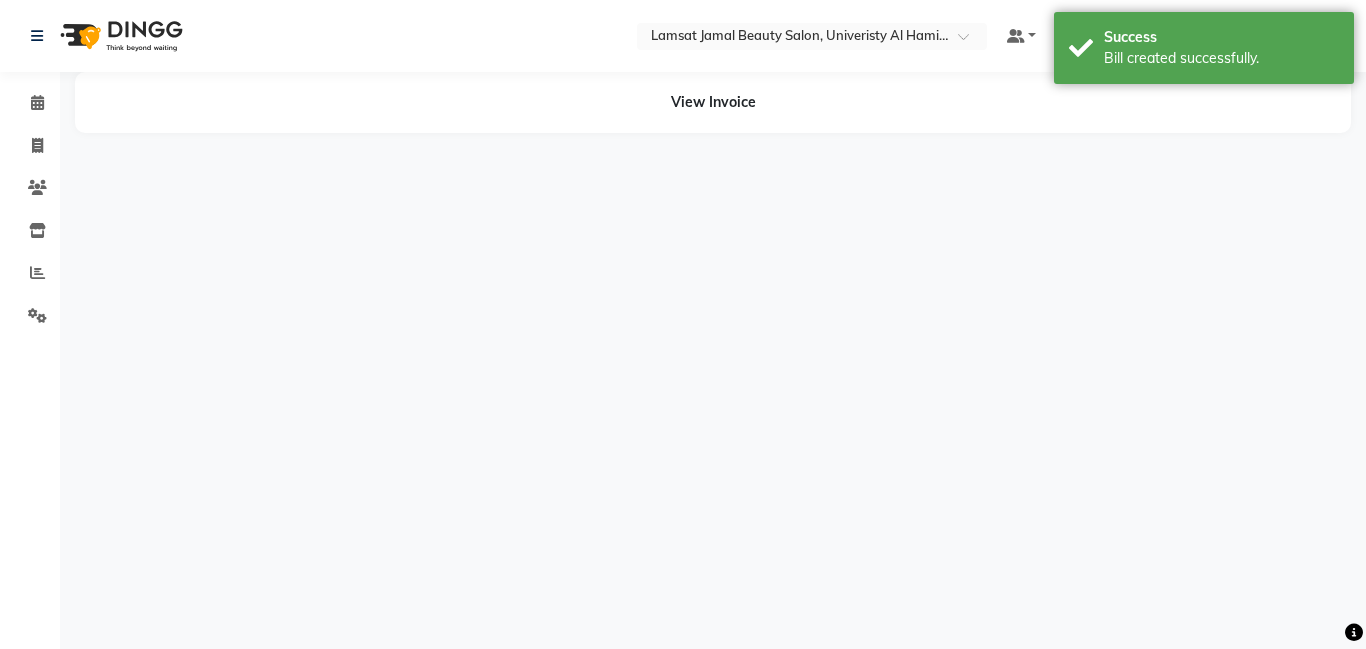 scroll, scrollTop: 0, scrollLeft: 0, axis: both 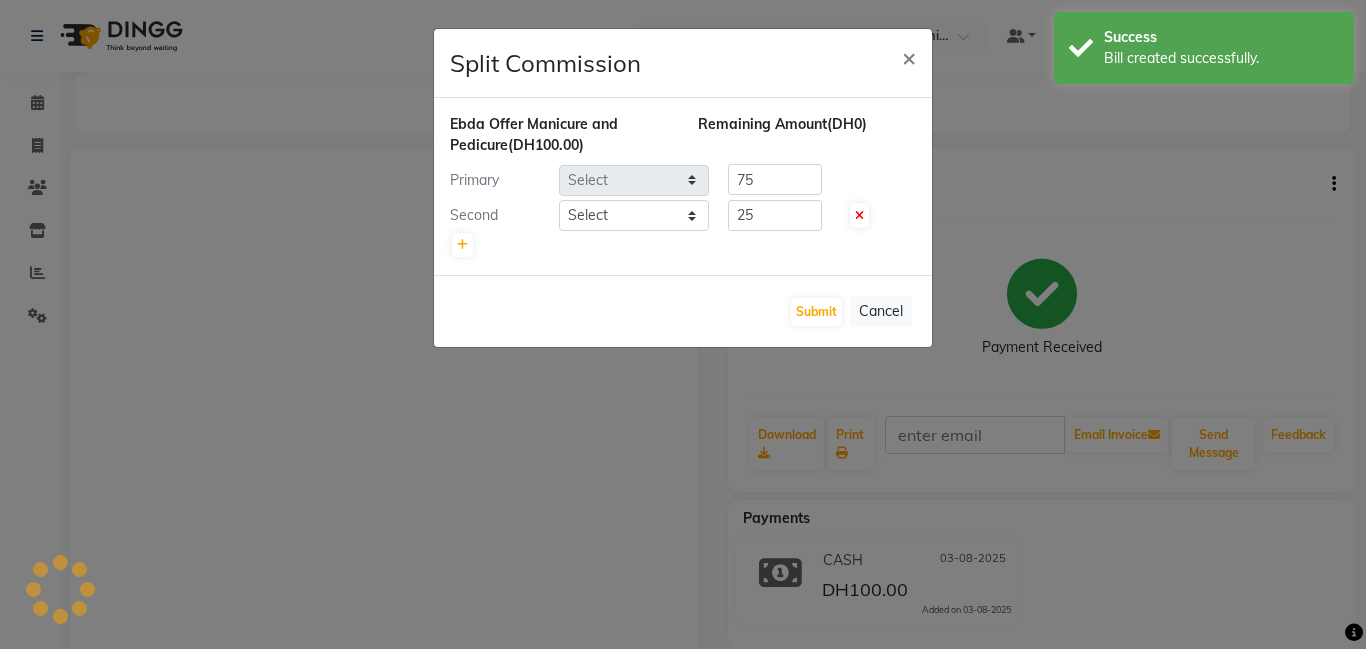 select on "79903" 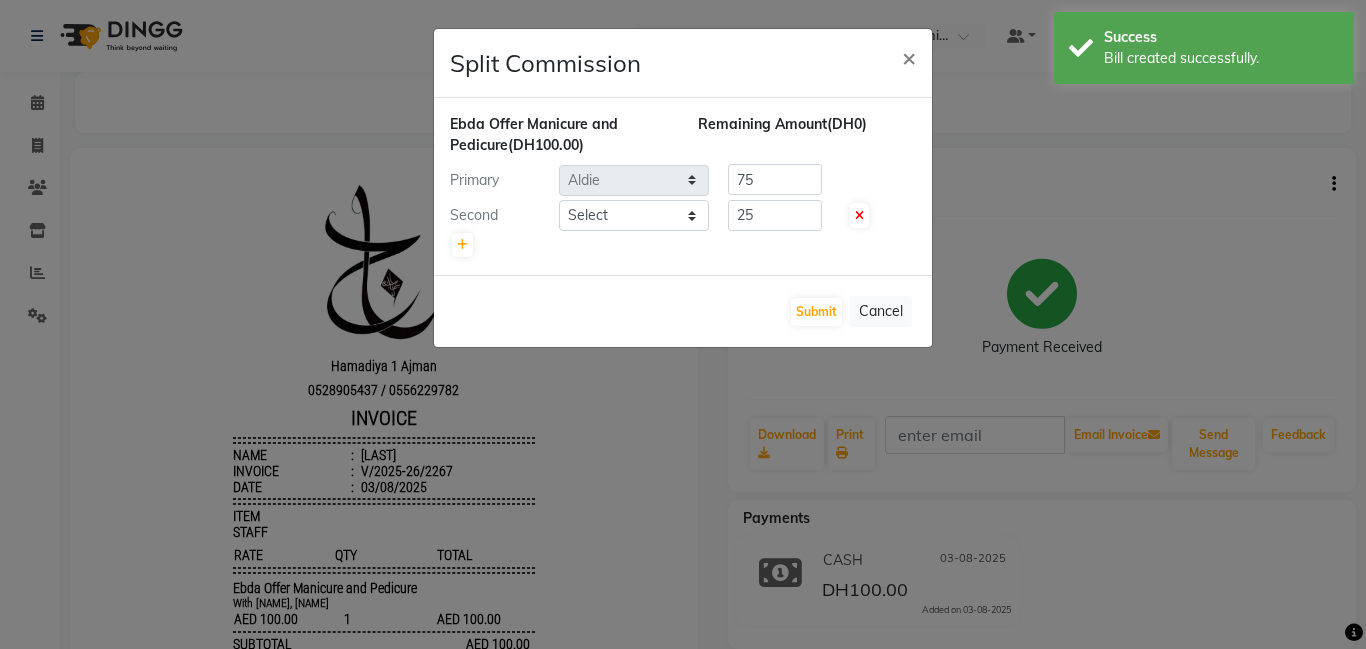 scroll, scrollTop: 0, scrollLeft: 0, axis: both 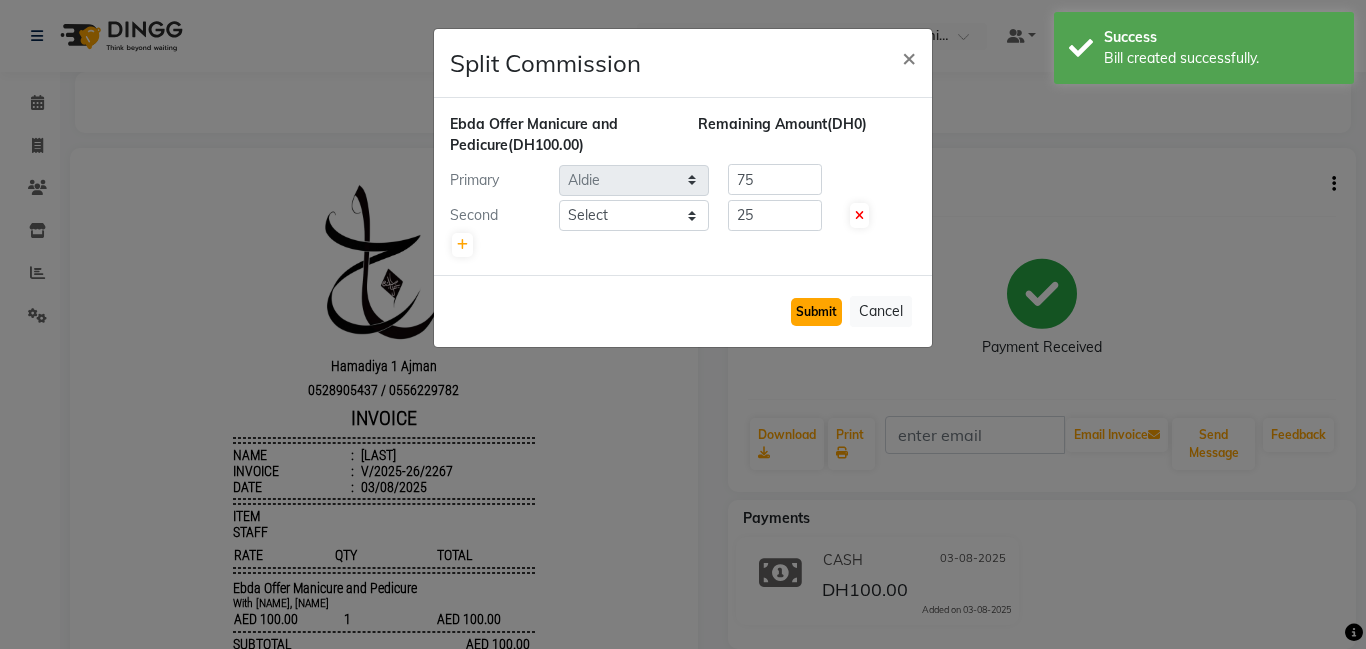 click on "Submit" 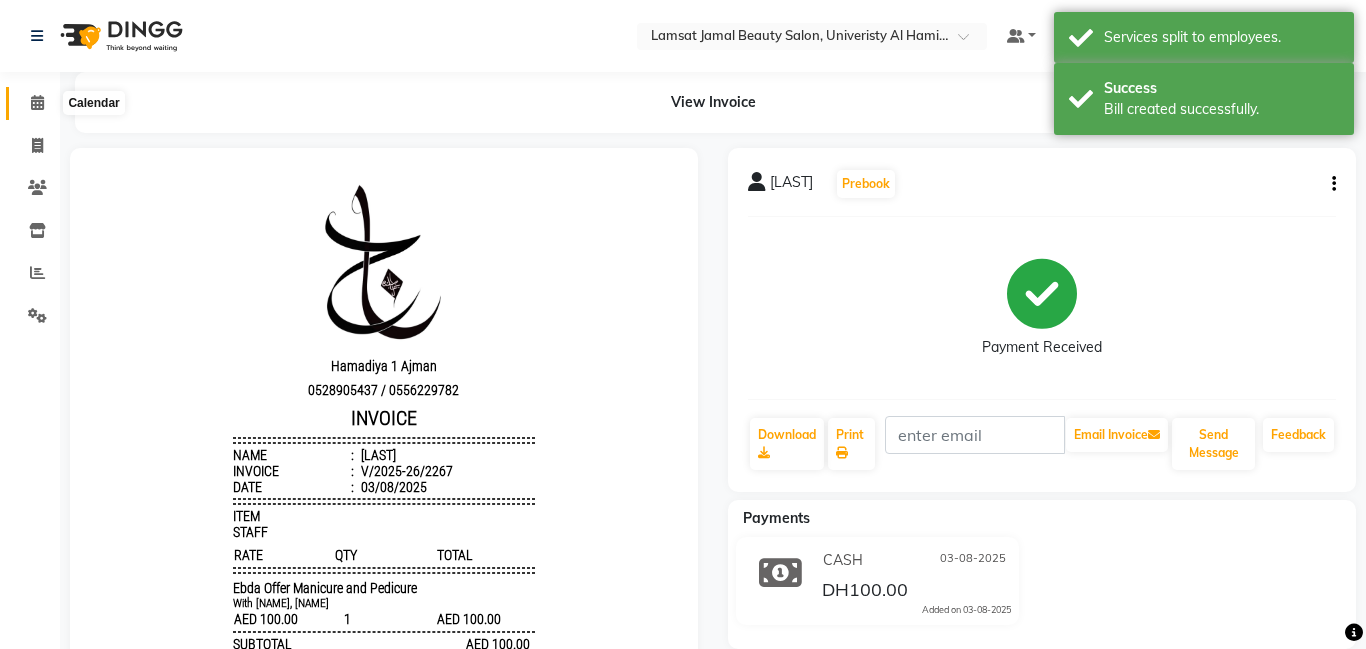 click 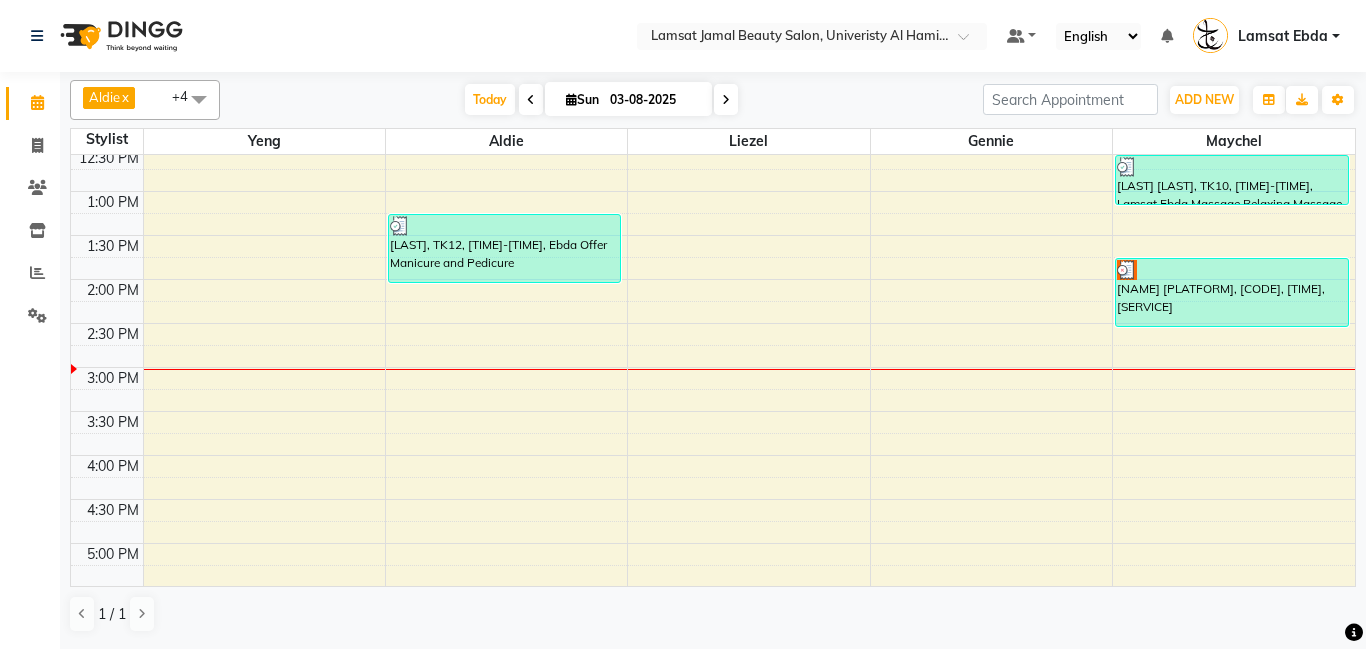 scroll, scrollTop: 321, scrollLeft: 0, axis: vertical 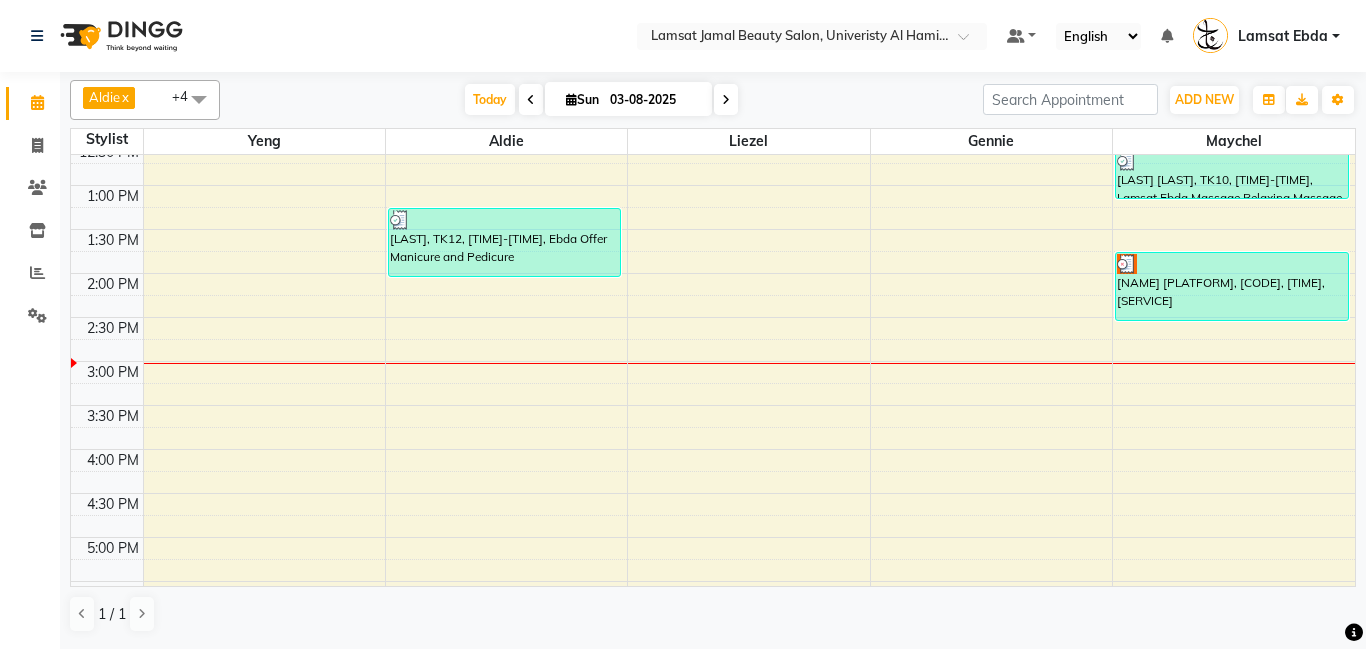 click on "[LAST], TK12, [TIME]-[TIME], Ebda Offer Manicure and Pedicure [LAST] tiktok, TK09, [TIME]-[TIME], Lamsat Ebda Nails Pedicure [LAST] brod tea, TK10, [TIME]-[TIME], Ebda Offer Manicure, Pedicure, and Foot Spa / Callus Removal [LAST] brod tea, TK10, [TIME]-[TIME], Lamsat Ebda Massage Relaxing Massage [LAST] instagram, TK04, [TIME]-[TIME], Ebda Offer Manicure and Pedicure" at bounding box center [713, 493] 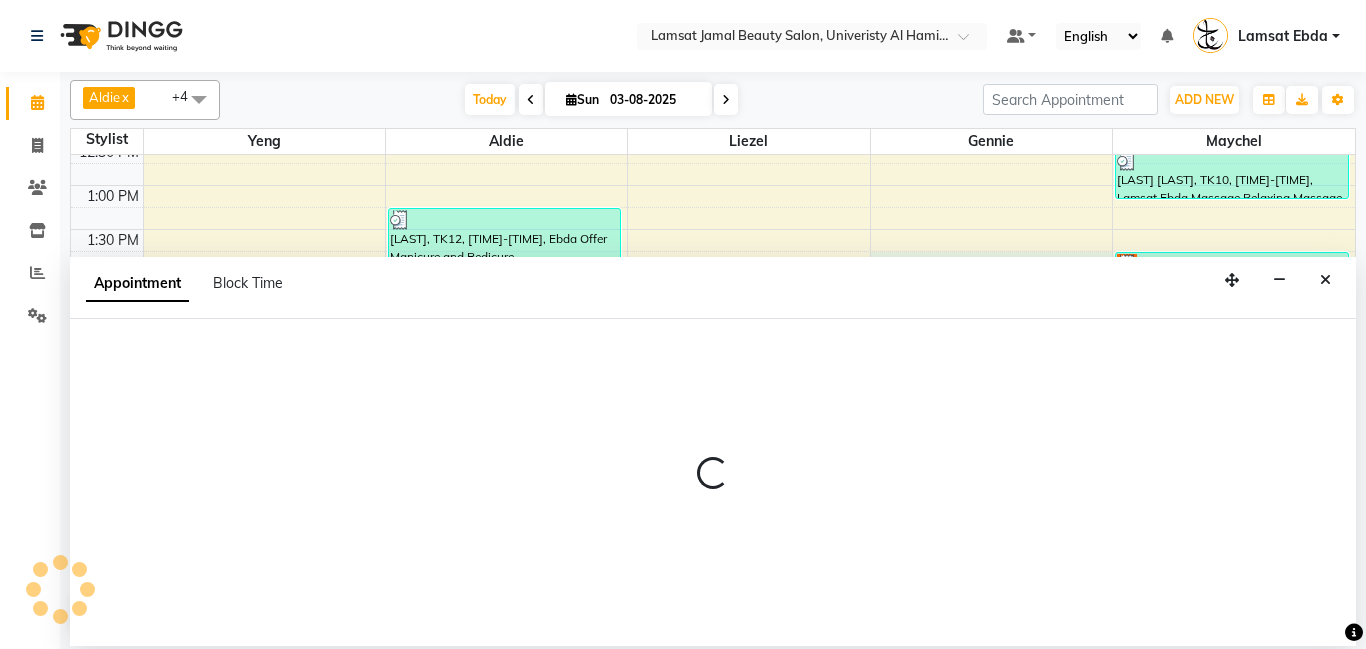 select on "[NUMBER]" 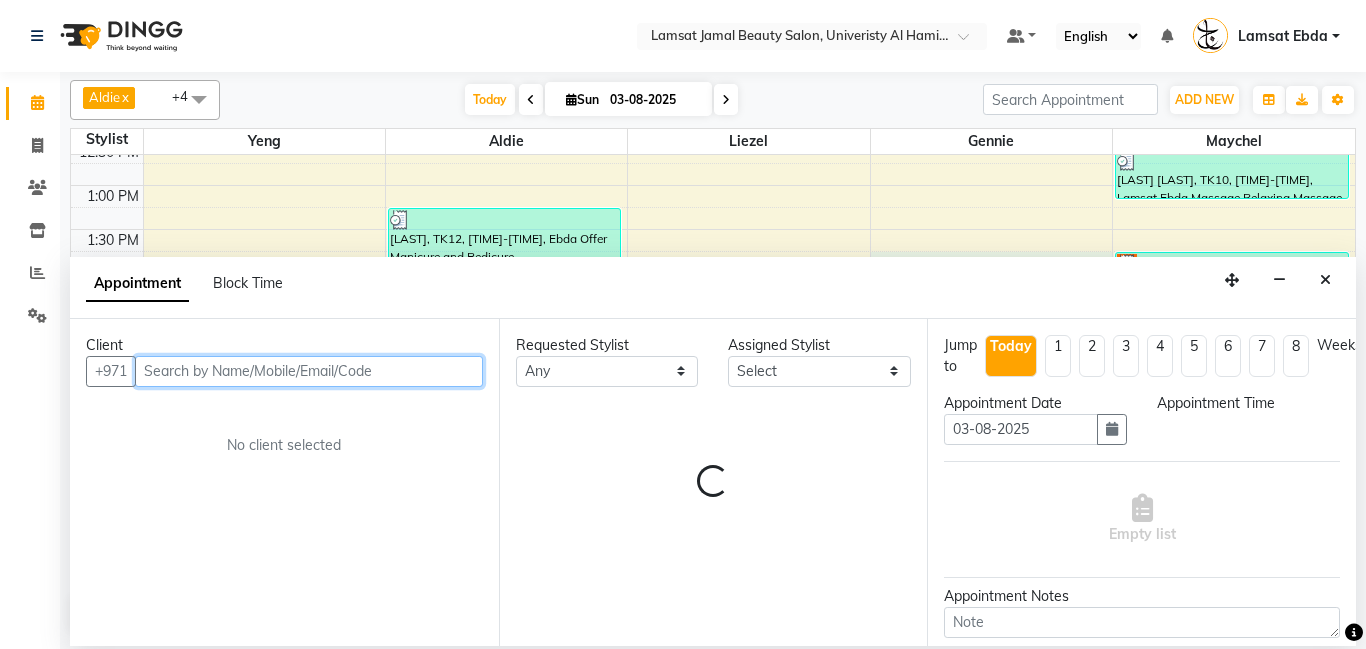 select on "825" 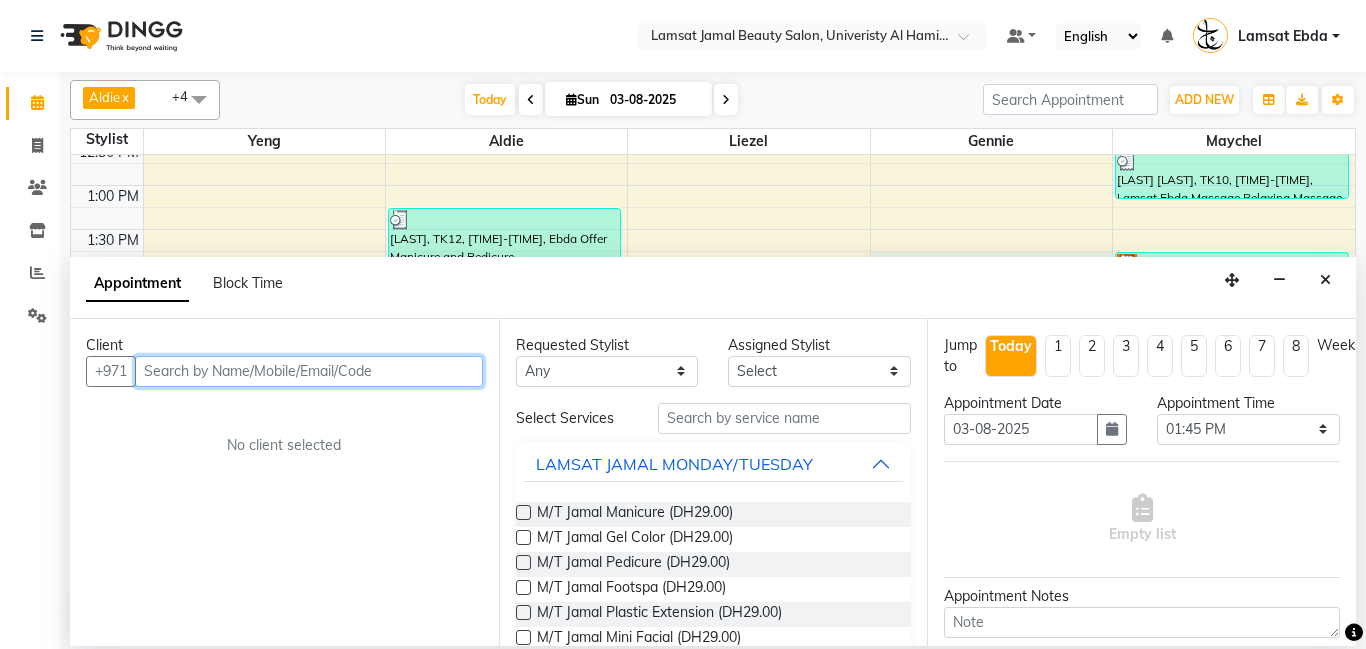 click at bounding box center [309, 371] 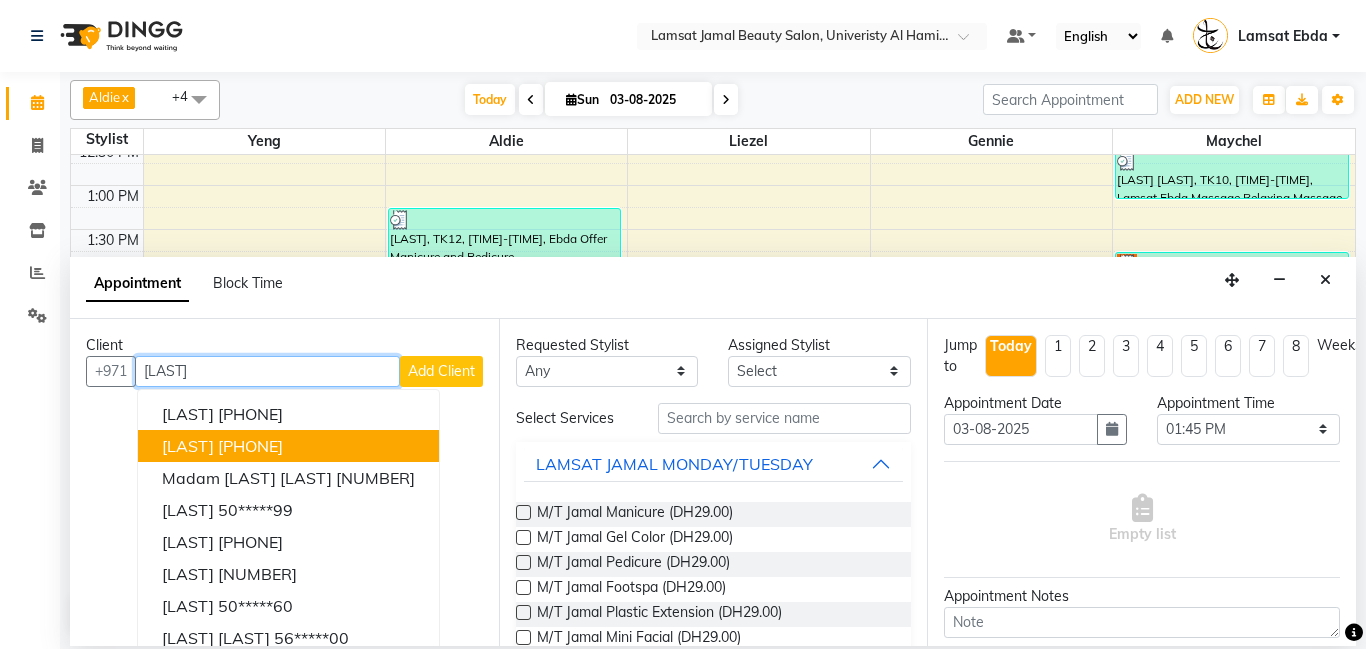 scroll, scrollTop: 17, scrollLeft: 0, axis: vertical 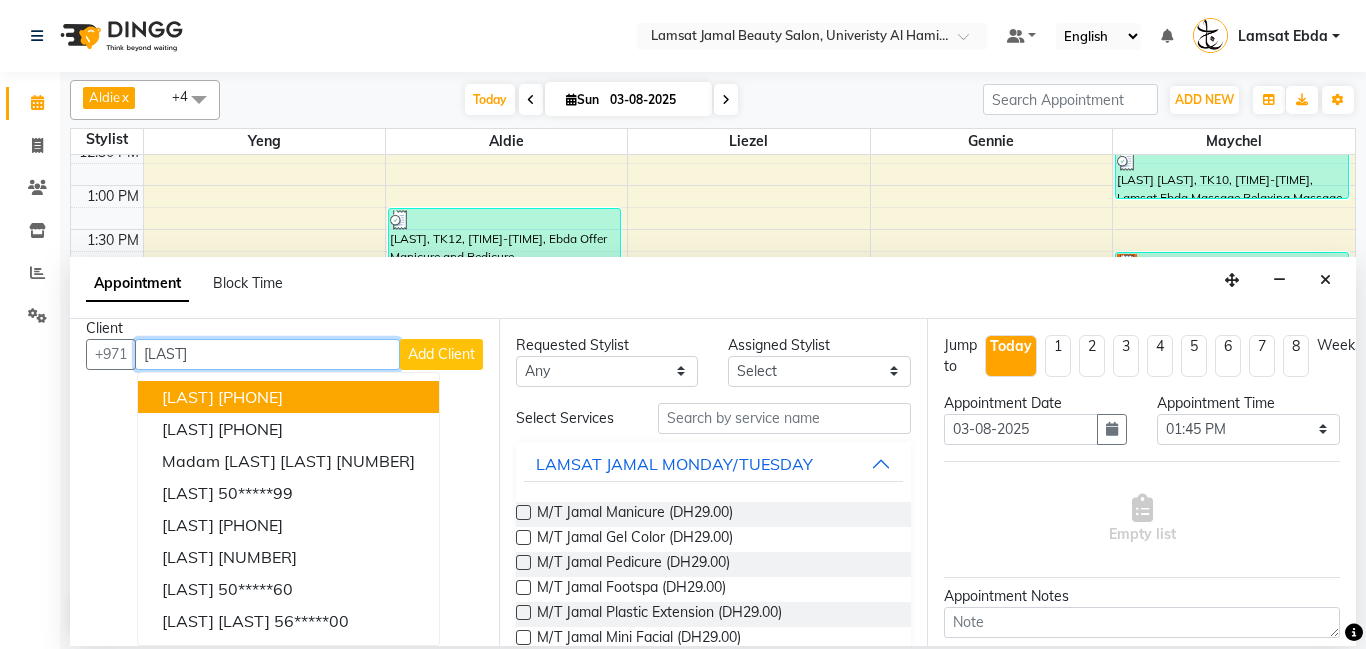 click on "[LAST]" at bounding box center (267, 354) 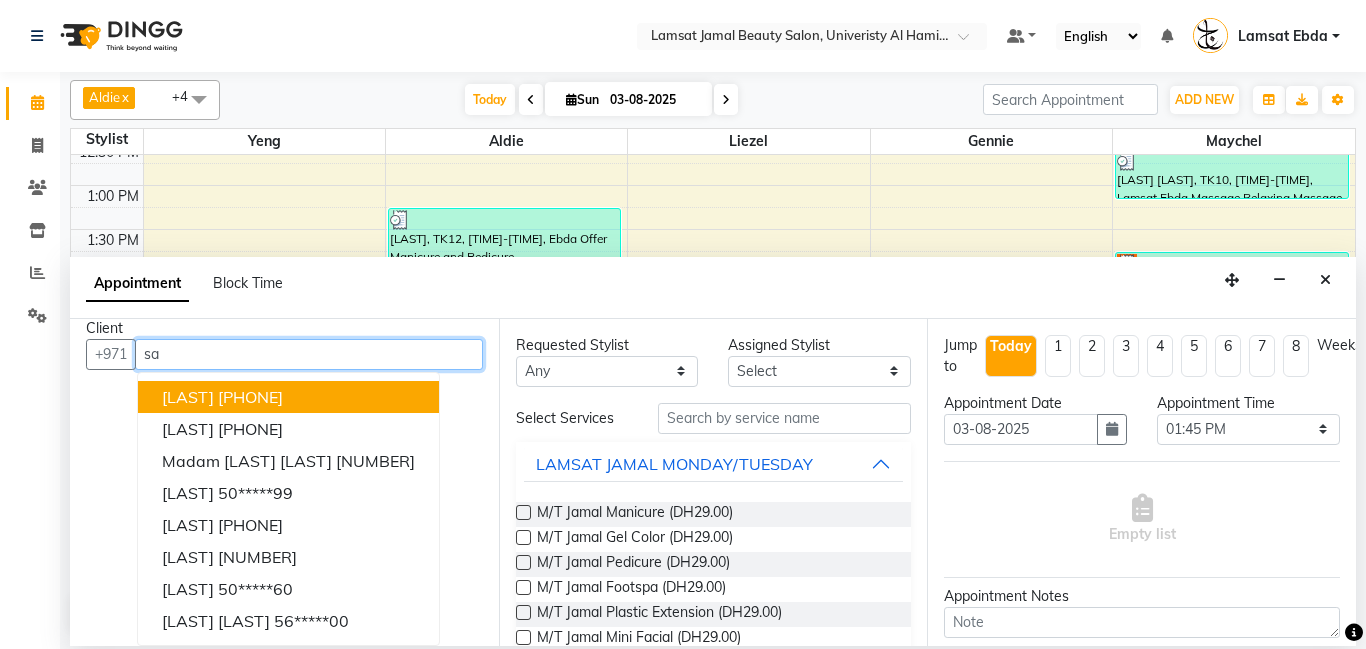 type on "s" 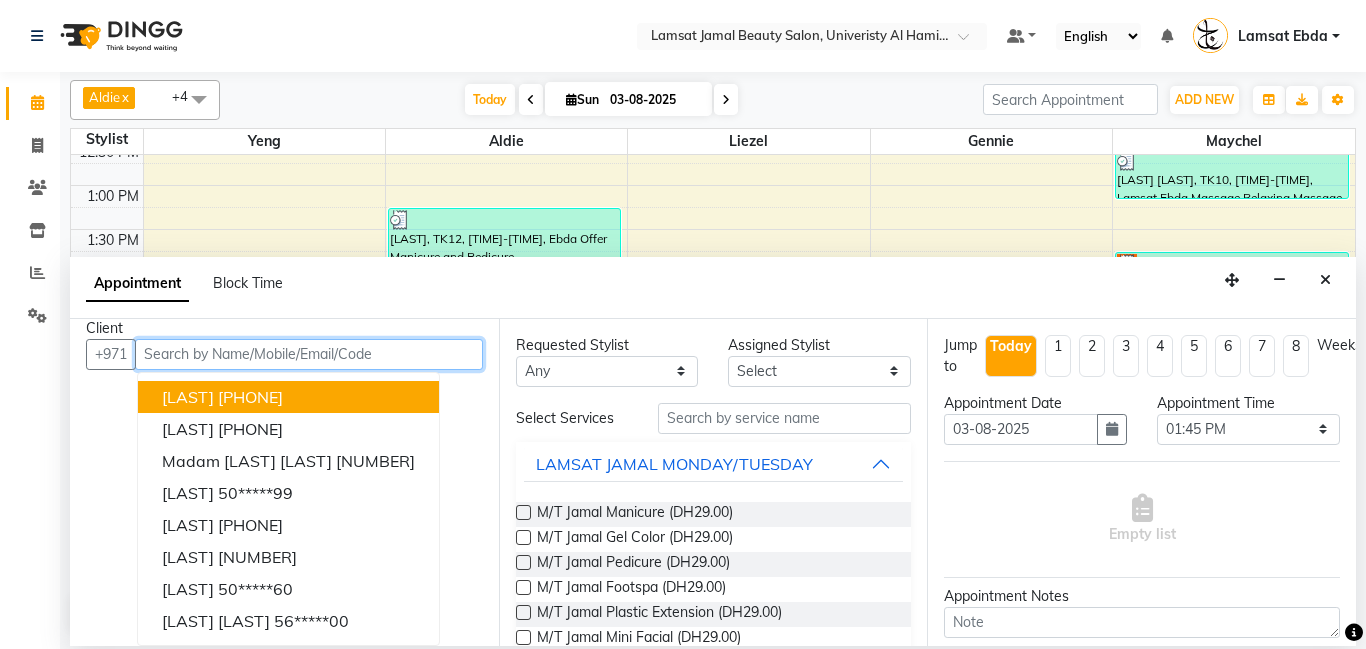 scroll, scrollTop: 0, scrollLeft: 0, axis: both 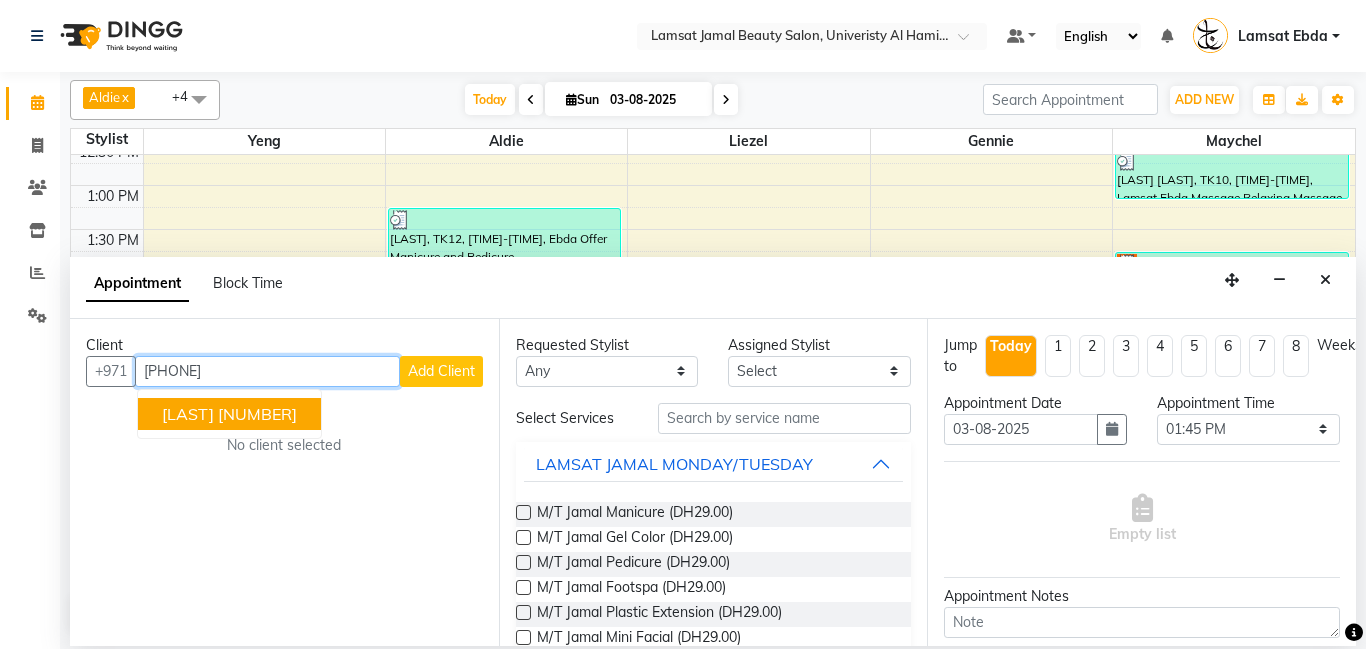 click on "[NUMBER]" at bounding box center [257, 414] 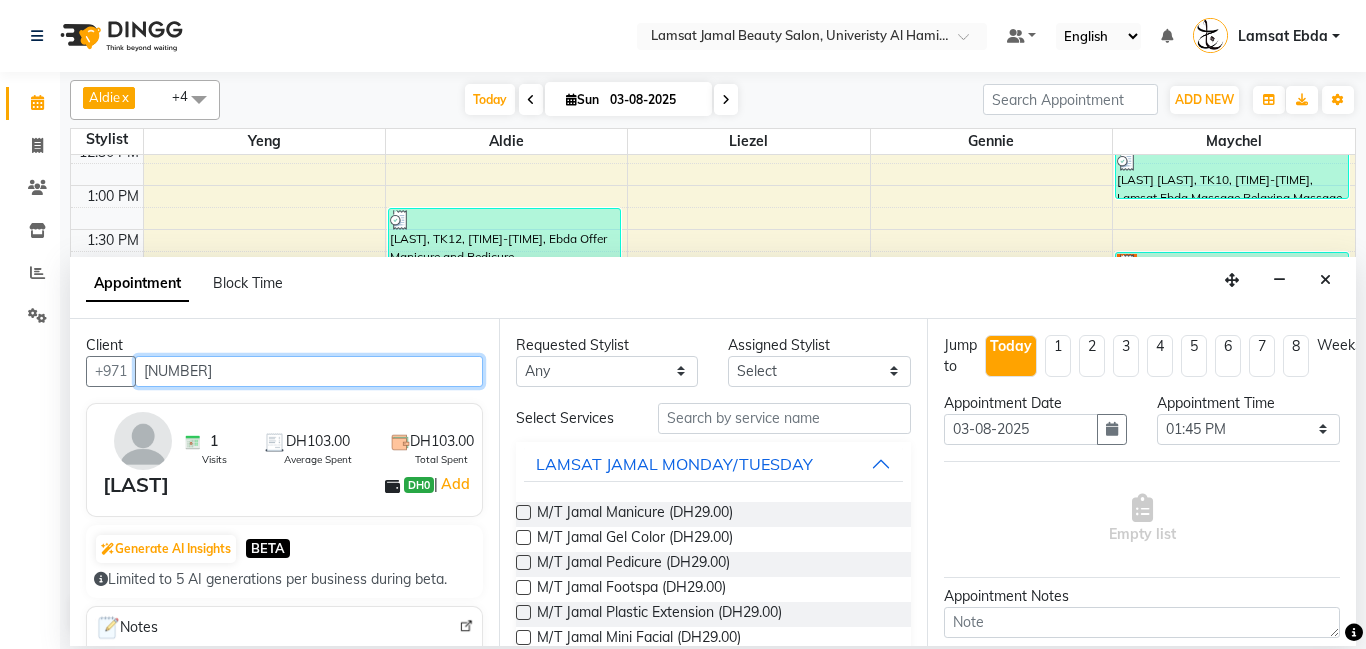 type on "[NUMBER]" 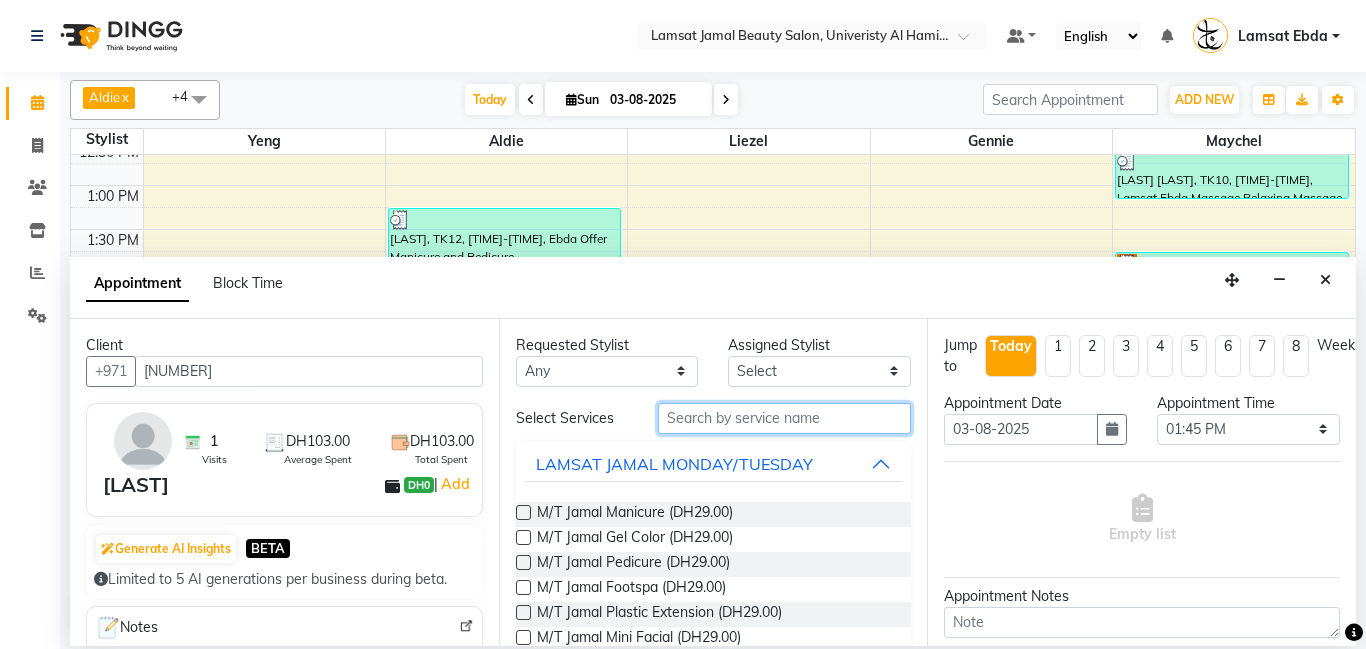 click at bounding box center [785, 418] 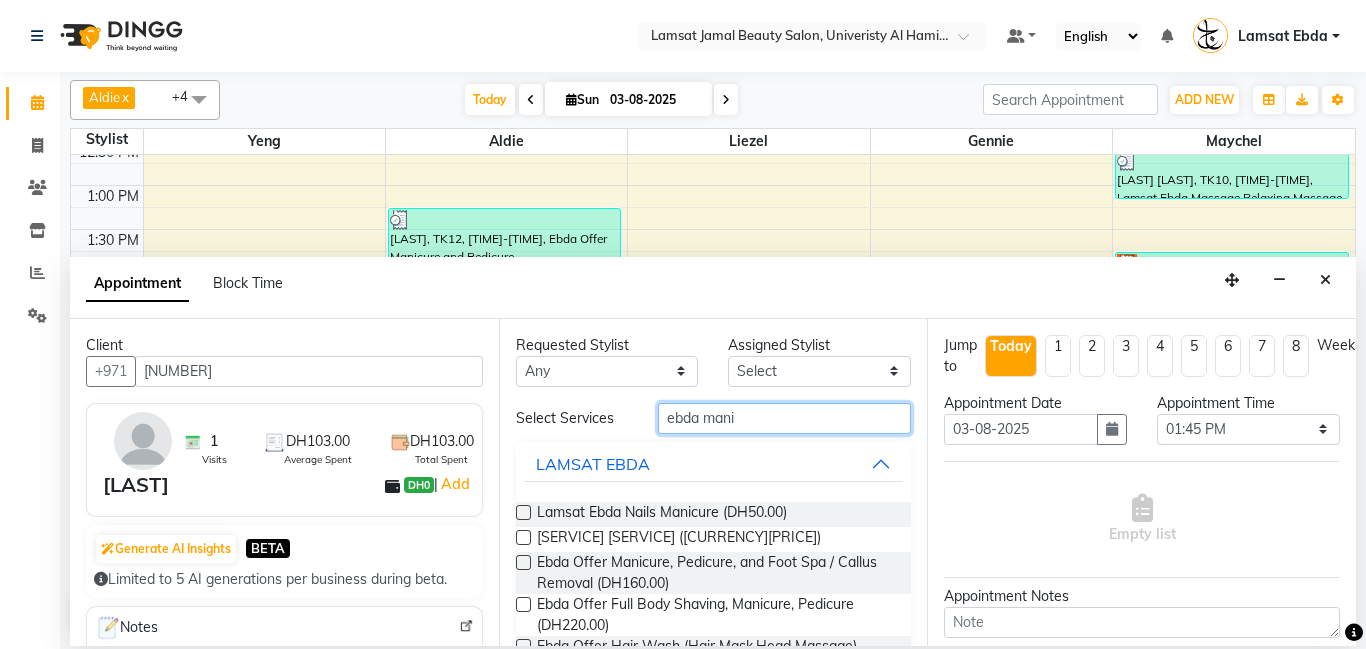 scroll, scrollTop: 180, scrollLeft: 0, axis: vertical 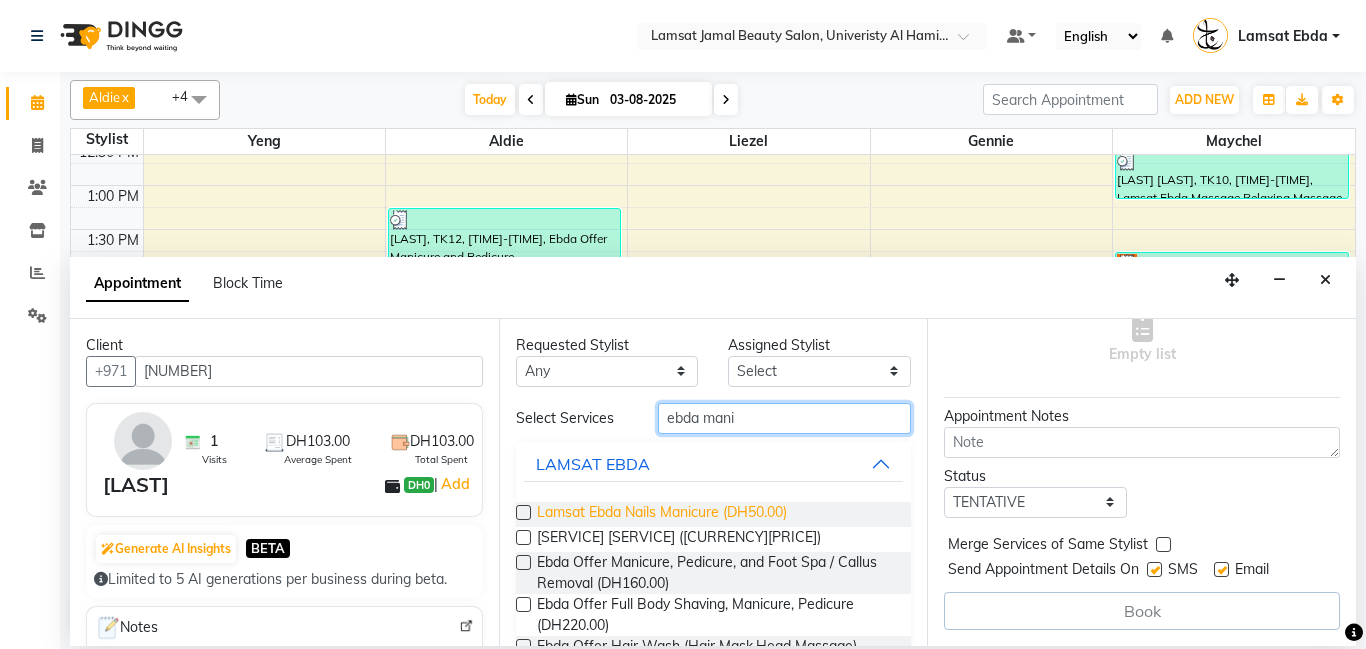 type on "ebda mani" 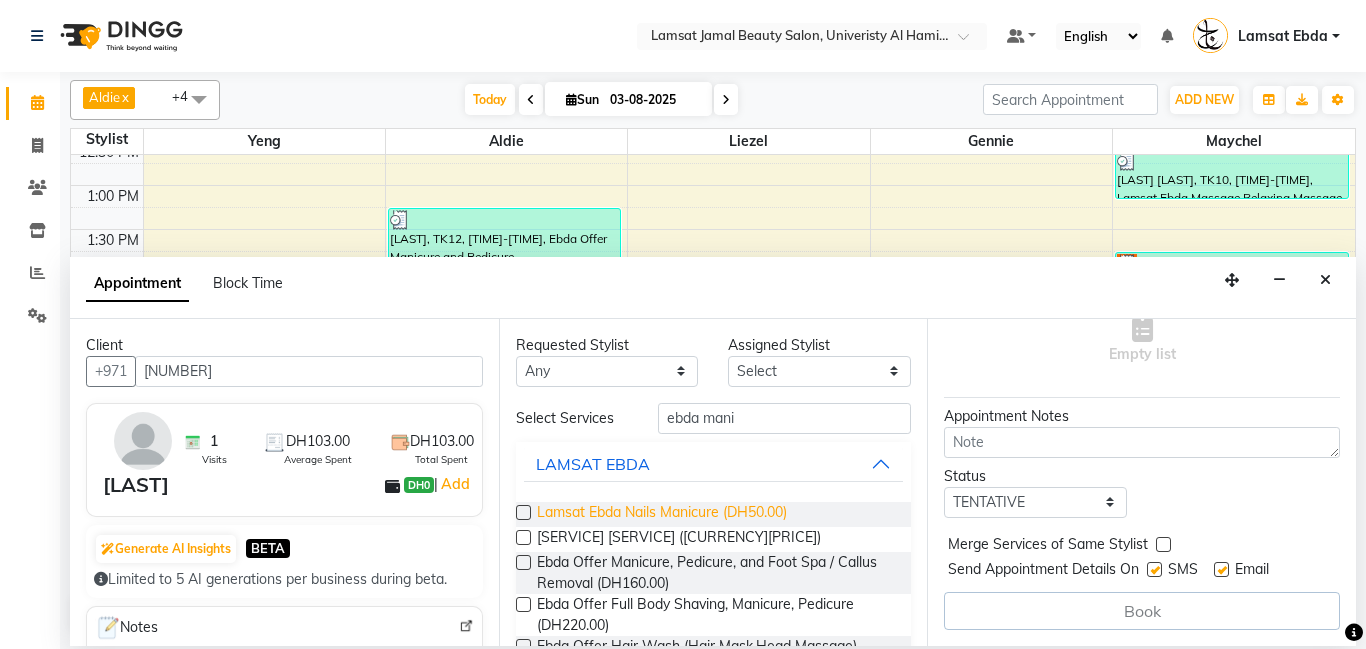 click on "Lamsat Ebda Nails Manicure (DH50.00)" at bounding box center (662, 514) 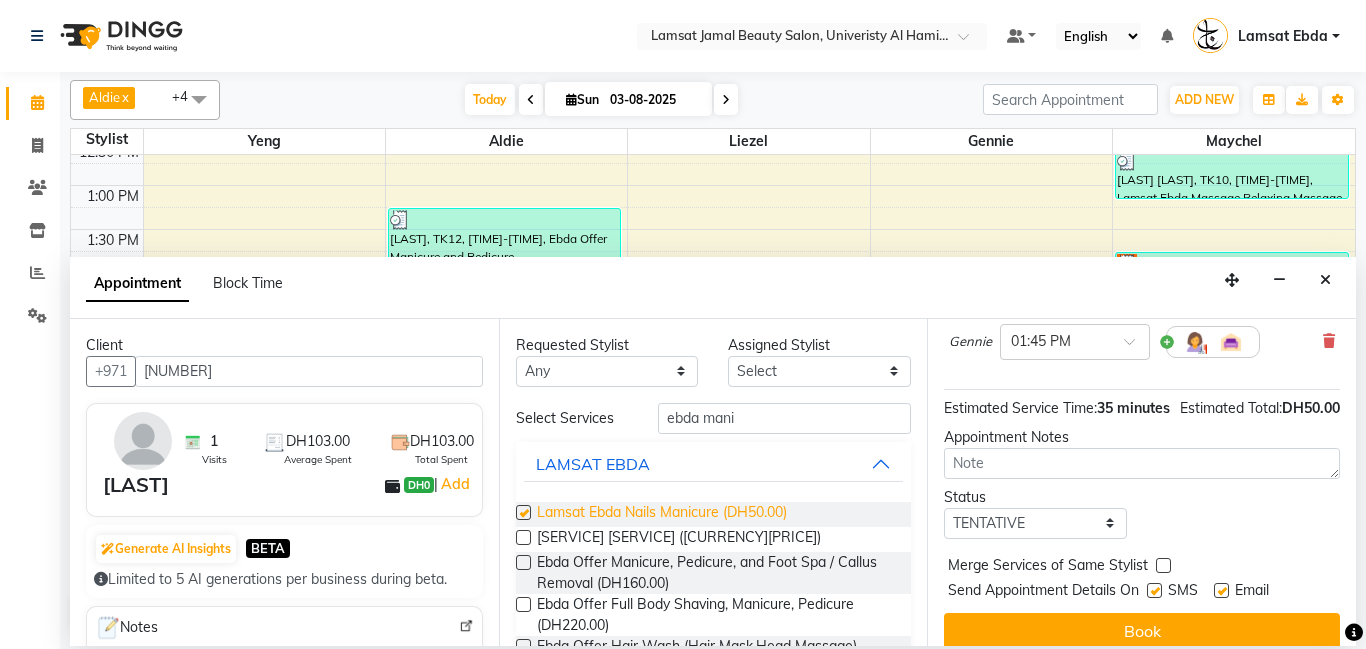 checkbox on "false" 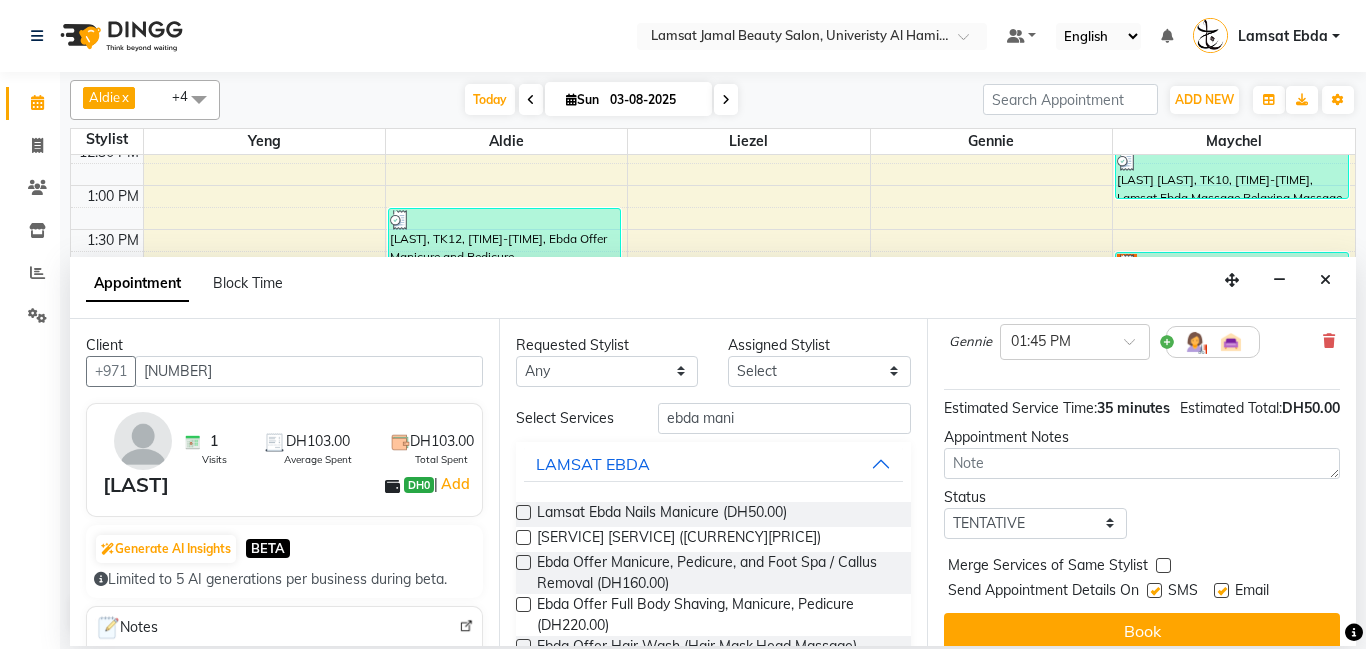 scroll, scrollTop: 220, scrollLeft: 0, axis: vertical 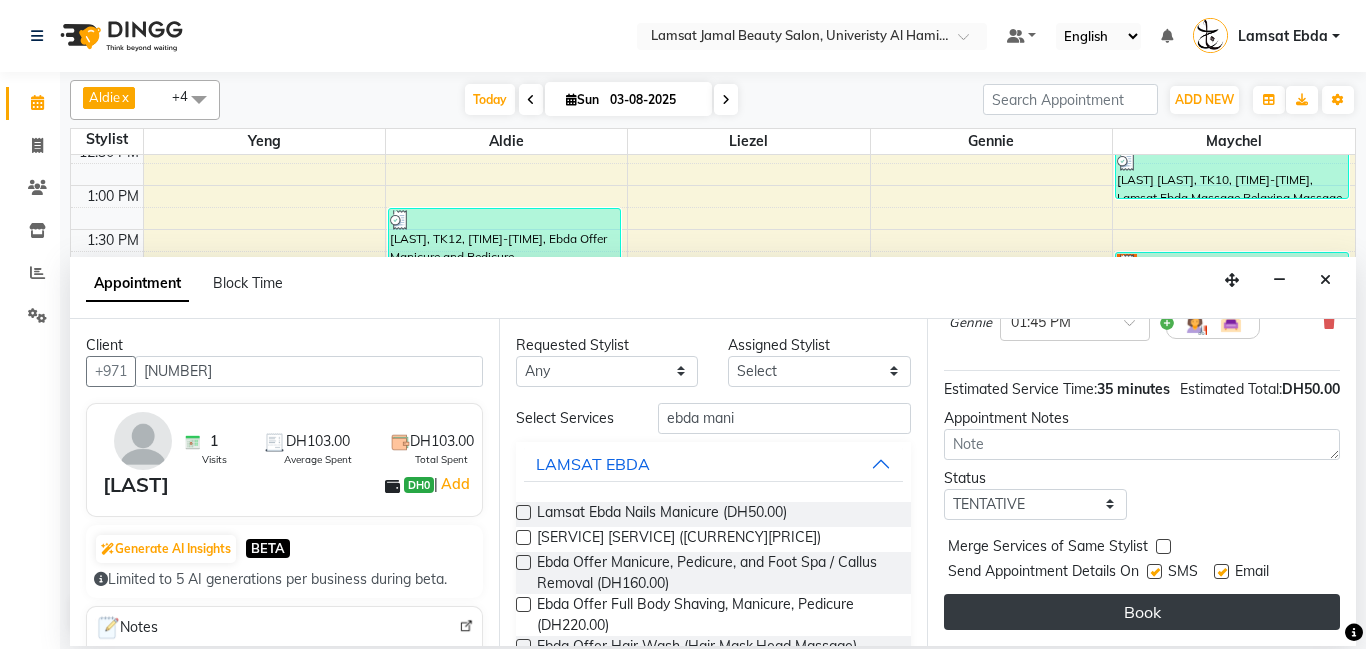 click on "Book" at bounding box center (1142, 612) 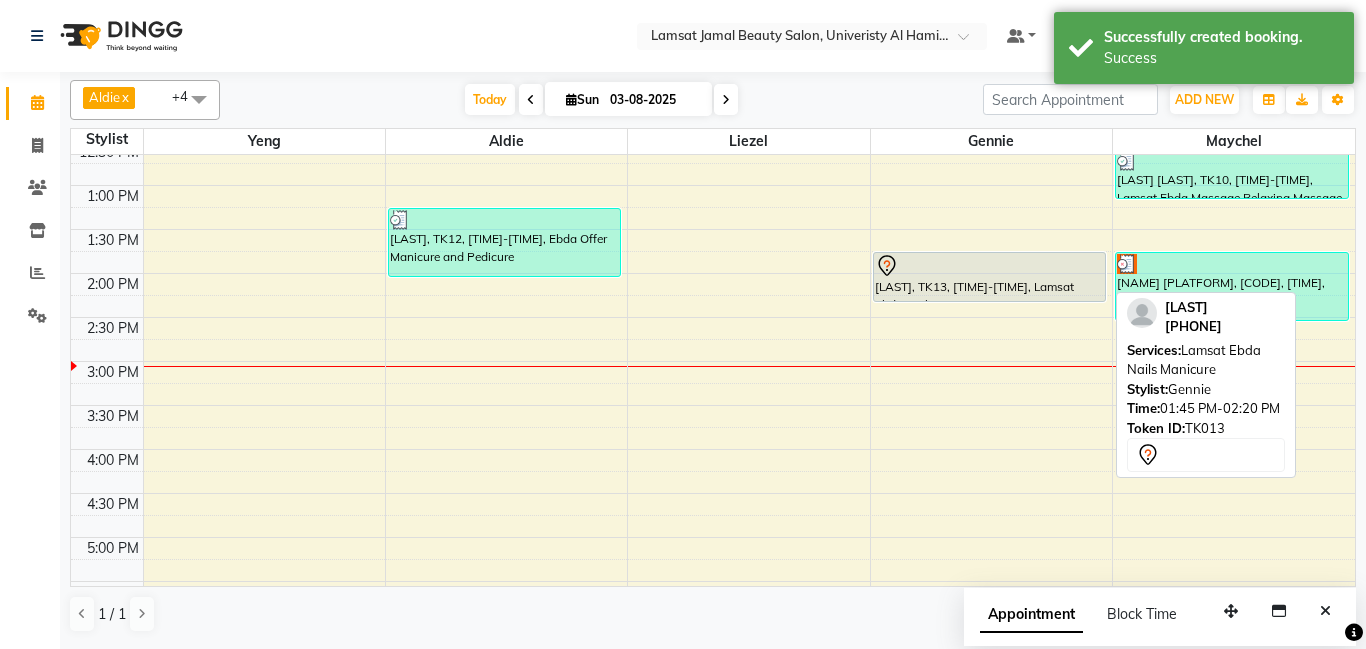 click on "[LAST], TK13, [TIME]-[TIME], Lamsat Ebda Nails Manicure" at bounding box center (989, 277) 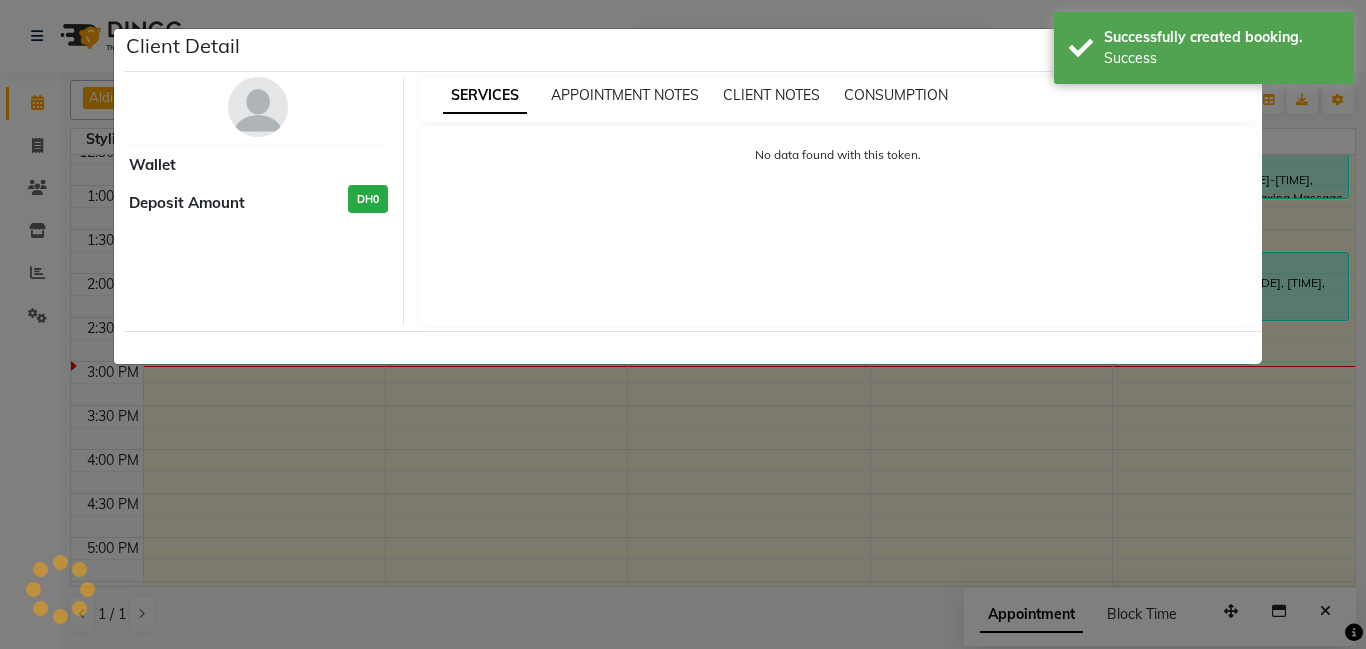 select on "7" 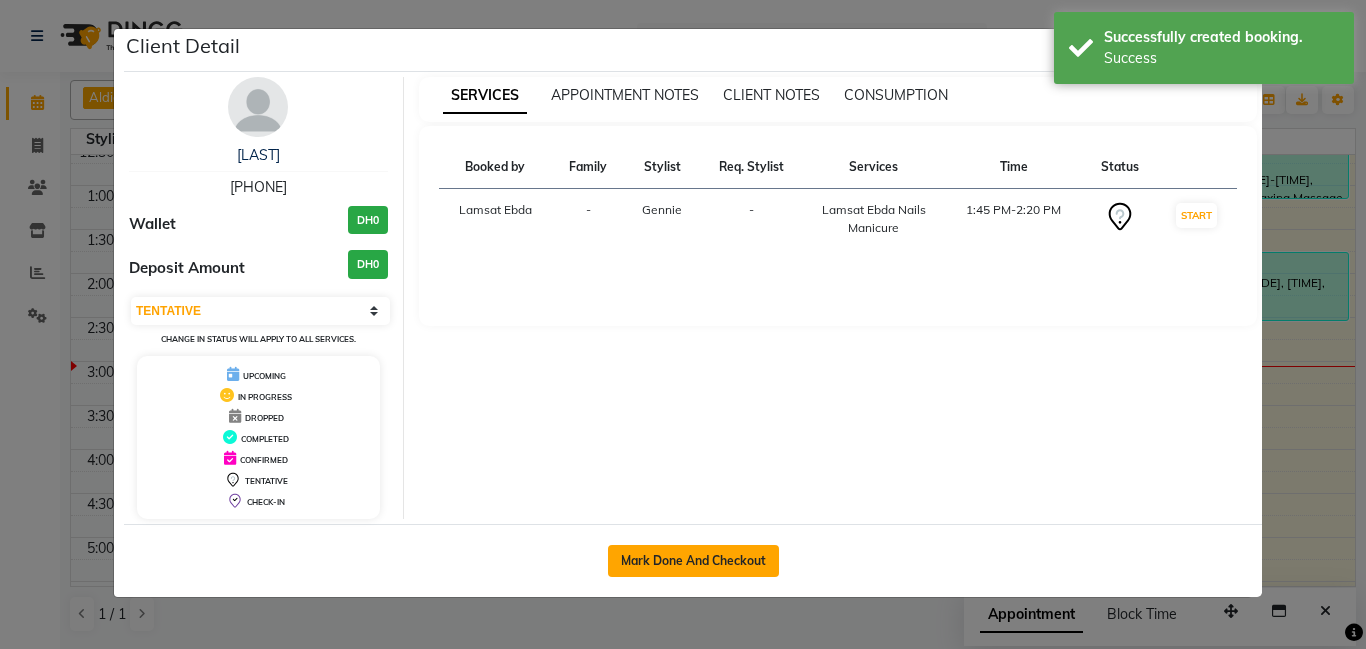 click on "Mark Done And Checkout" 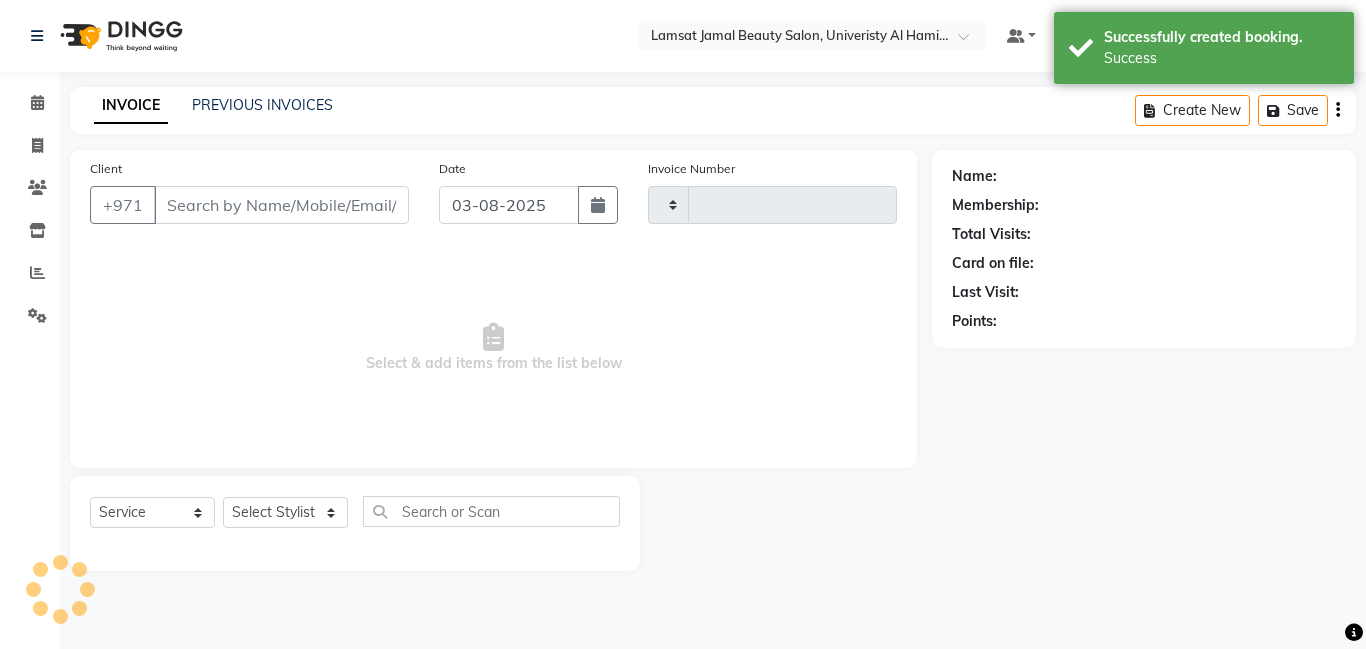 type on "2268" 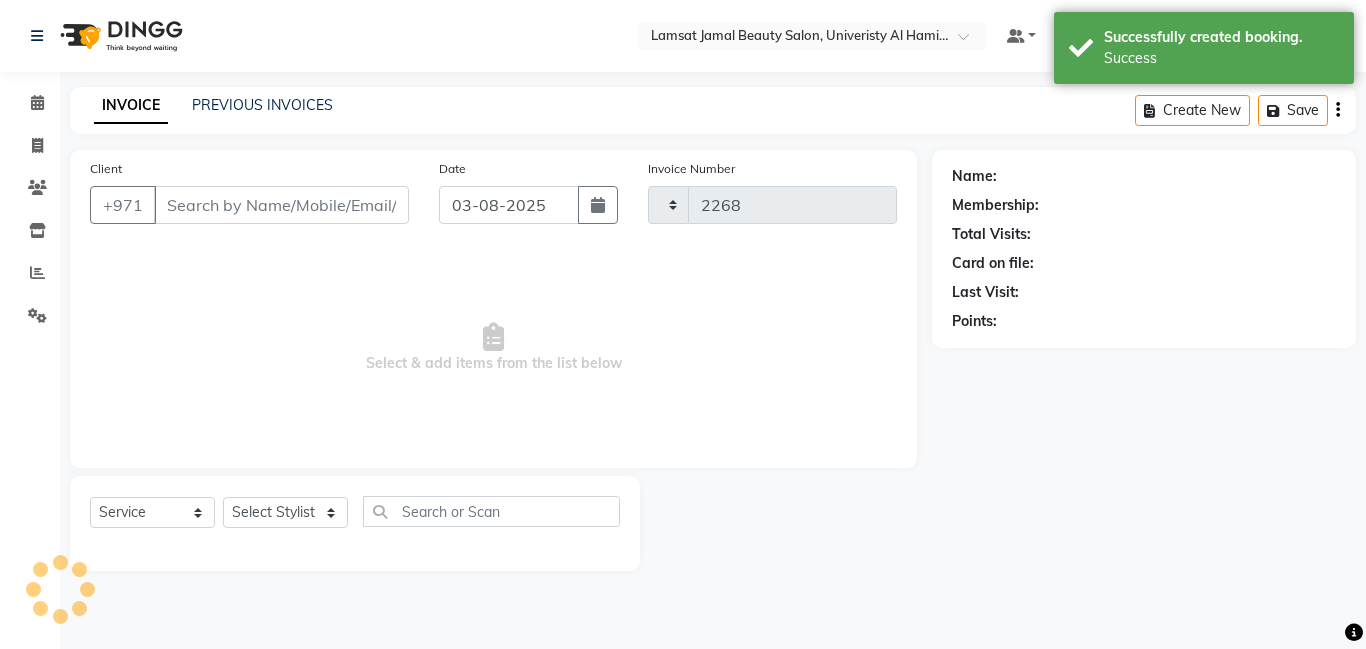 select on "8294" 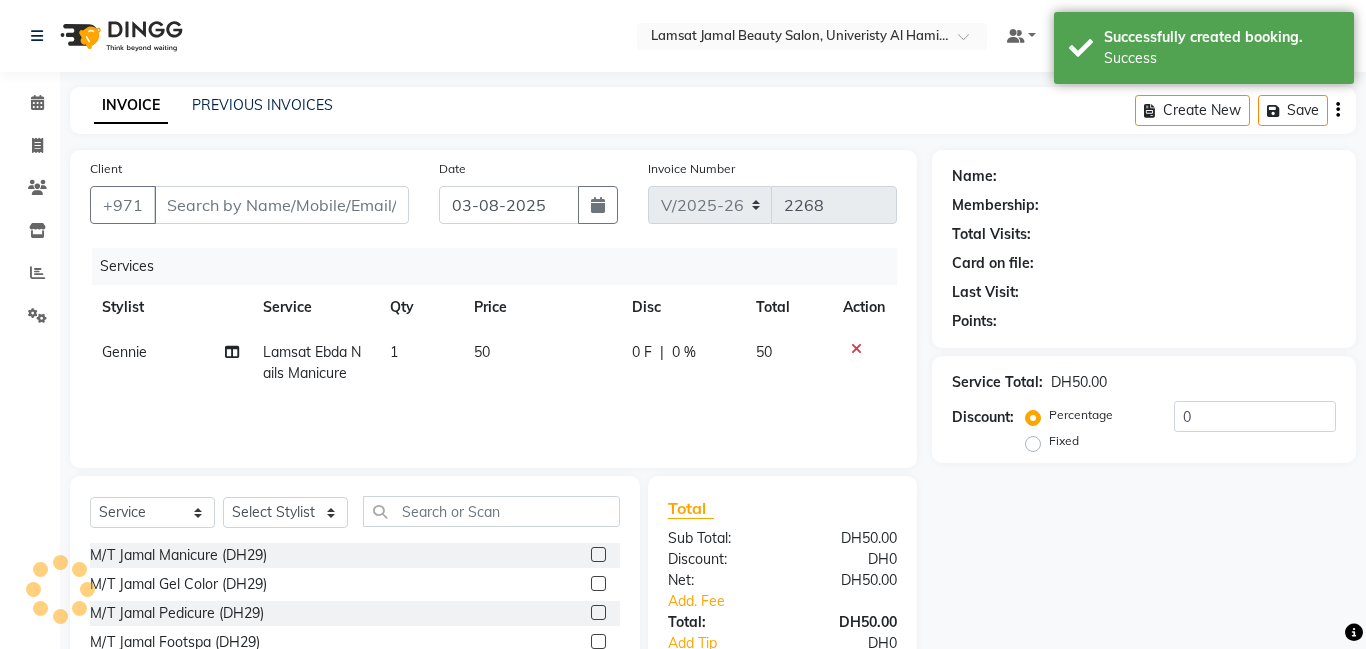 type on "[NUMBER]" 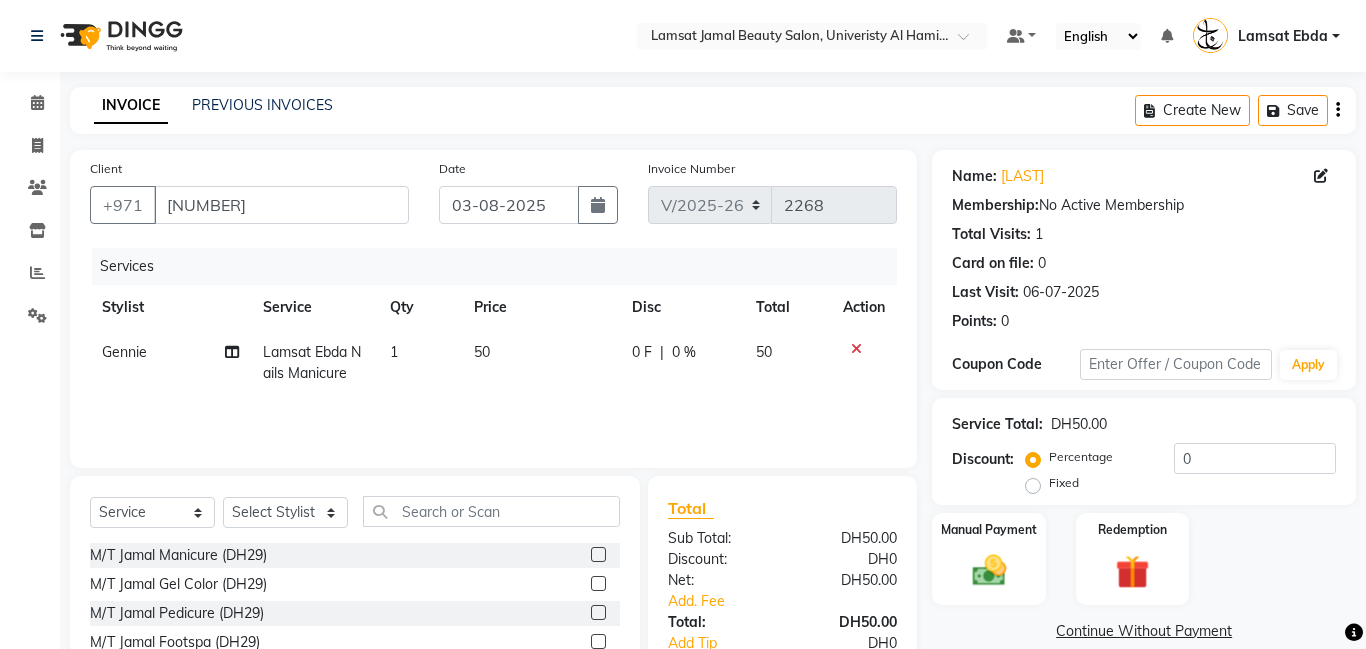 click 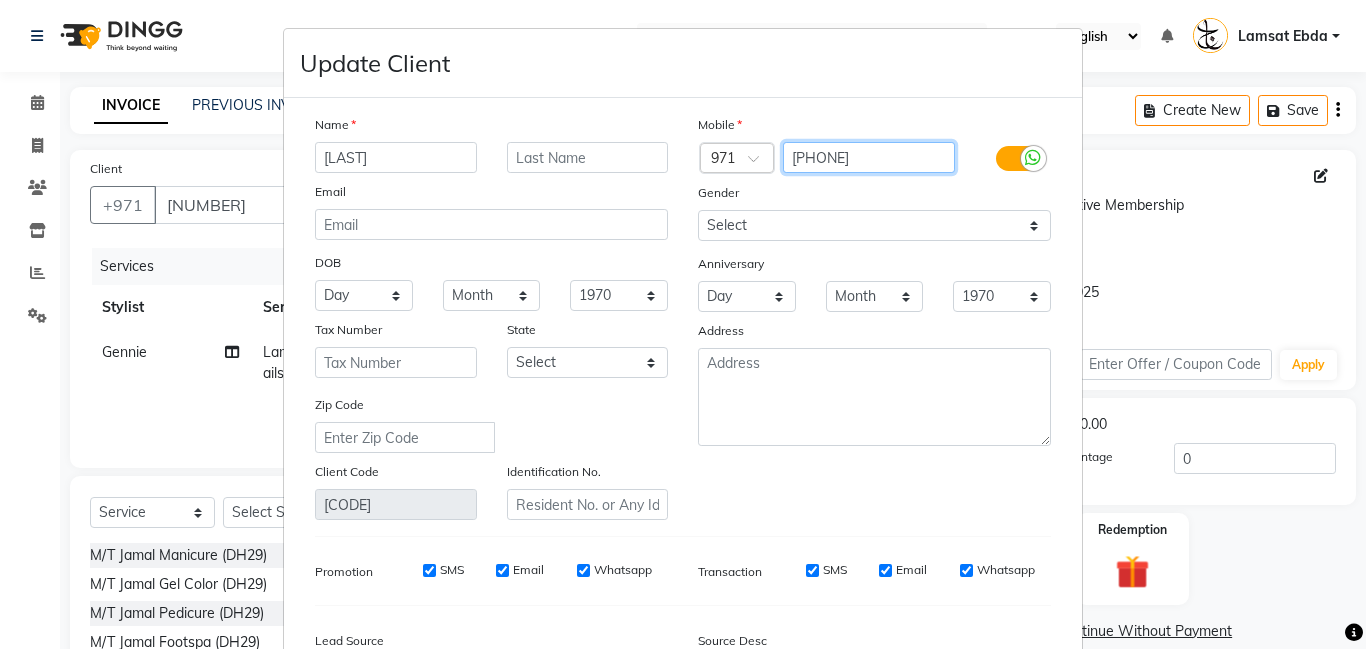 click on "[PHONE]" at bounding box center [869, 157] 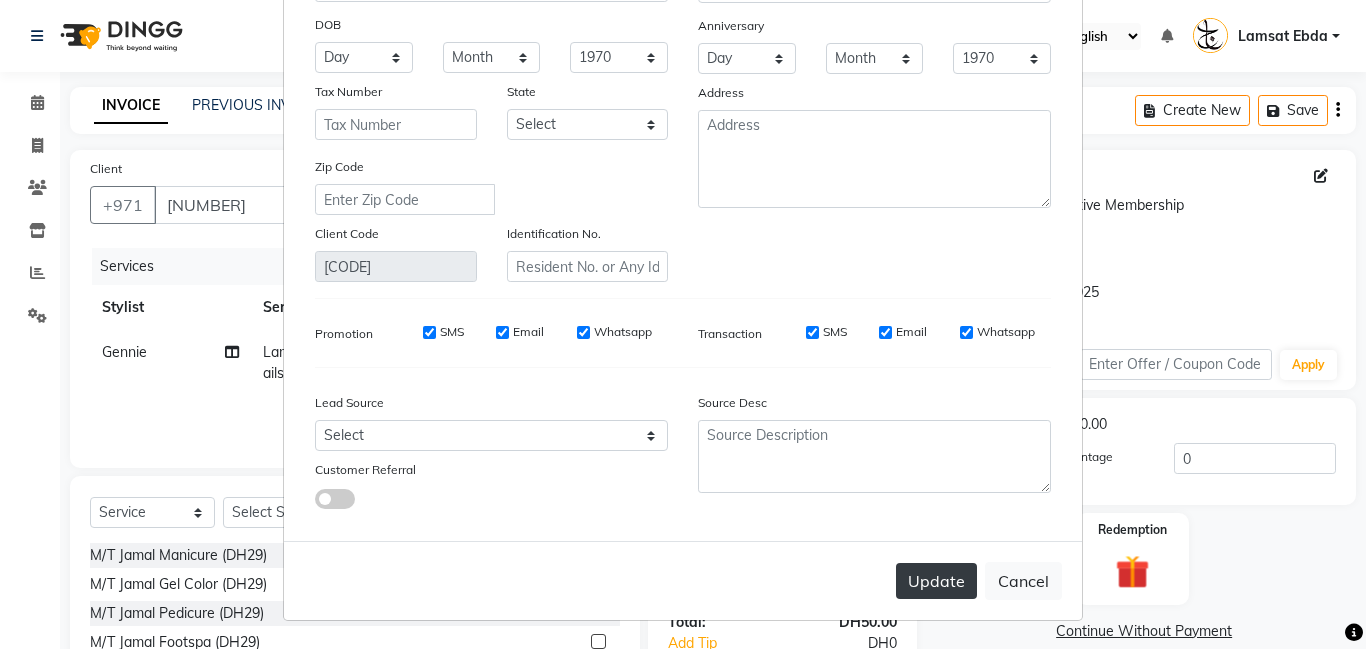 click on "Update" at bounding box center [936, 581] 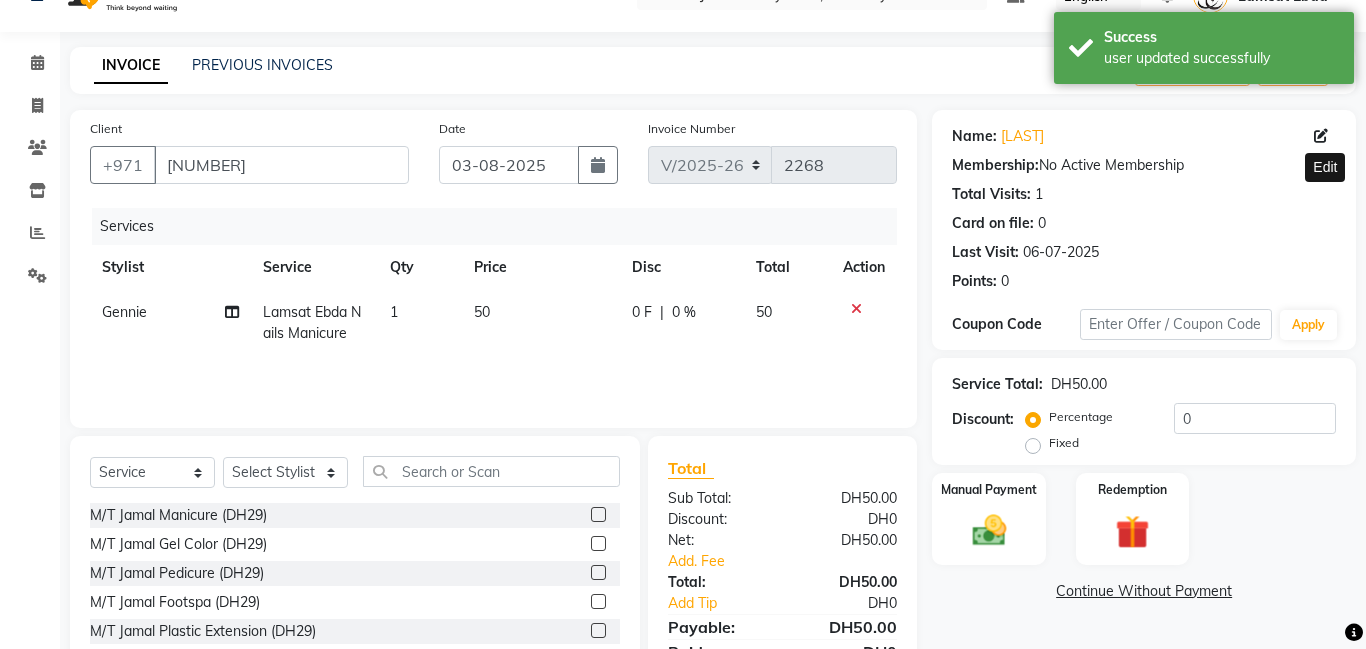 scroll, scrollTop: 152, scrollLeft: 0, axis: vertical 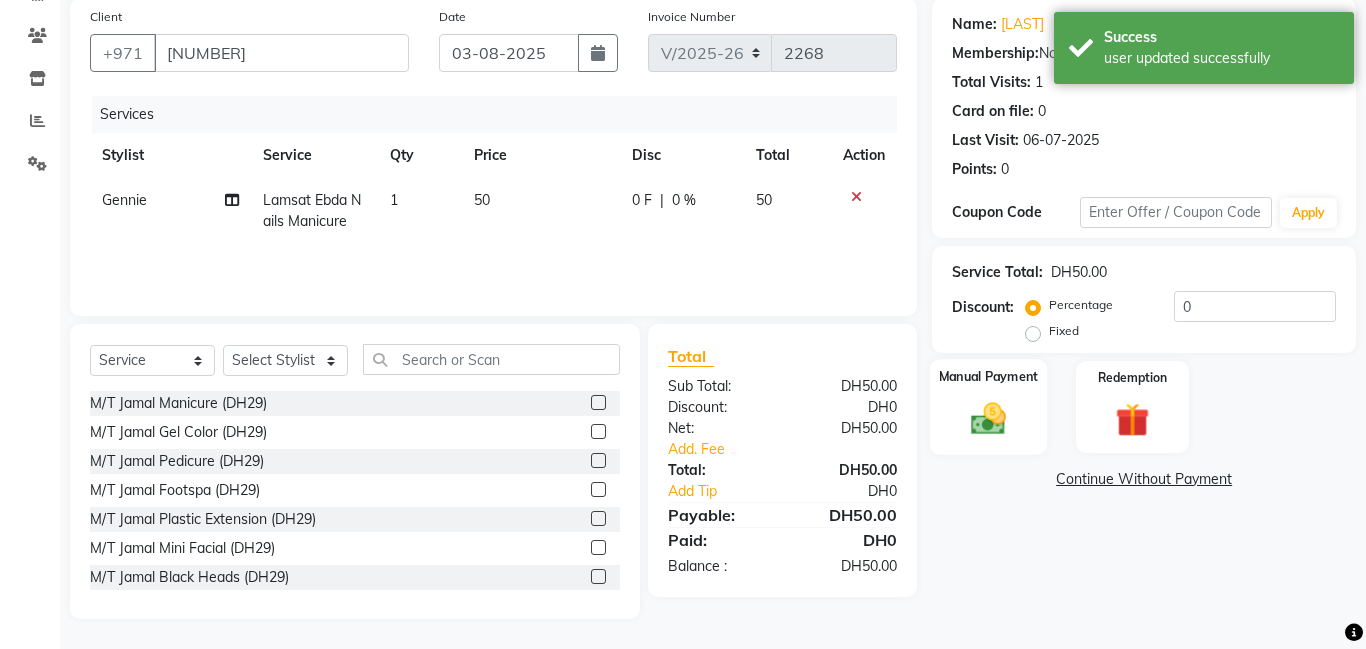 click on "Manual Payment" 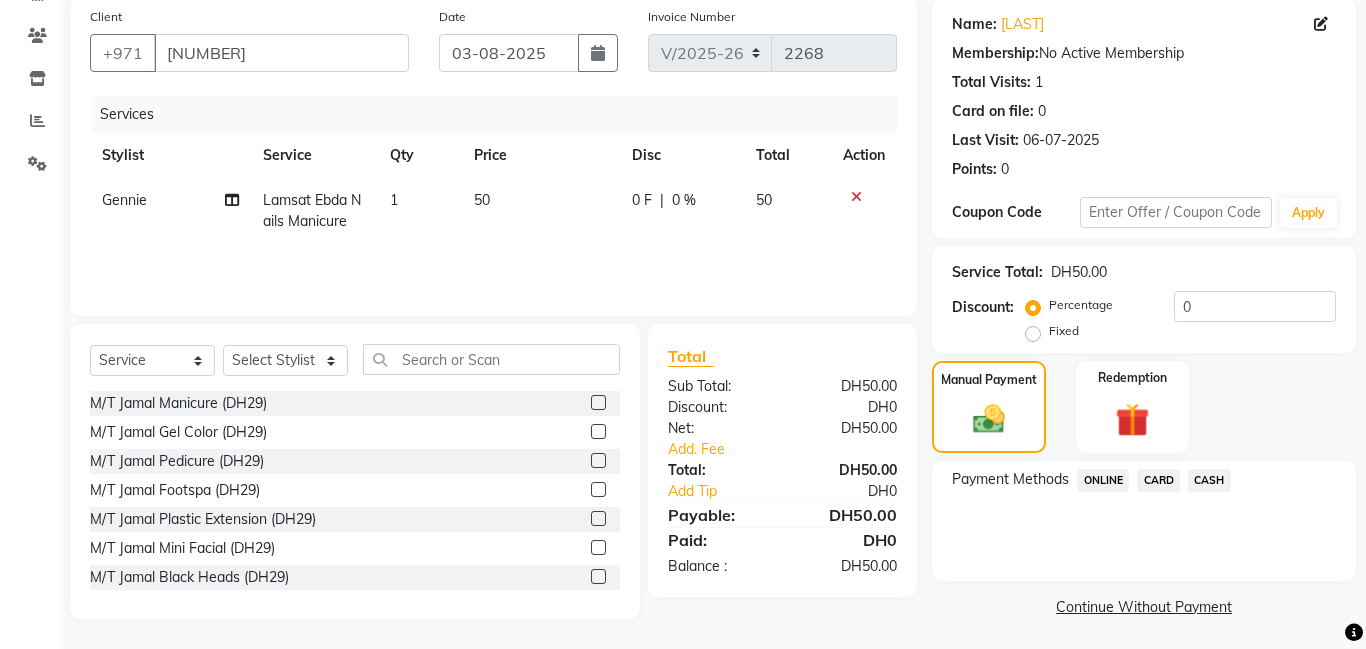 click on "CARD" 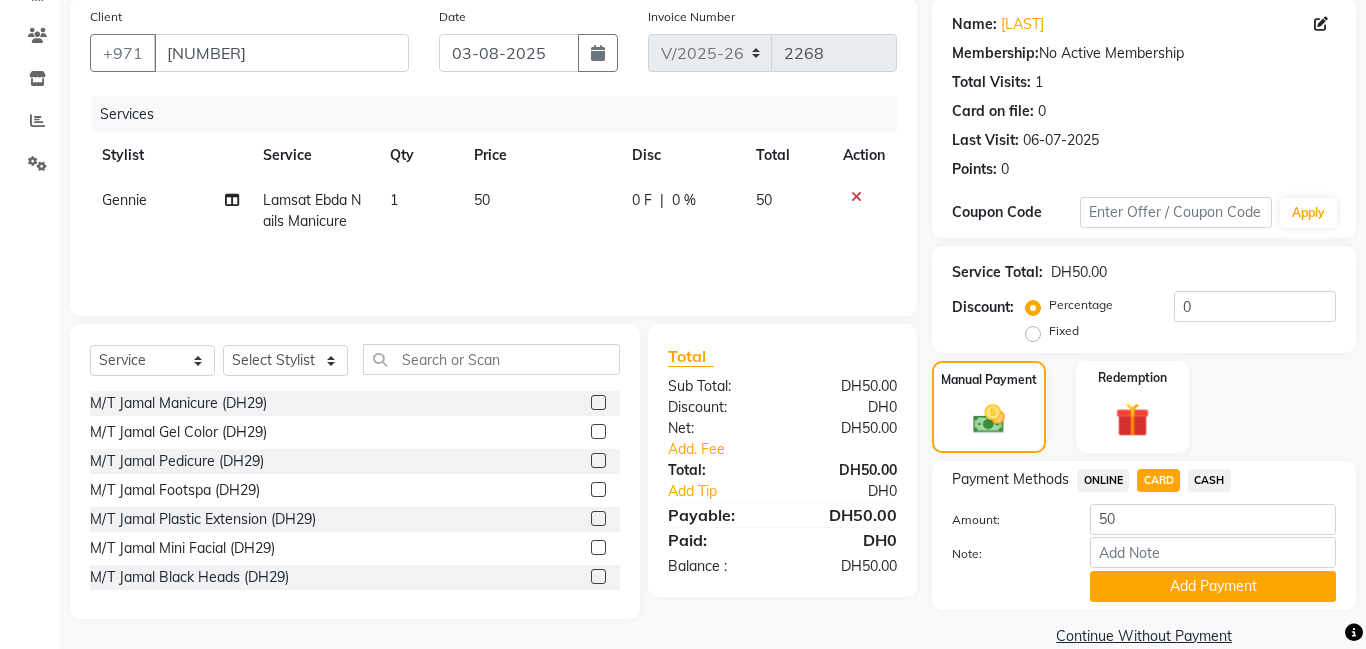click on "CARD" 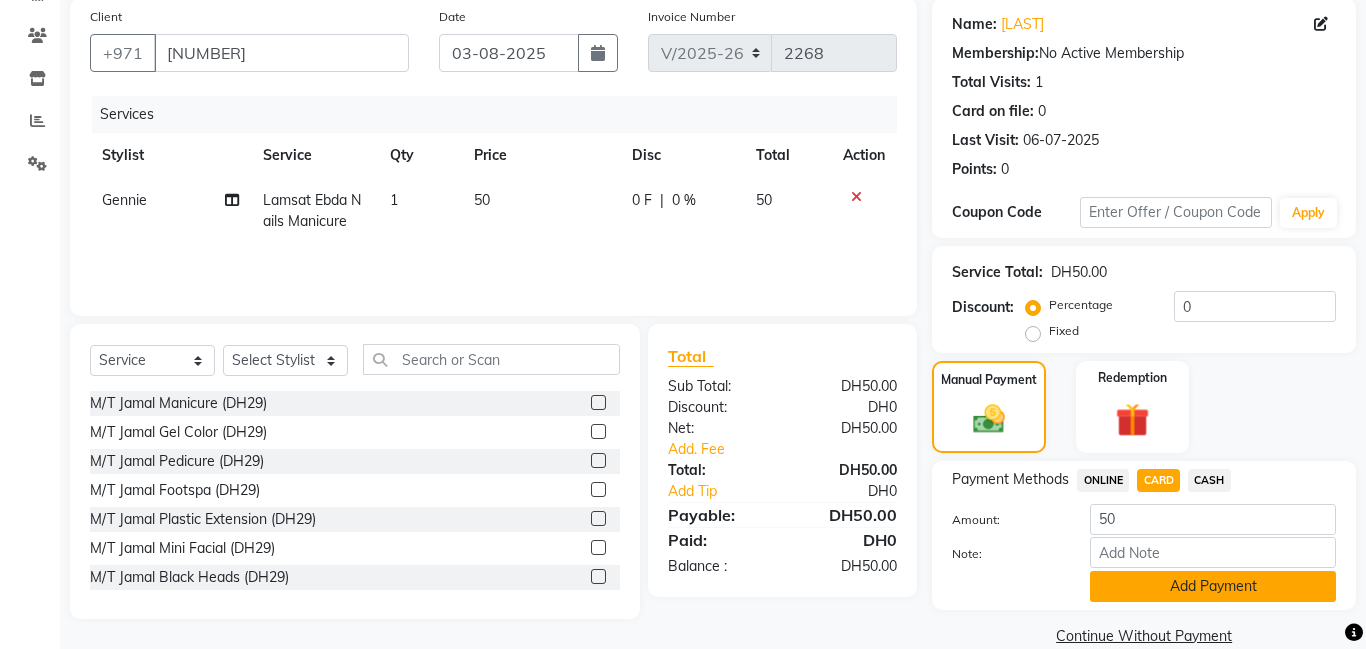 click on "Add Payment" 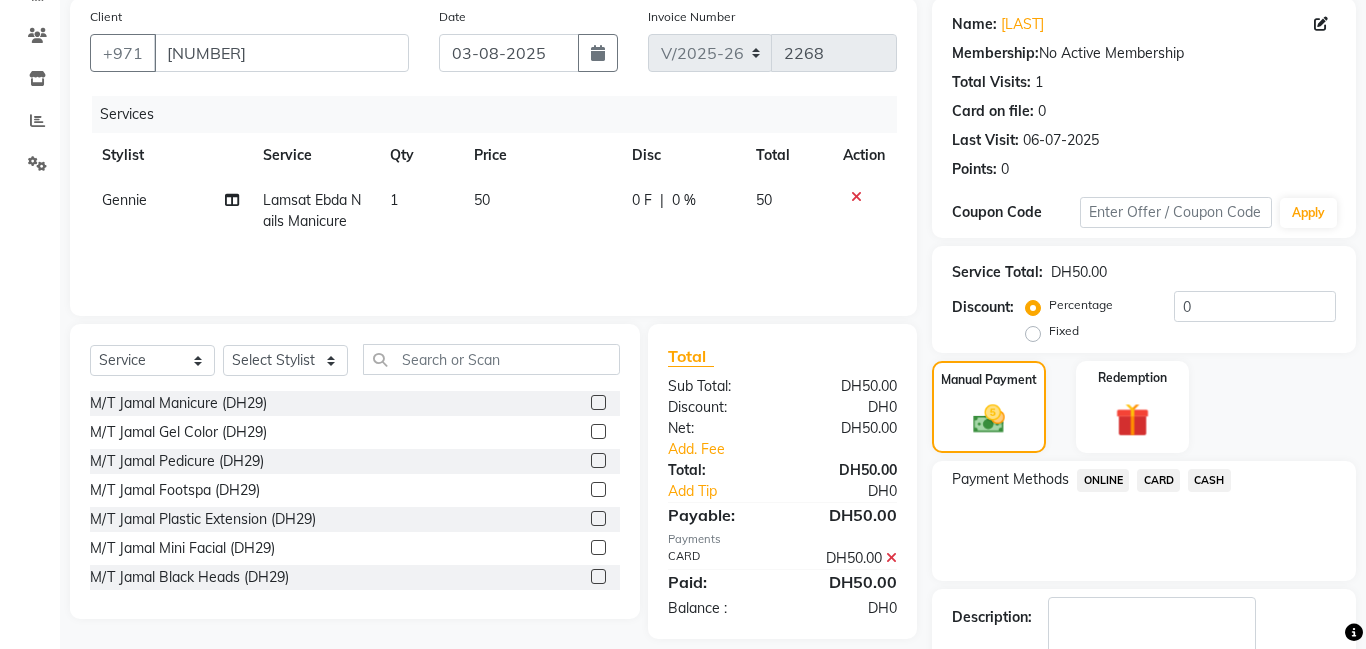 scroll, scrollTop: 268, scrollLeft: 0, axis: vertical 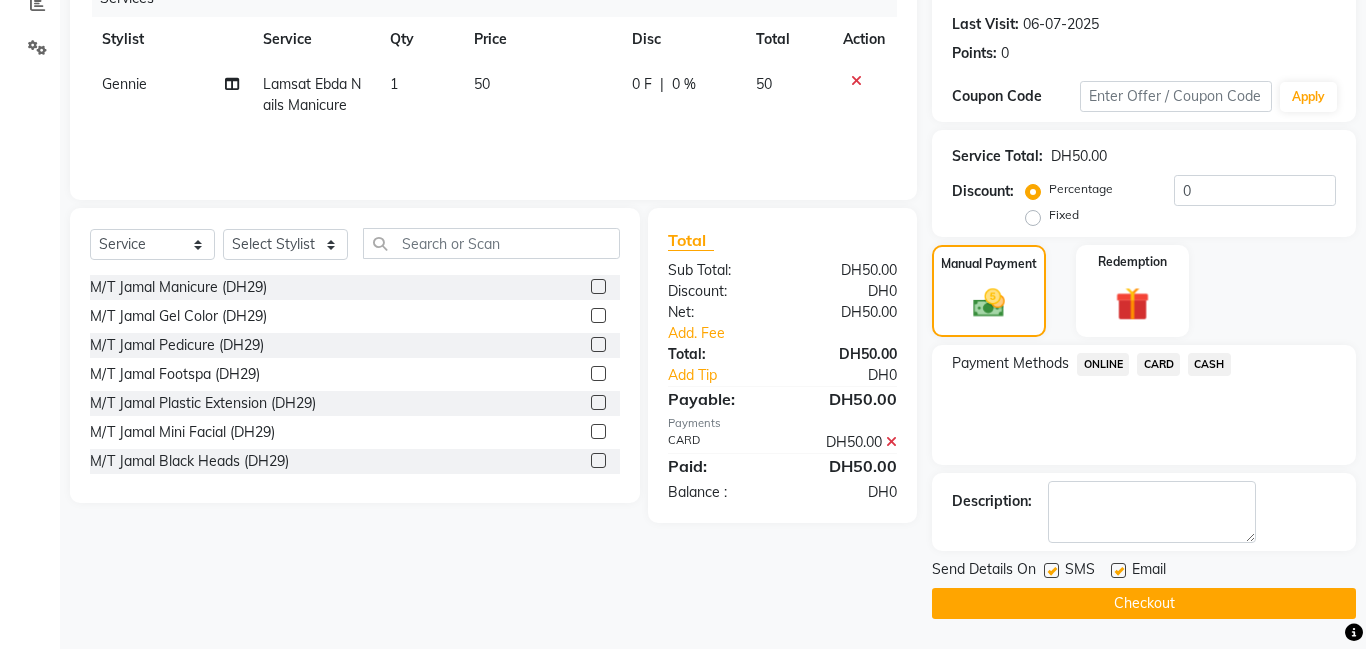 click on "Checkout" 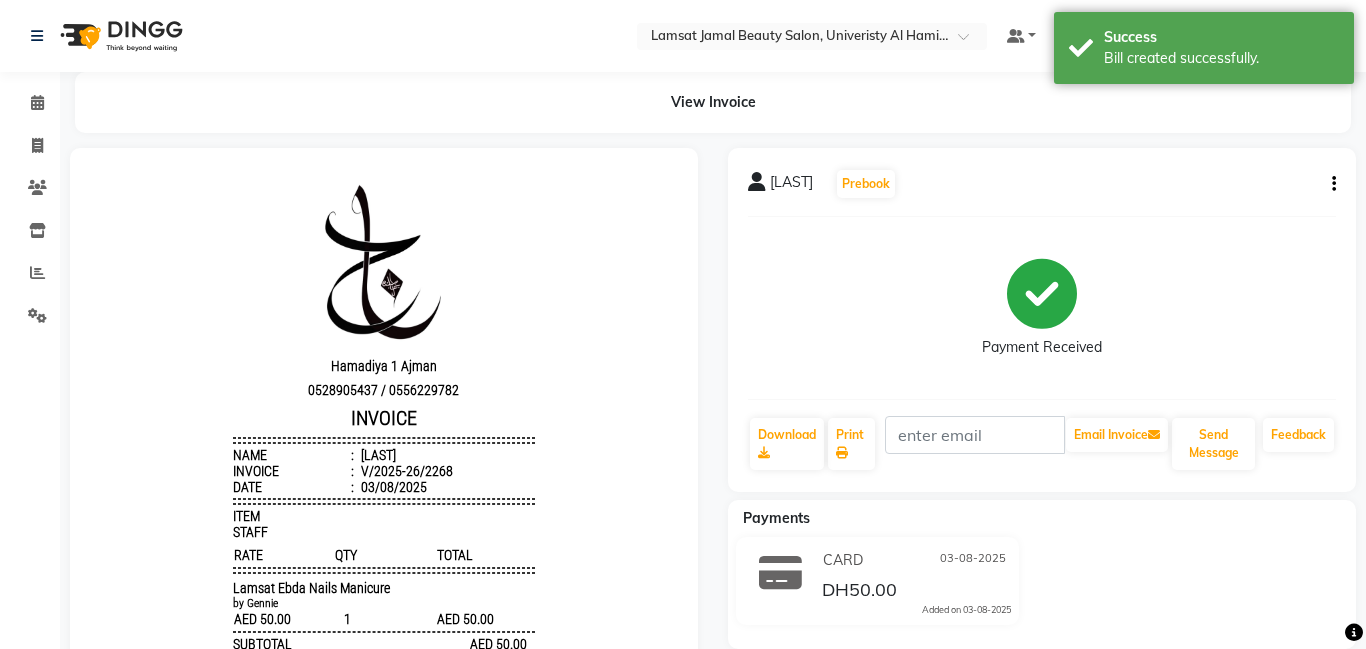 scroll, scrollTop: 0, scrollLeft: 0, axis: both 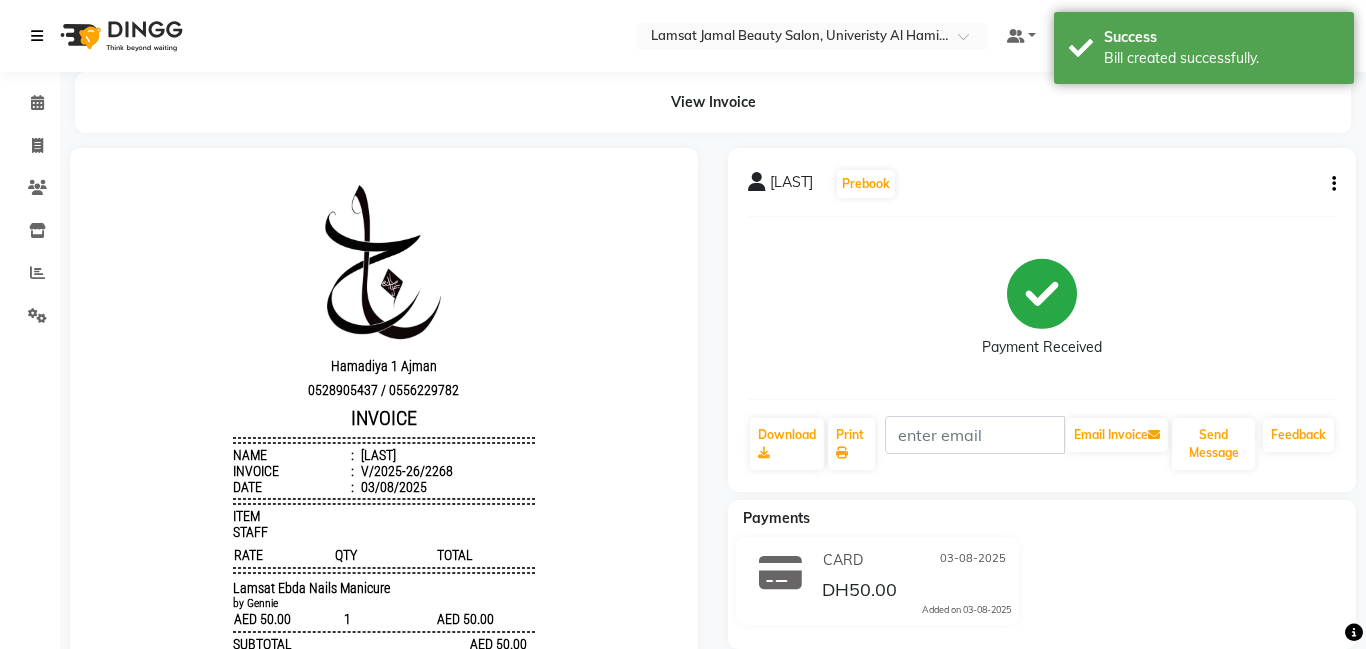 click at bounding box center (37, 36) 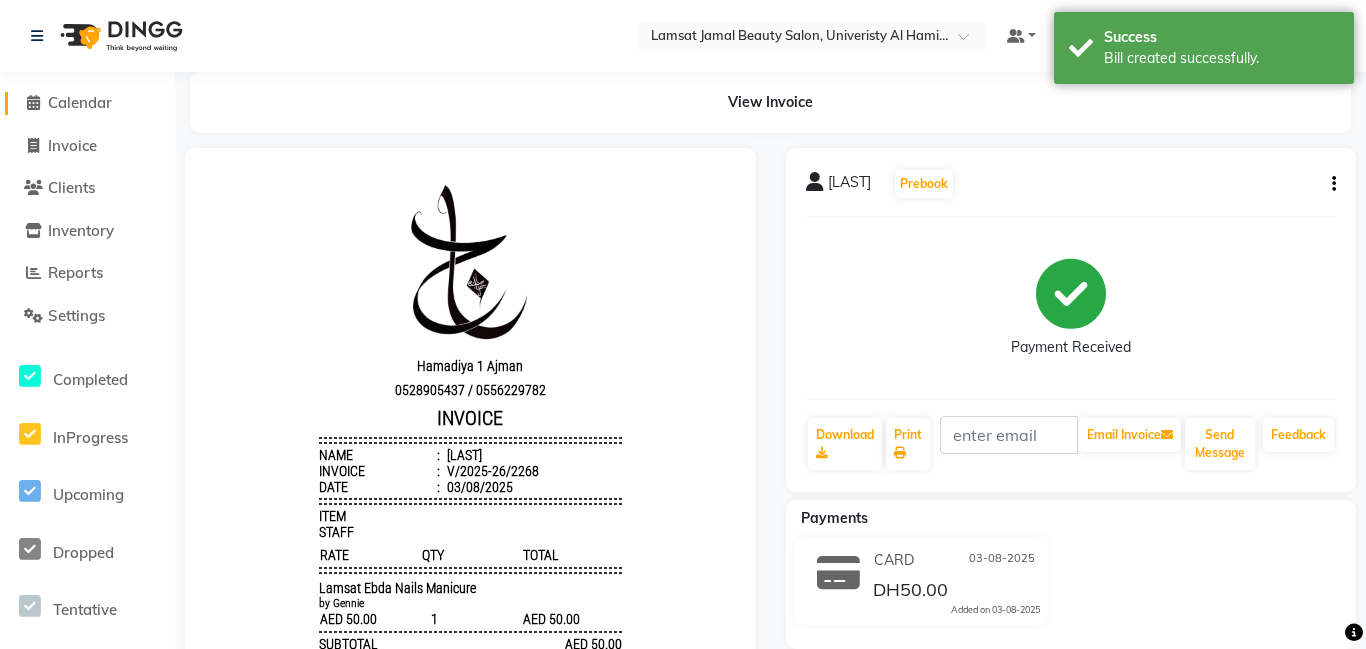 click 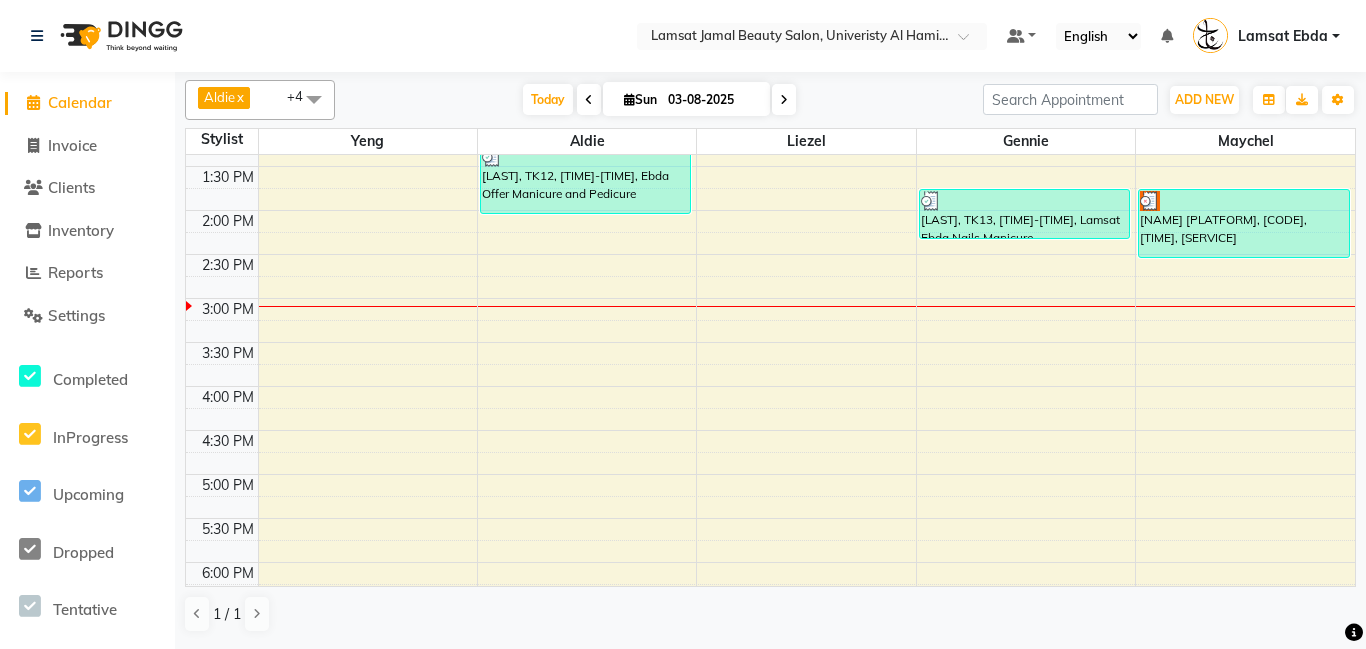 scroll, scrollTop: 376, scrollLeft: 0, axis: vertical 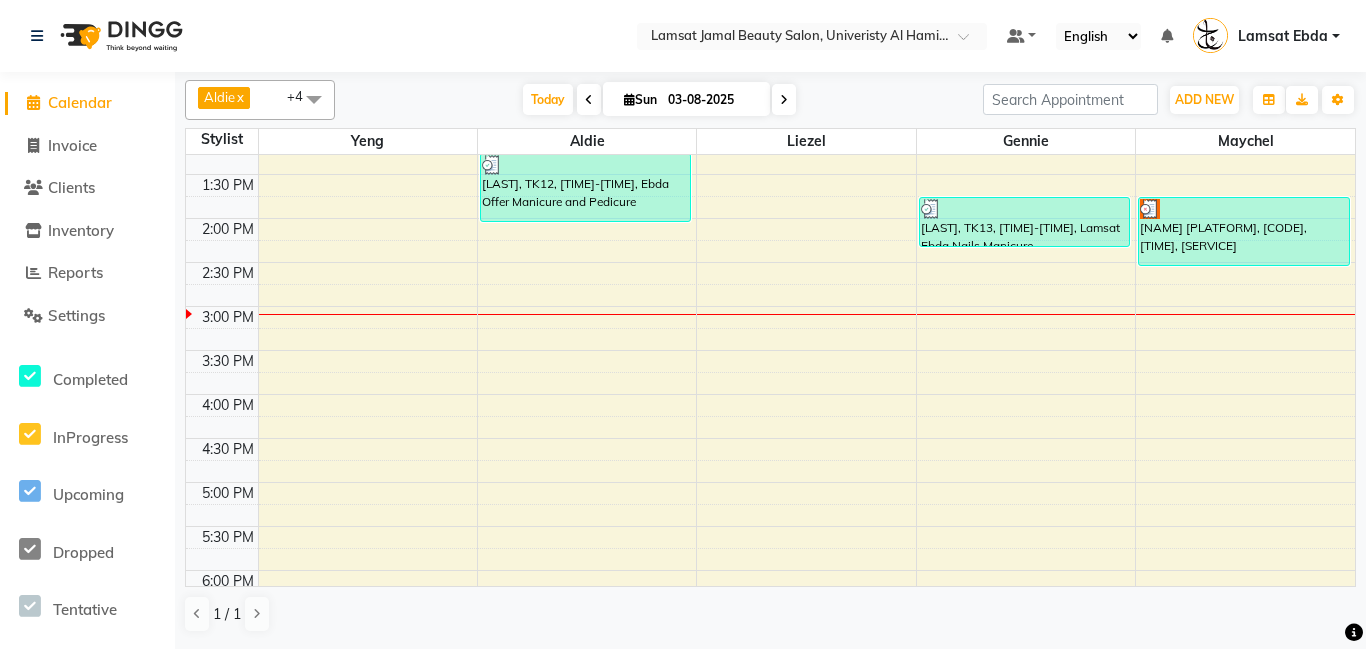click on "[LAST], TK06, [TIME]-[TIME], Ebda Offer Manicure and Pedicure [LAST], TK12, [TIME]-[TIME], Ebda Offer Manicure and Pedicure [LAST] tiktok, TK09, [TIME]-[TIME], Lamsat Ebda Nails Pedicure [LAST], TK13, [TIME]-[TIME], Lamsat Ebda Nails Manicure [LAST] brod tea, TK10, [TIME]-[TIME], Ebda Offer Manicure, Pedicure, and Foot Spa / Callus Removal [LAST] brod tea, TK10, [TIME]-[TIME], Lamsat Ebda Massage Relaxing Massage [LAST] instagram, TK04, [TIME]-[TIME], Ebda Offer Manicure and Pedicure" at bounding box center [770, 438] 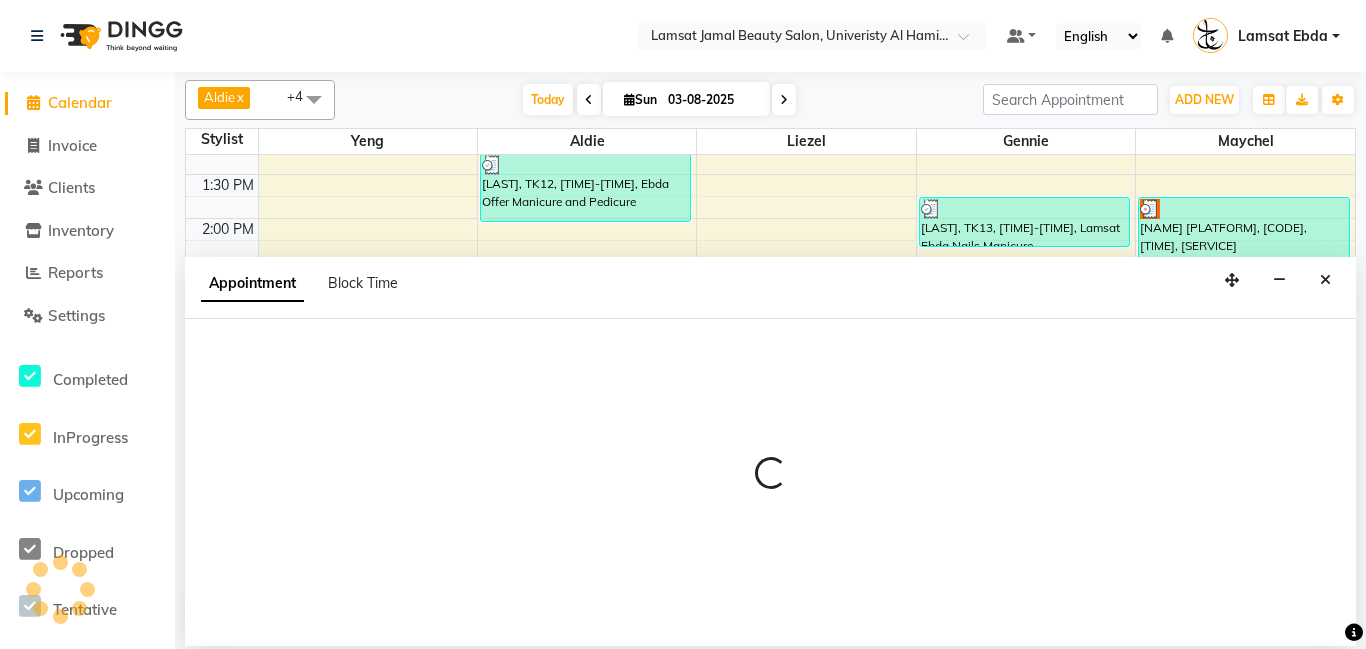select on "[NUMBER]" 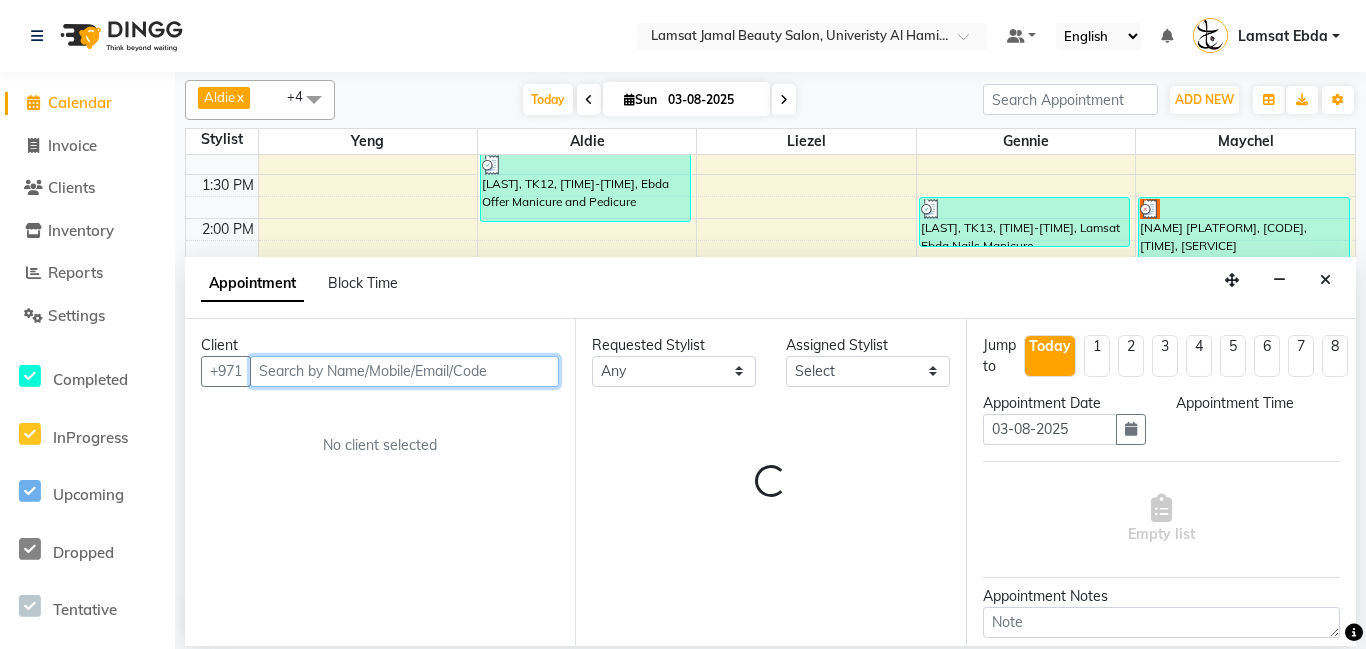 select on "885" 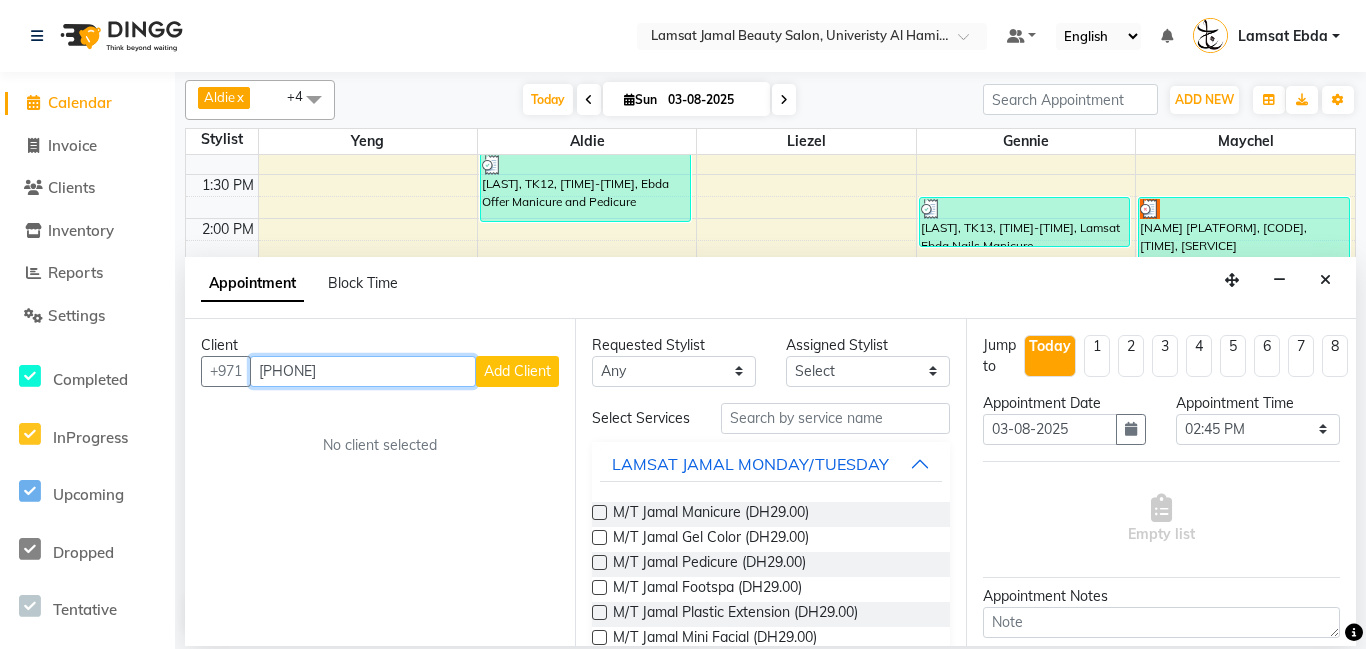 type on "[PHONE]" 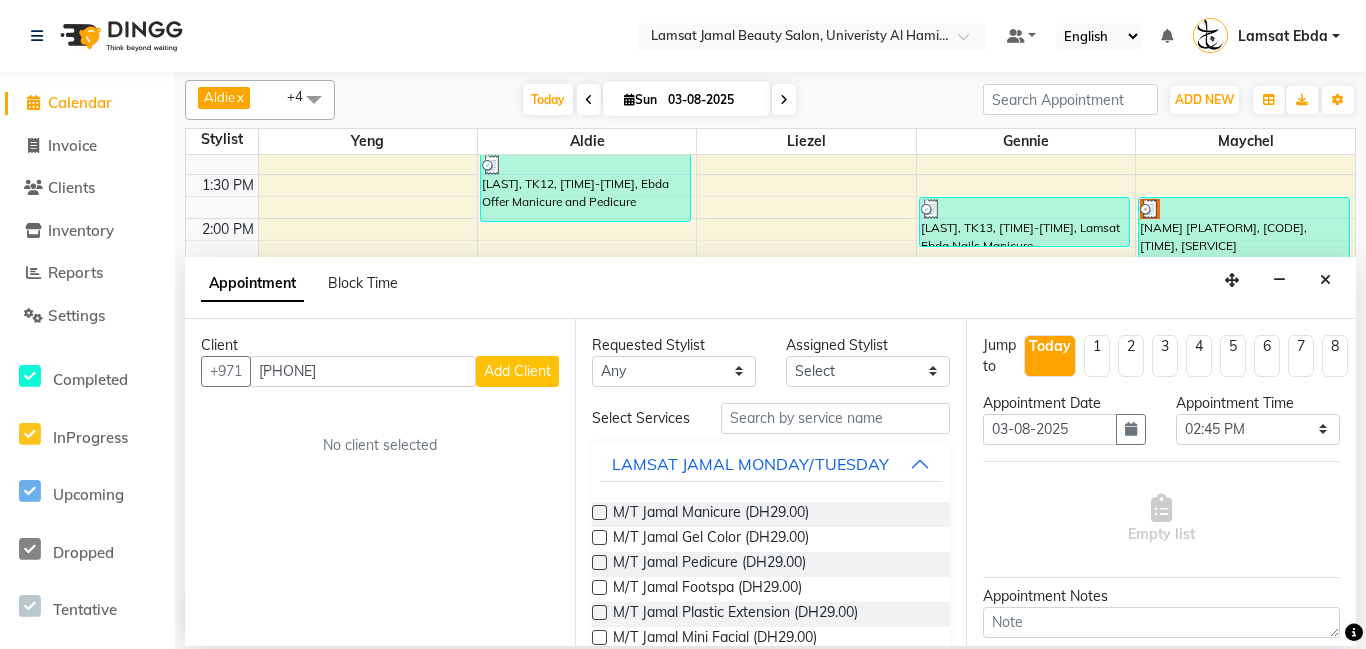 click on "Add Client" at bounding box center (517, 371) 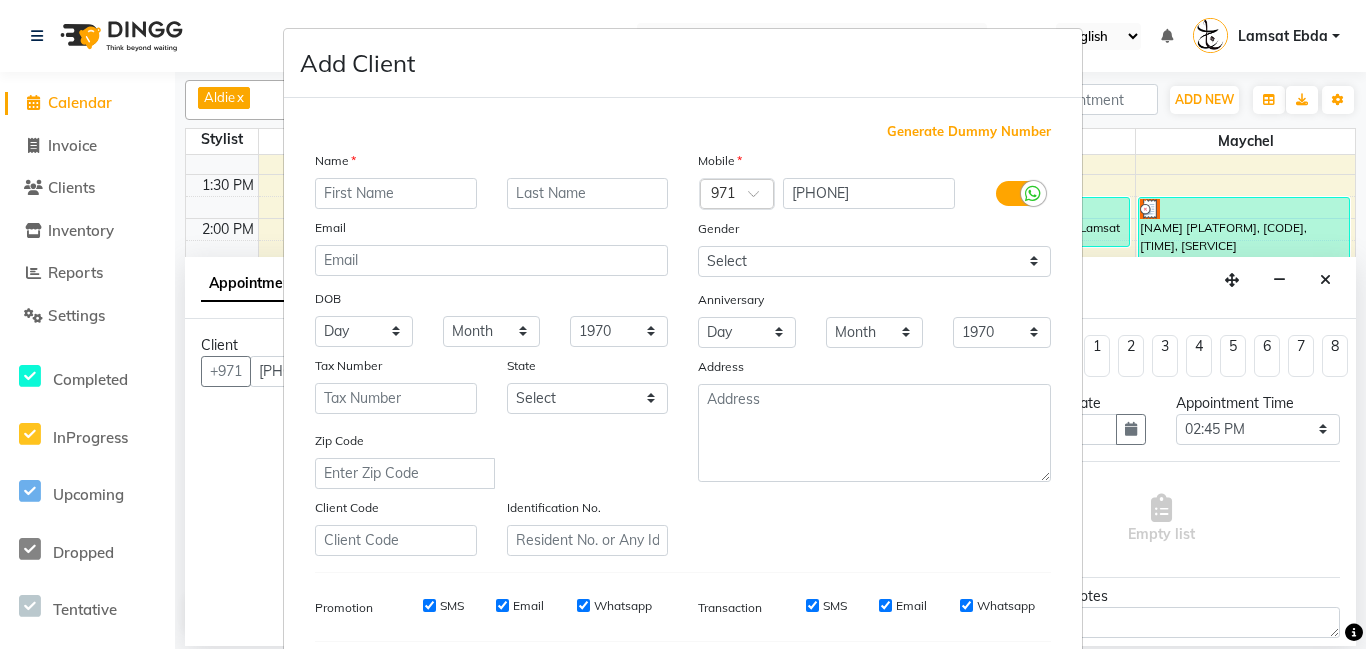 click at bounding box center (396, 193) 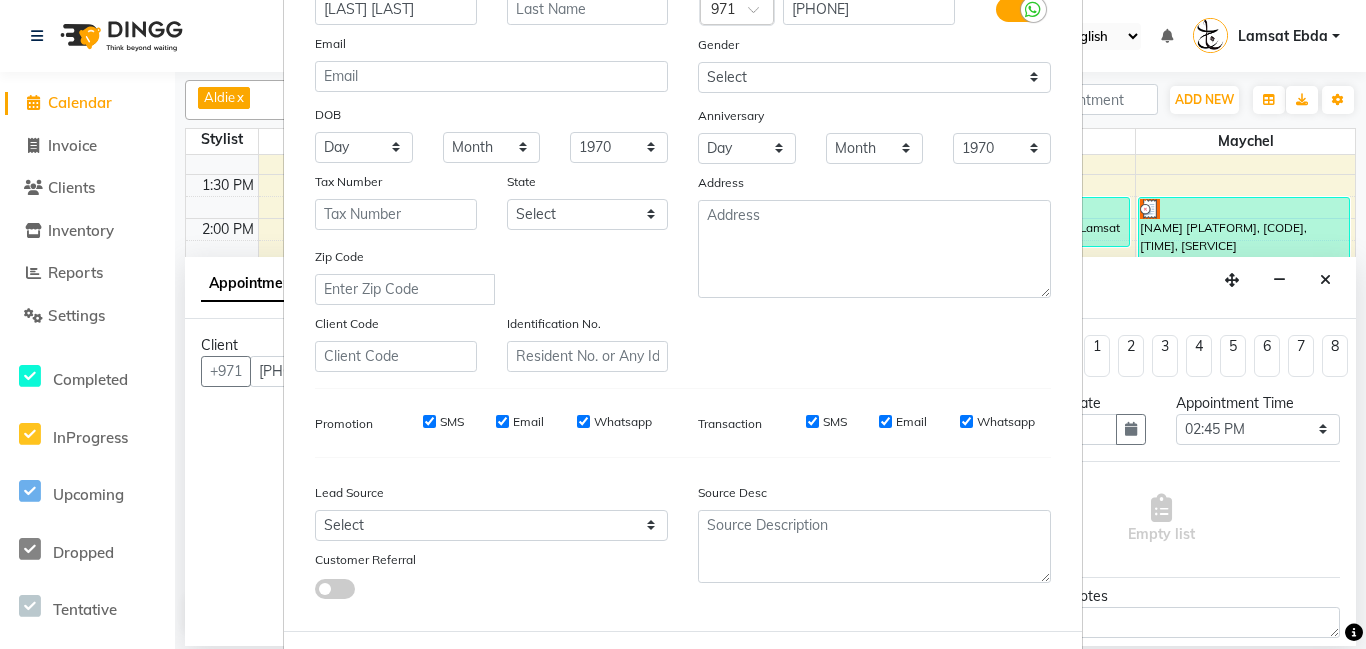 scroll, scrollTop: 274, scrollLeft: 0, axis: vertical 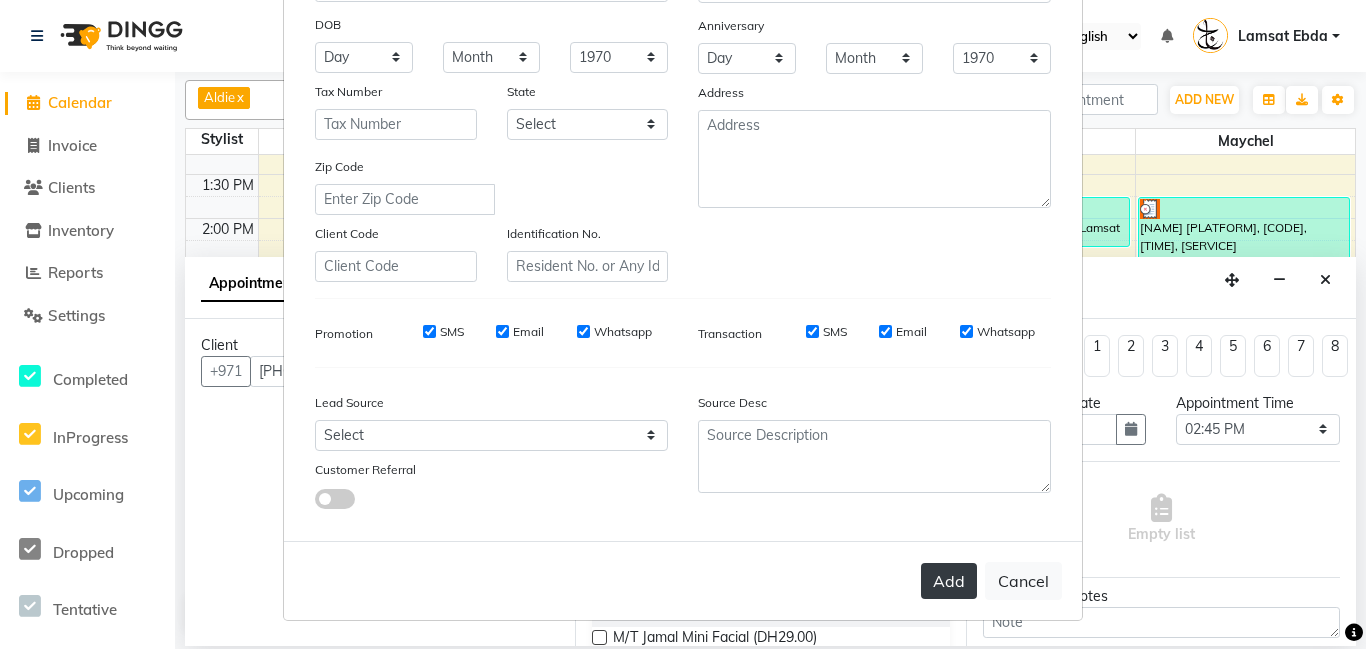 type on "[LAST] [LAST]" 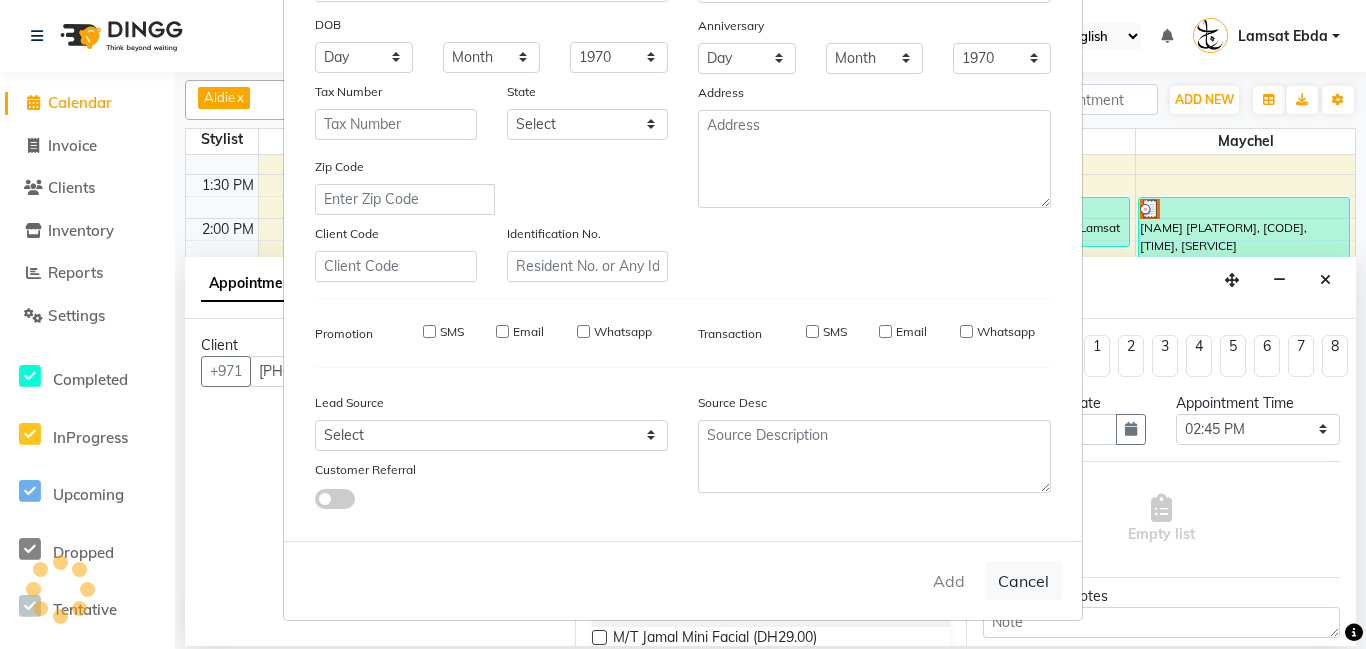 type on "50*****94" 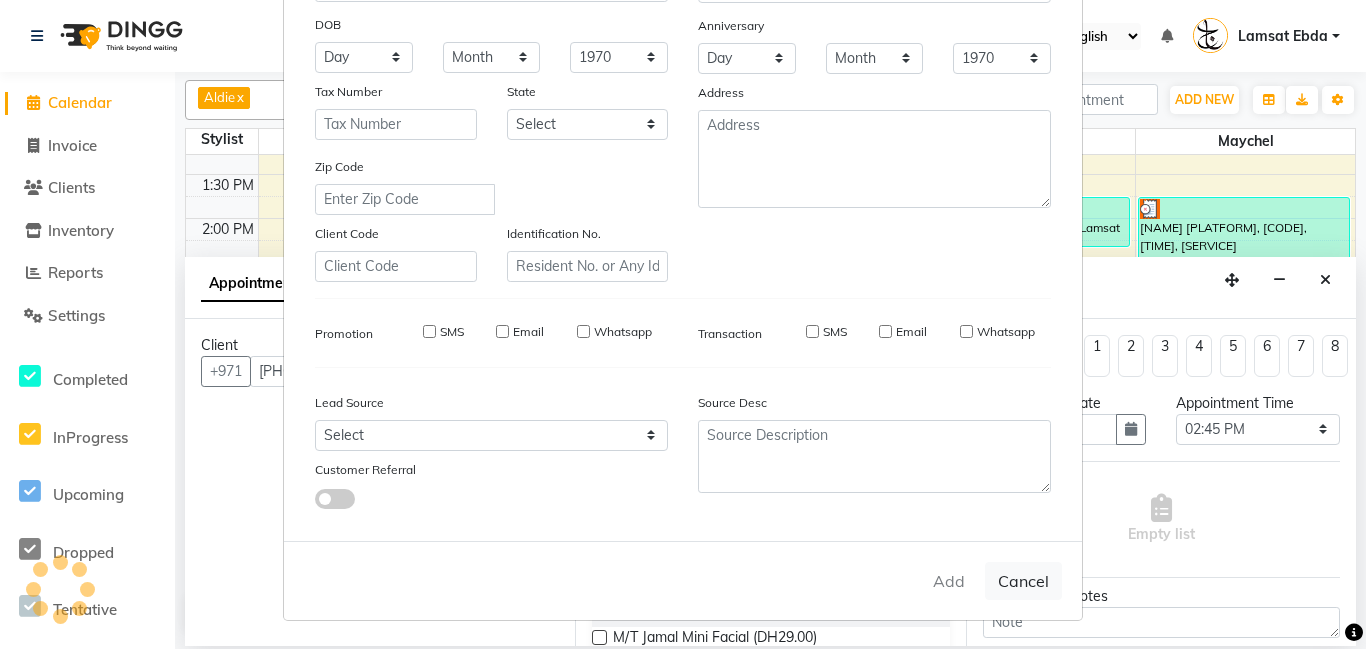 type 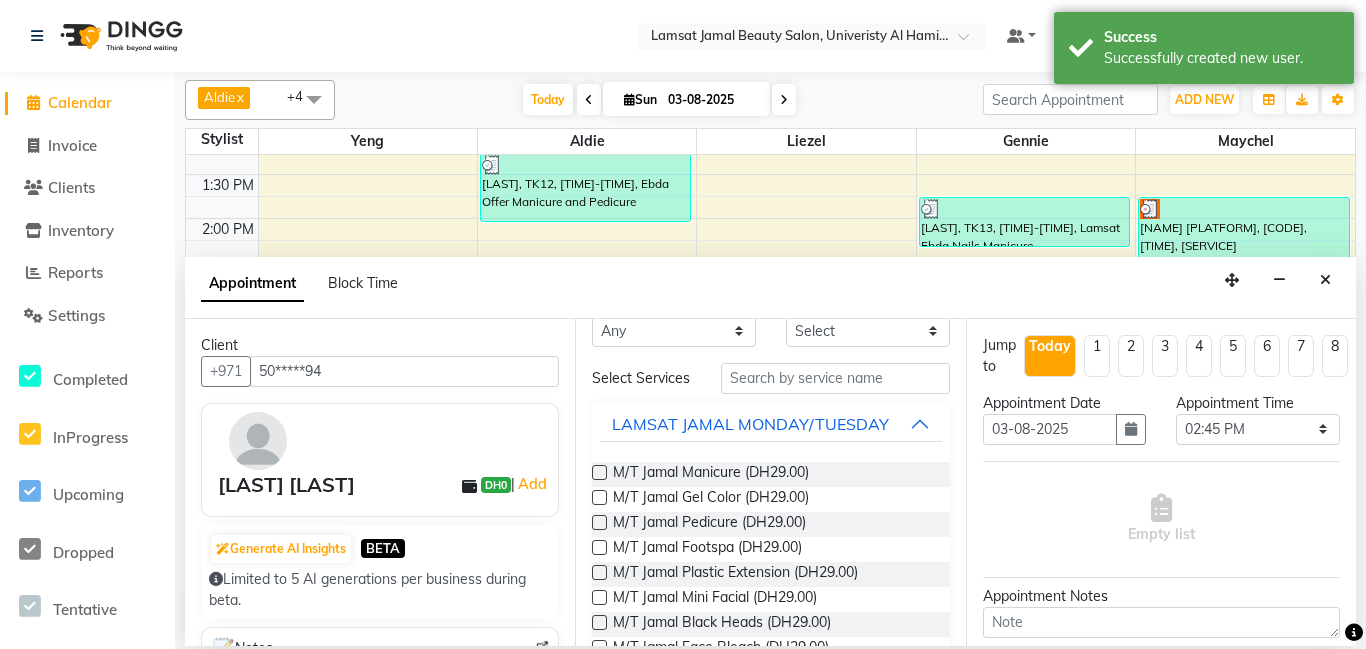 scroll, scrollTop: 0, scrollLeft: 0, axis: both 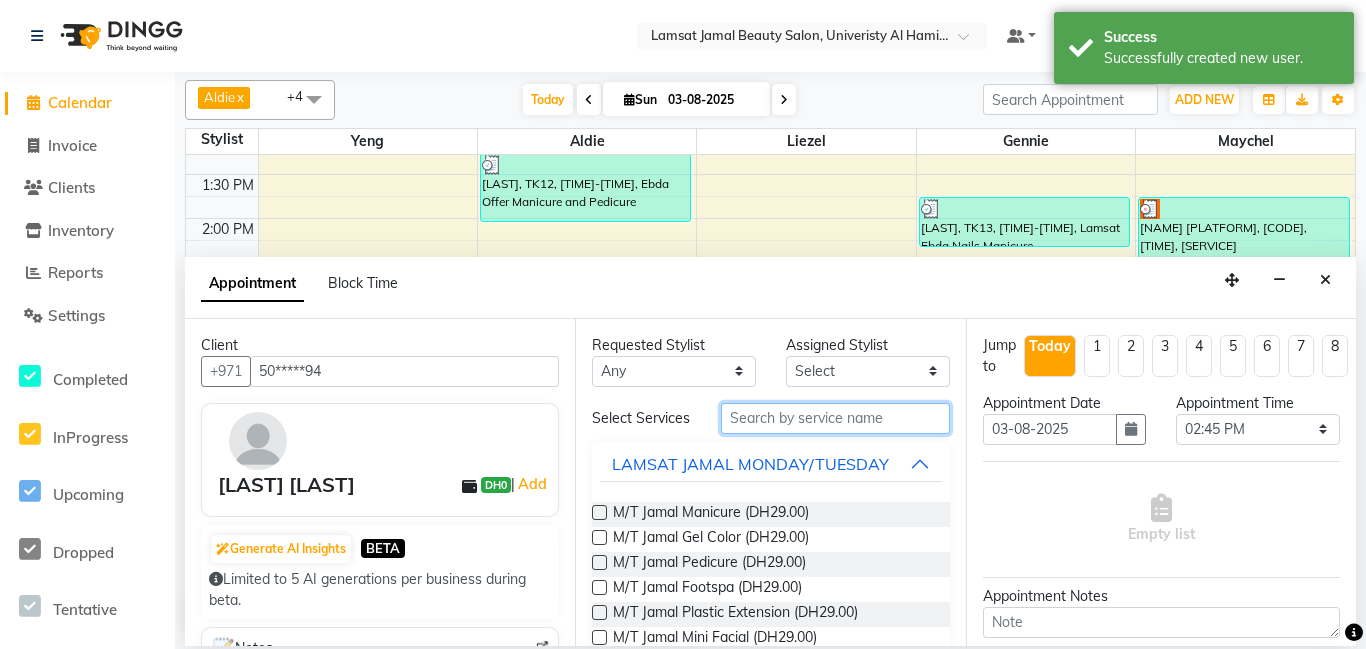 click at bounding box center (835, 418) 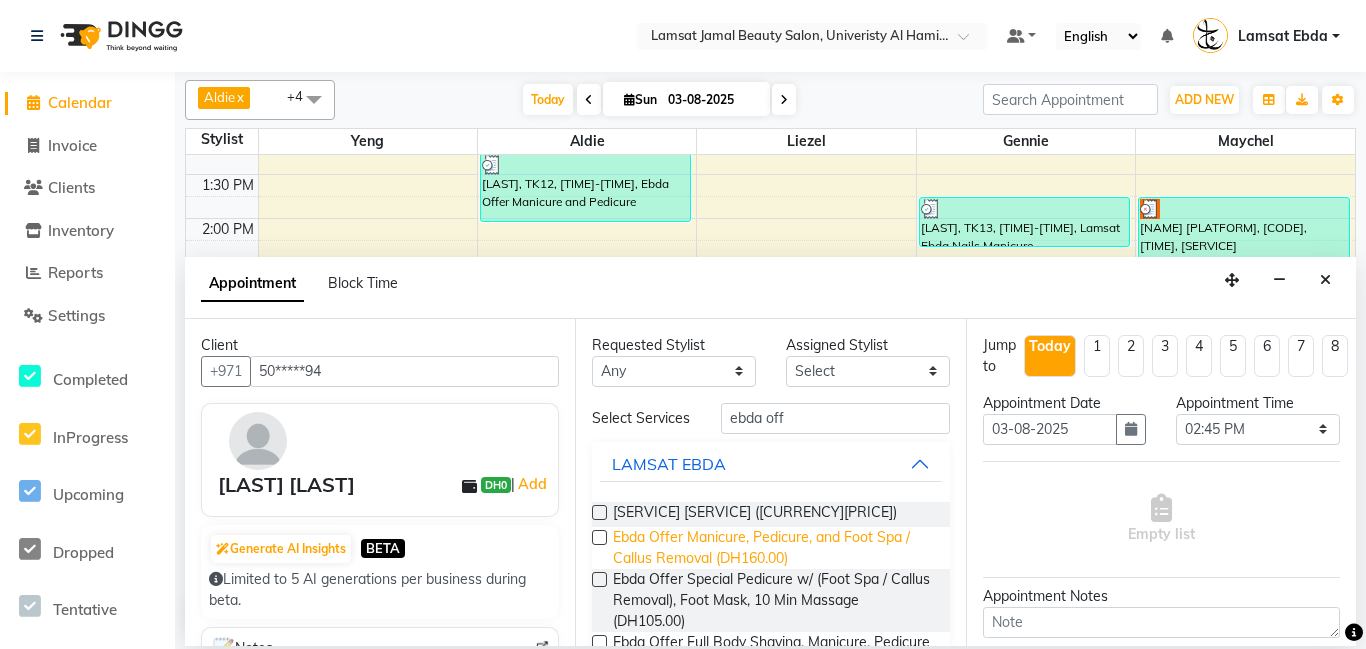 click on "Ebda Offer Manicure, Pedicure, and Foot Spa / Callus Removal (DH160.00)" at bounding box center [773, 548] 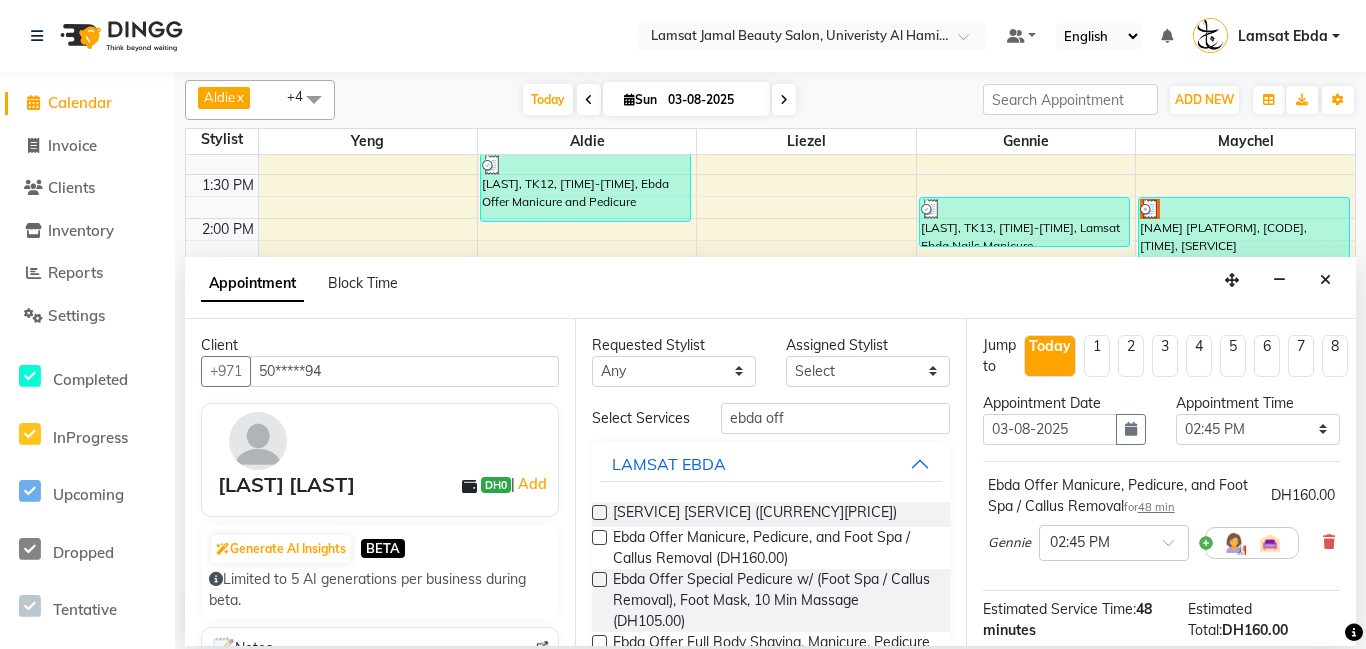 scroll, scrollTop: 241, scrollLeft: 0, axis: vertical 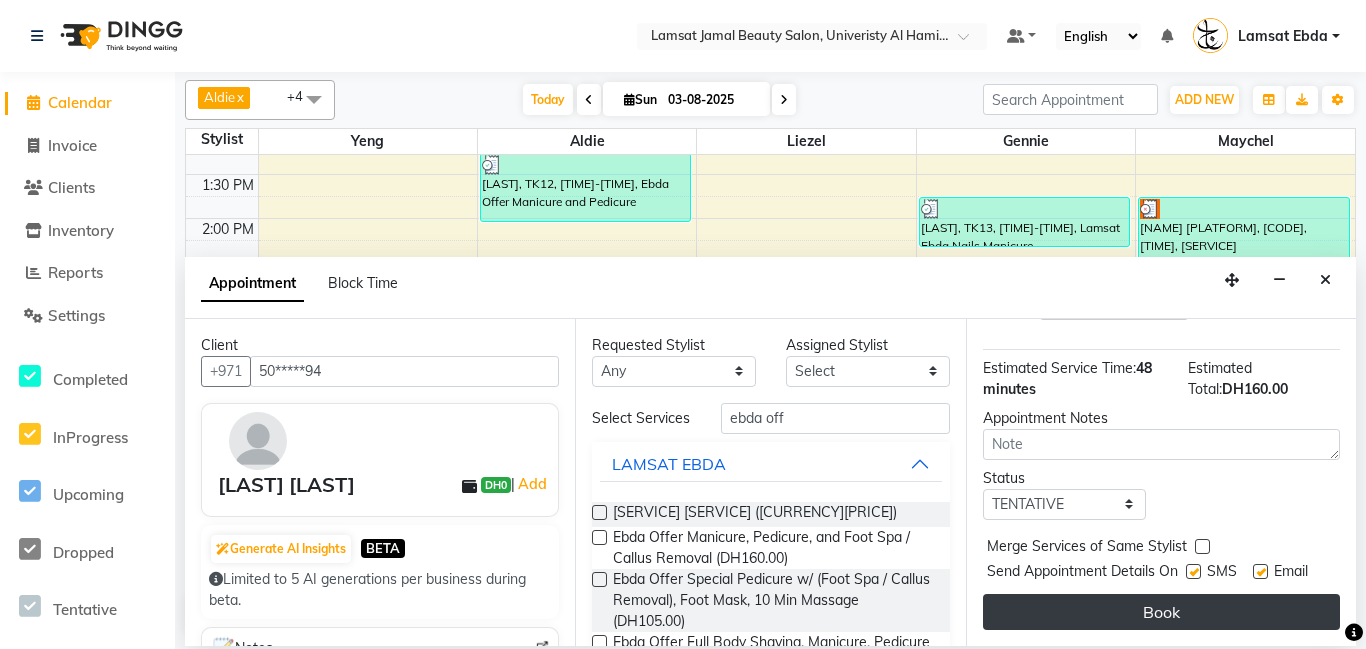 click on "Book" at bounding box center [1161, 612] 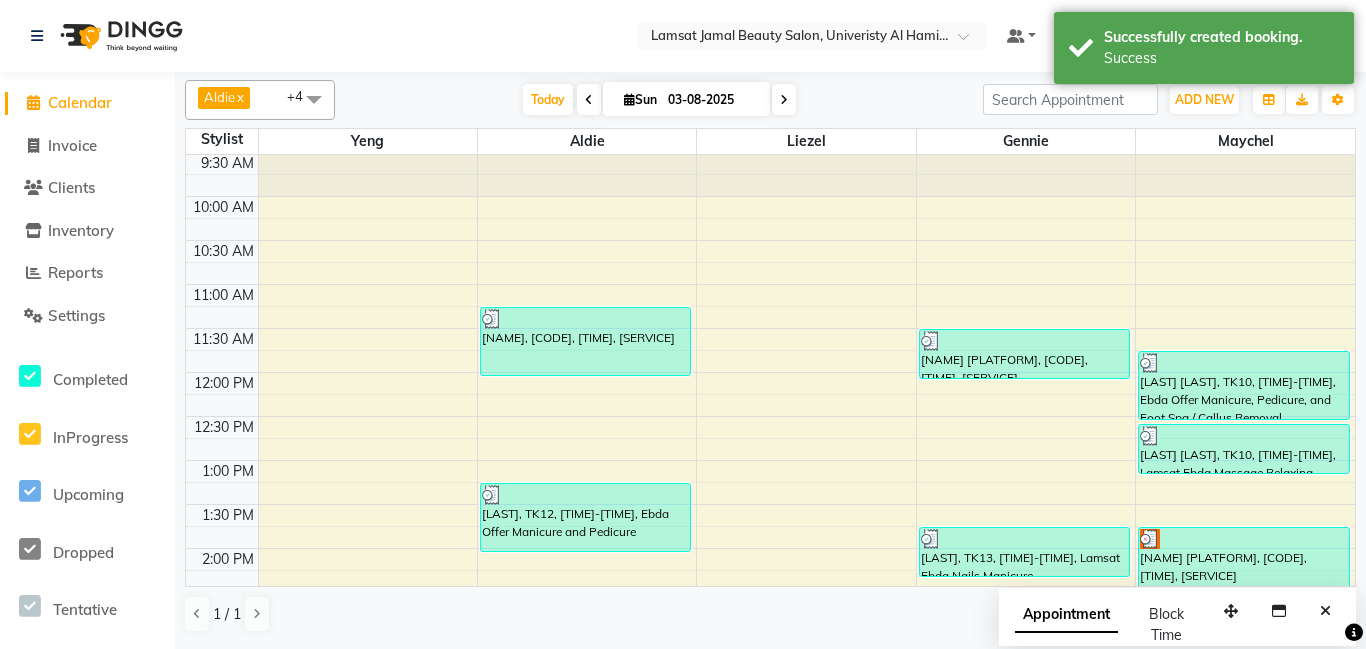 scroll, scrollTop: 45, scrollLeft: 0, axis: vertical 